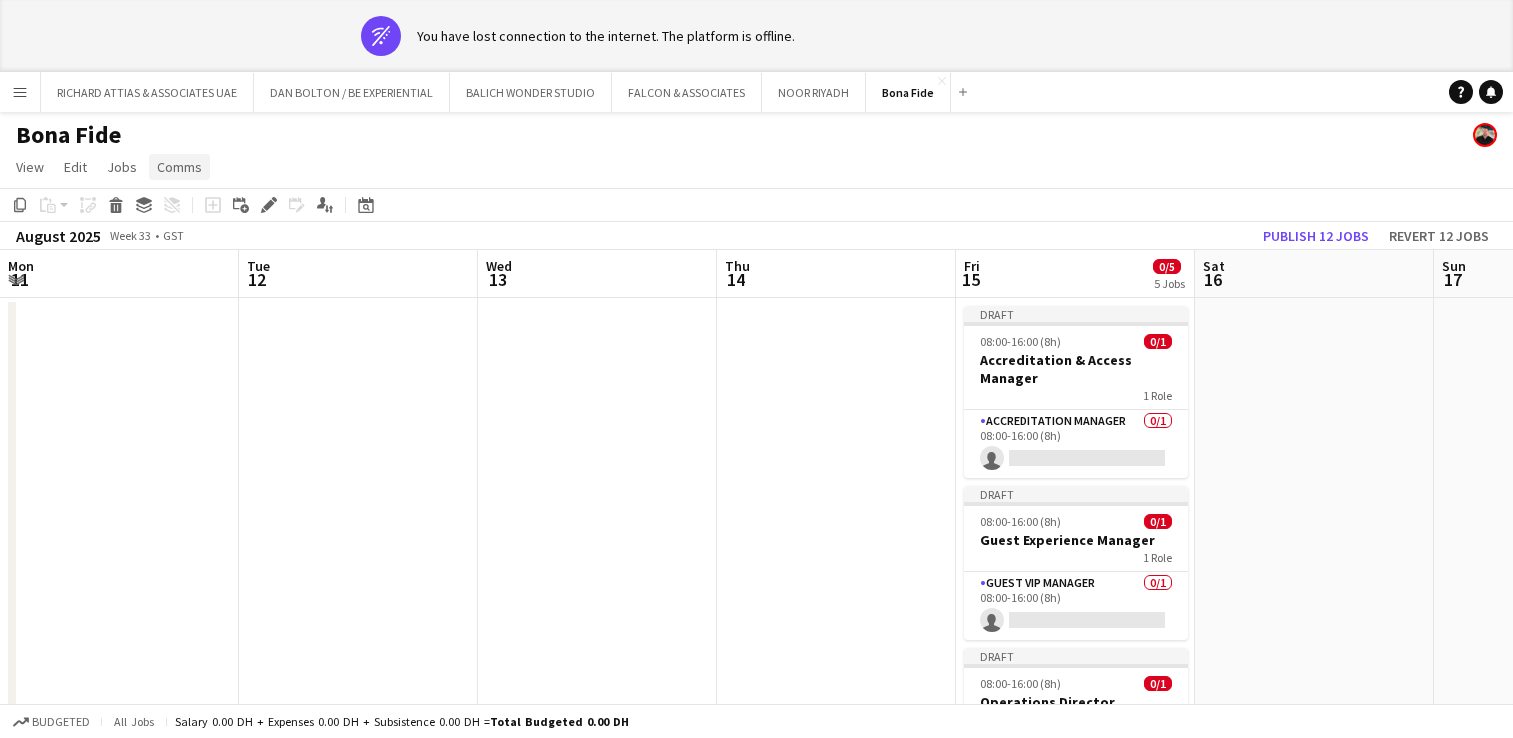 scroll, scrollTop: 0, scrollLeft: 0, axis: both 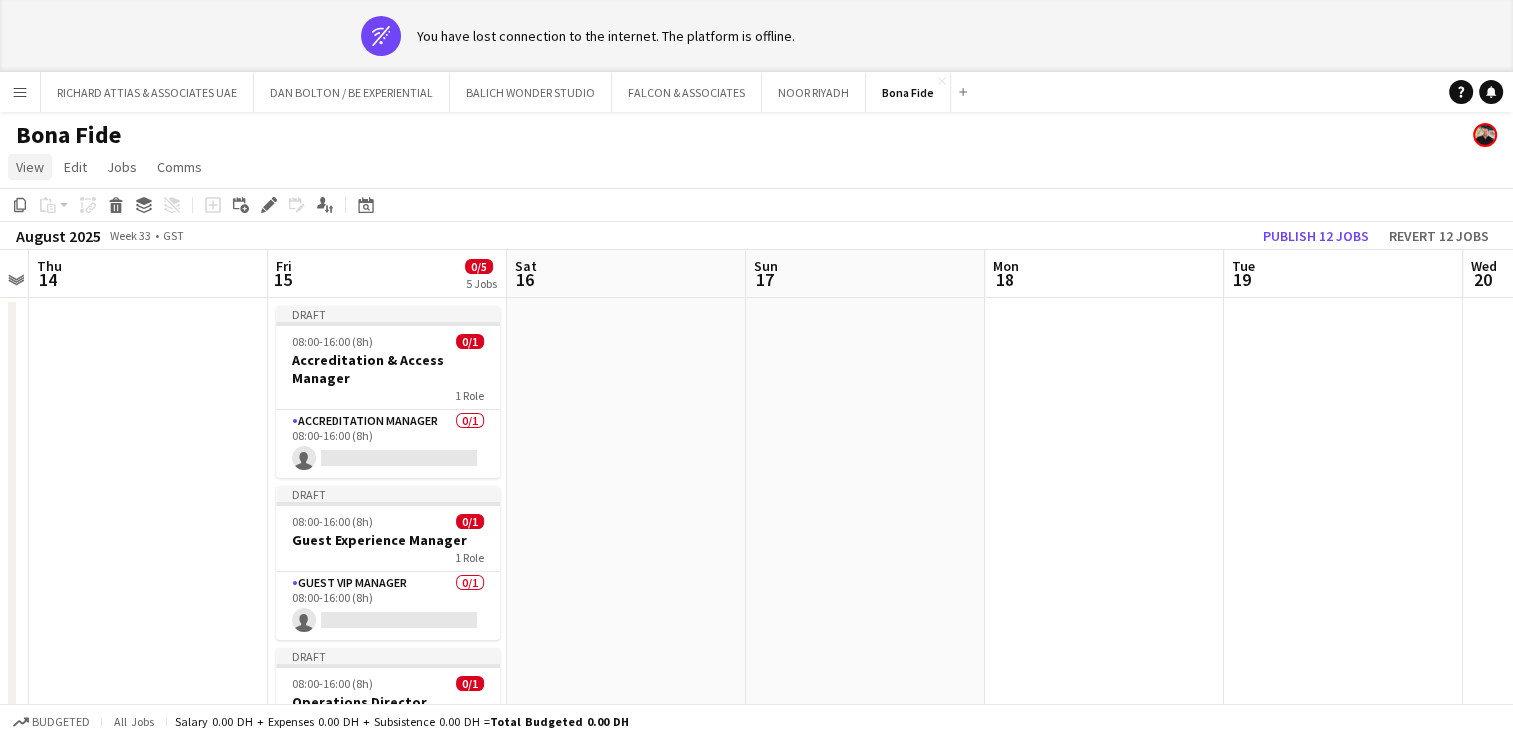 click on "View" 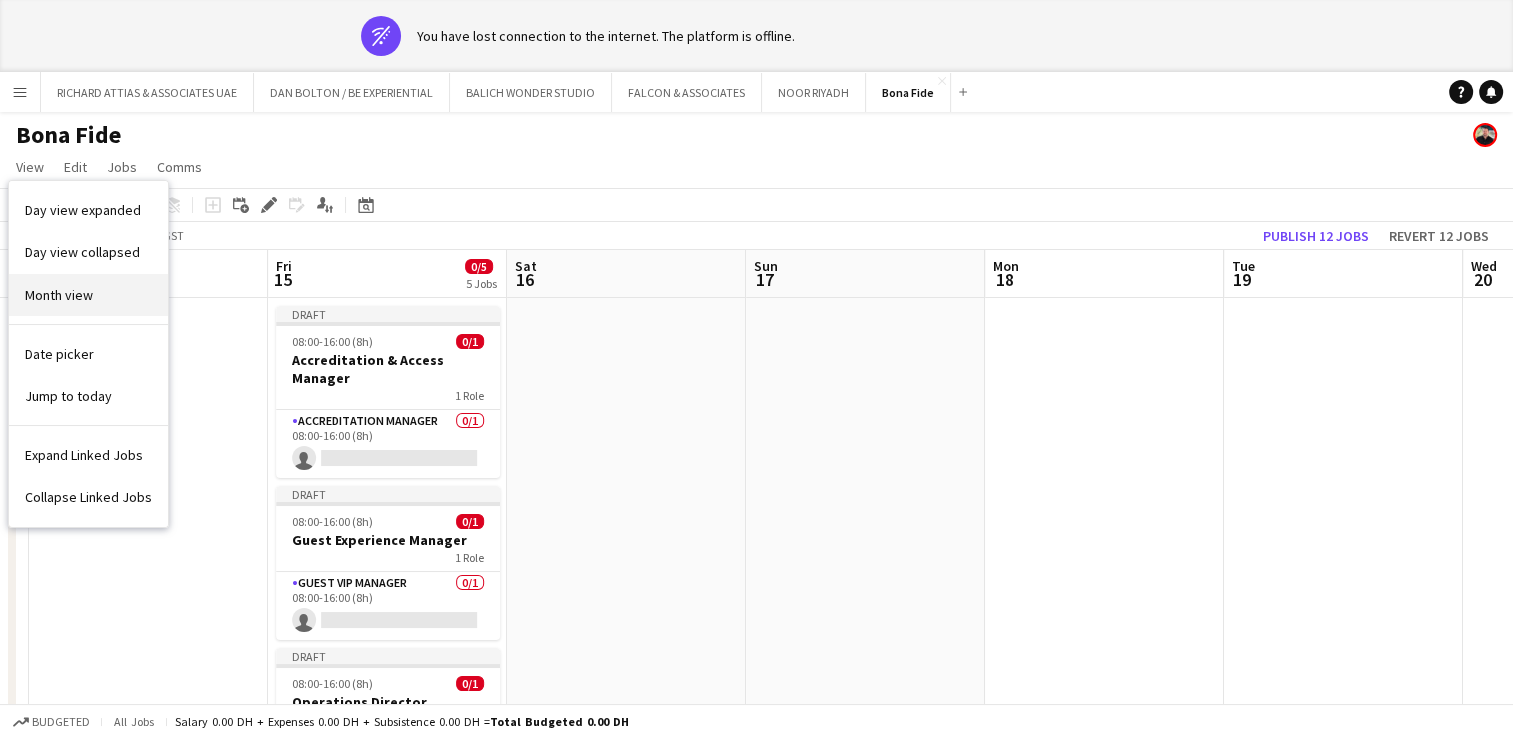 click on "Month view" at bounding box center (59, 295) 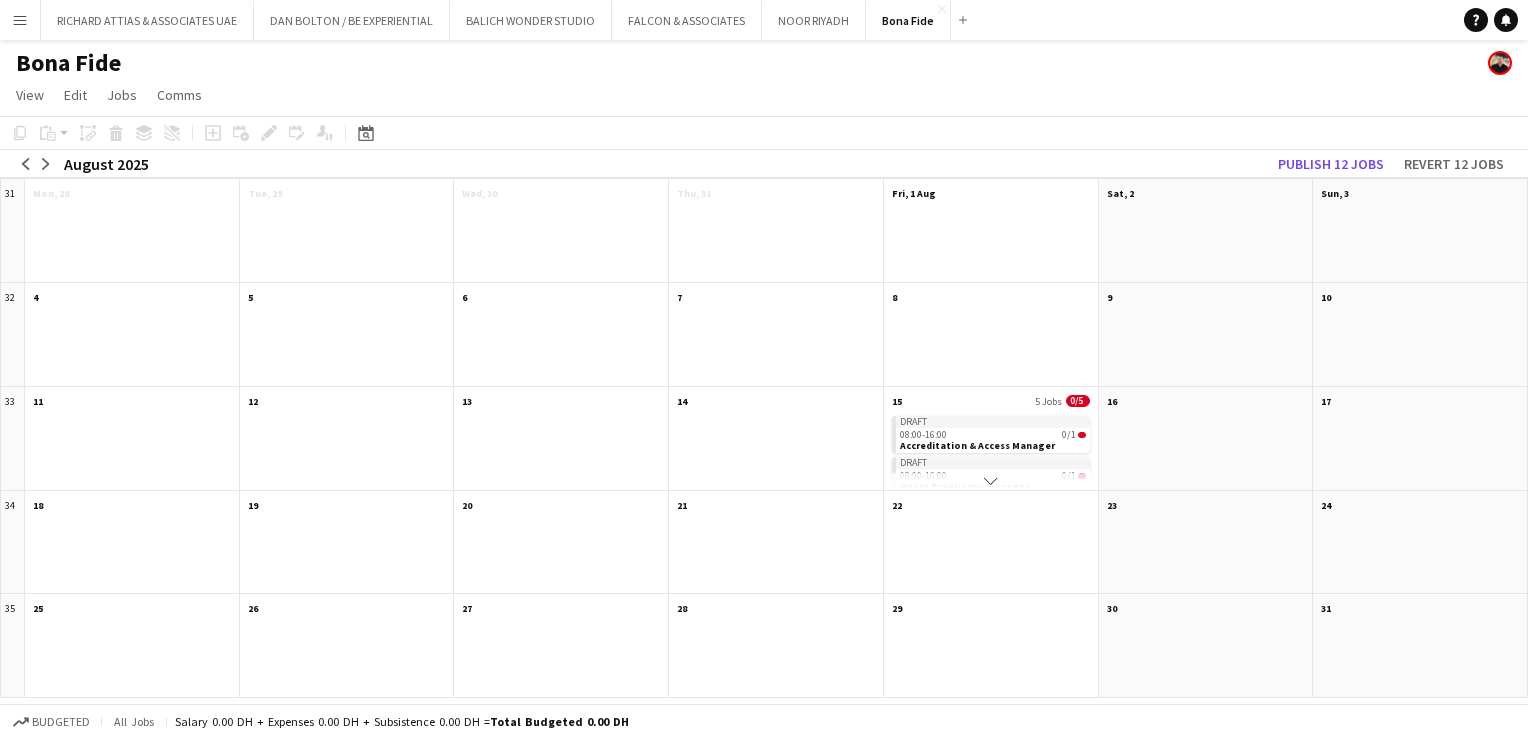 click 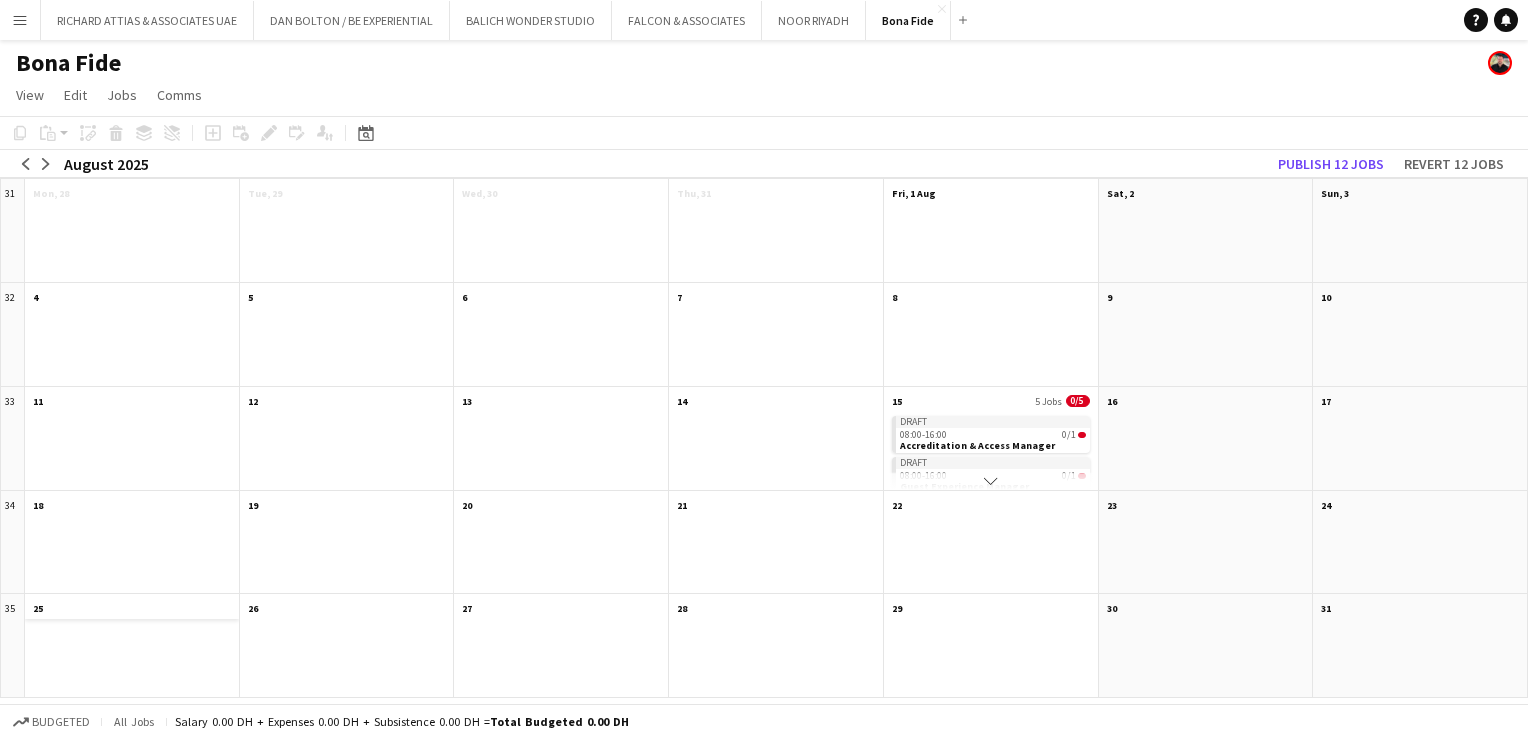 click on "25" 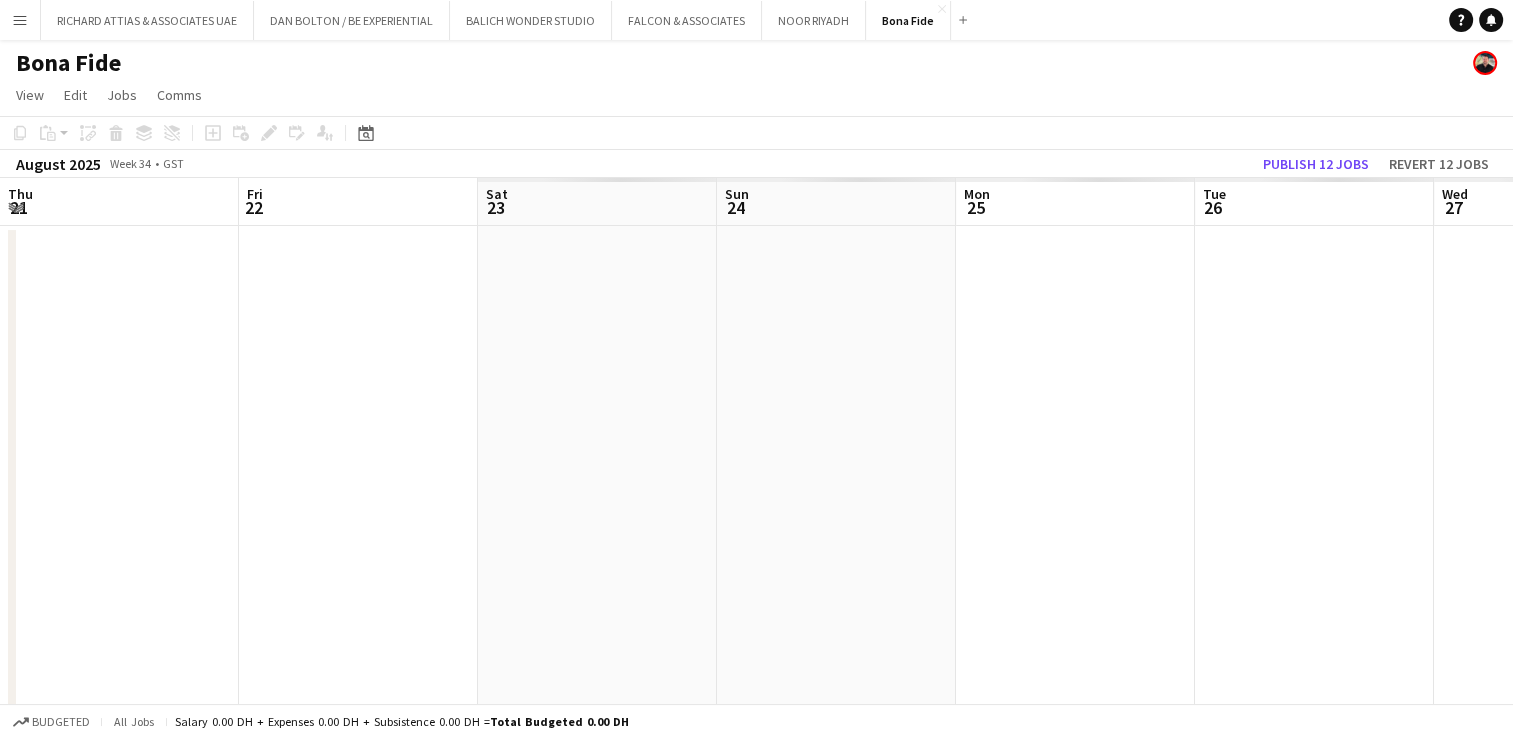 scroll, scrollTop: 0, scrollLeft: 688, axis: horizontal 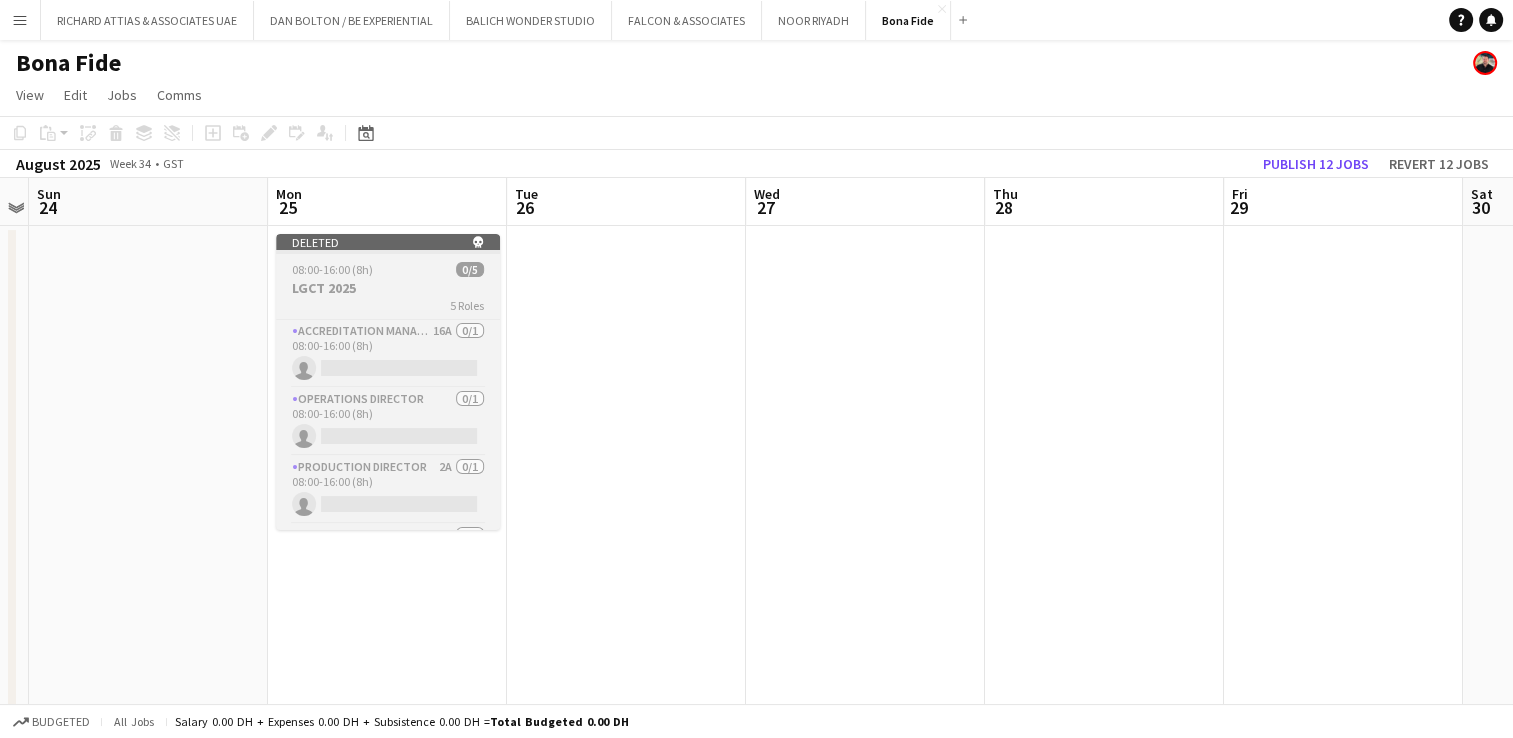 click on "Deleted
skull" at bounding box center [388, 242] 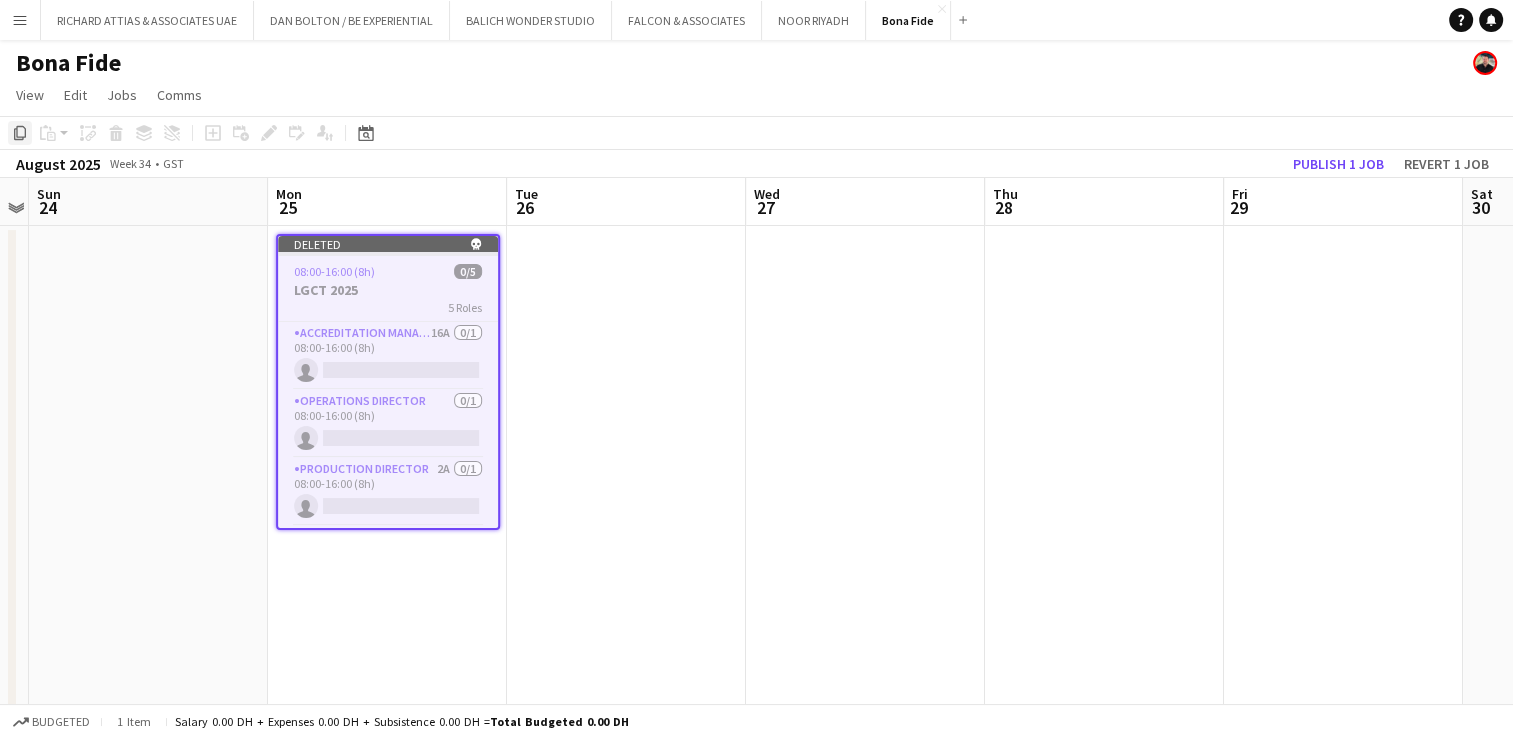 click on "Copy" 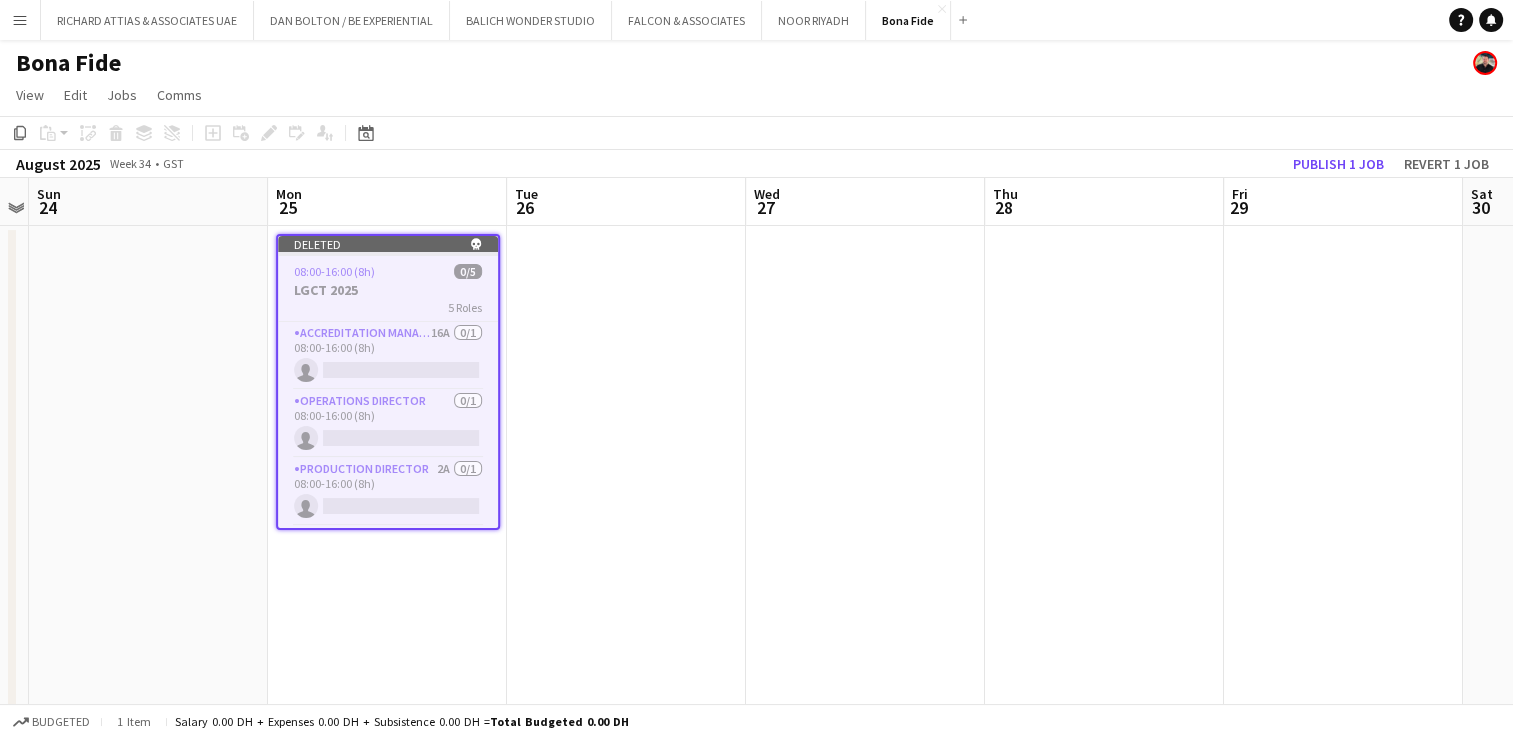 click on "Deleted
skull
08:00-16:00 (8h)    0/5   LGCT 2025   5 Roles   Accreditation Manager   16A   0/1   08:00-16:00 (8h)
single-neutral-actions
Operations Director   0/1   08:00-16:00 (8h)
single-neutral-actions
Production Director   2A   0/1   08:00-16:00 (8h)
single-neutral-actions
Show Director   4A   0/1   08:00-16:00 (8h)
single-neutral-actions
Sustainability  Manager   1A   0/1   08:00-16:00 (8h)
single-neutral-actions" at bounding box center (387, 1226) 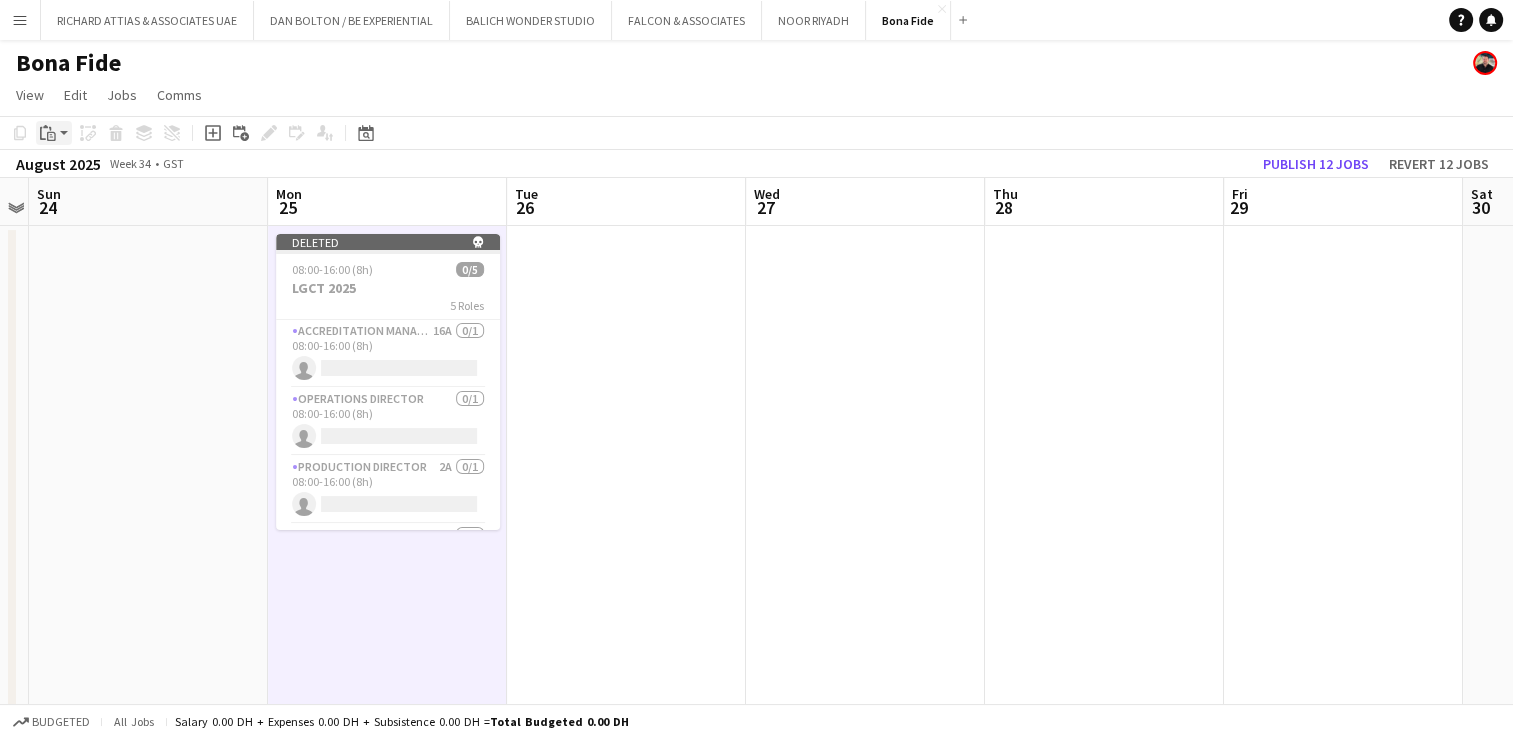 click on "Paste" 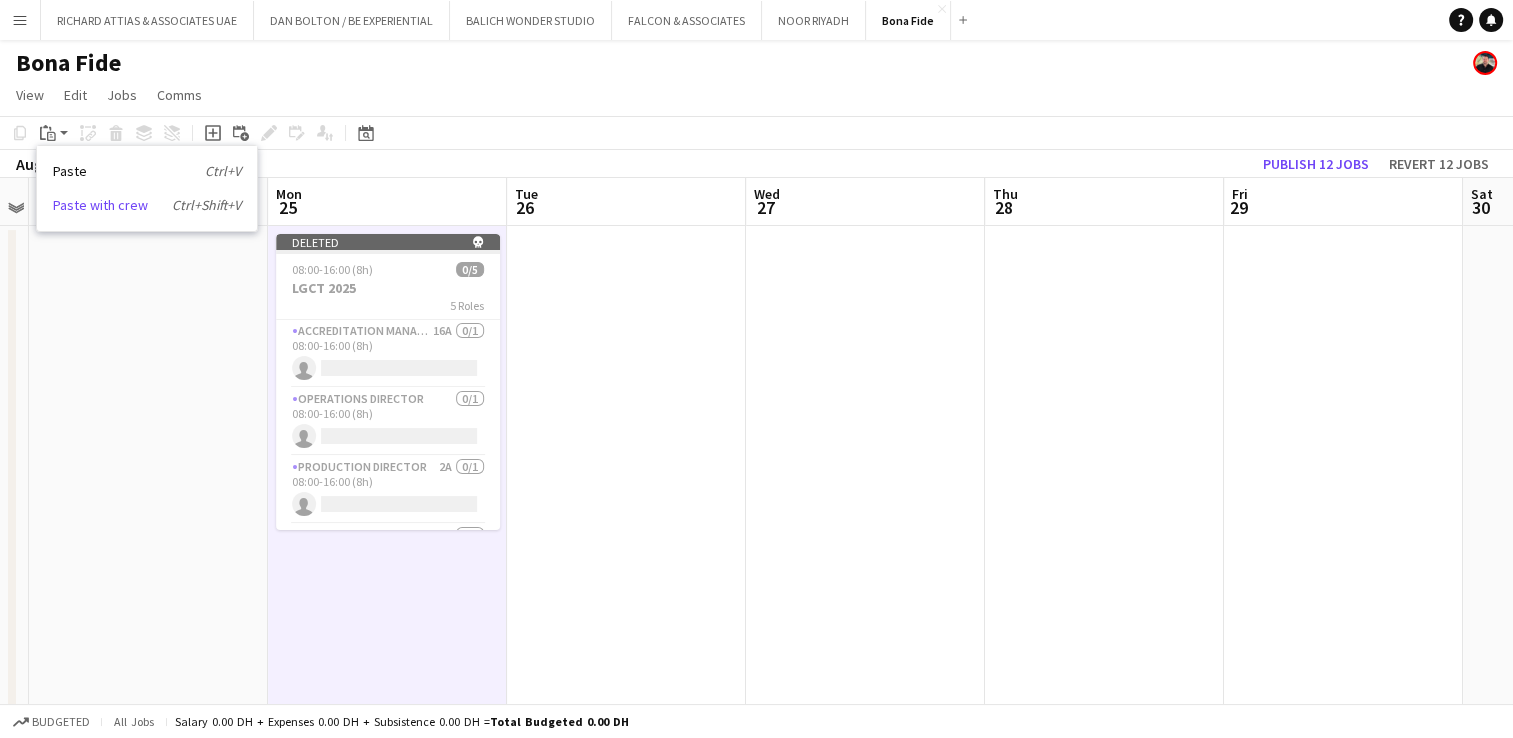 click on "Paste with crew  Ctrl+Shift+V" at bounding box center (147, 205) 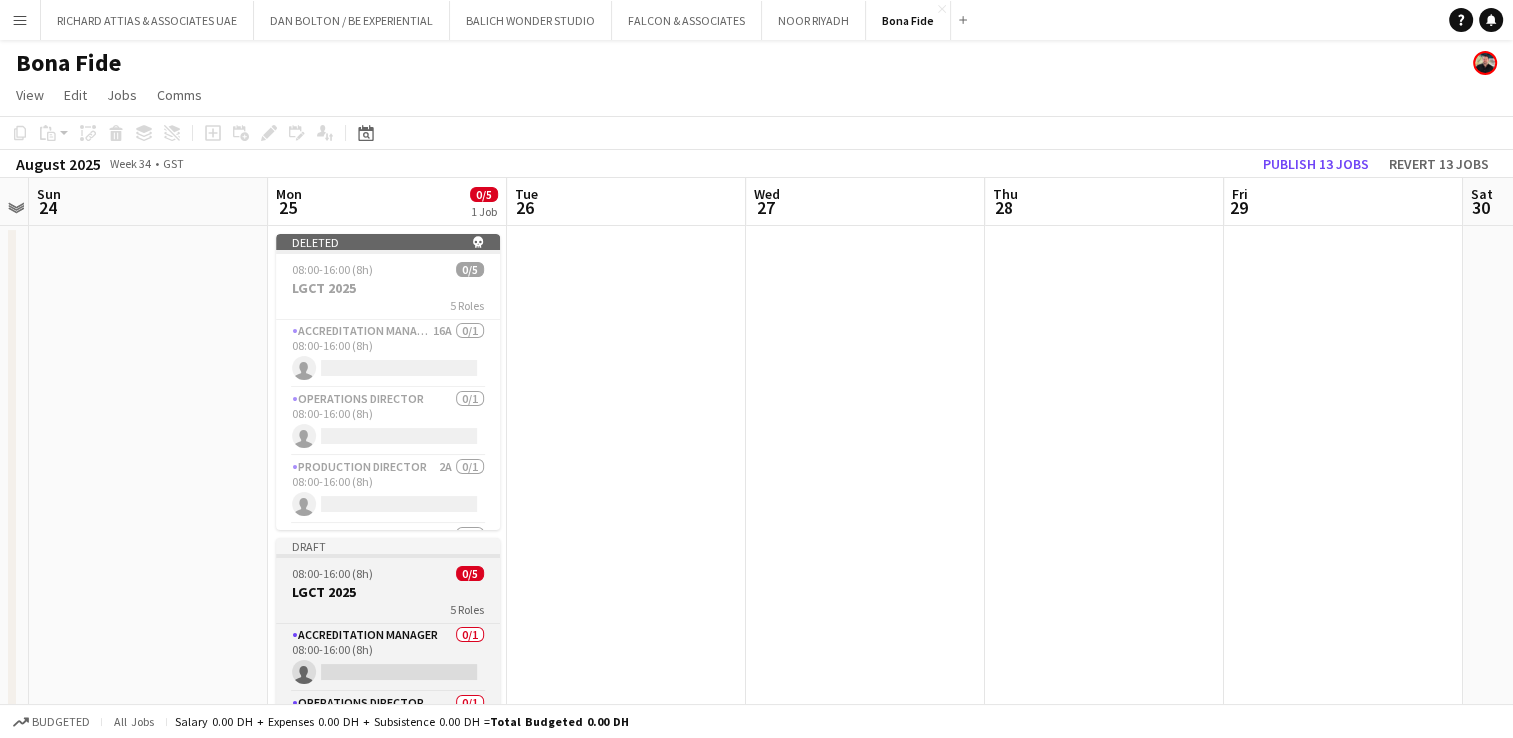click on "08:00-16:00 (8h)    0/5" at bounding box center (388, 573) 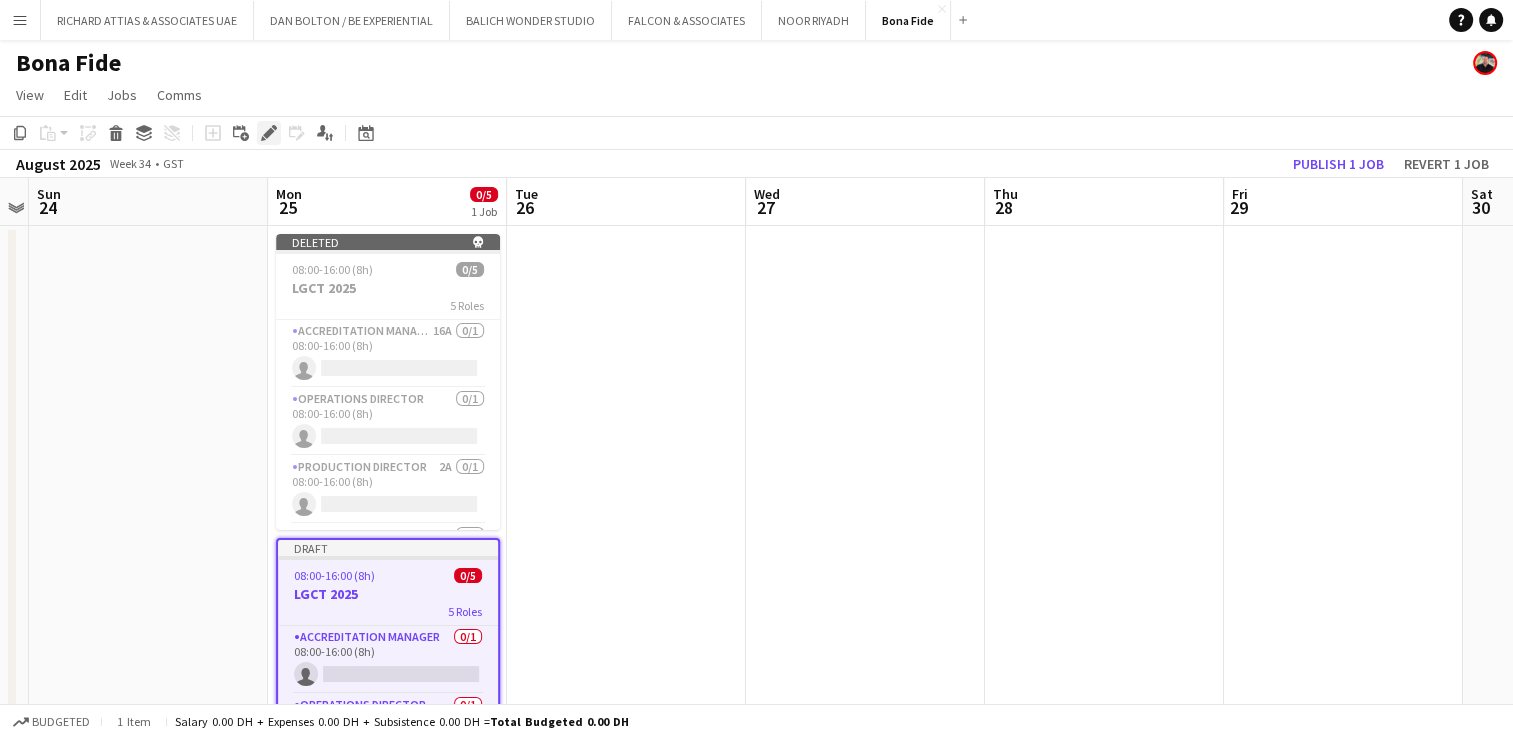 click on "Edit" 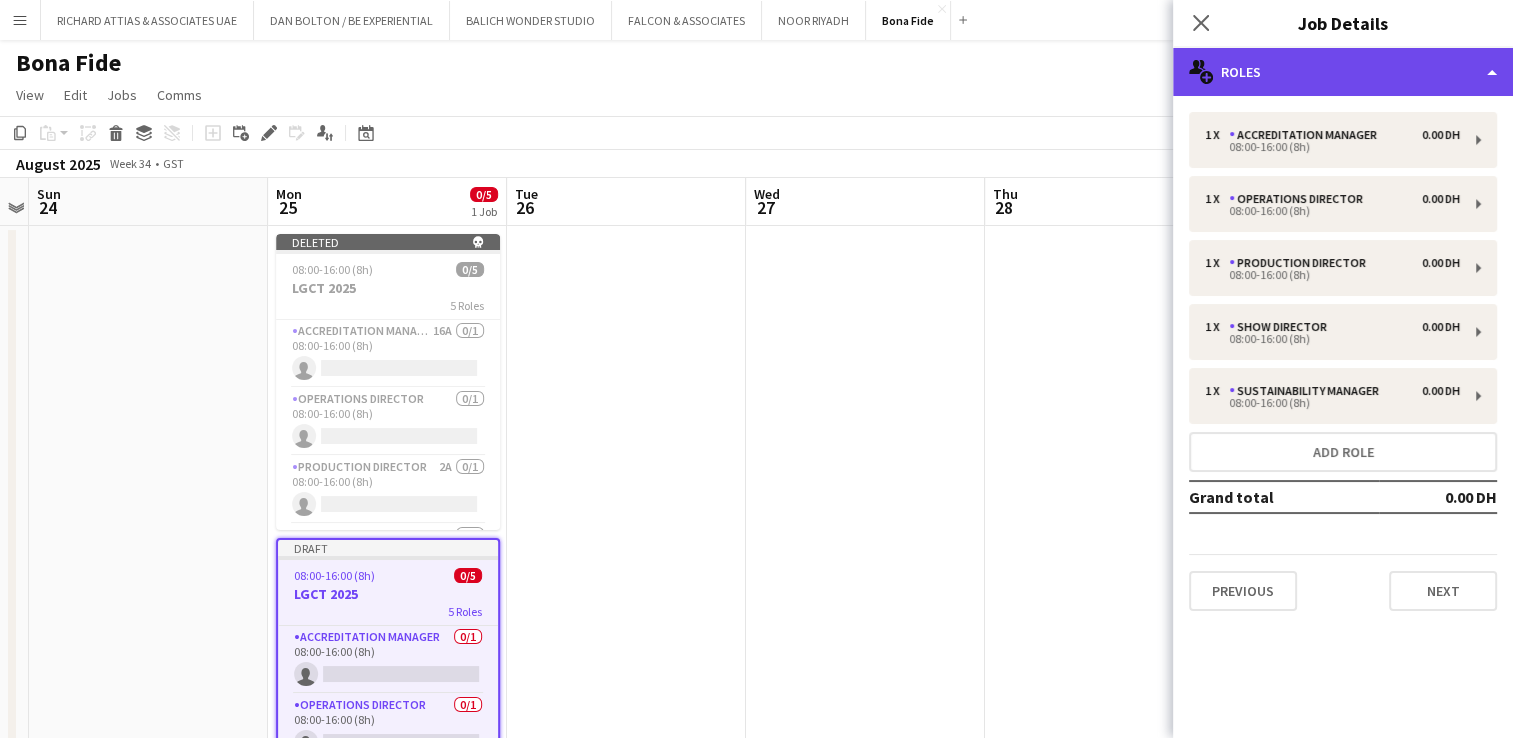 click on "multiple-users-add
Roles" 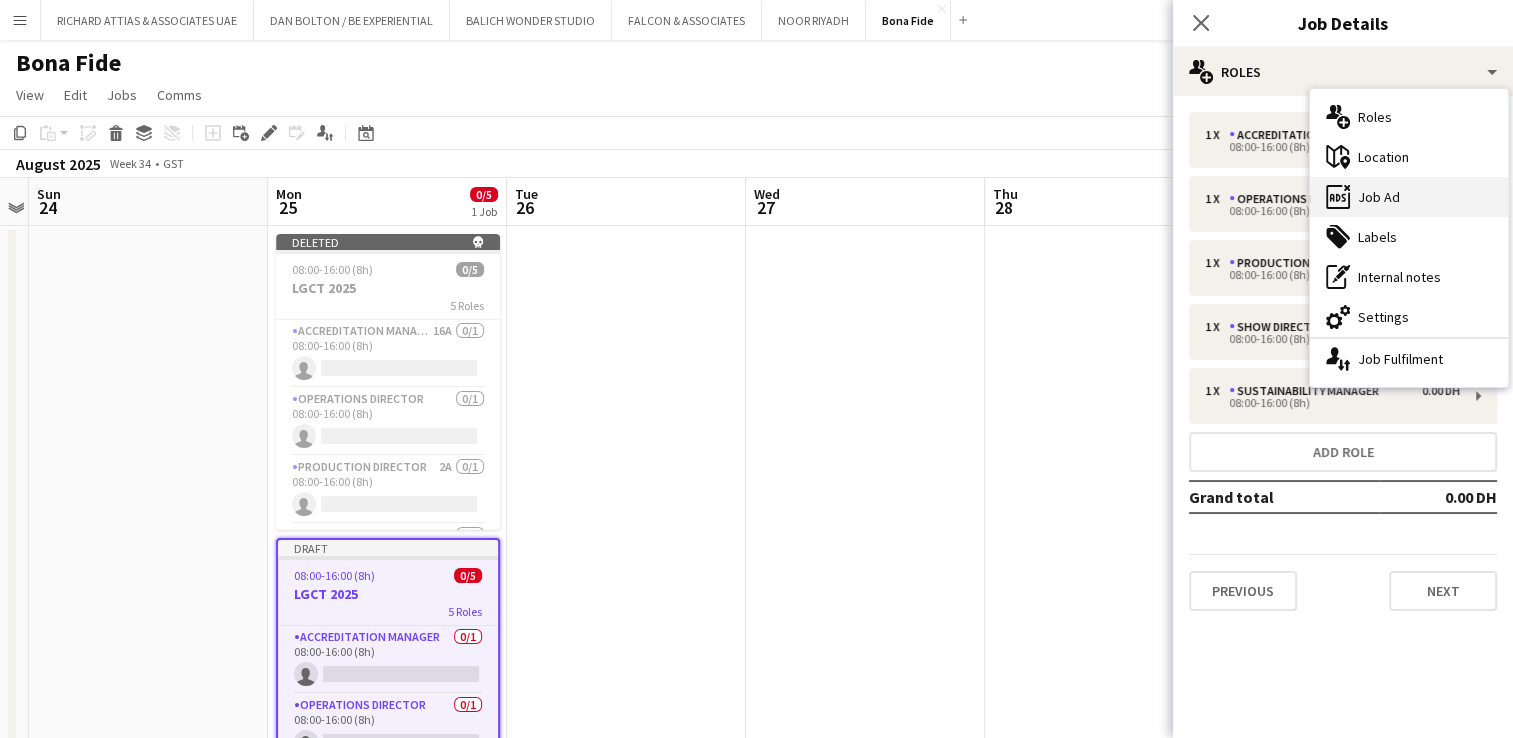click on "ads-window
Job Ad" at bounding box center [1409, 197] 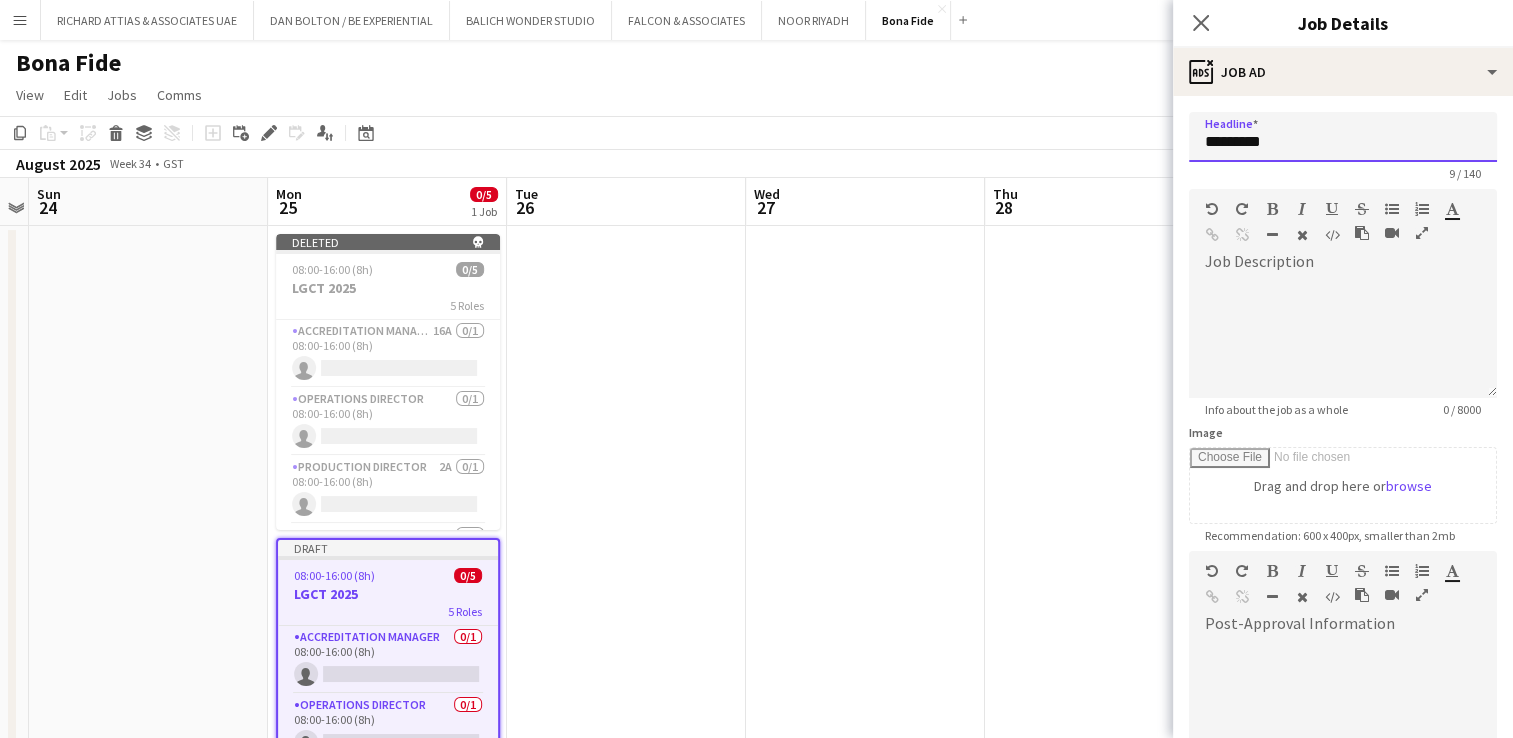 drag, startPoint x: 1240, startPoint y: 135, endPoint x: 1196, endPoint y: 142, distance: 44.553337 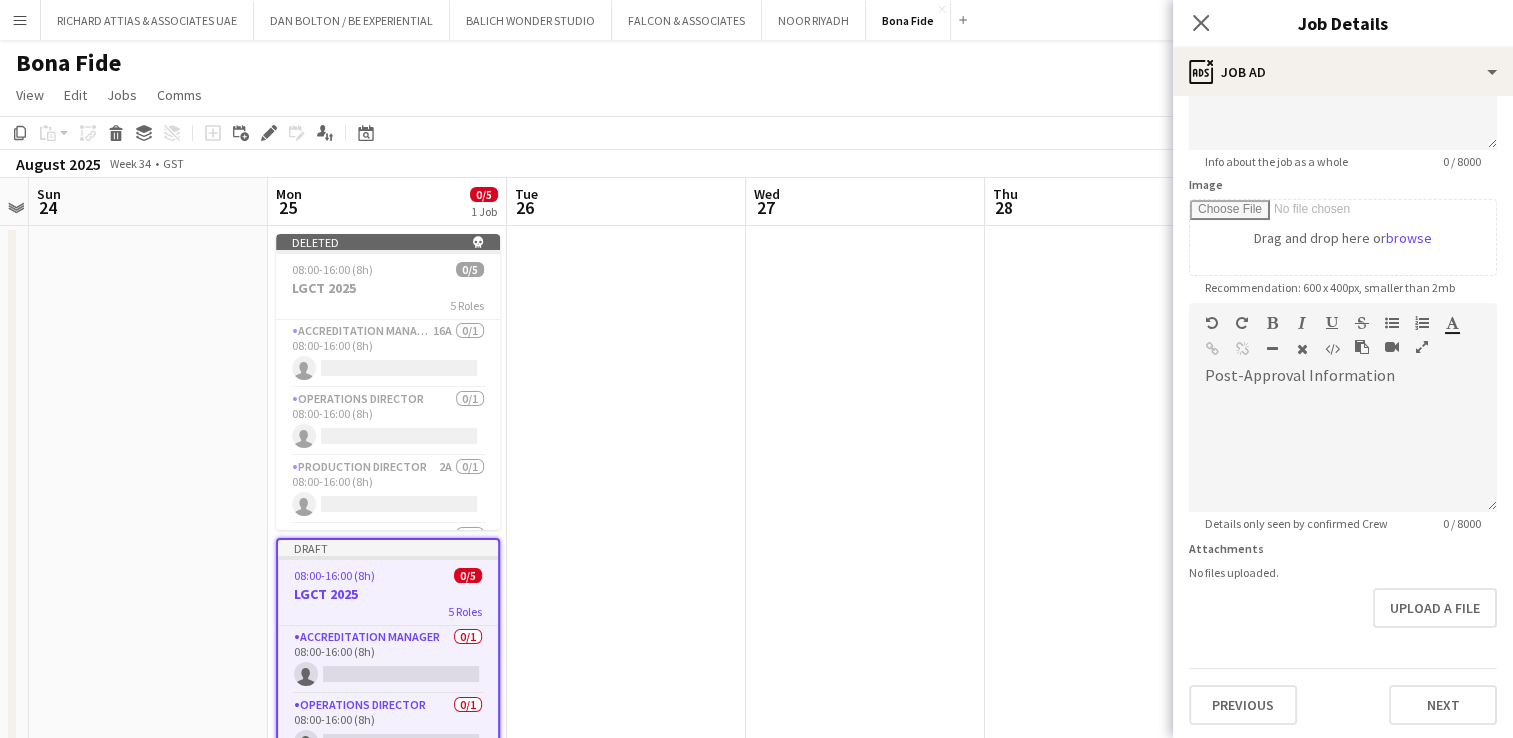 scroll, scrollTop: 247, scrollLeft: 0, axis: vertical 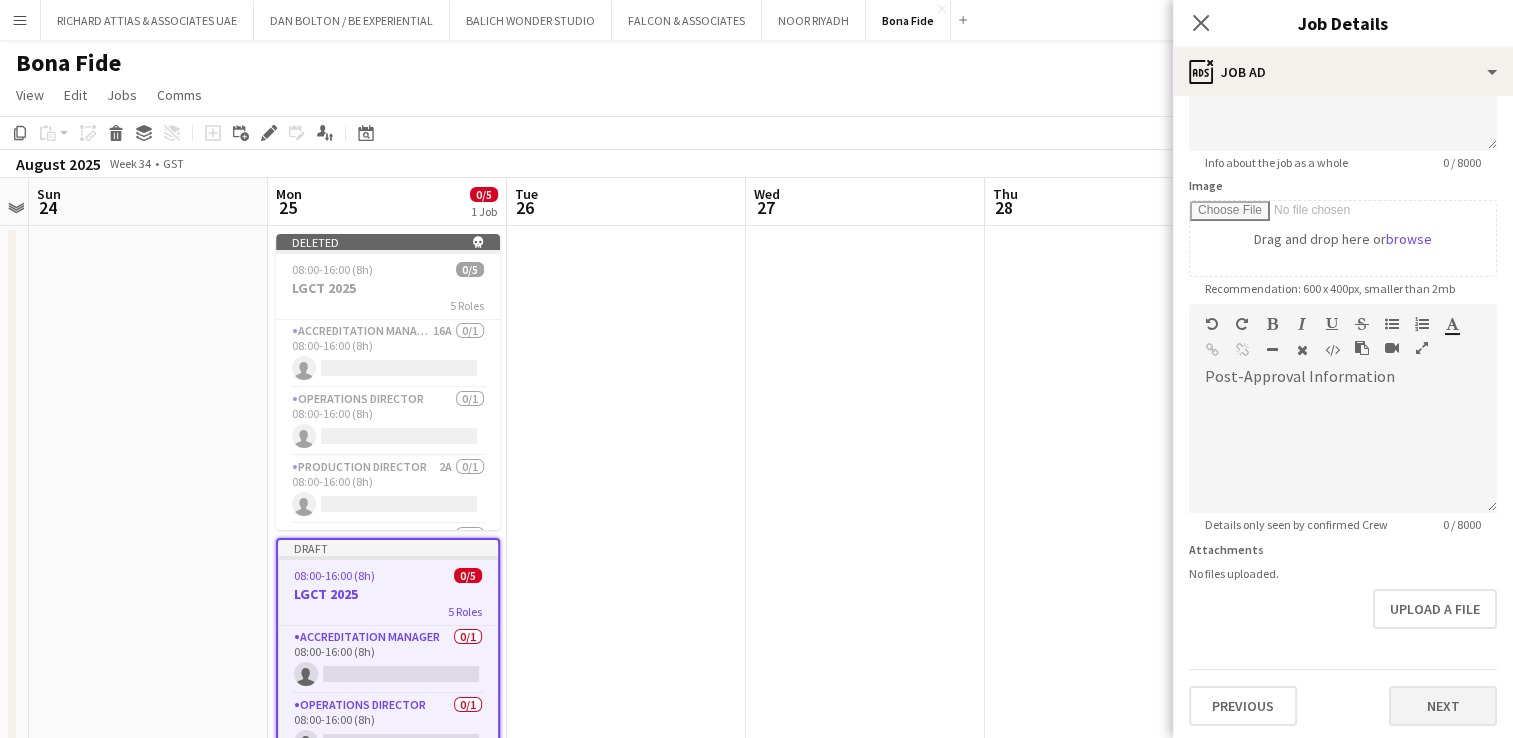 type on "**********" 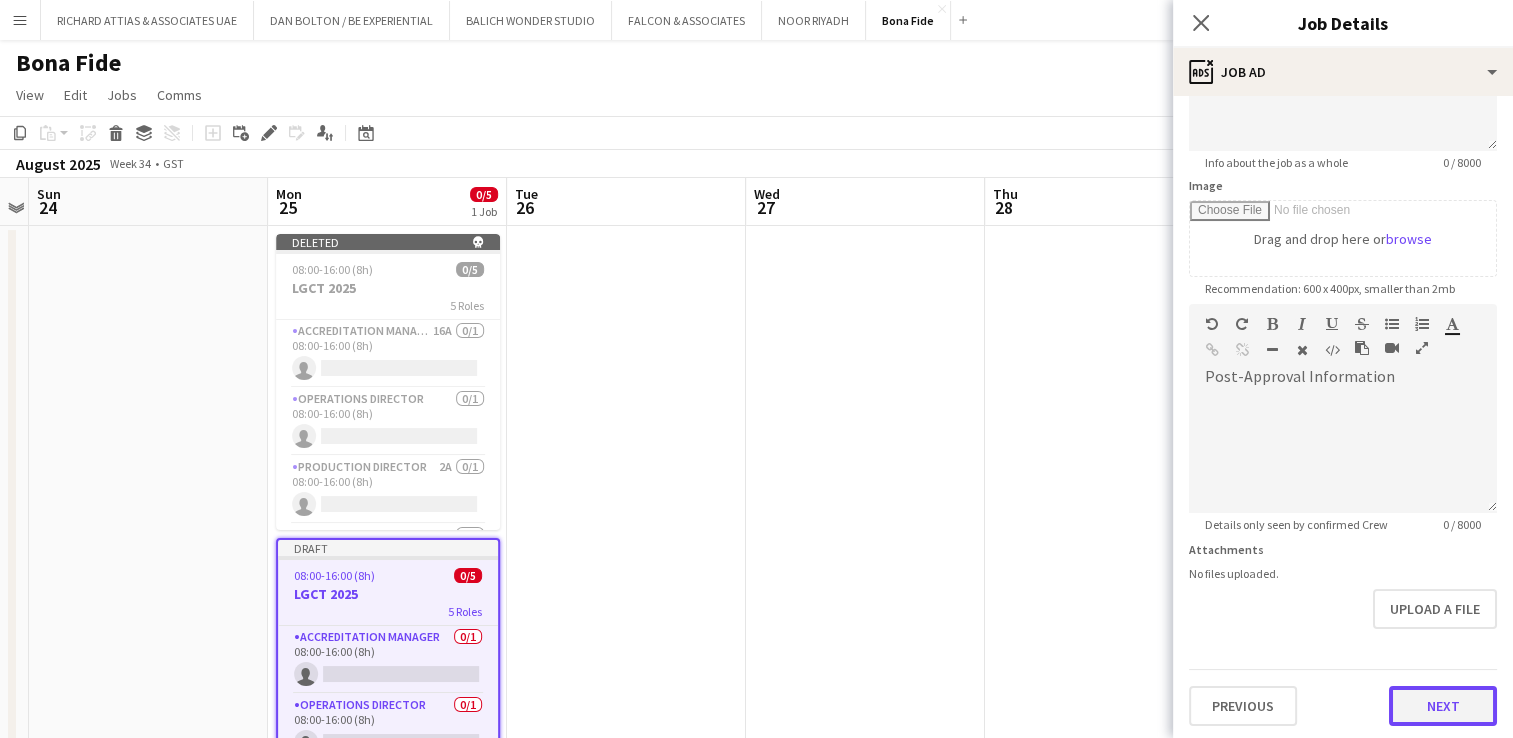 click on "Next" at bounding box center [1443, 706] 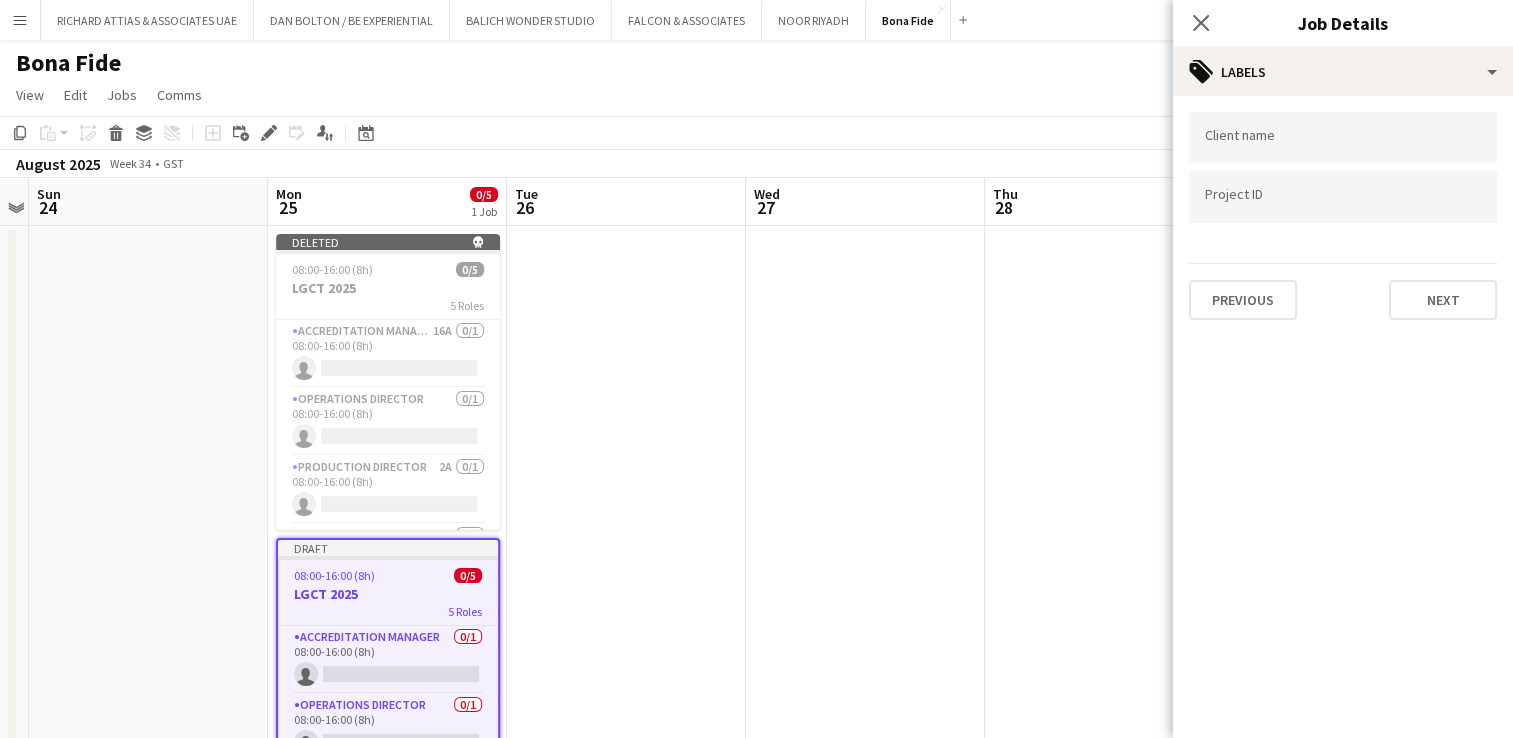 type on "*******" 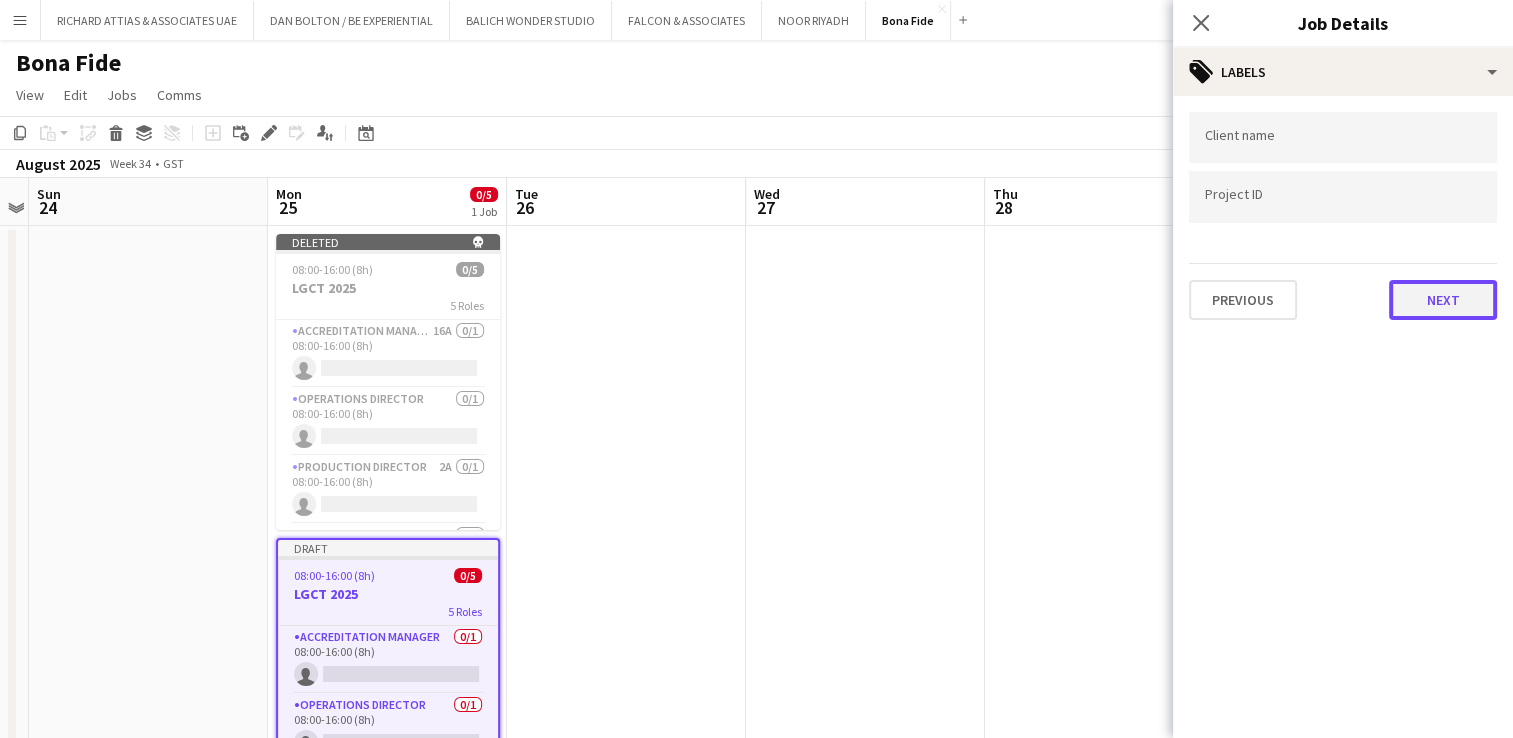 click on "Next" at bounding box center [1443, 300] 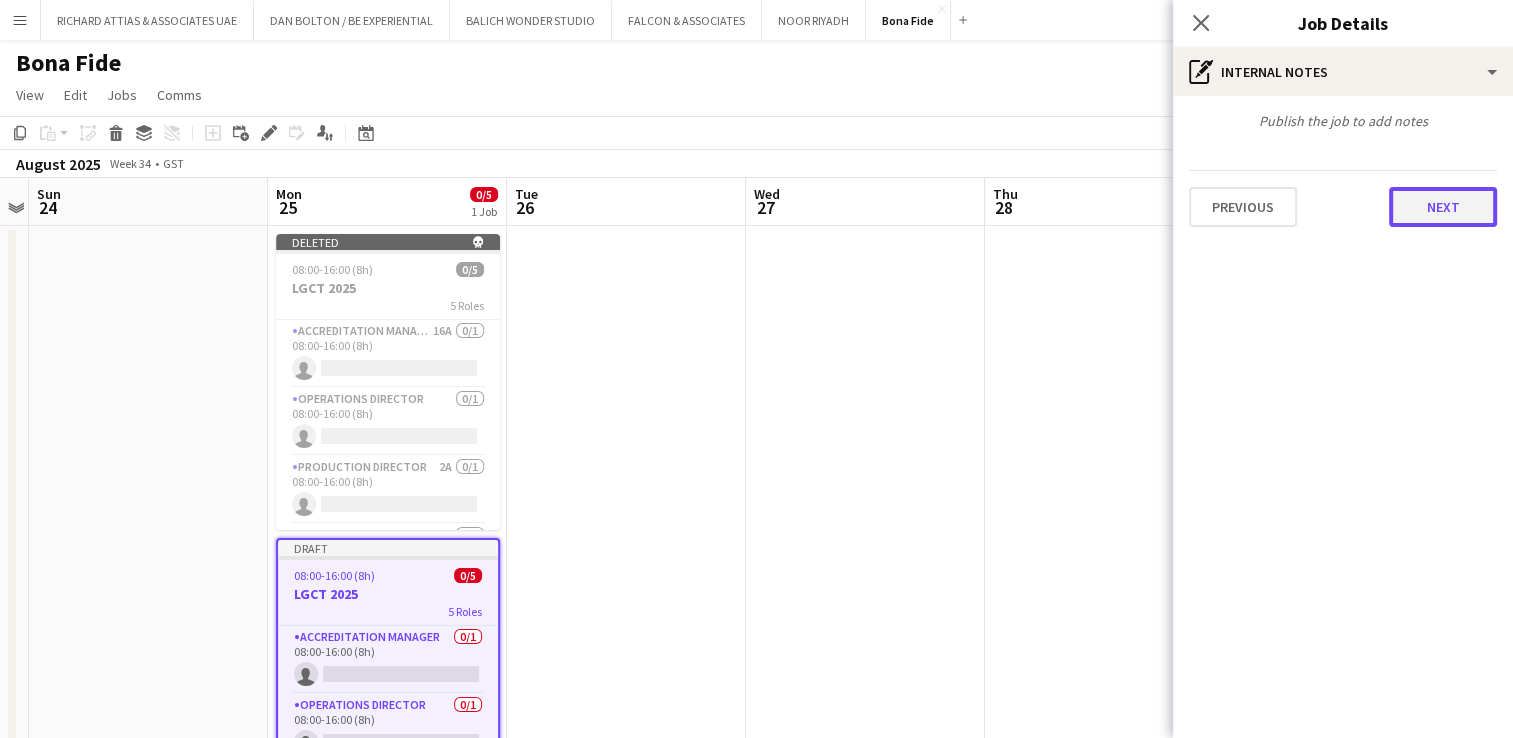 click on "Next" at bounding box center [1443, 207] 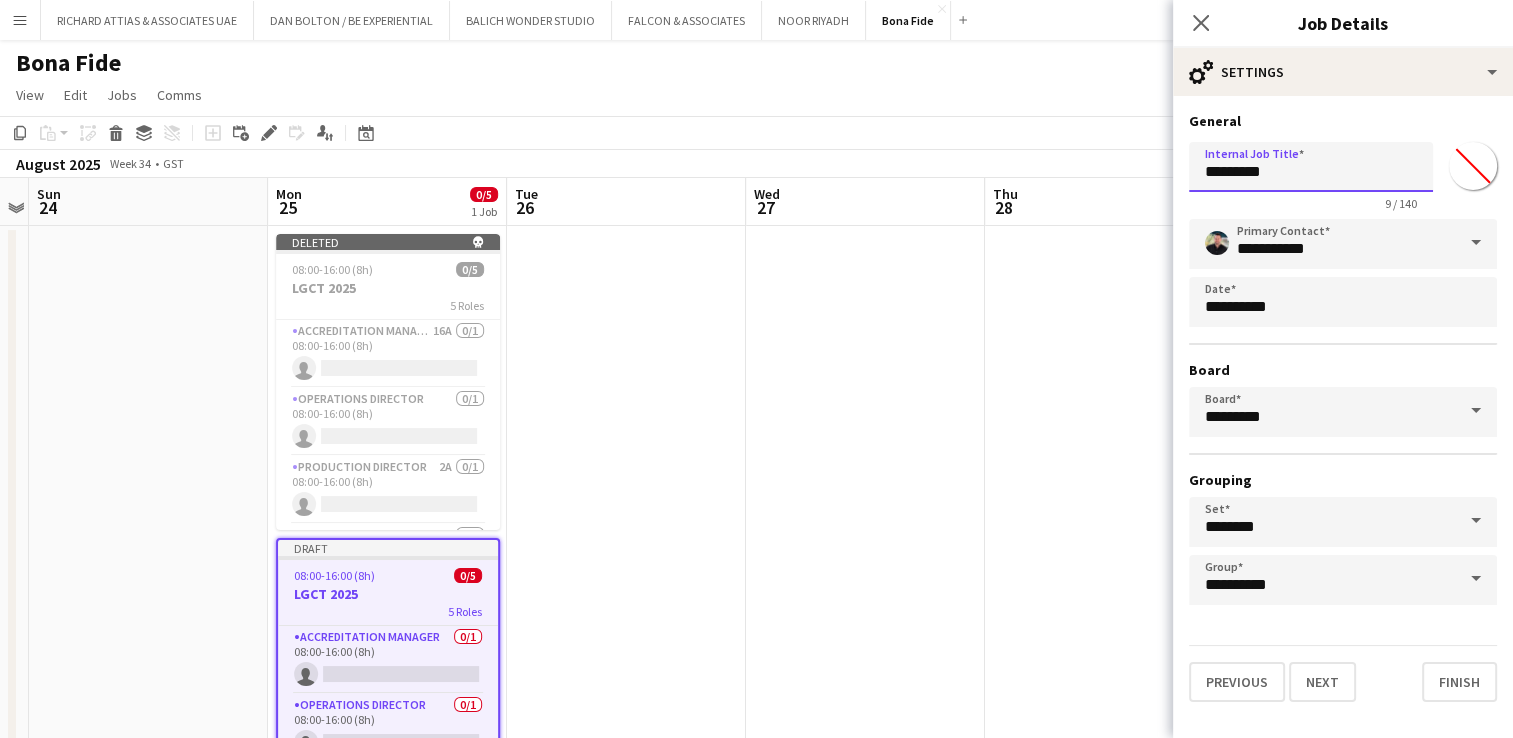 drag, startPoint x: 1243, startPoint y: 170, endPoint x: 1152, endPoint y: 163, distance: 91.26884 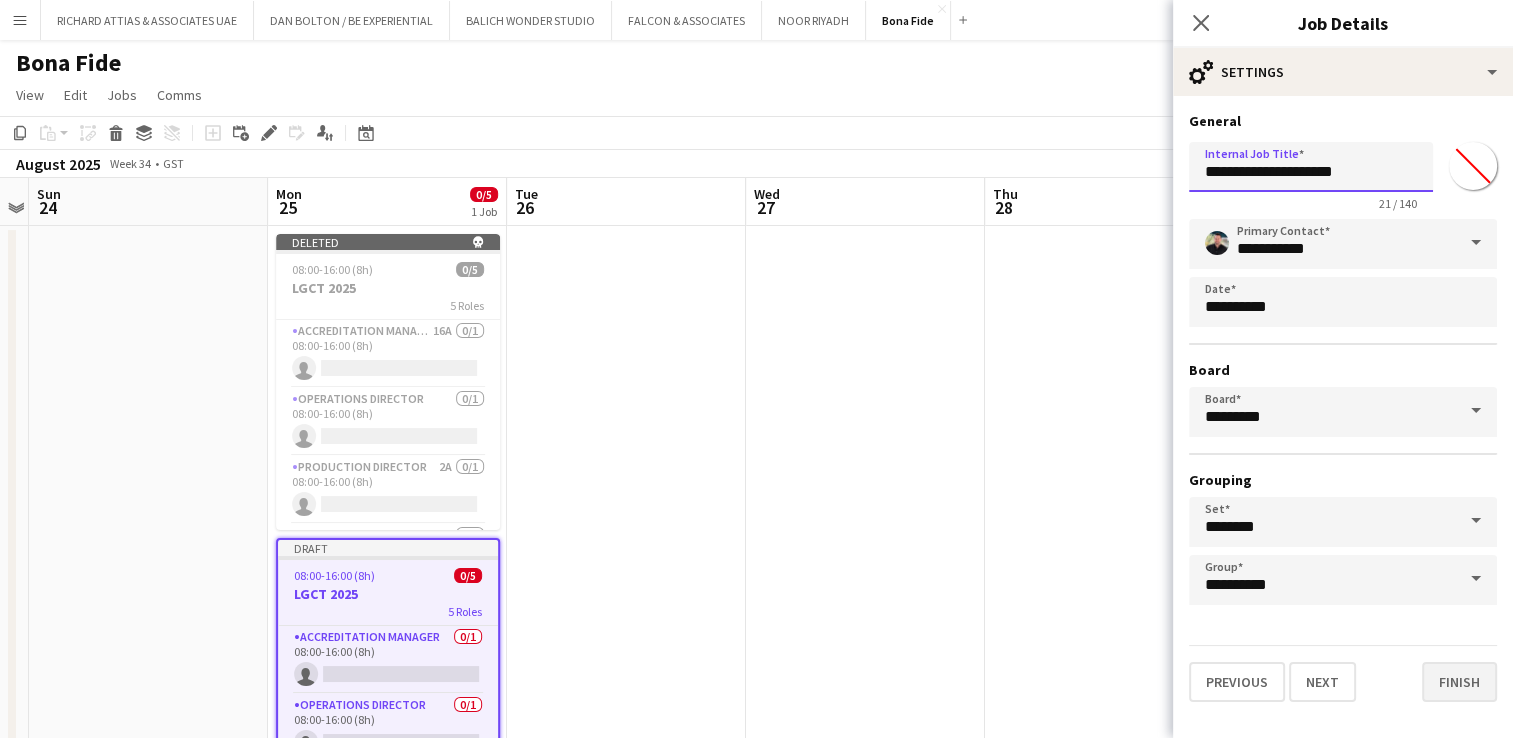 type on "**********" 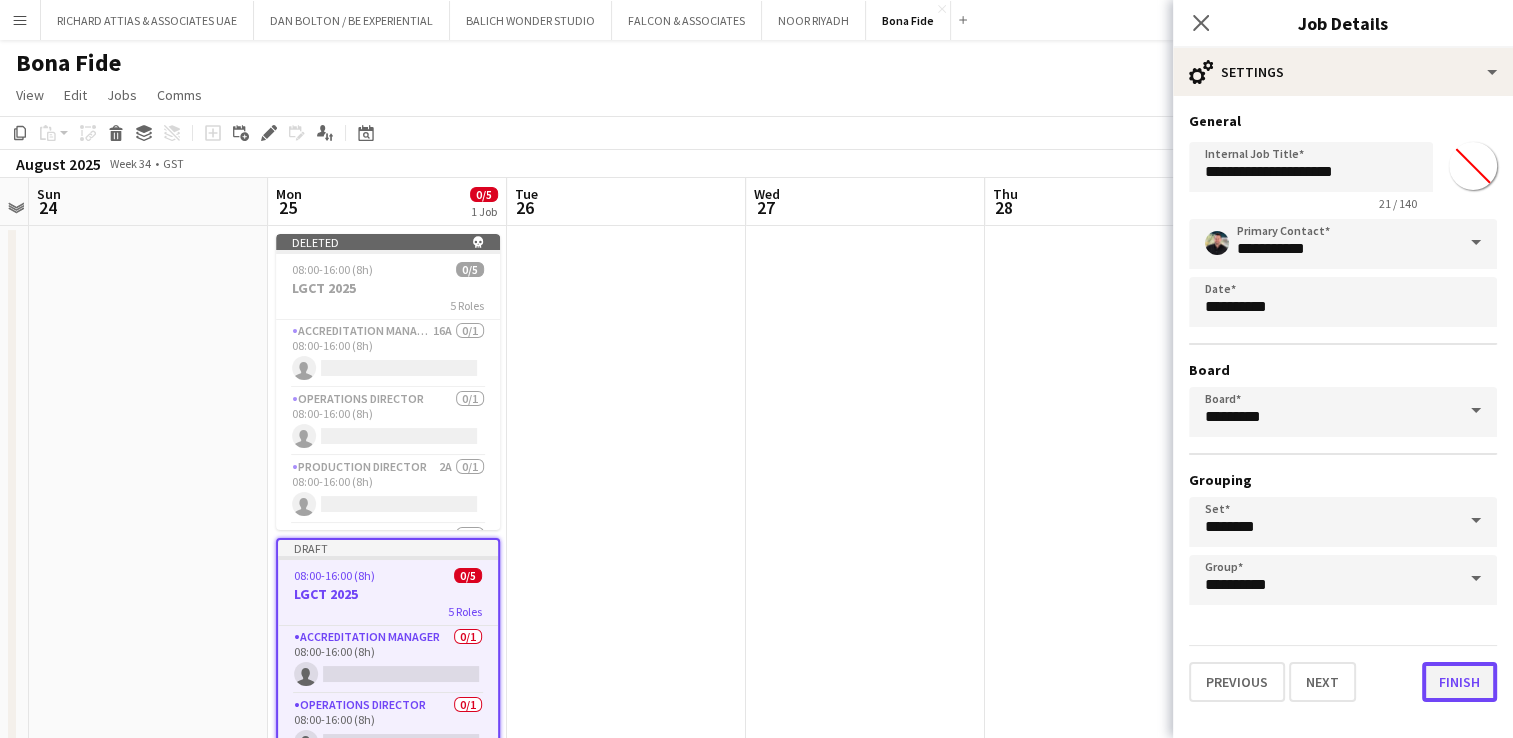 click on "Finish" at bounding box center [1459, 682] 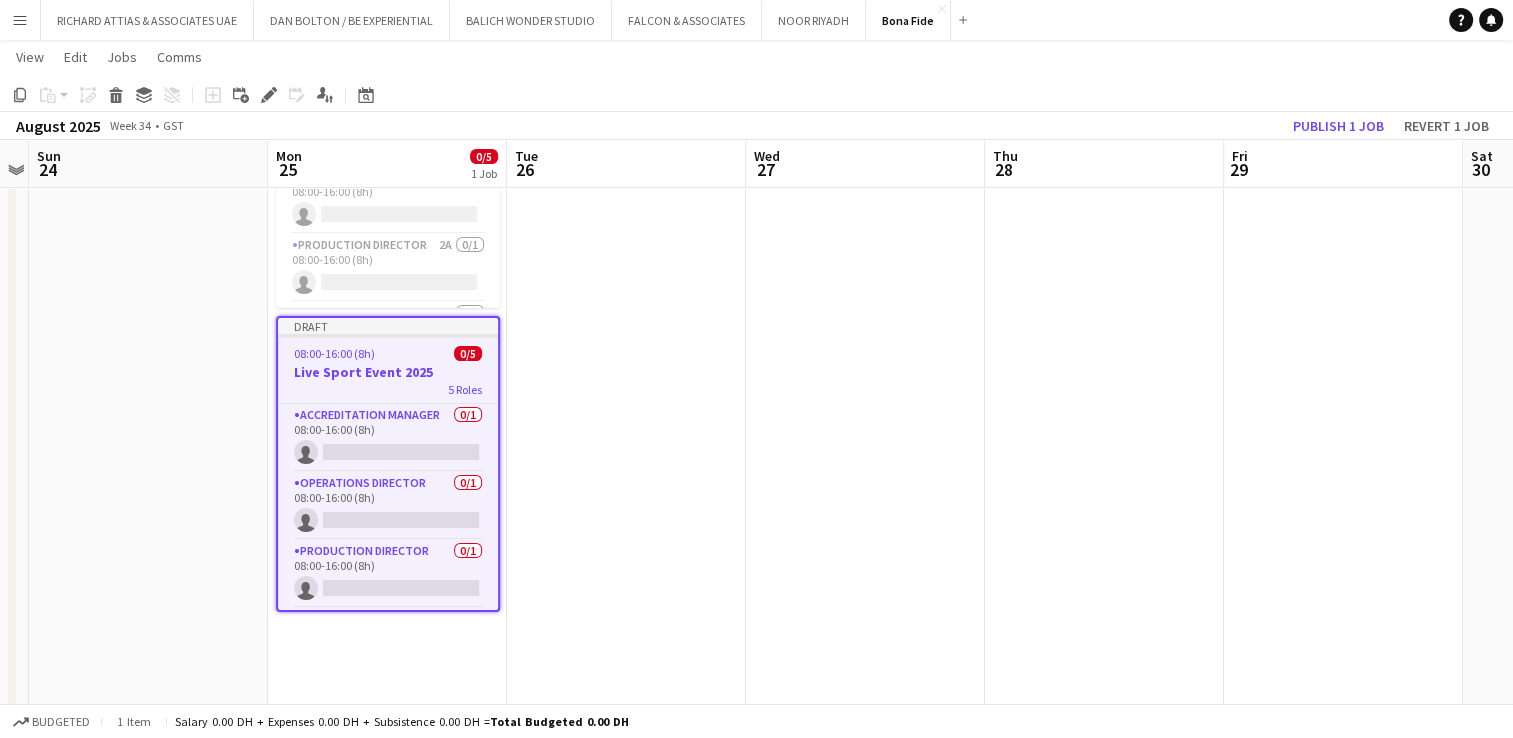 scroll, scrollTop: 0, scrollLeft: 0, axis: both 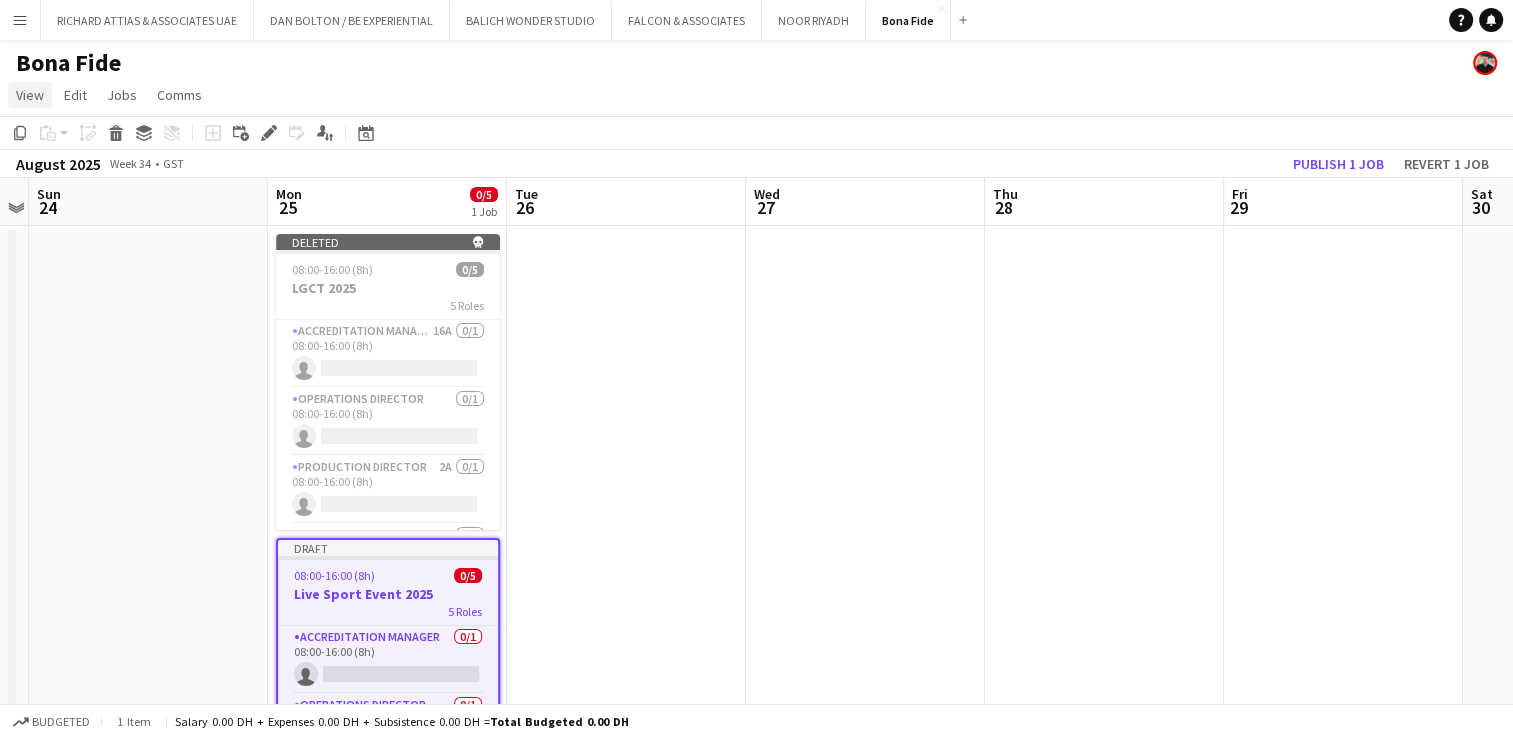 click on "View" 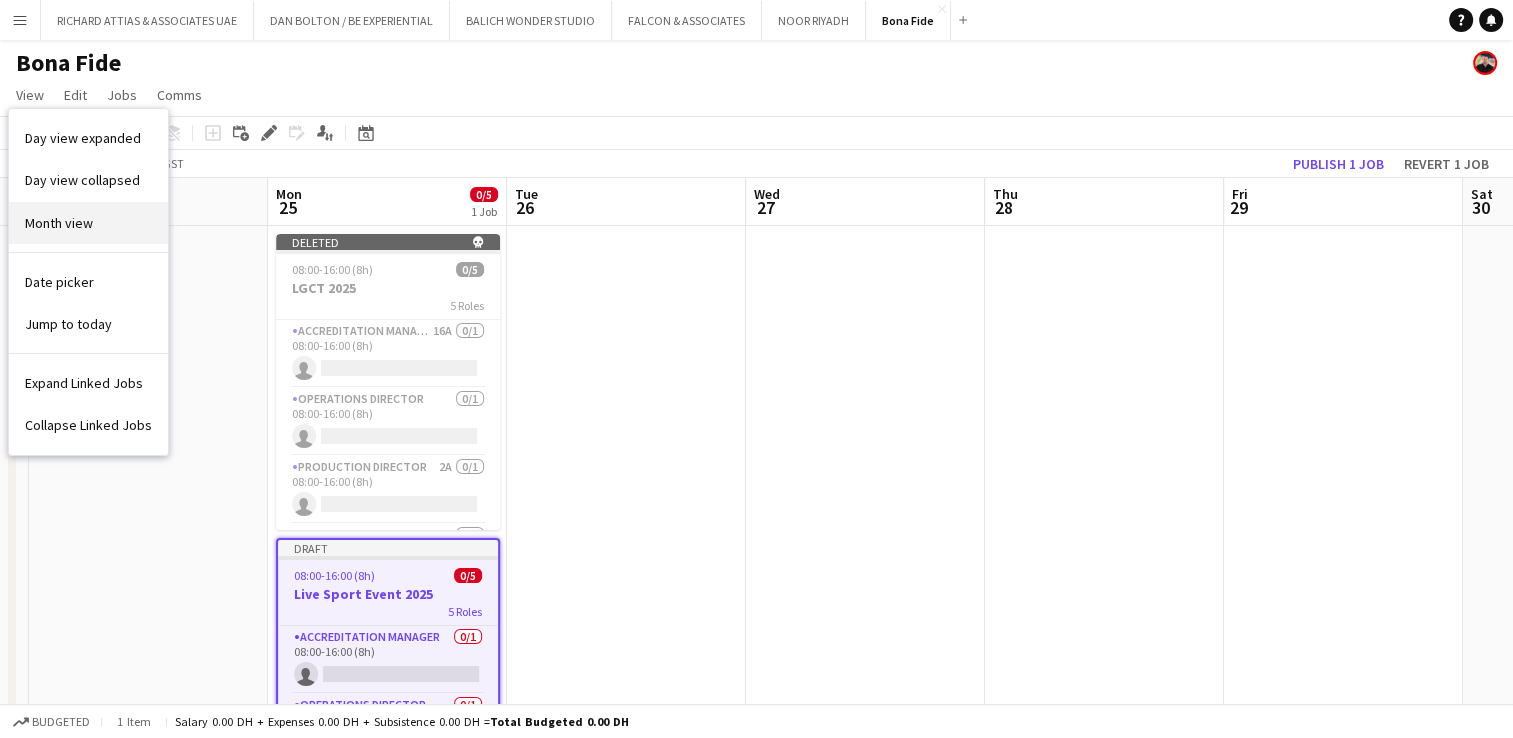 click on "Month view" at bounding box center [88, 223] 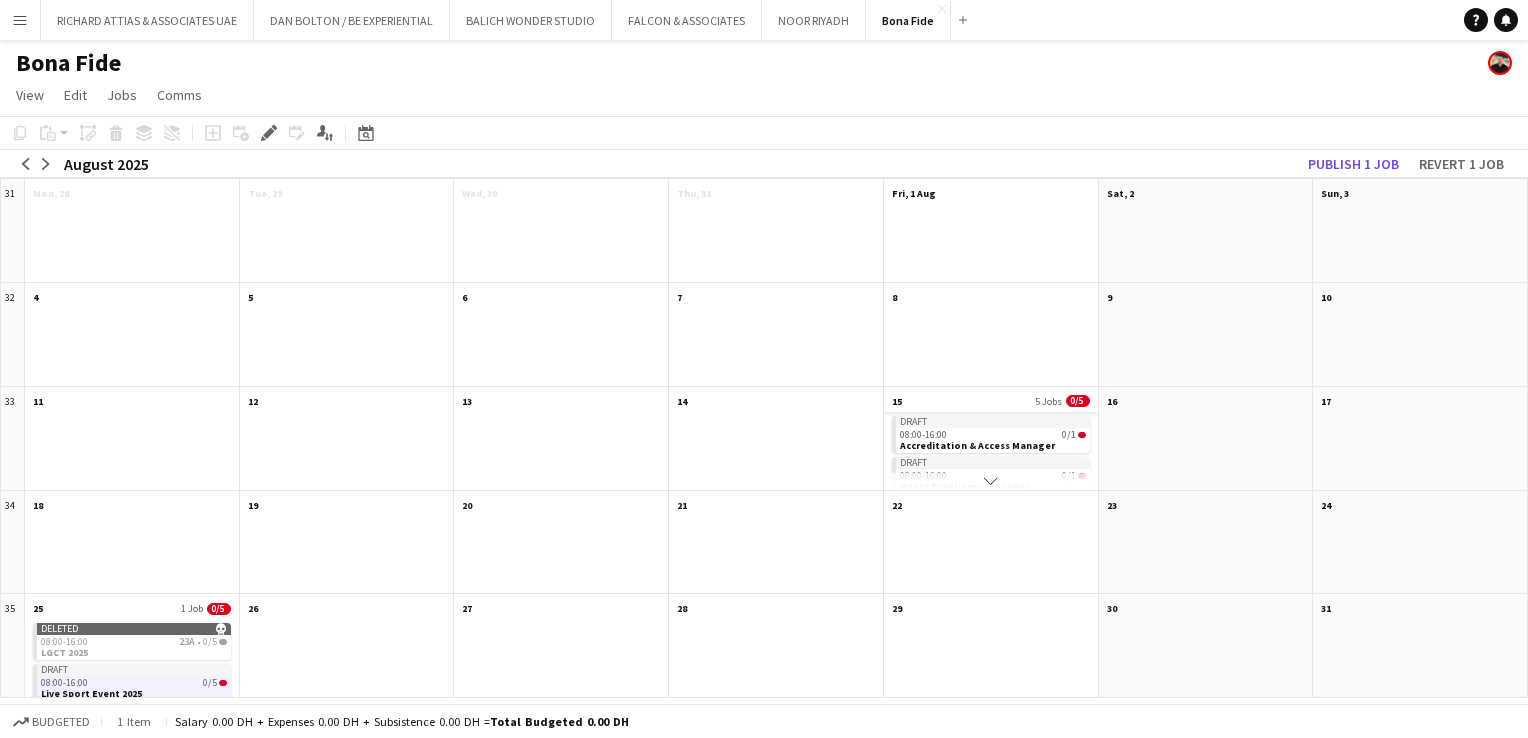 click on "15
5 Jobs
0/5" 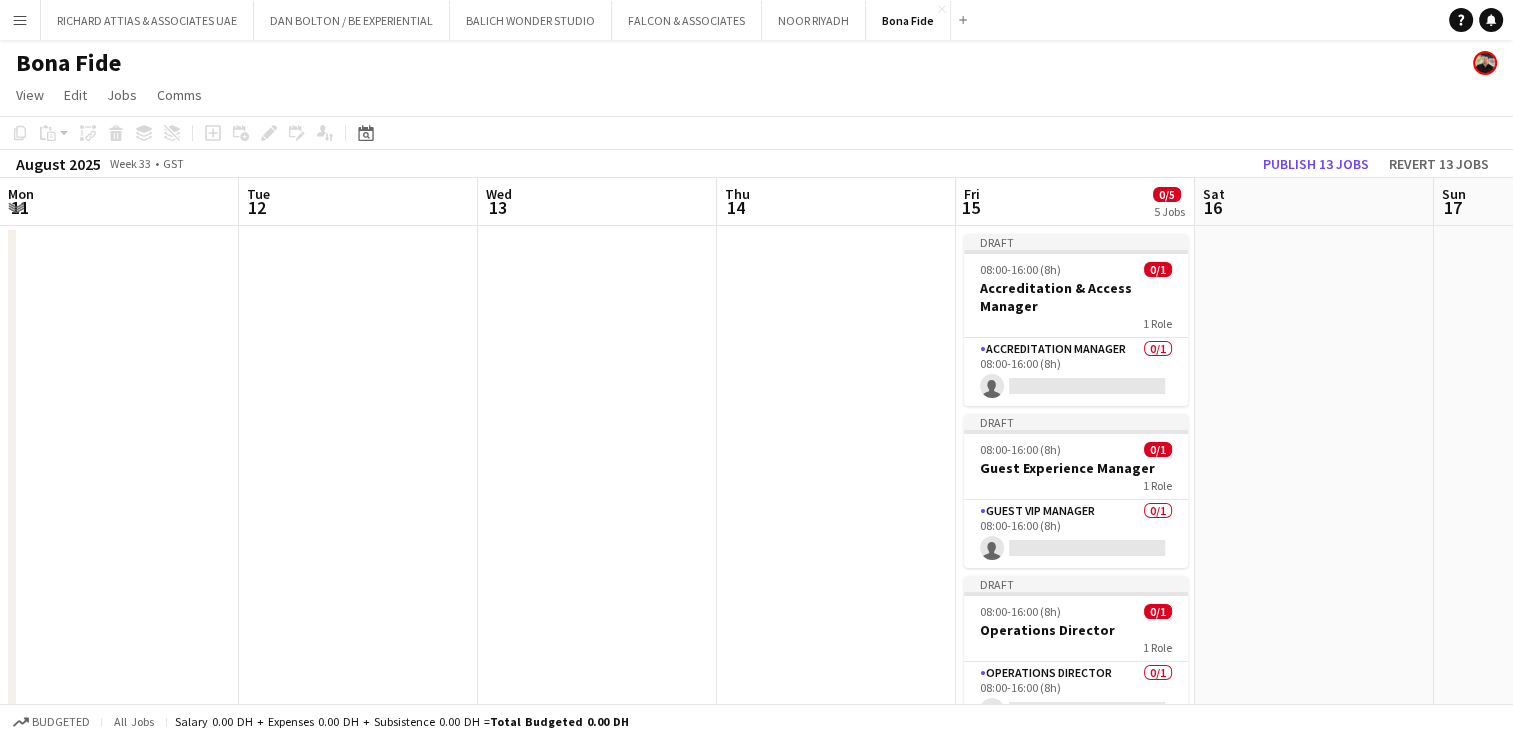 scroll, scrollTop: 0, scrollLeft: 688, axis: horizontal 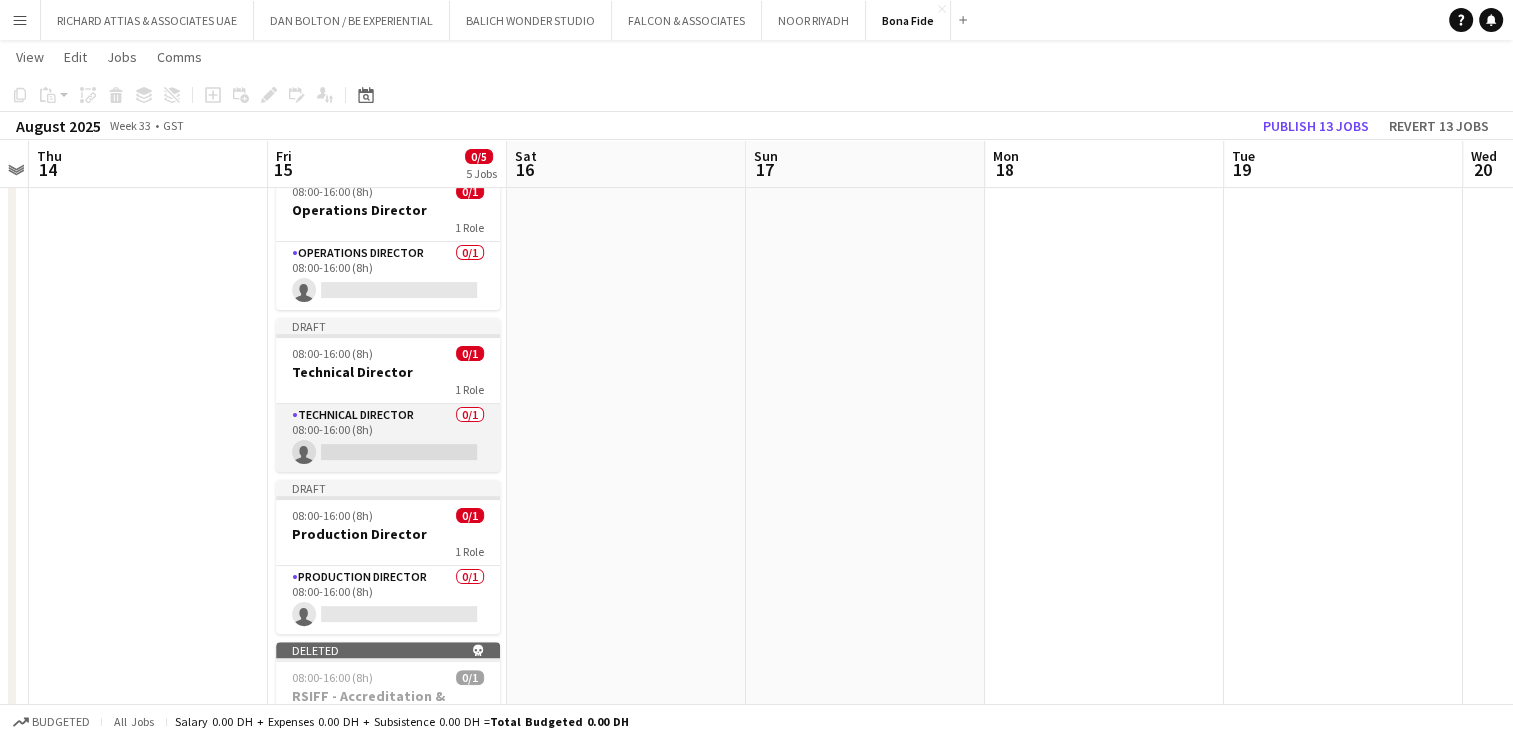 click on "Technical Director   0/1   08:00-16:00 (8h)
single-neutral-actions" at bounding box center (388, 438) 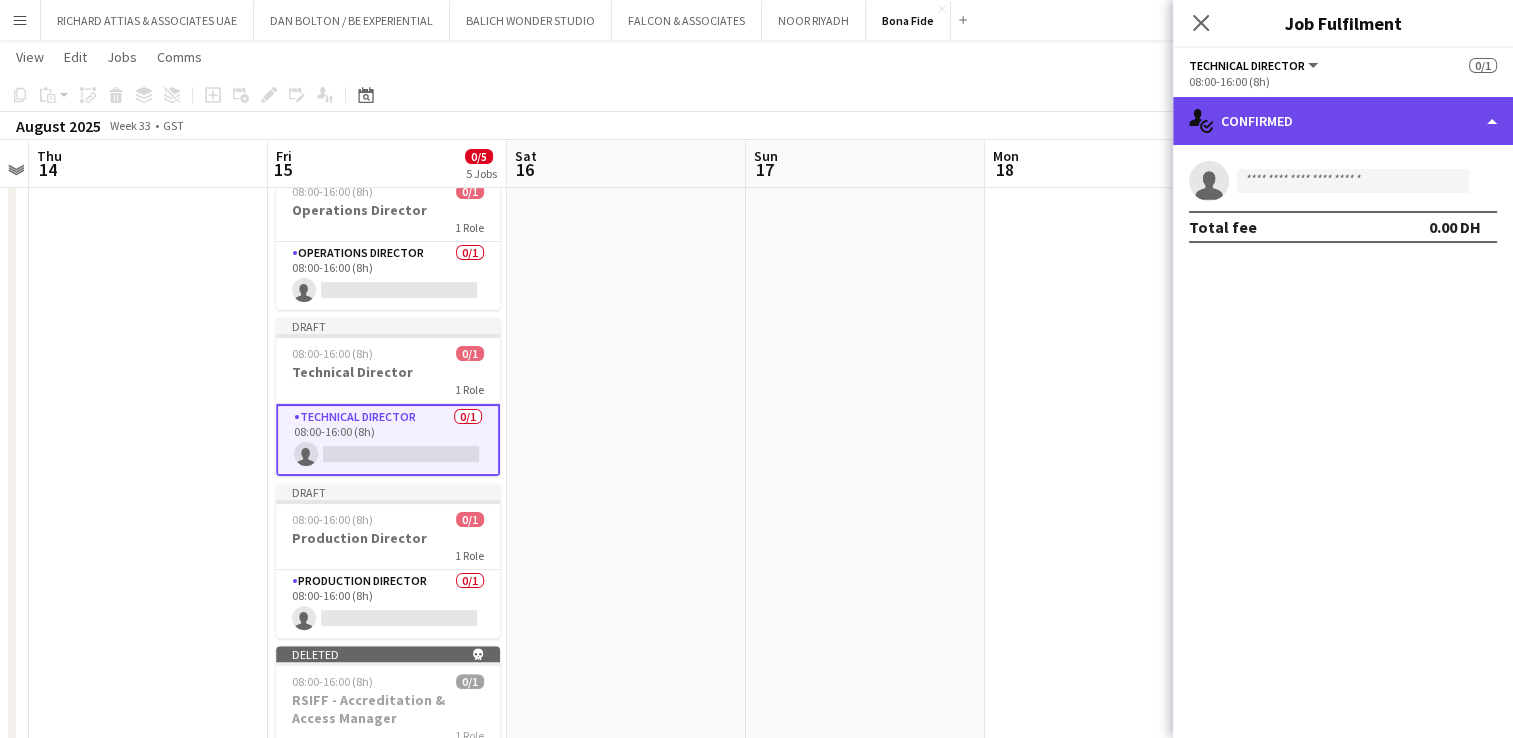 click on "single-neutral-actions-check-2
Confirmed" 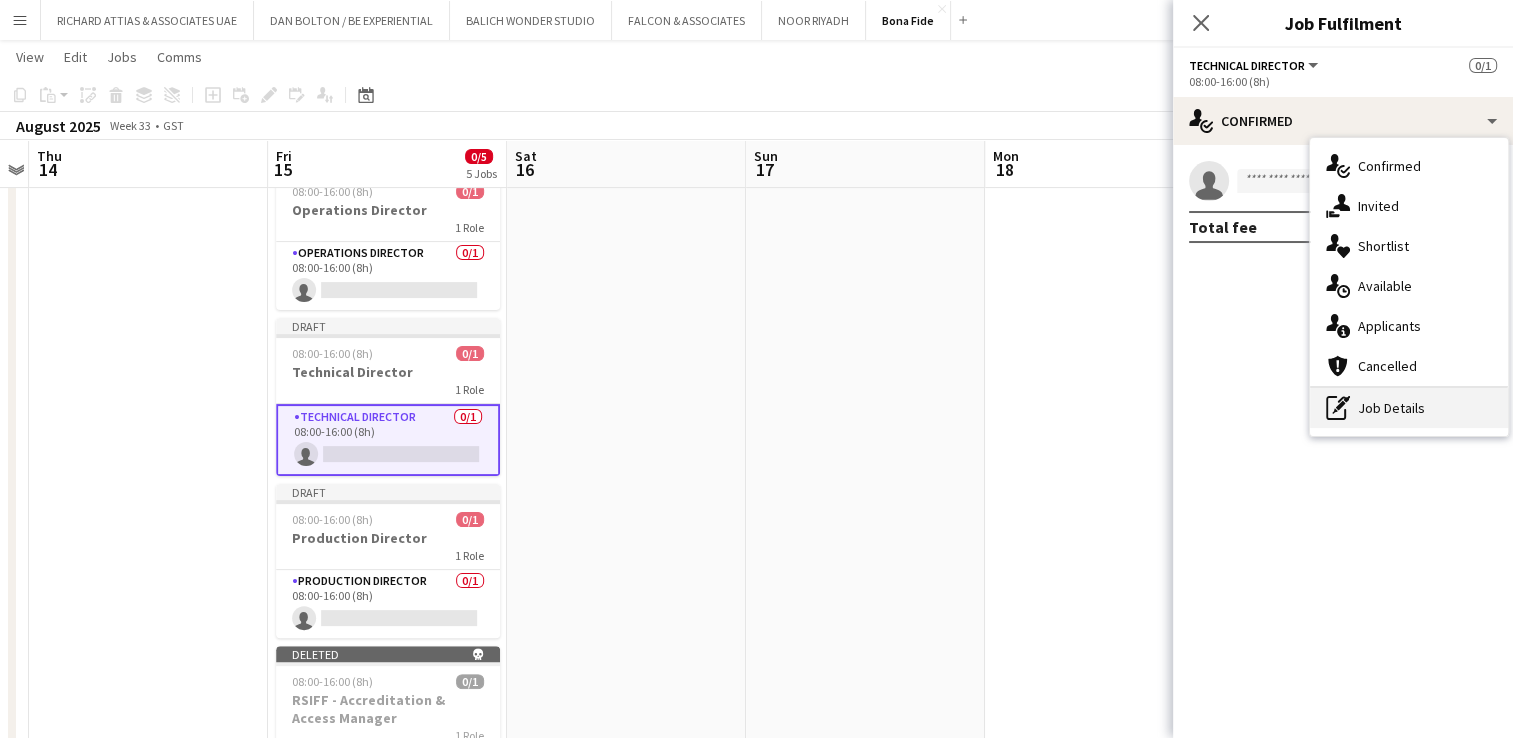 click on "pen-write
Job Details" at bounding box center (1409, 408) 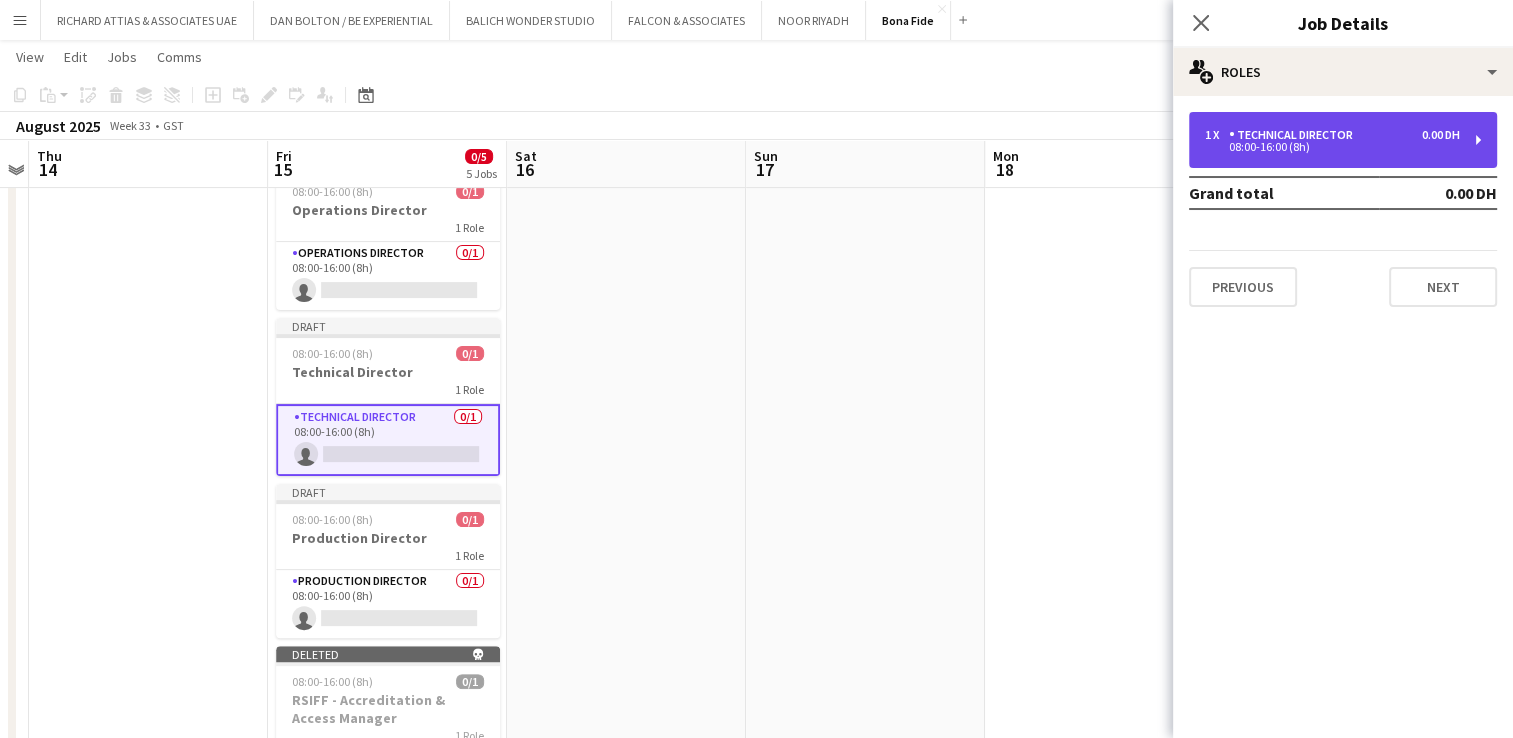 click on "1 x   Technical Director   0.00 DH" at bounding box center (1332, 135) 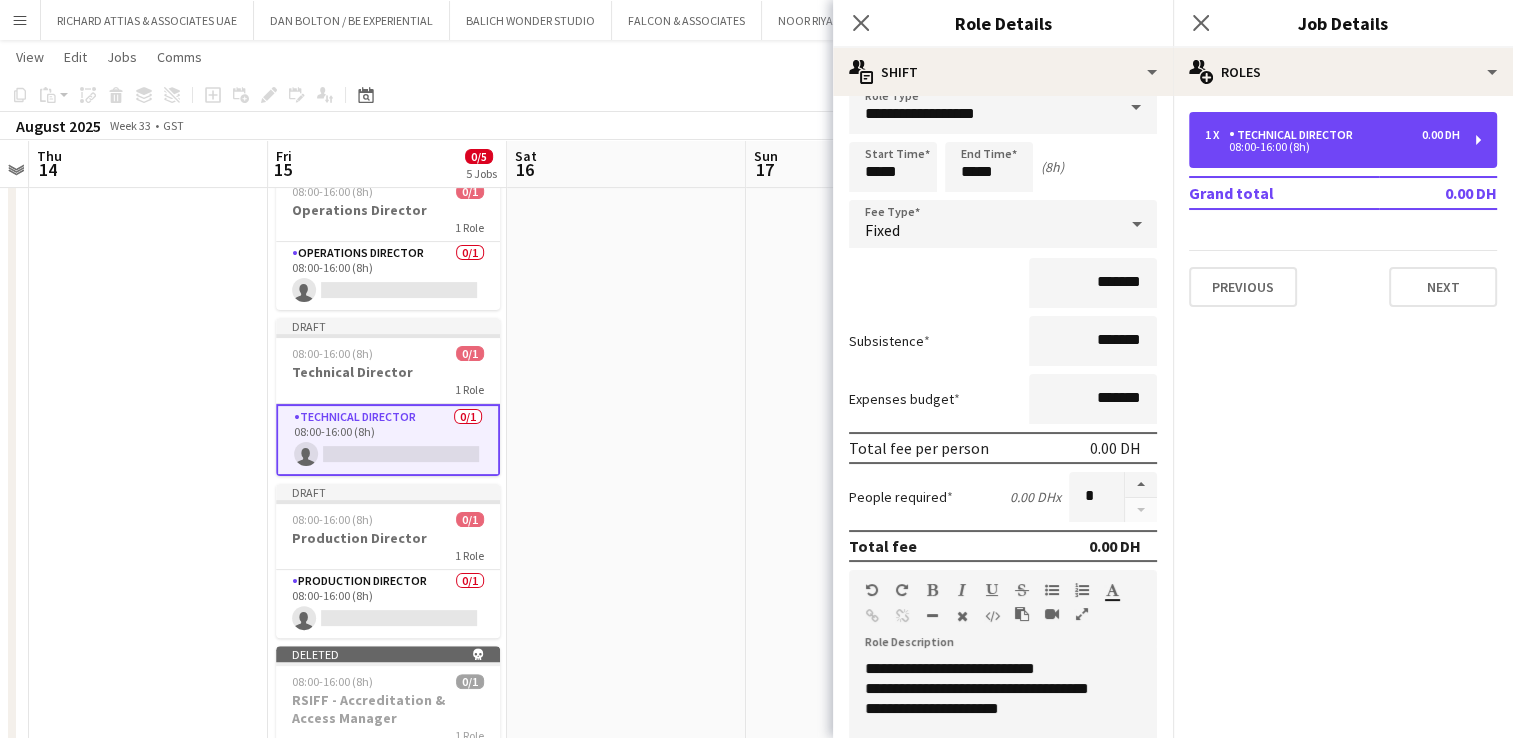 scroll, scrollTop: 35, scrollLeft: 0, axis: vertical 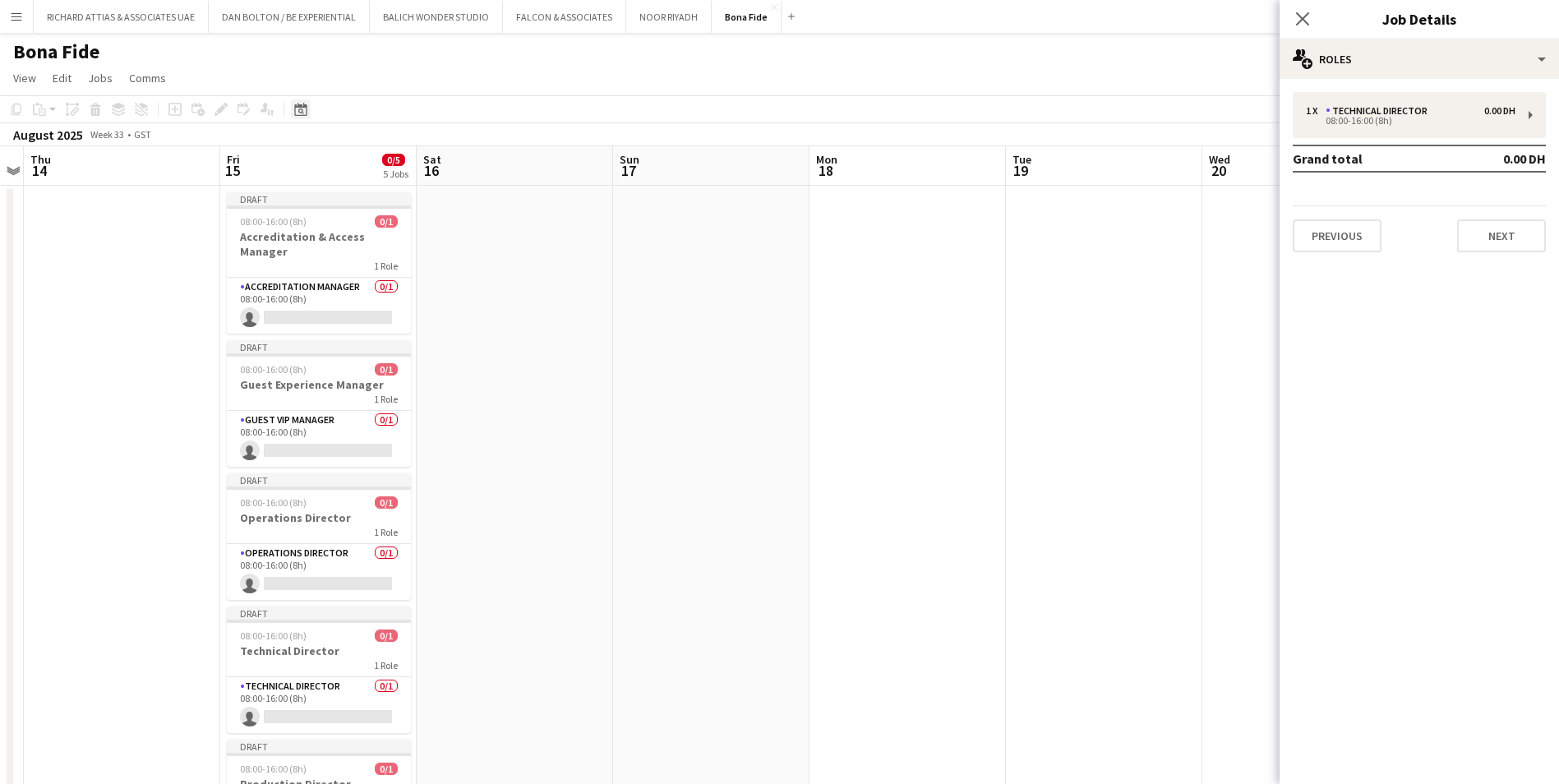 click on "Date picker" 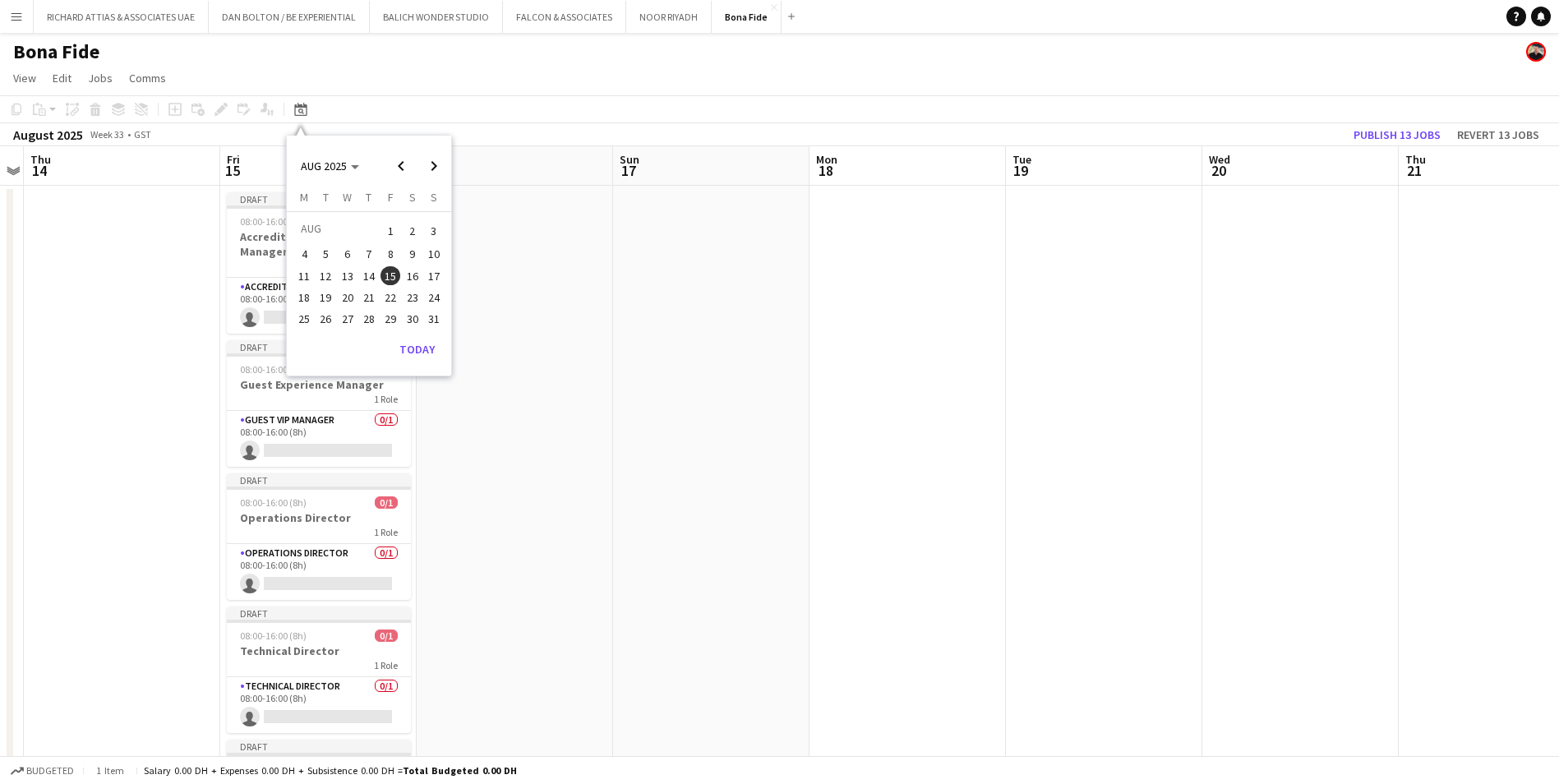 click on "25" at bounding box center [304, 319] 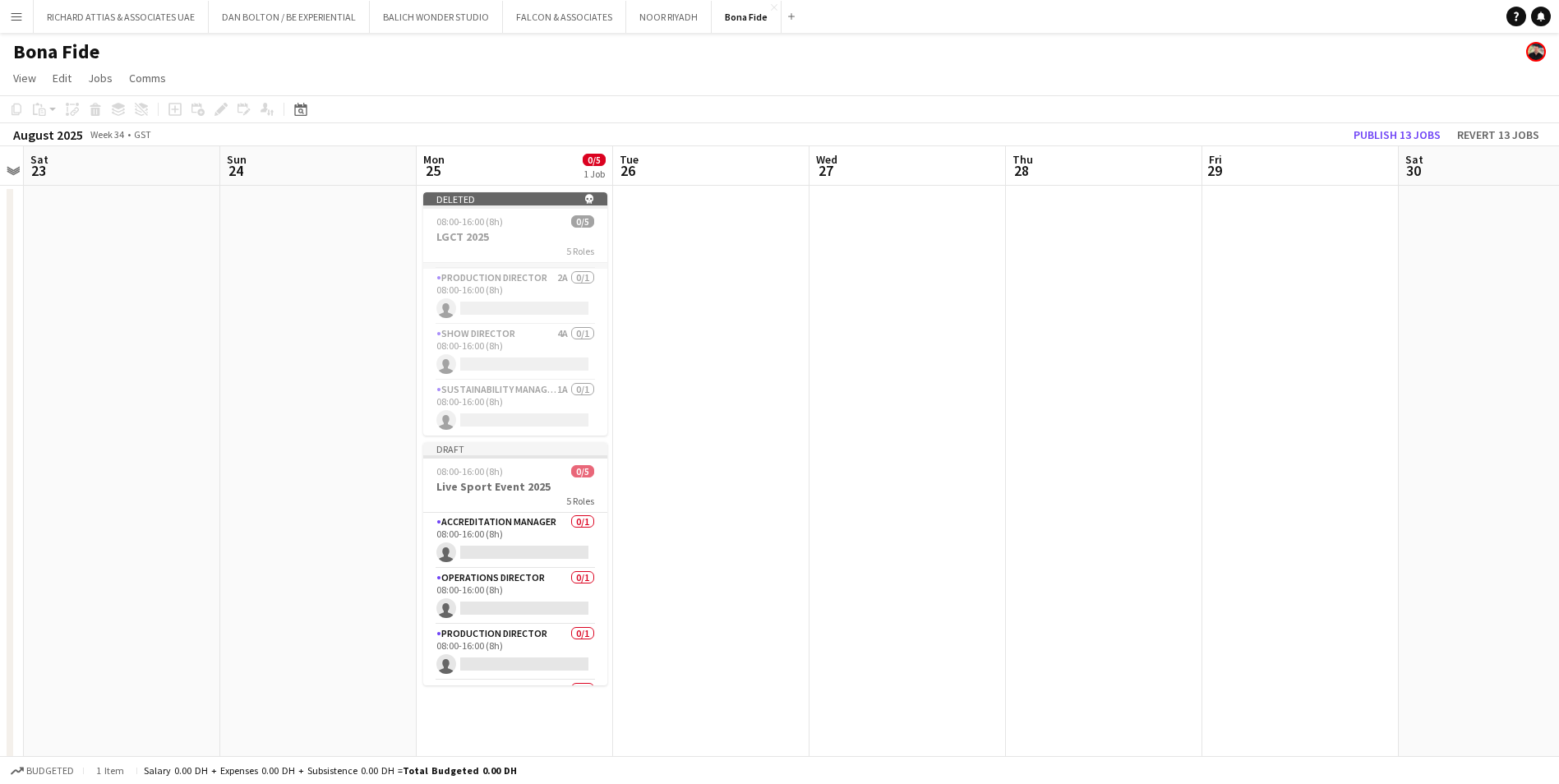 scroll, scrollTop: 107, scrollLeft: 0, axis: vertical 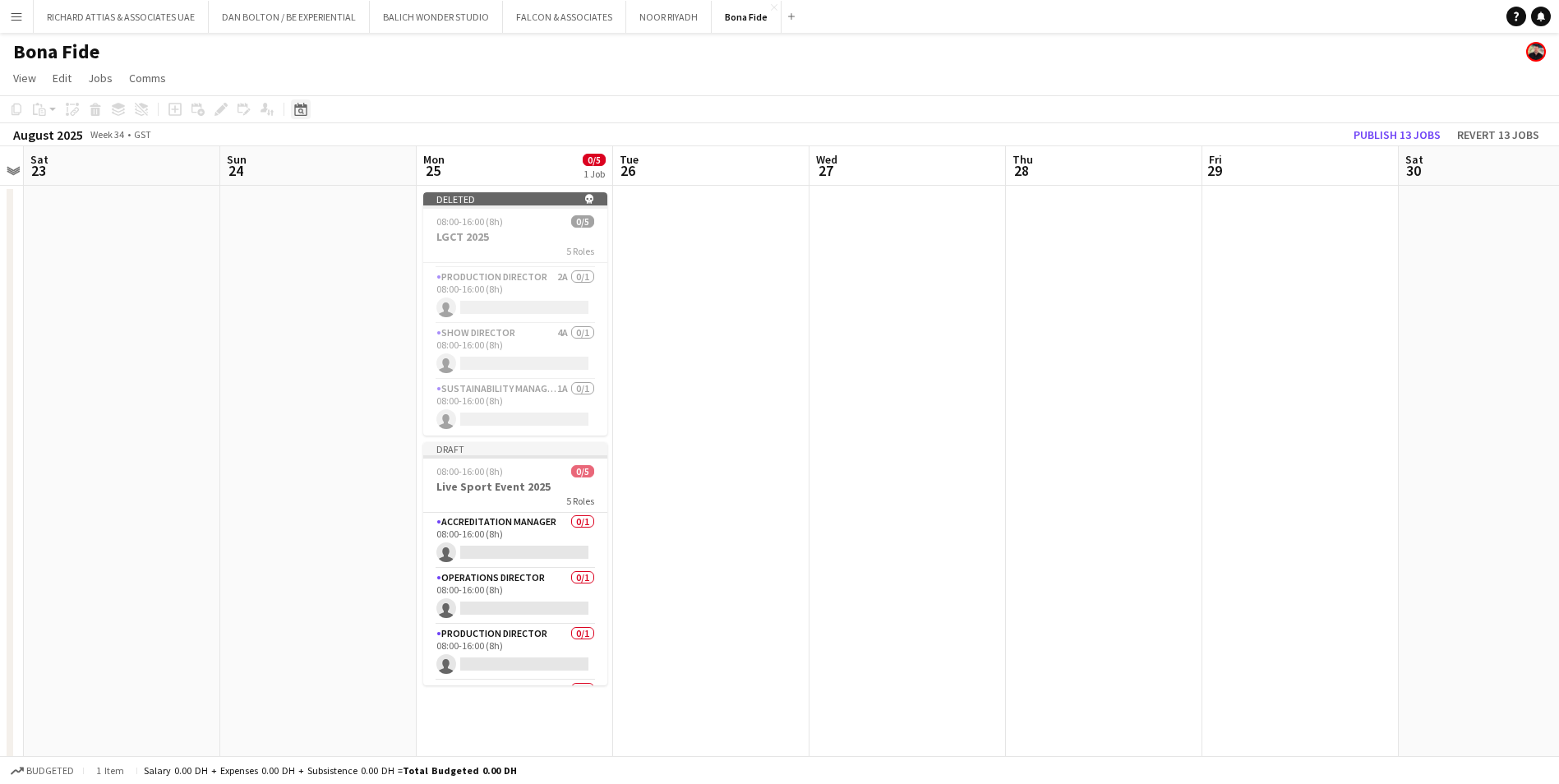 click on "Date picker" 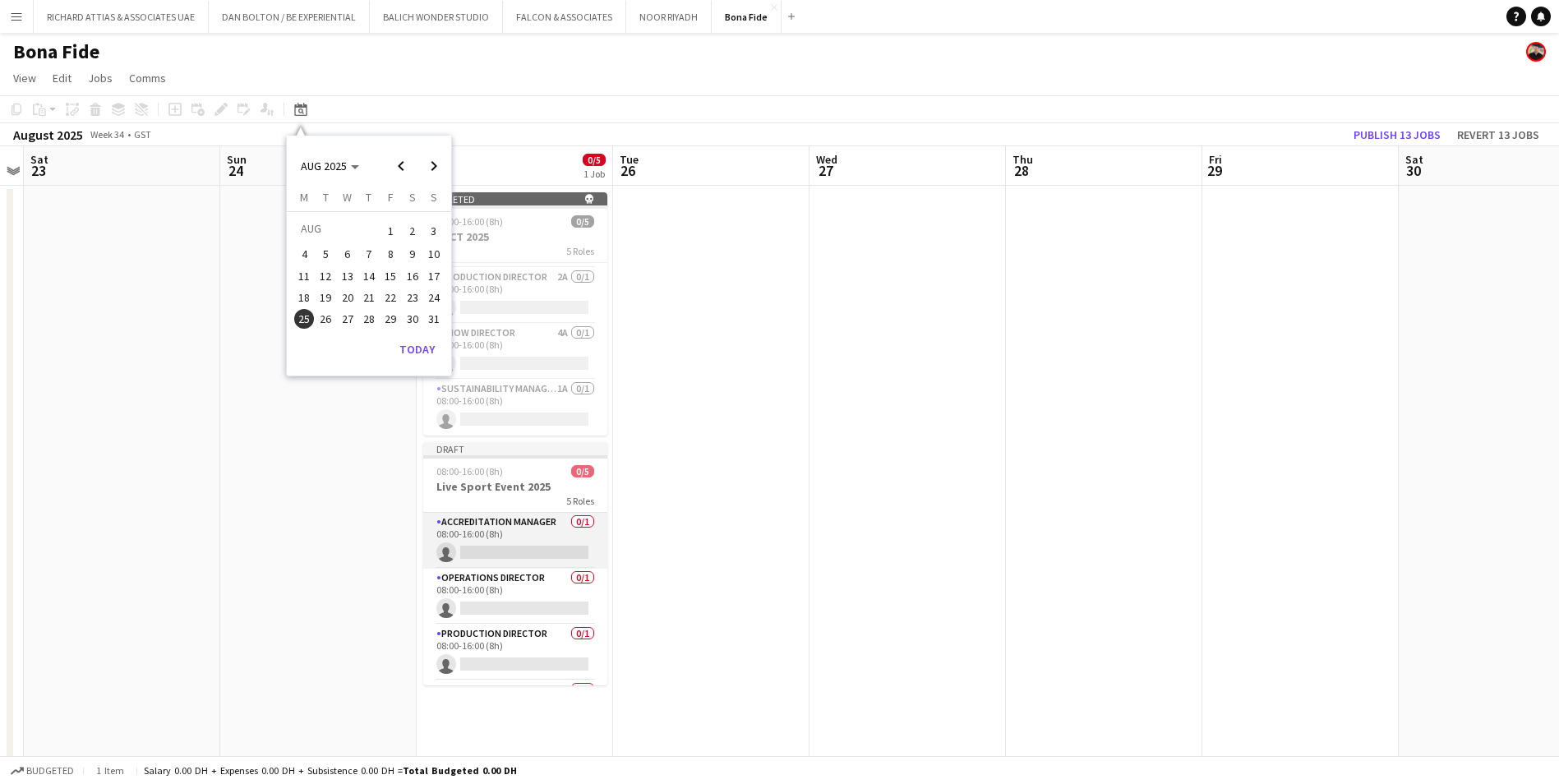 click on "Accreditation Manager   0/1   08:00-16:00 (8h)
single-neutral-actions" at bounding box center (515, 541) 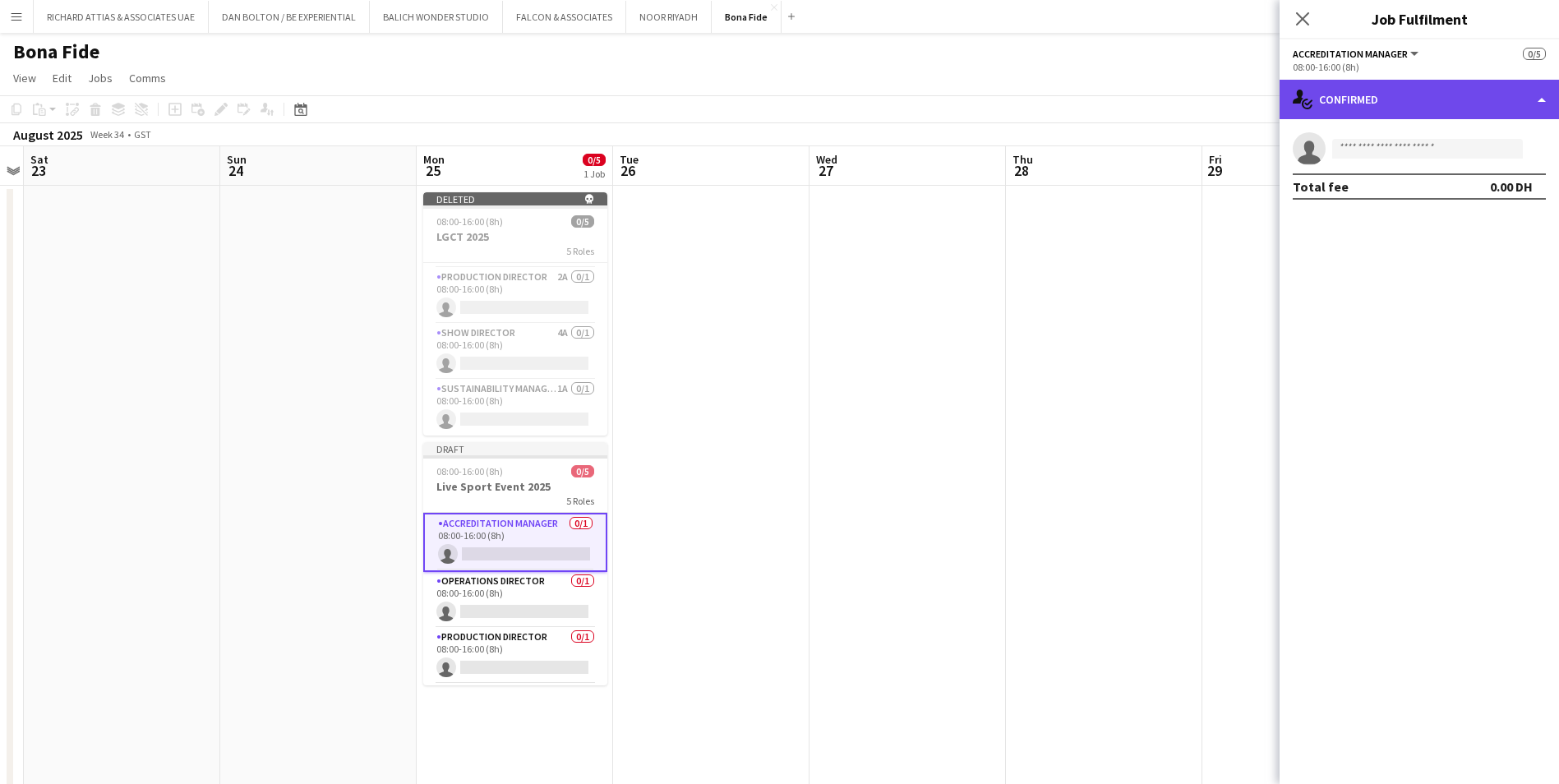click on "single-neutral-actions-check-2
Confirmed" 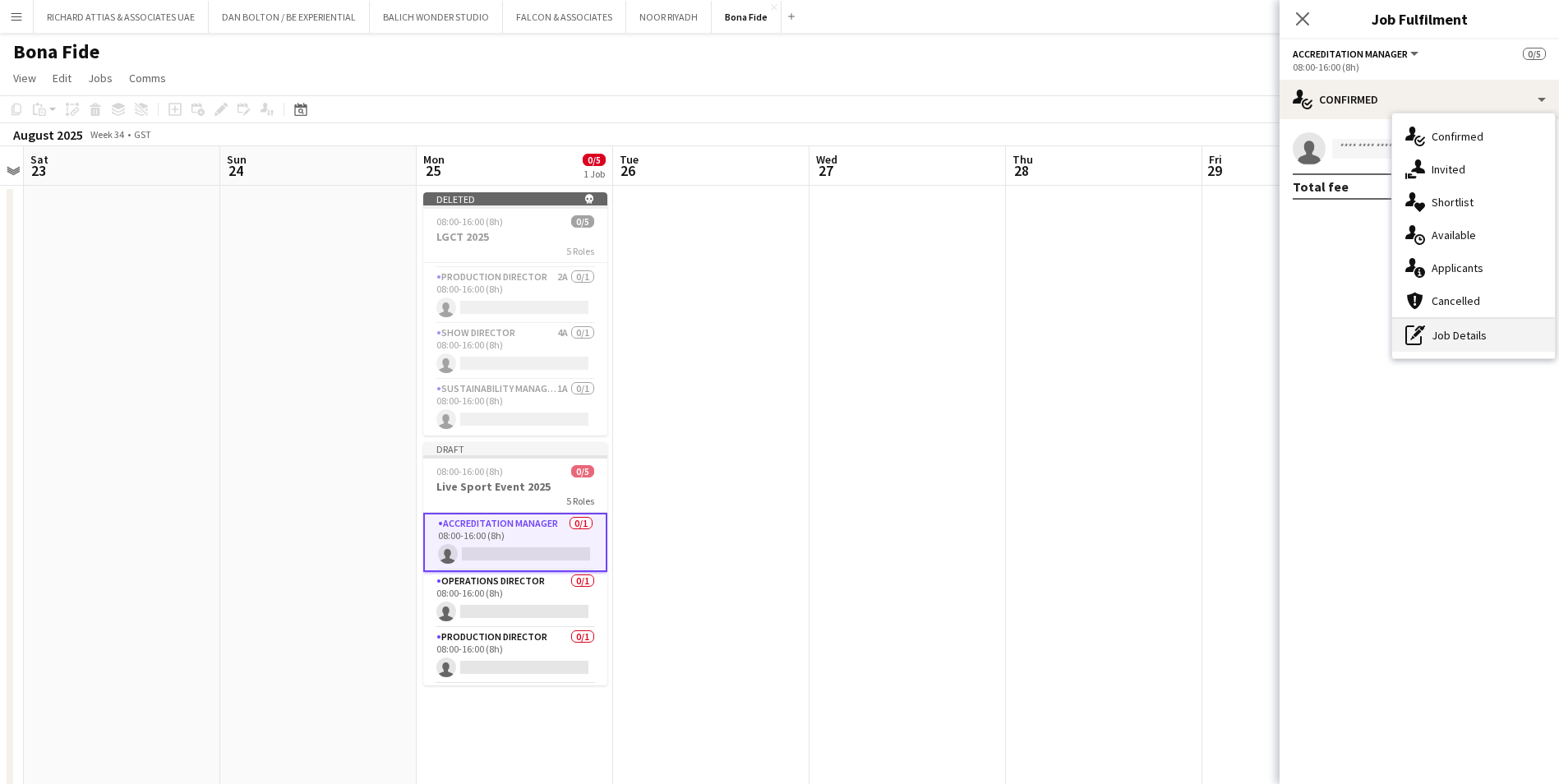 click on "pen-write
Job Details" at bounding box center [1474, 335] 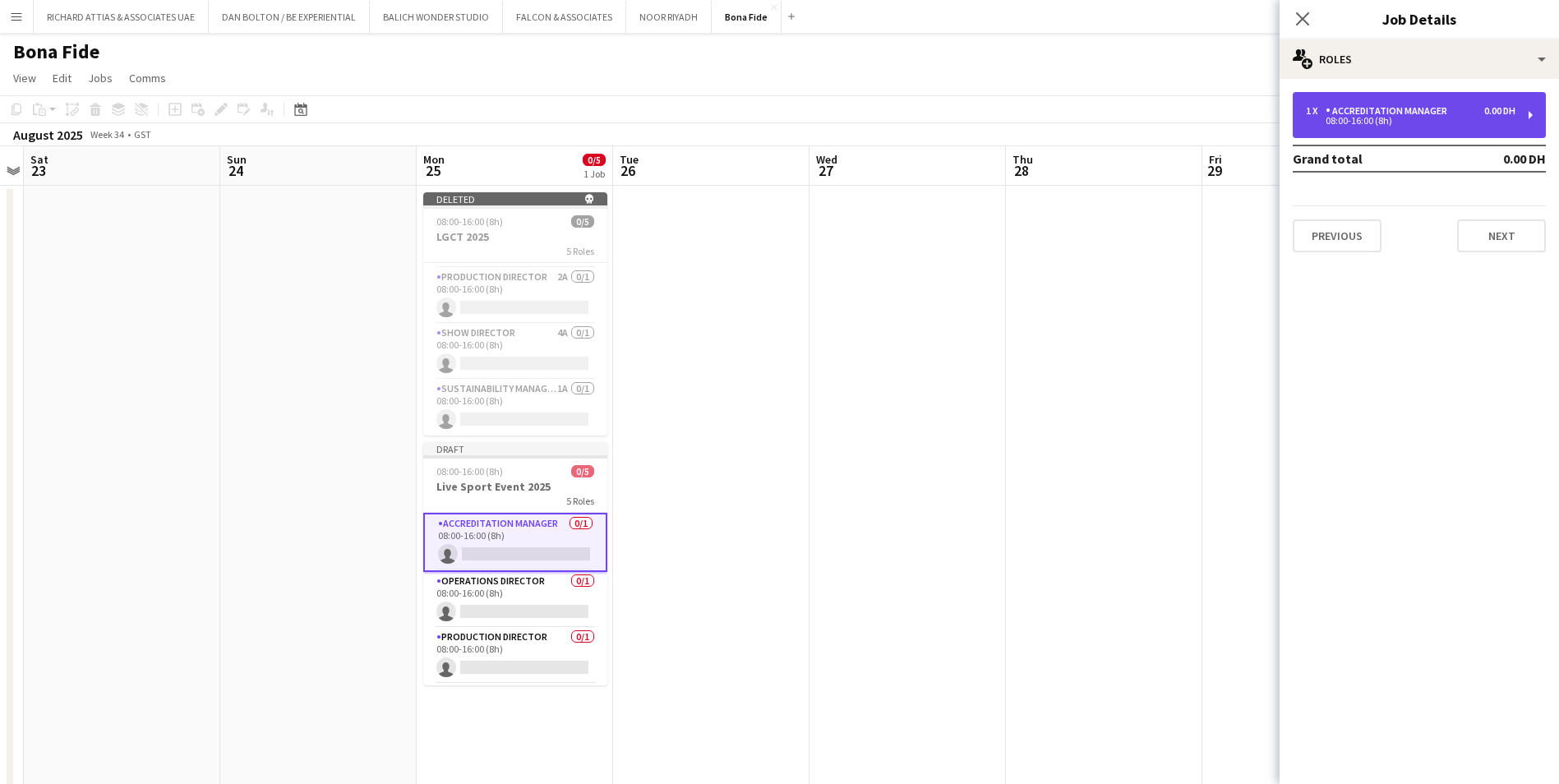 click on "Accreditation Manager" at bounding box center (1390, 111) 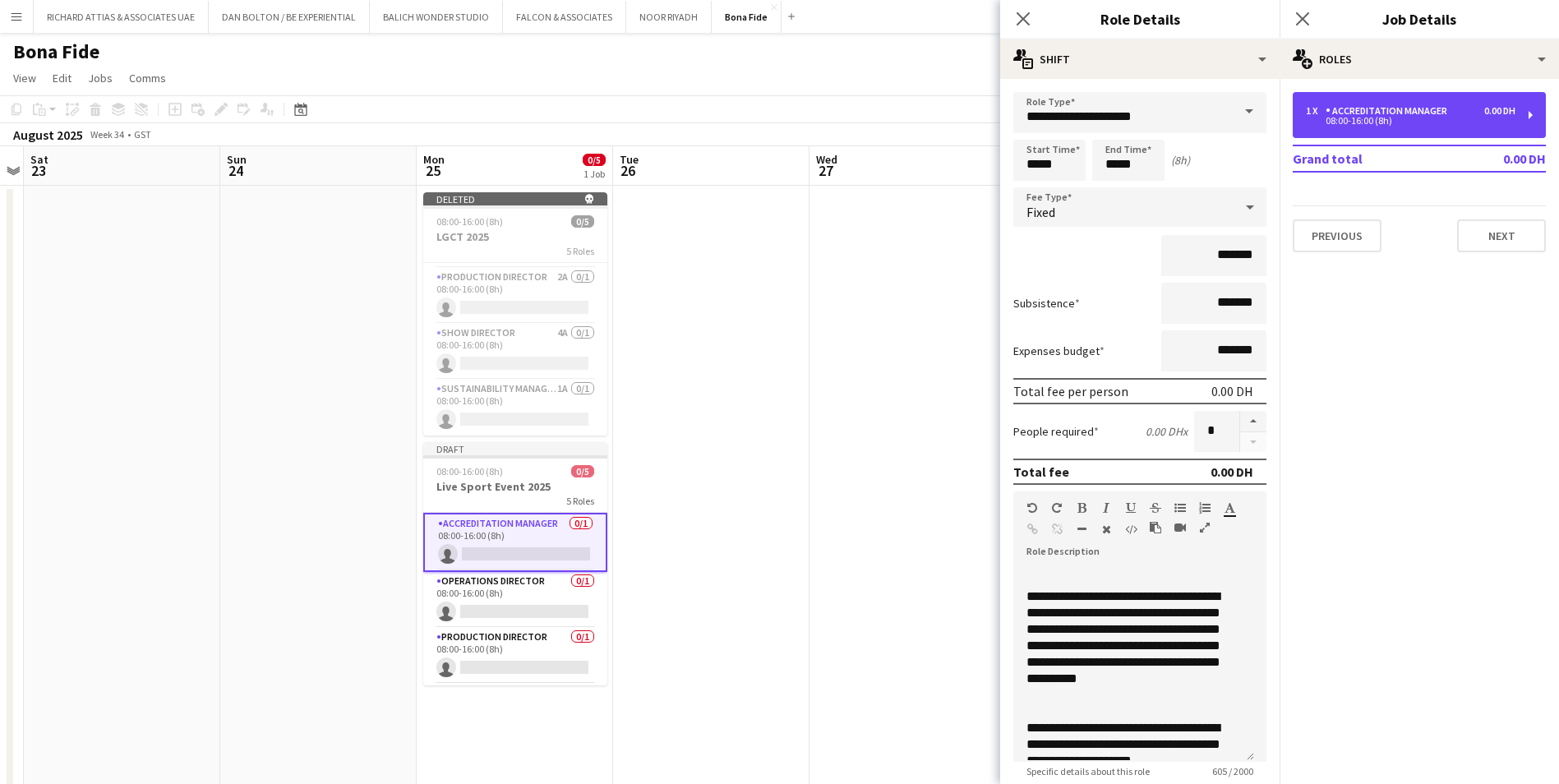 scroll, scrollTop: 227, scrollLeft: 0, axis: vertical 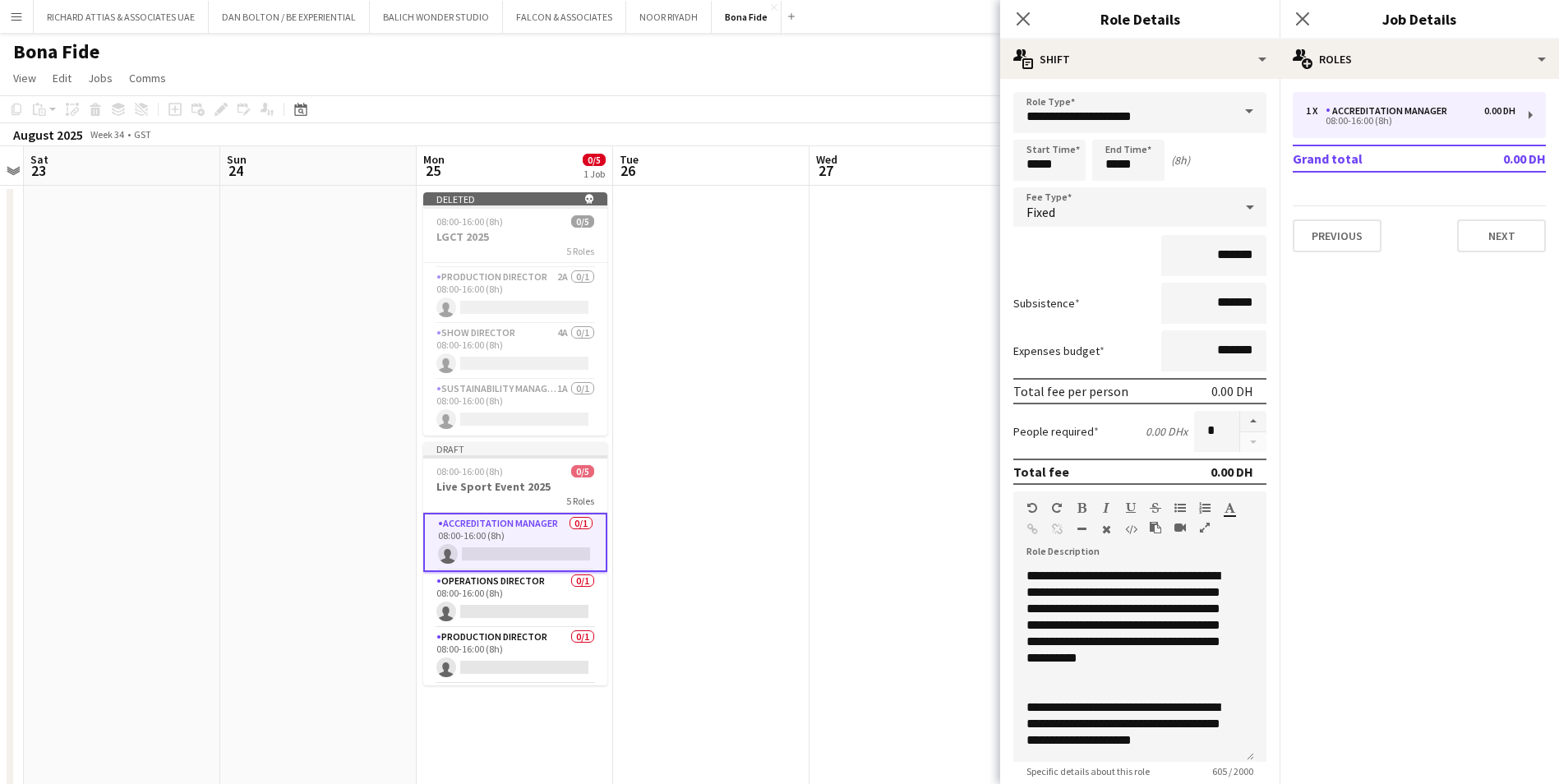 click at bounding box center [711, 1008] 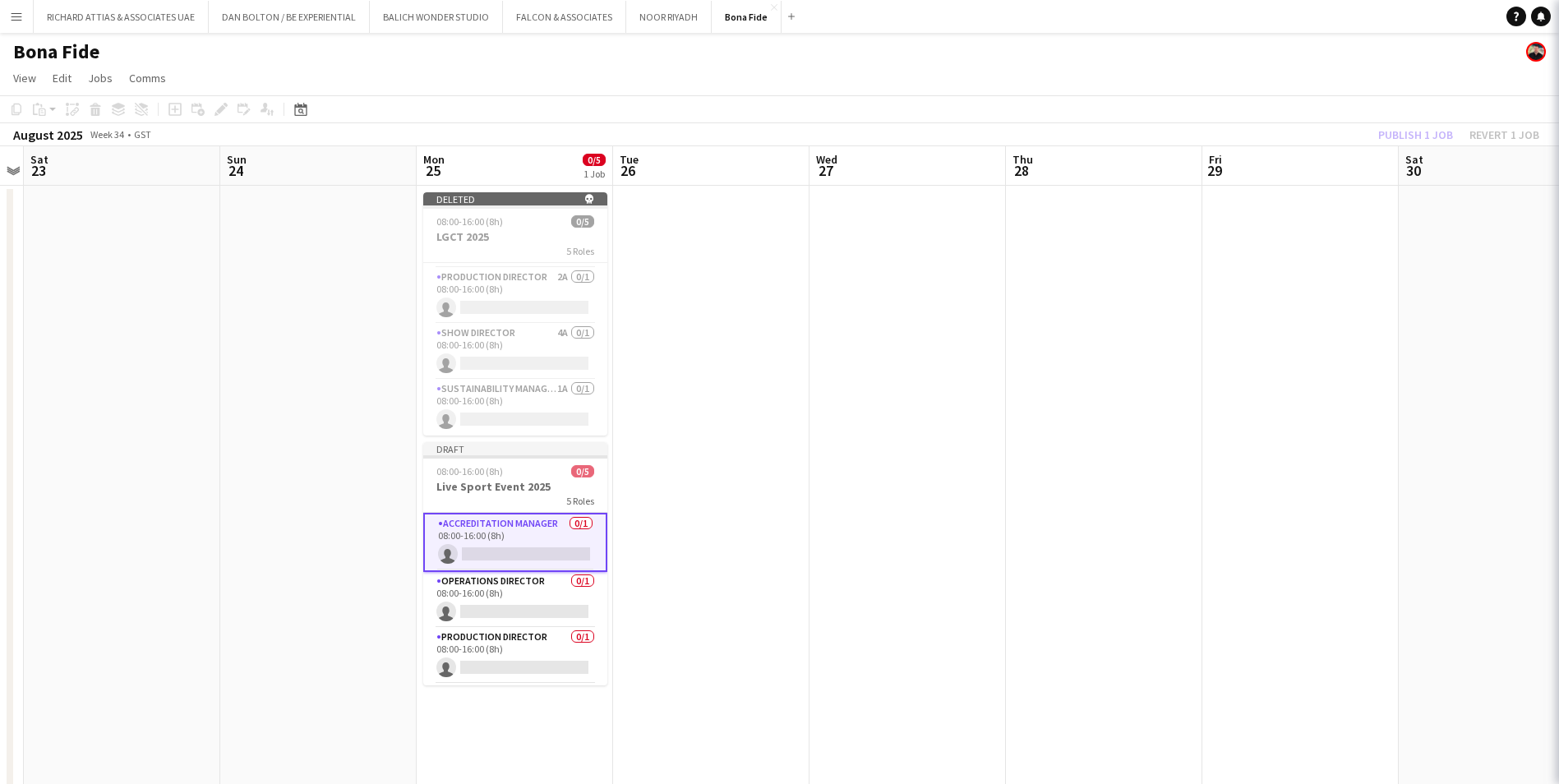 scroll, scrollTop: 0, scrollLeft: 566, axis: horizontal 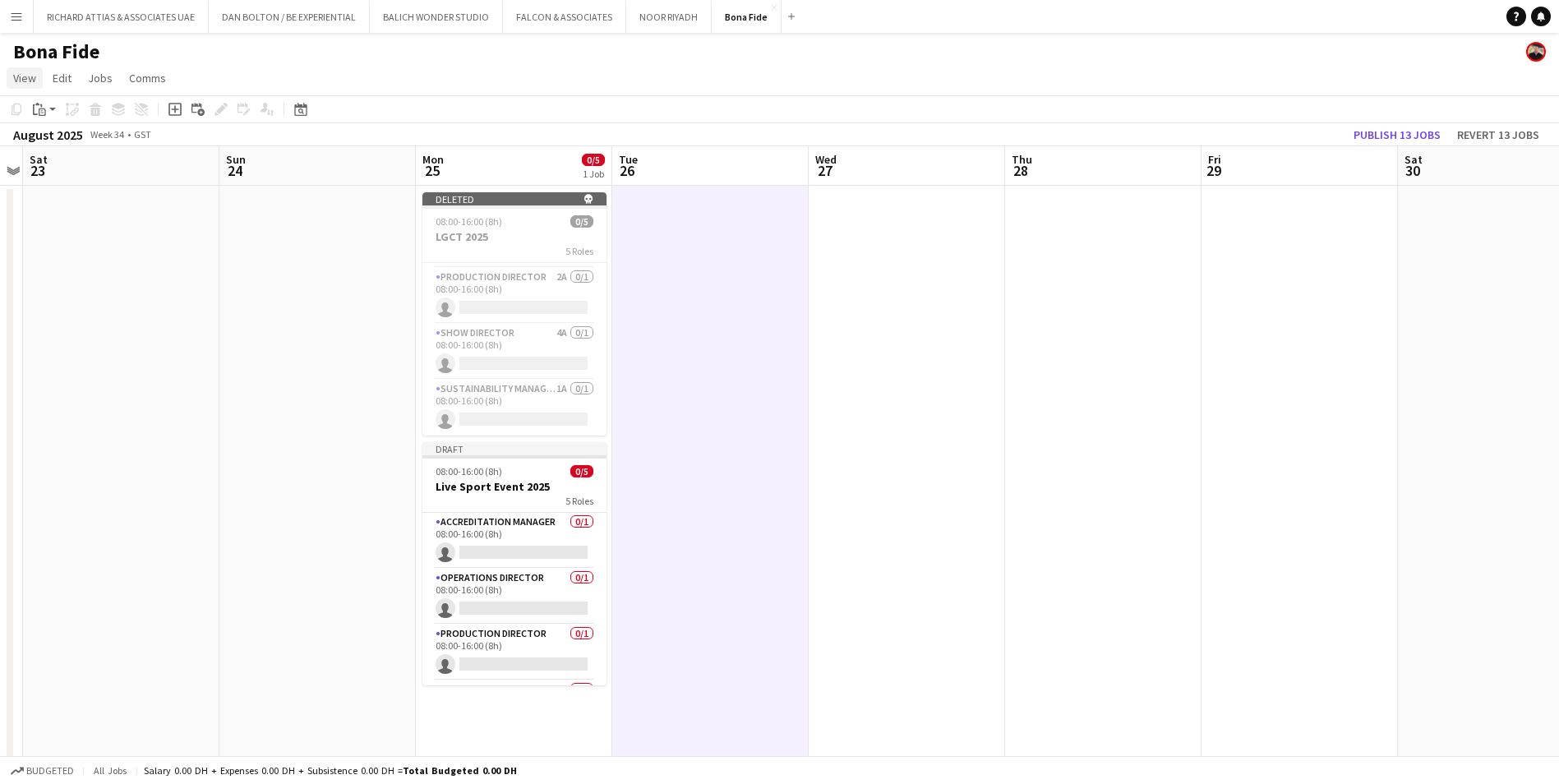 click on "View" 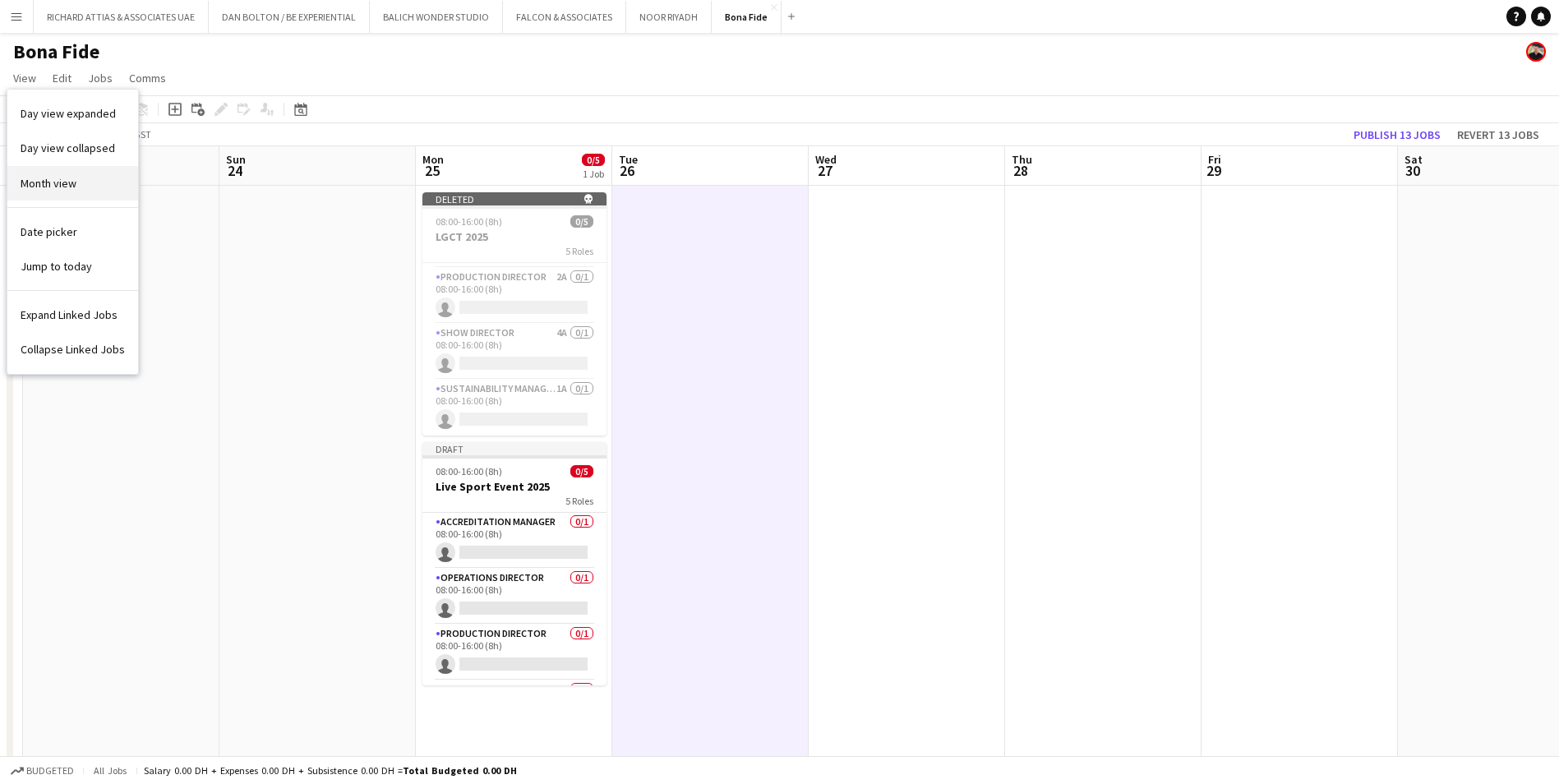 click on "Month view" at bounding box center [48, 183] 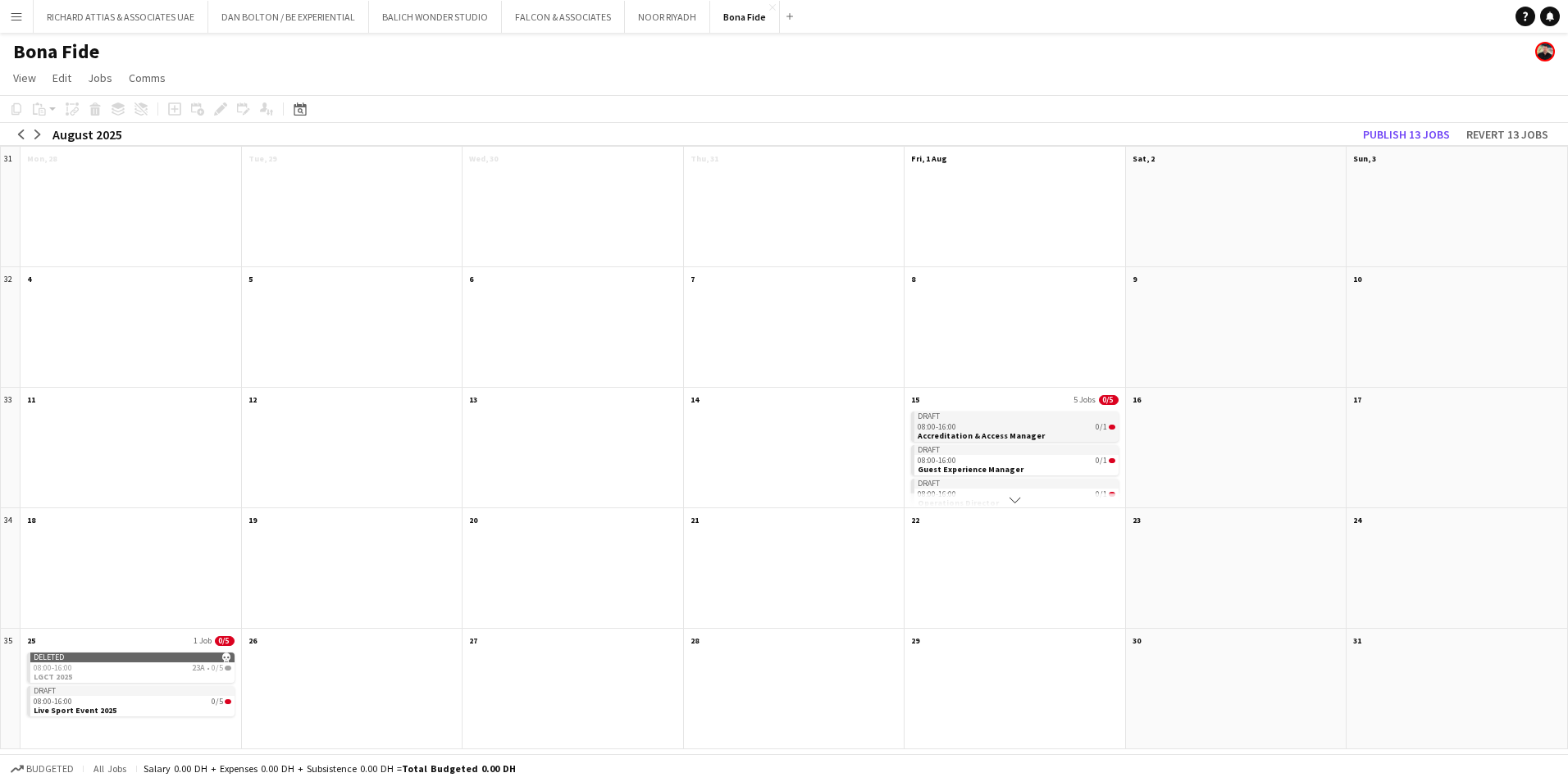 click on "Draft" 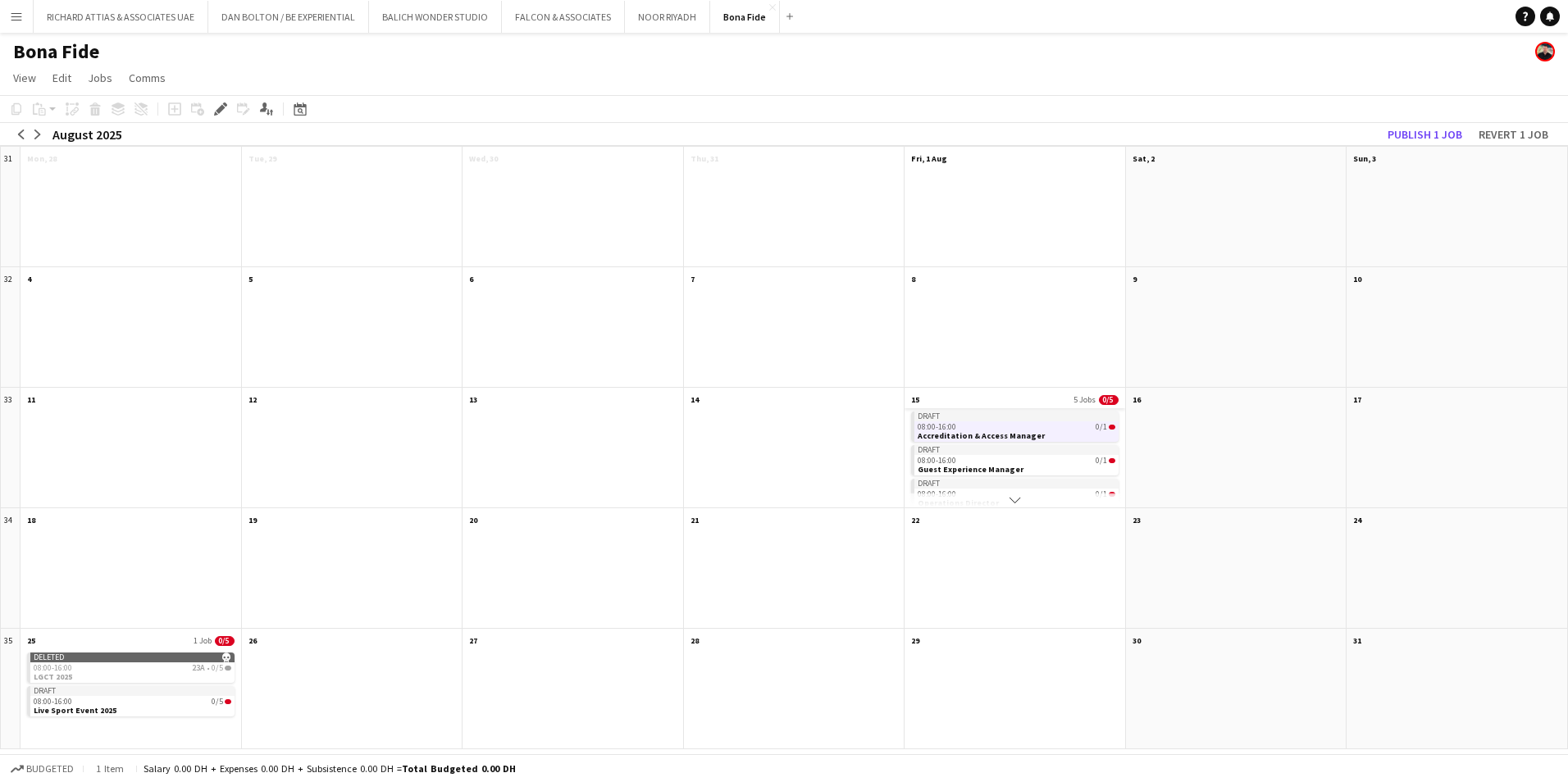 click on "15
5 Jobs
0/5" 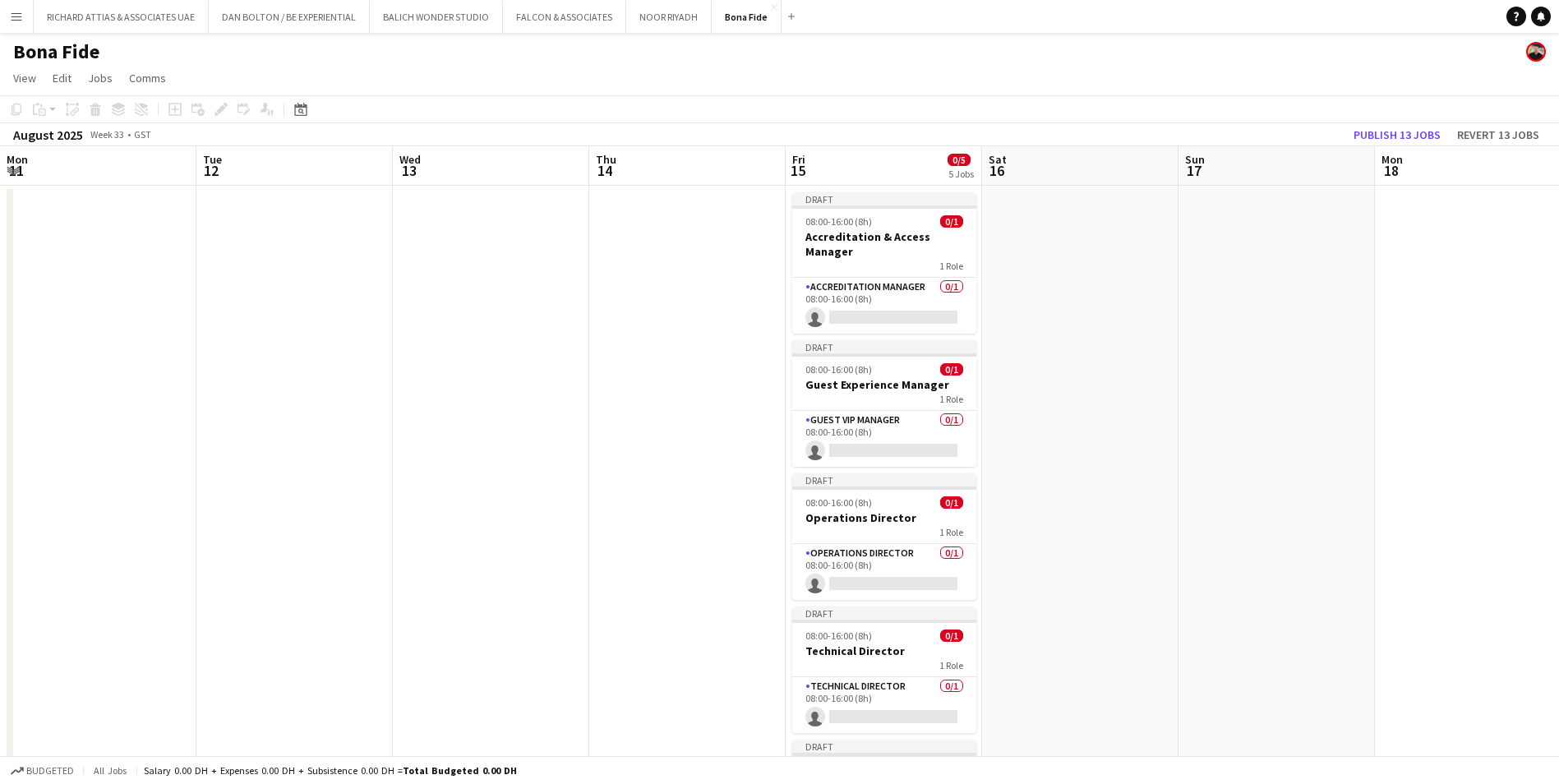 scroll, scrollTop: 0, scrollLeft: 565, axis: horizontal 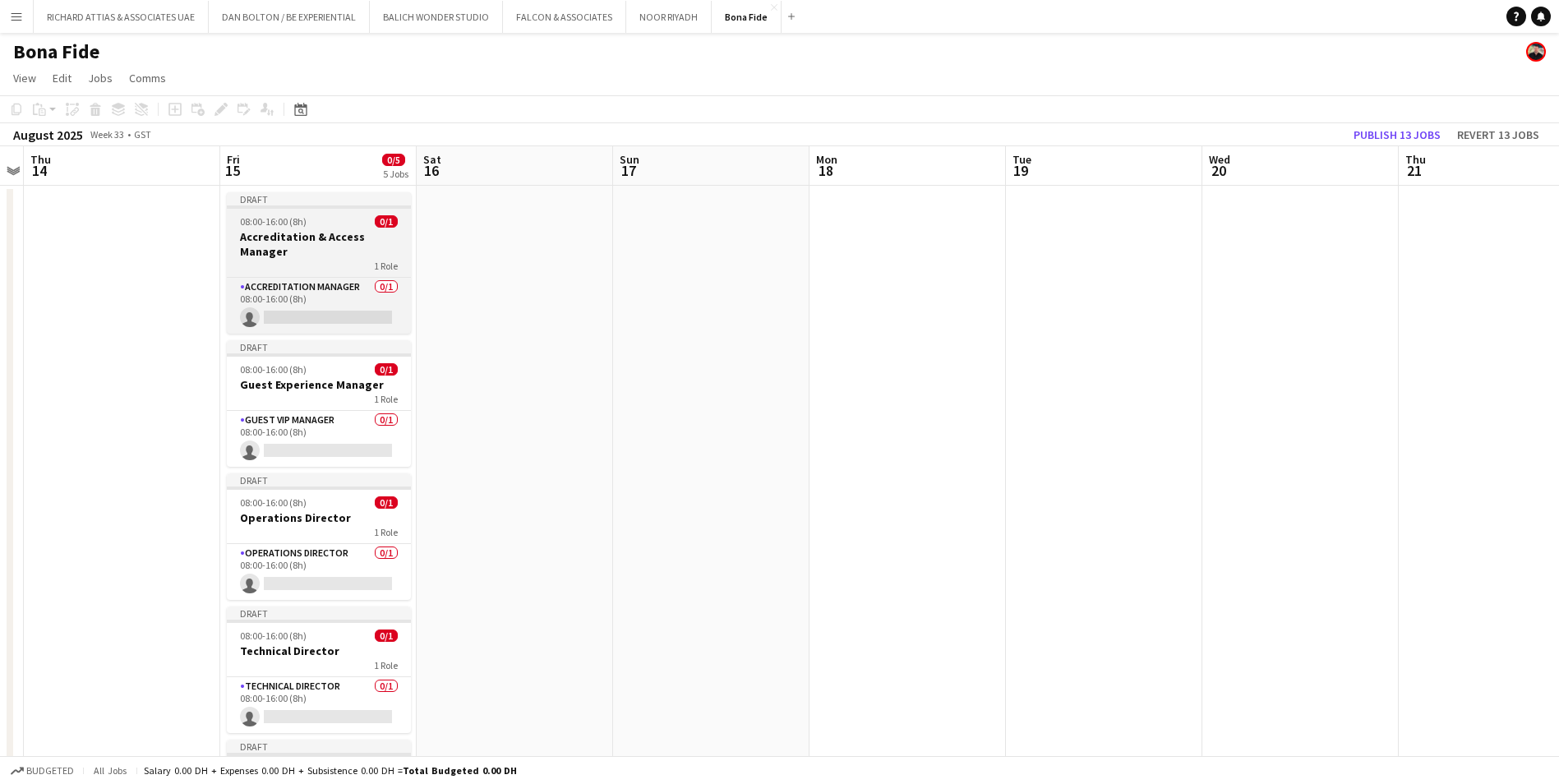 click on "Draft" at bounding box center [319, 199] 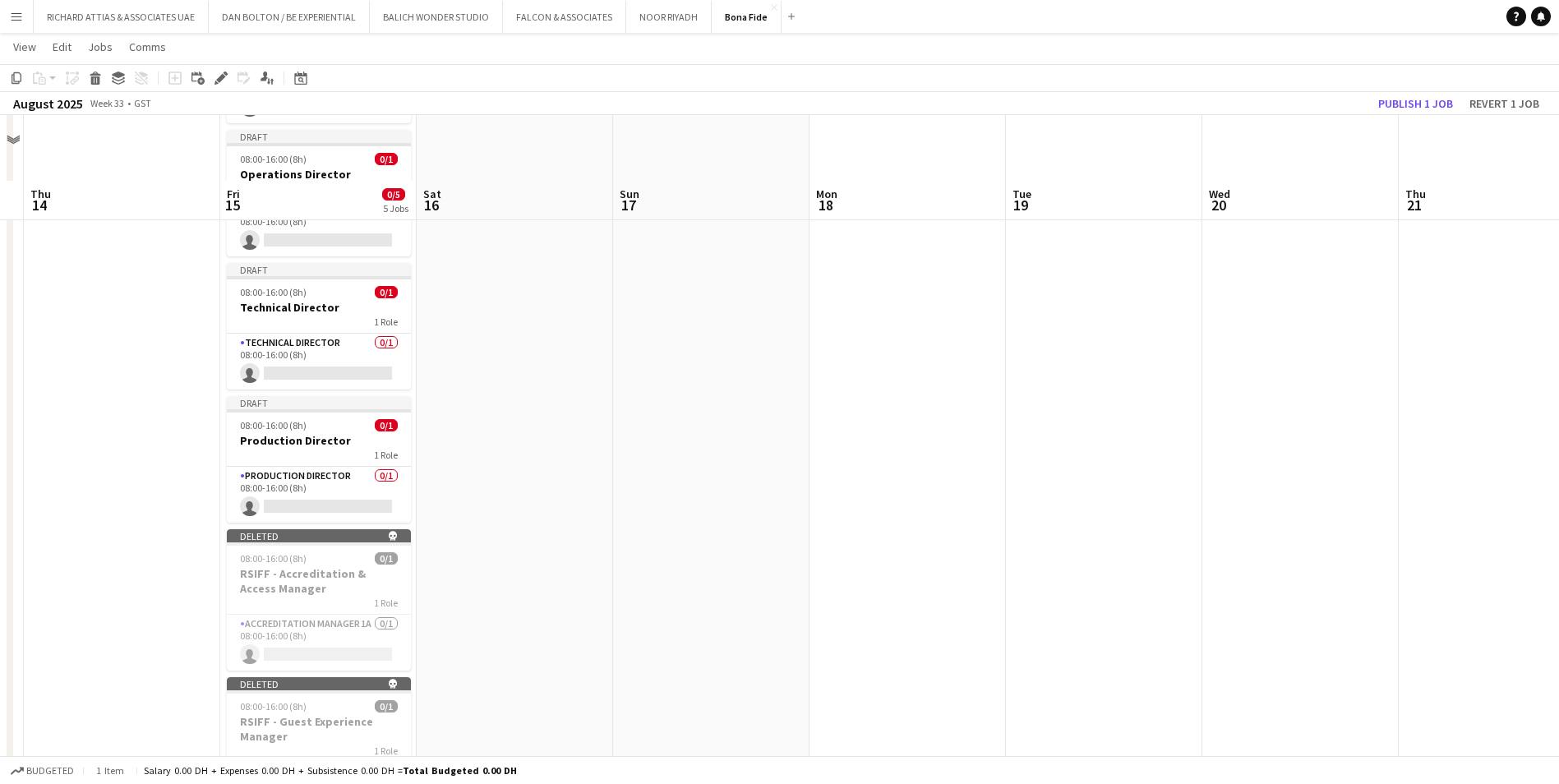 scroll, scrollTop: 0, scrollLeft: 0, axis: both 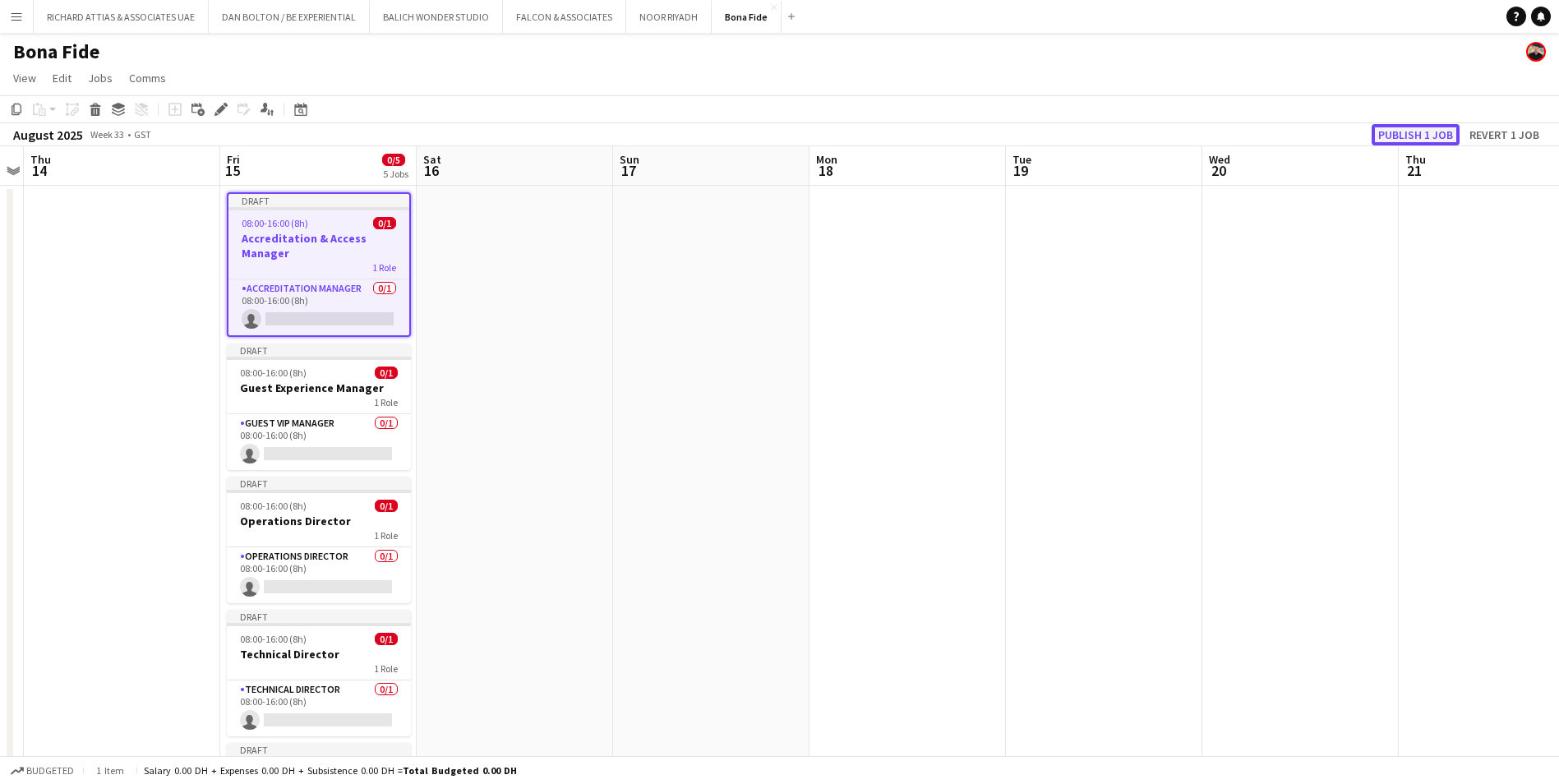 click on "Publish 1 job" 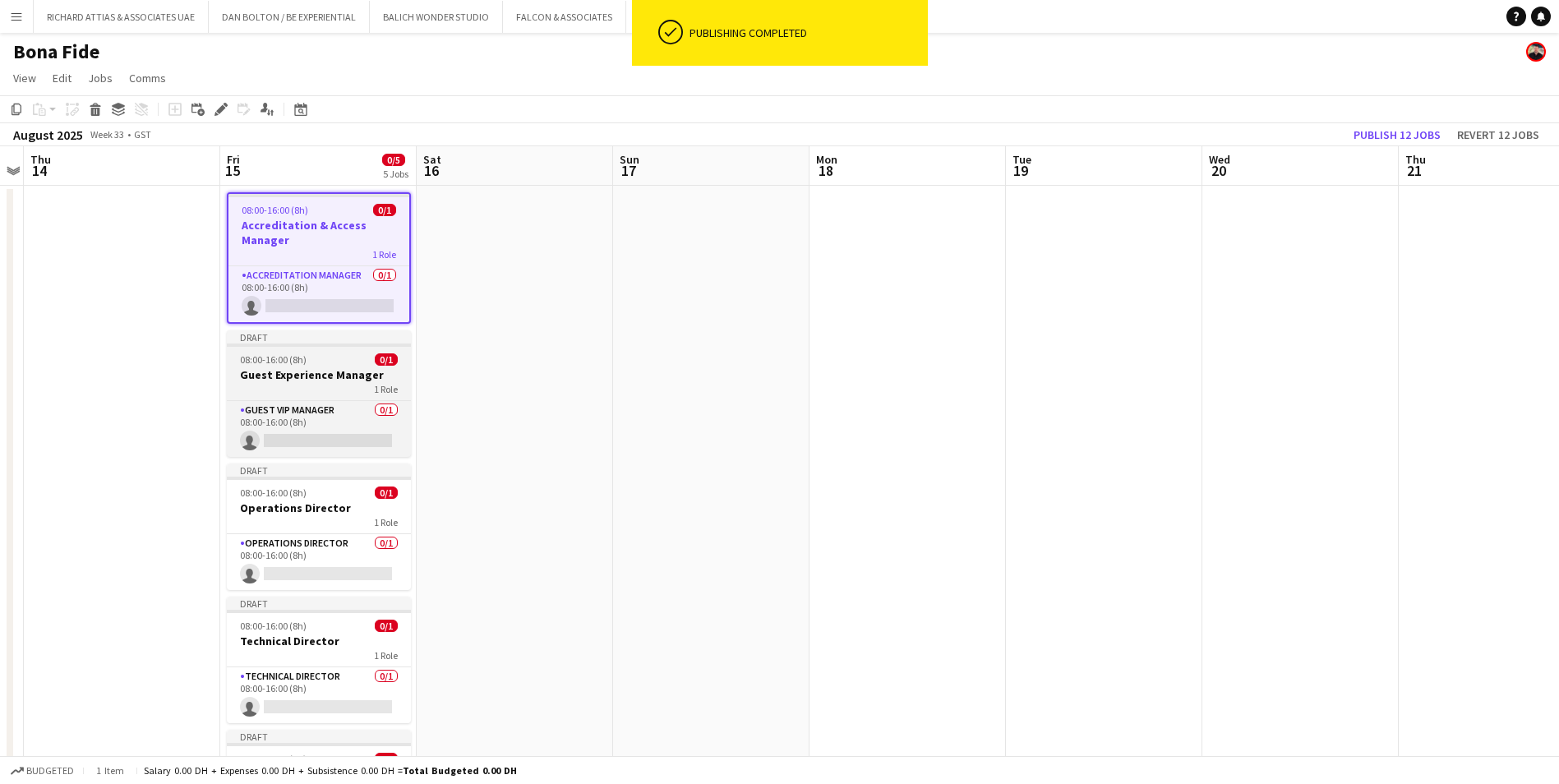 click on "Draft" at bounding box center (319, 337) 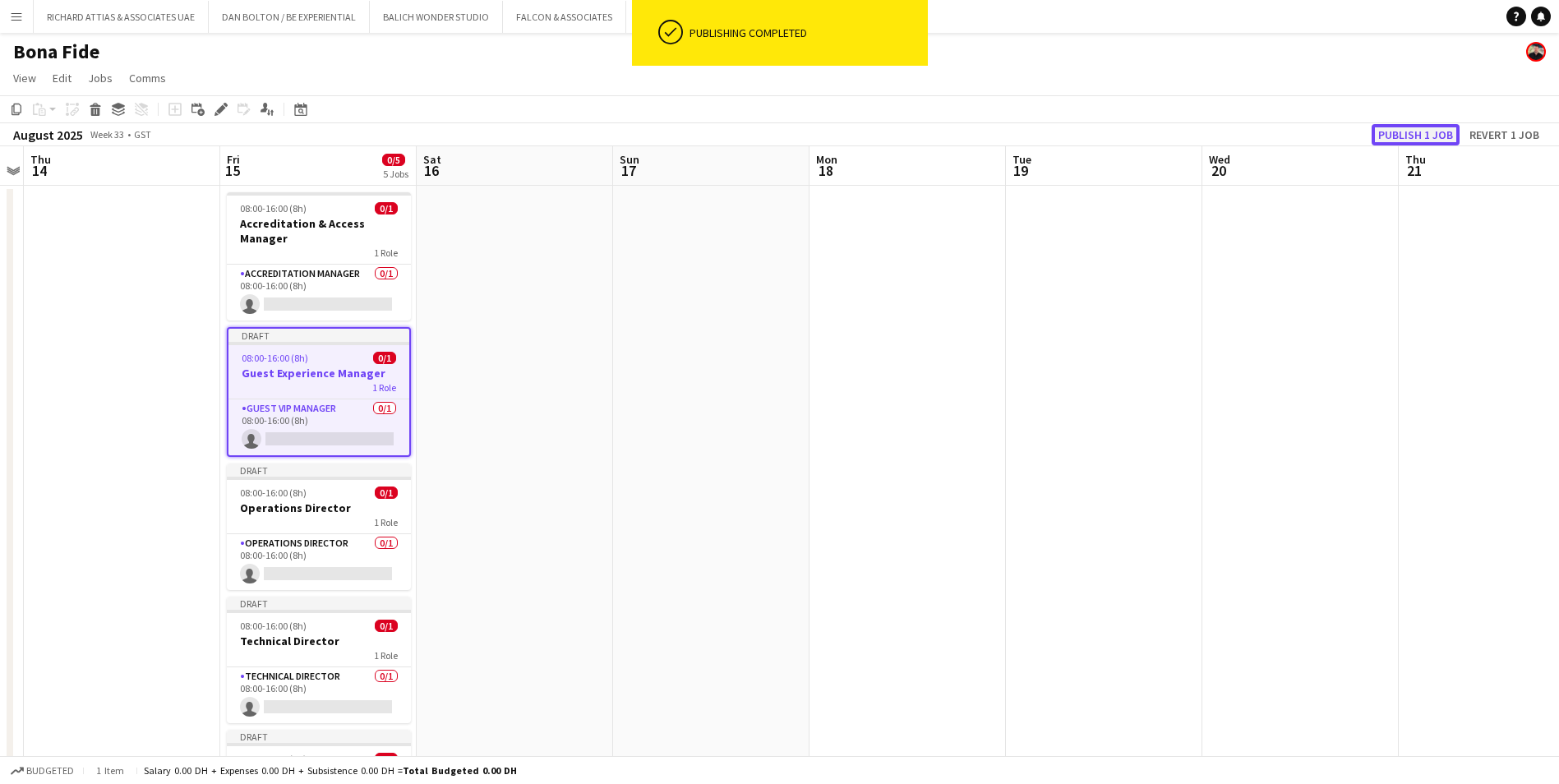 click on "Publish 1 job" 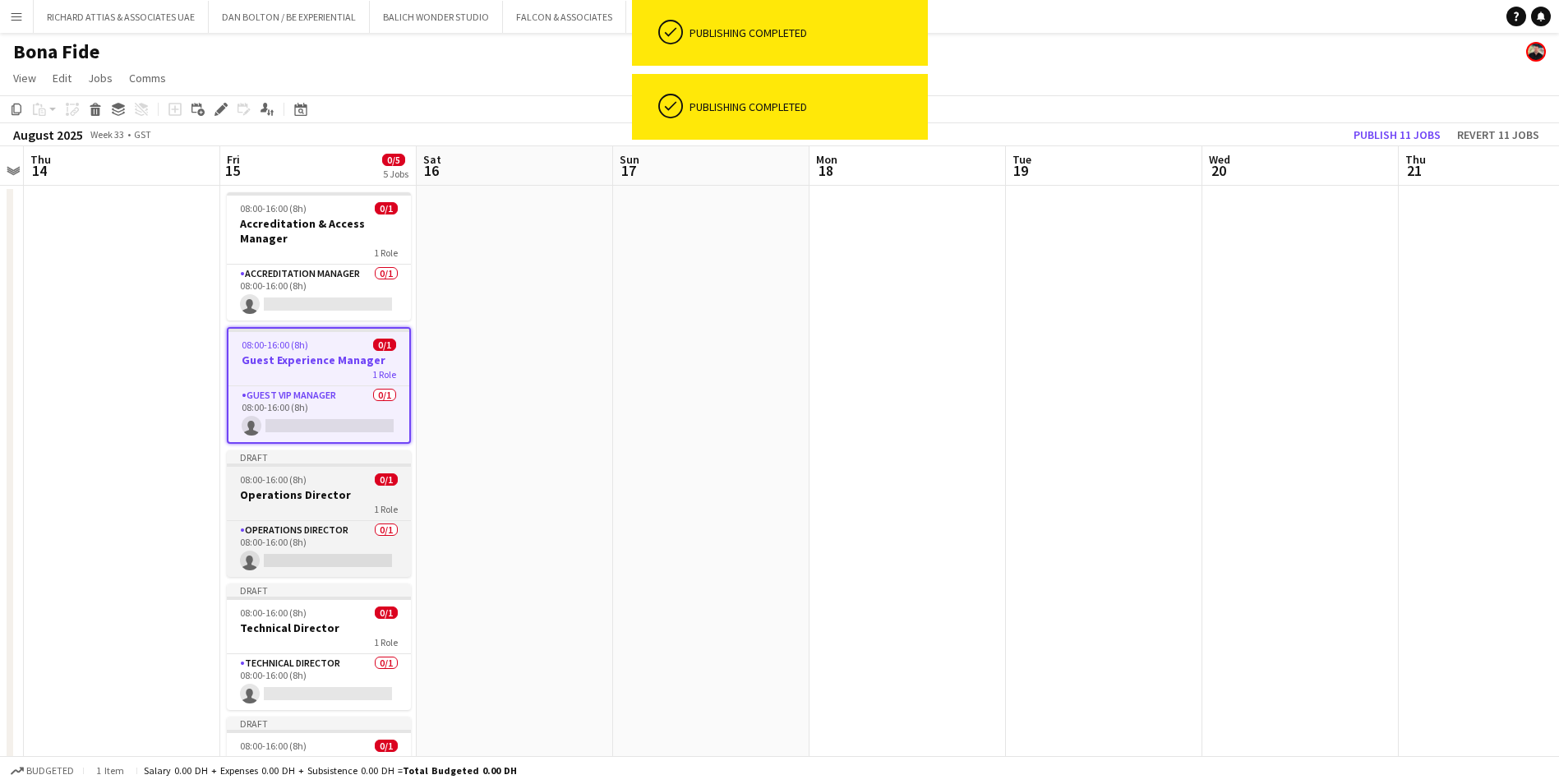 click on "Draft" at bounding box center (319, 457) 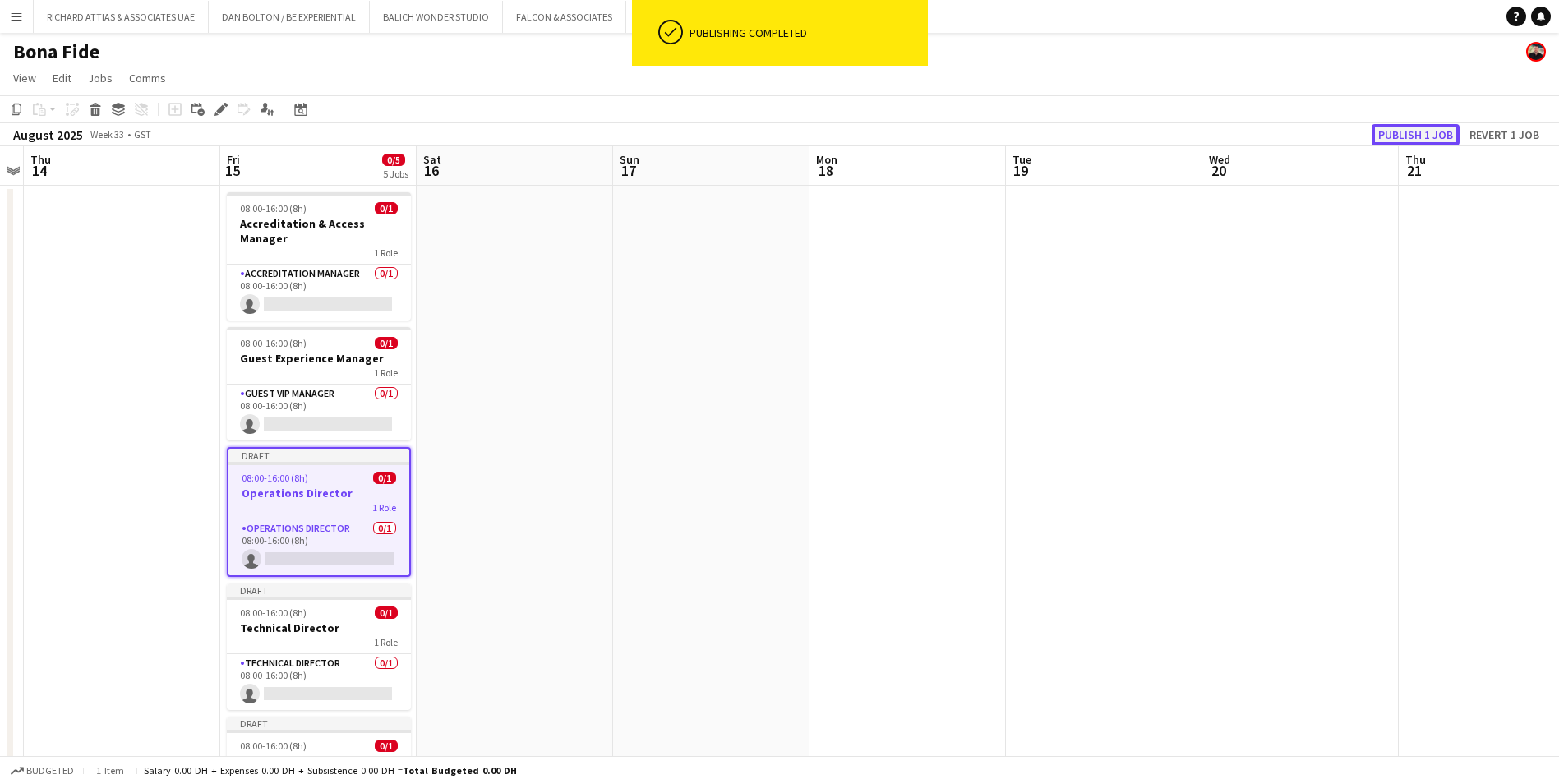 click on "Publish 1 job" 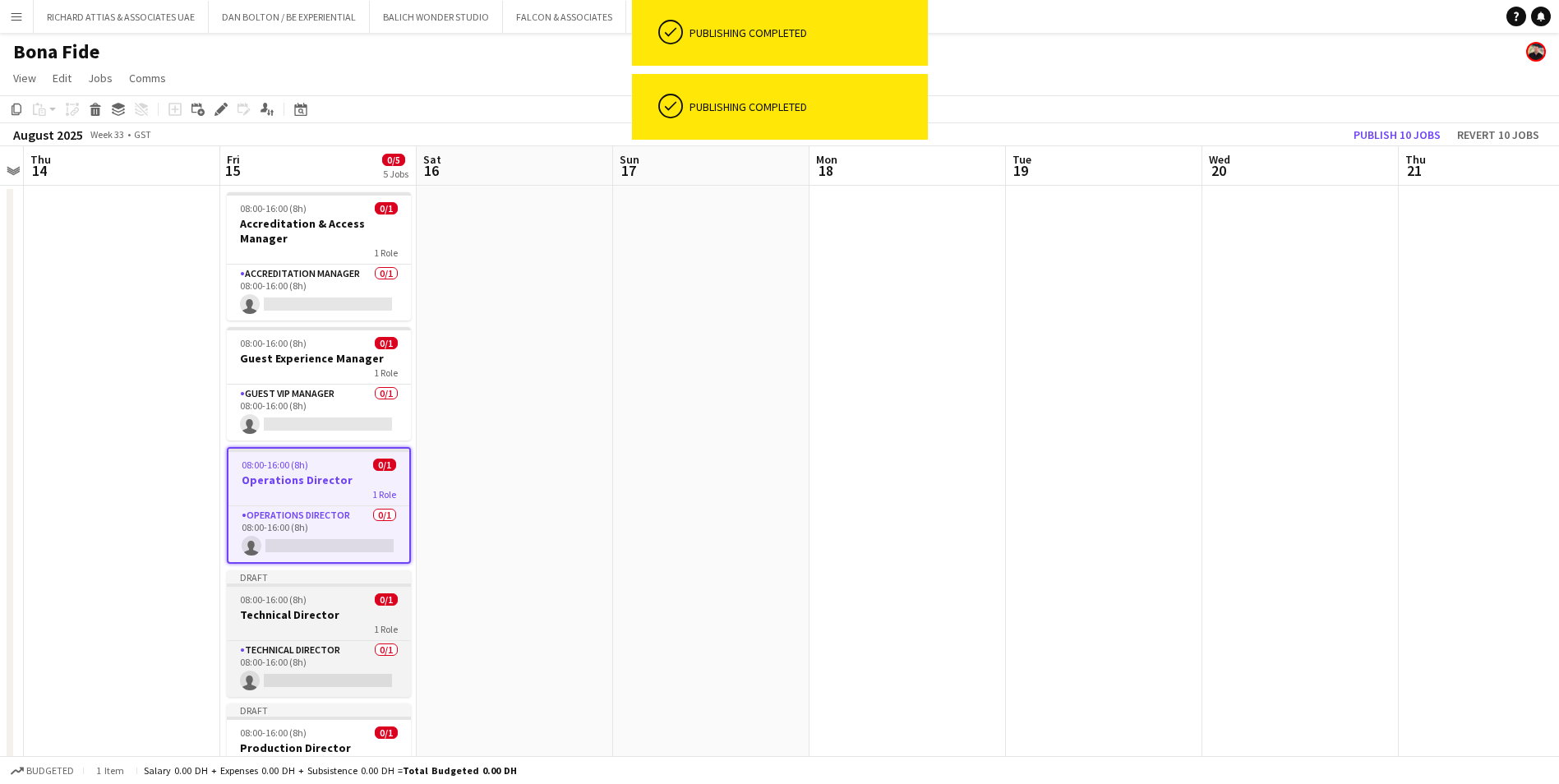 click on "Draft" at bounding box center (319, 577) 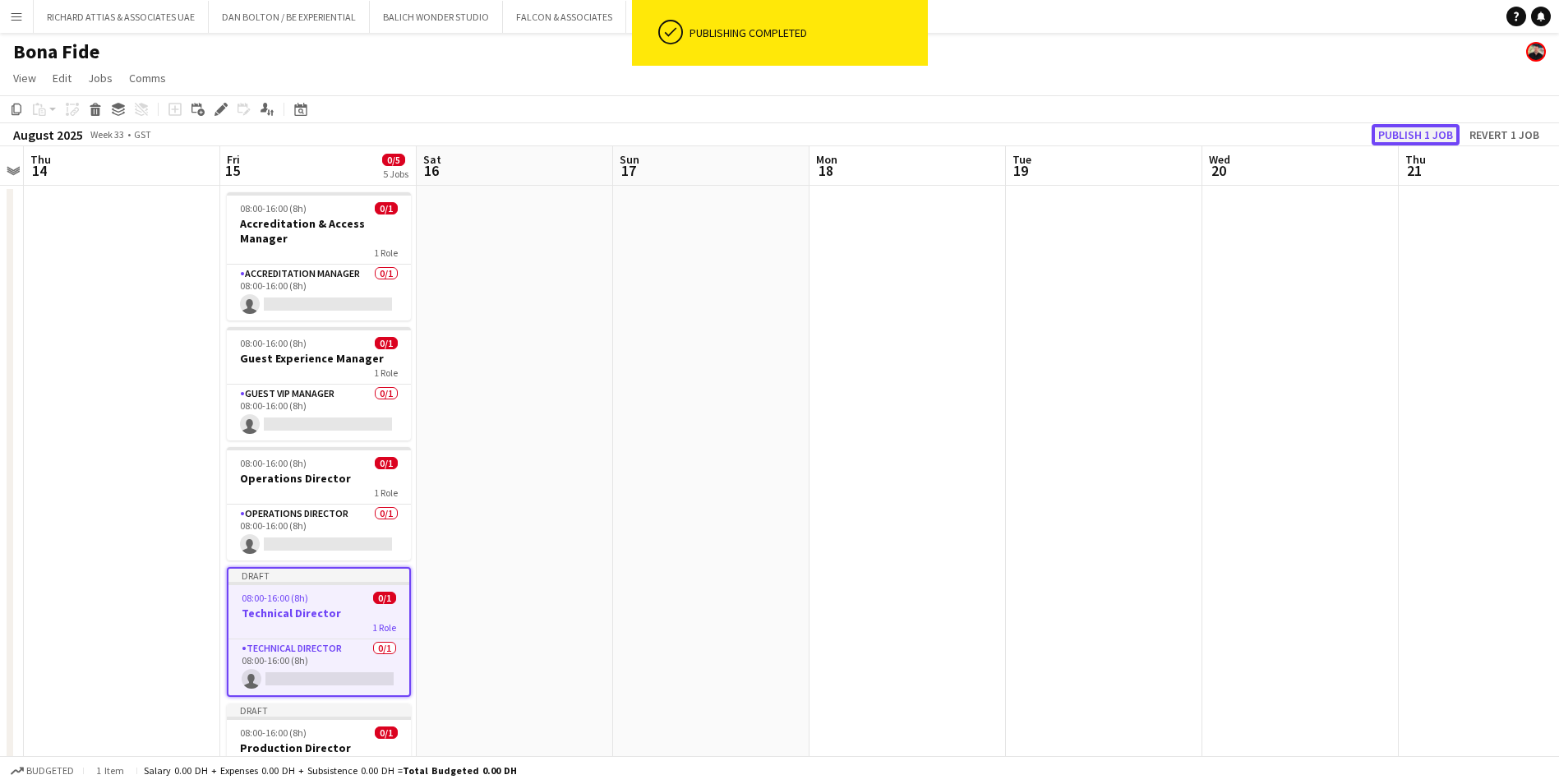 click on "Publish 1 job" 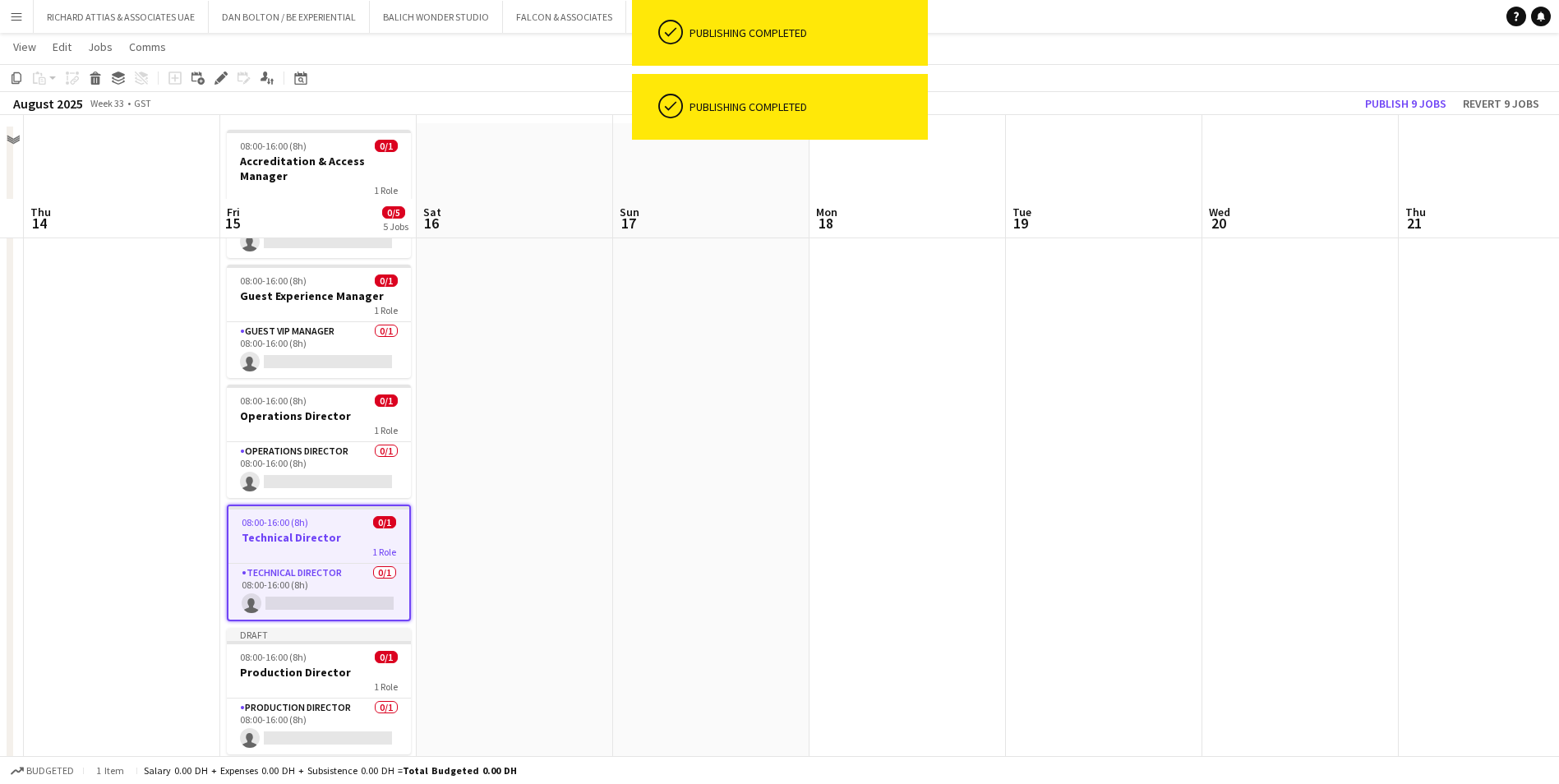 scroll, scrollTop: 164, scrollLeft: 0, axis: vertical 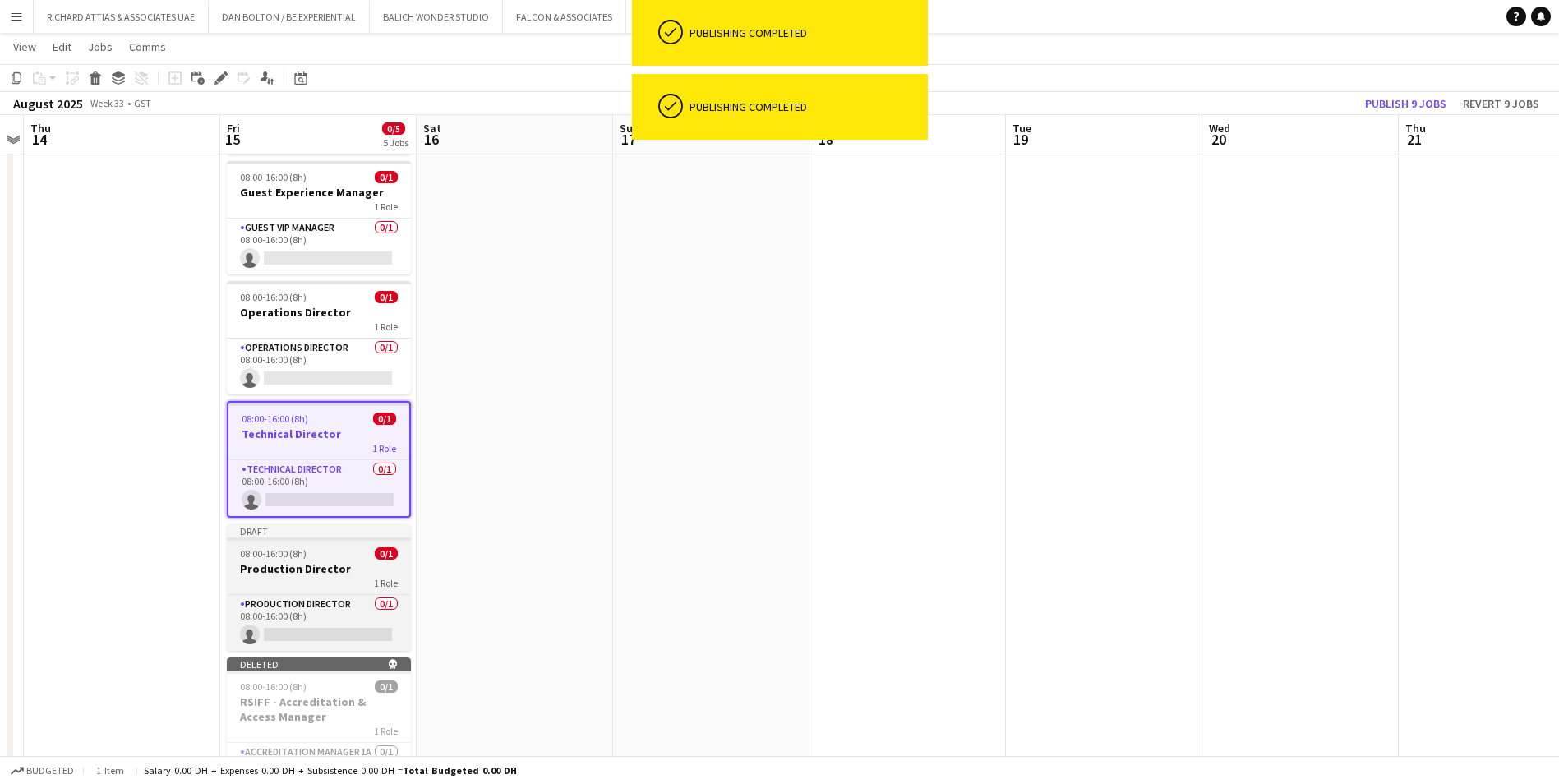 click on "Draft" at bounding box center [319, 531] 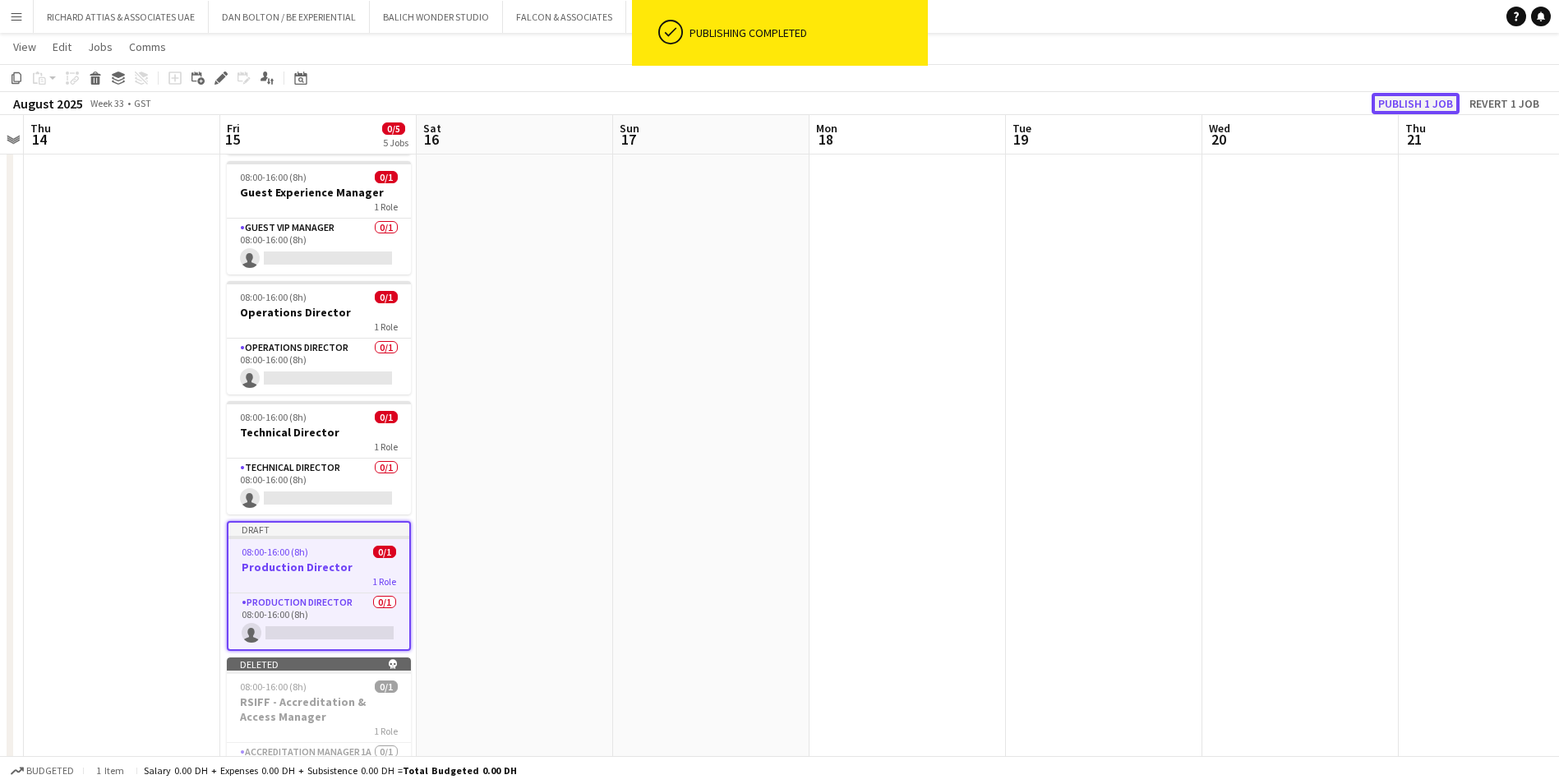 click on "Publish 1 job" 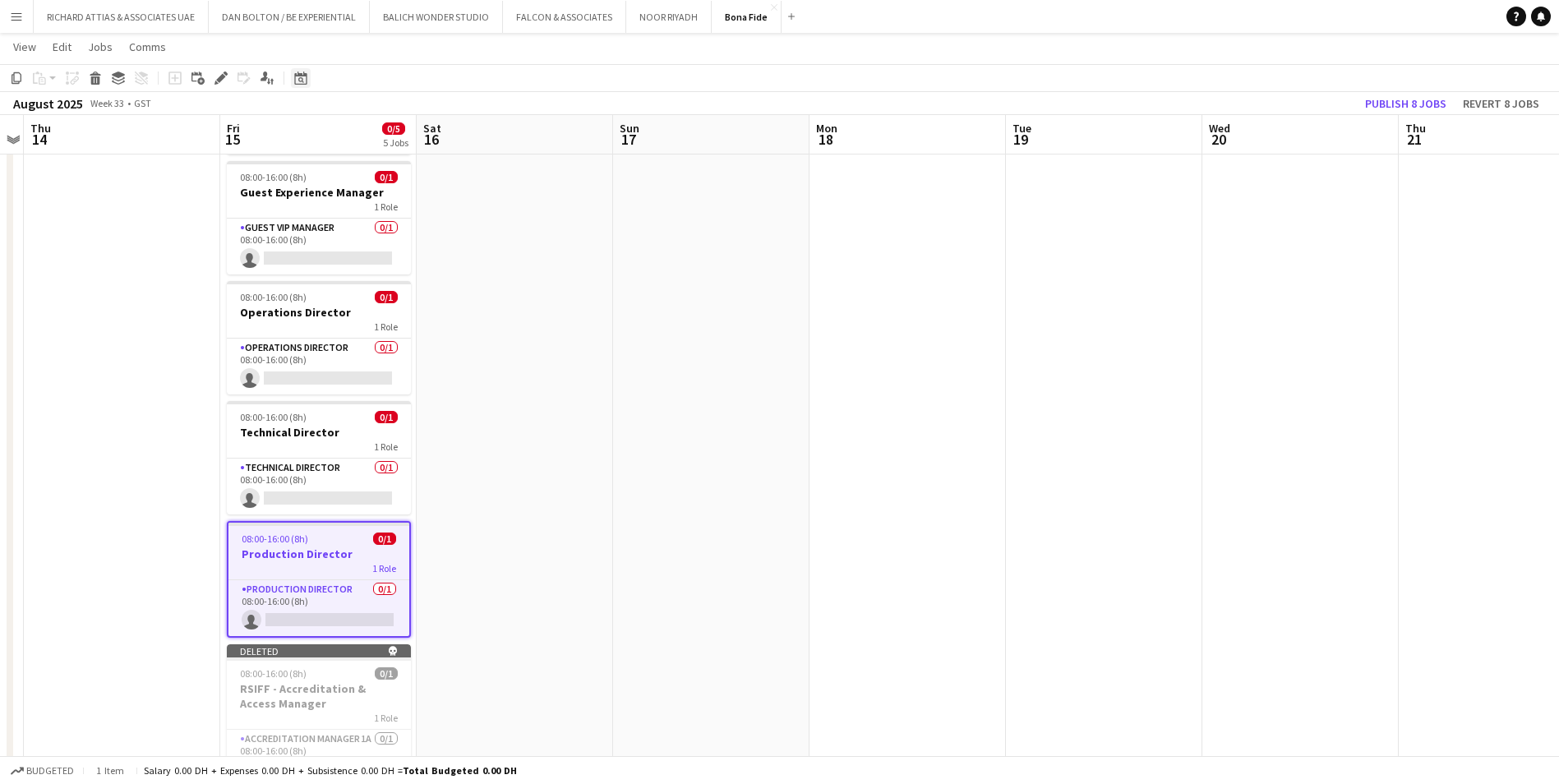 click 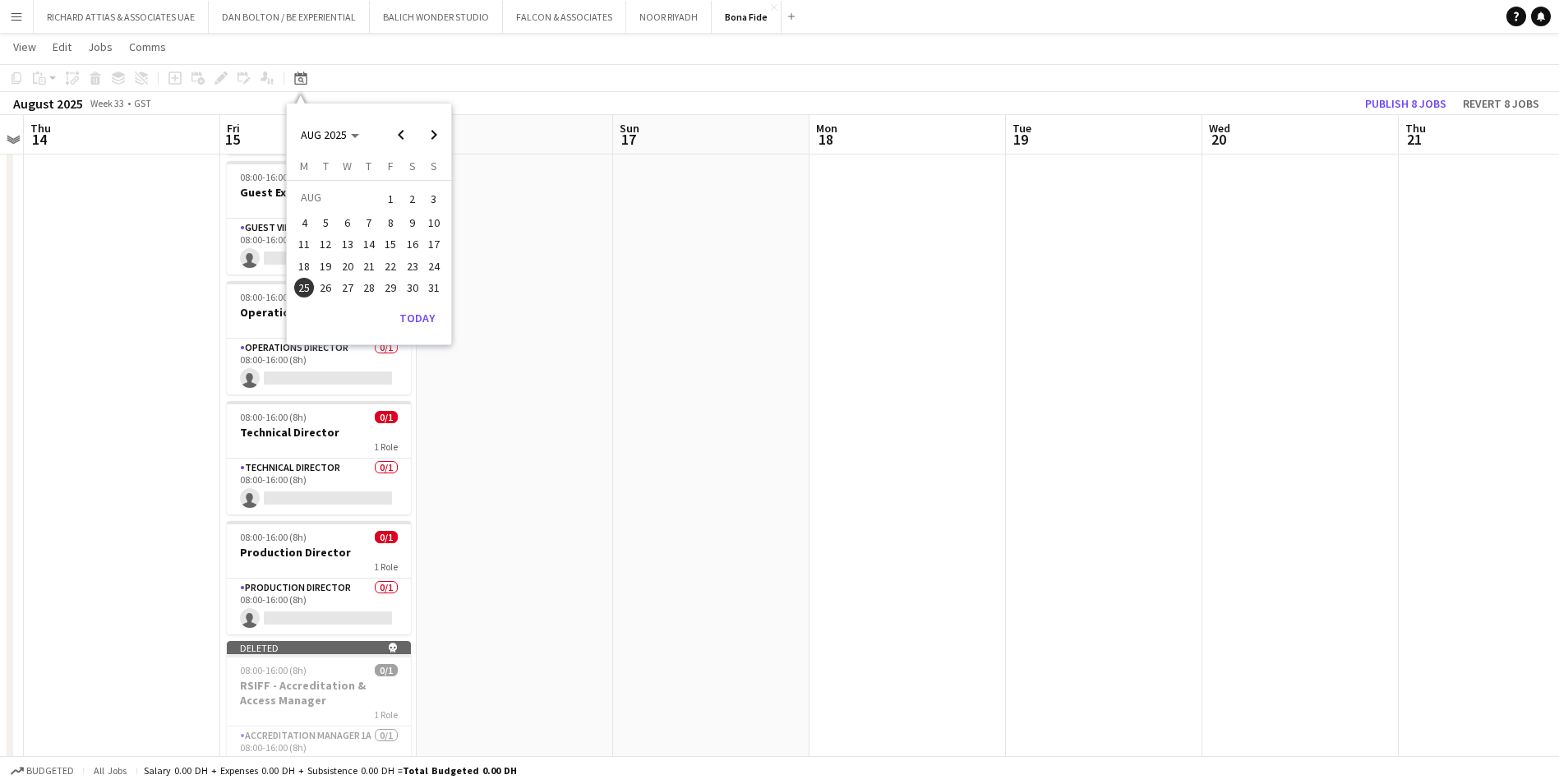 click on "15" at bounding box center (390, 245) 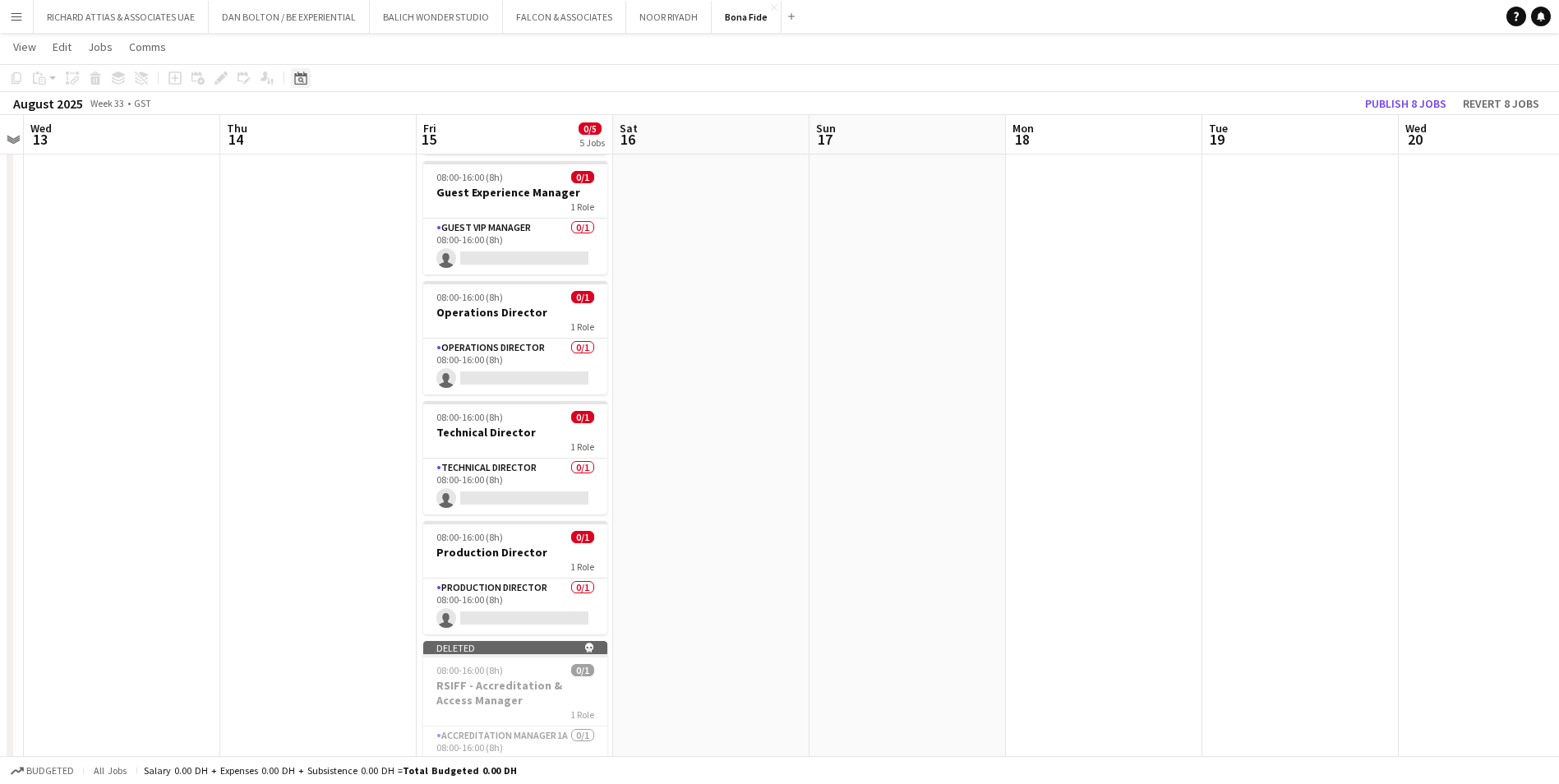 click 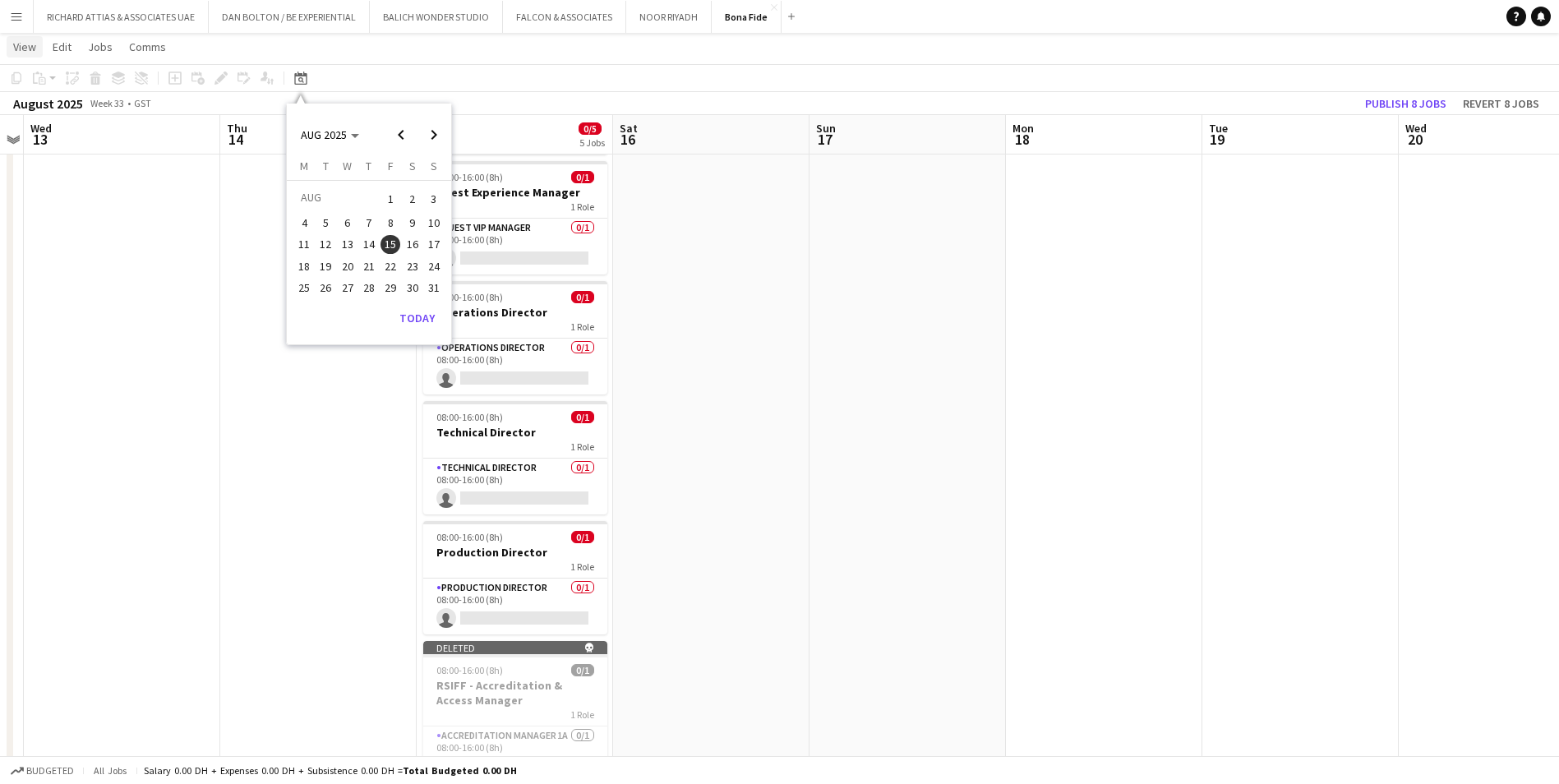 click on "View" 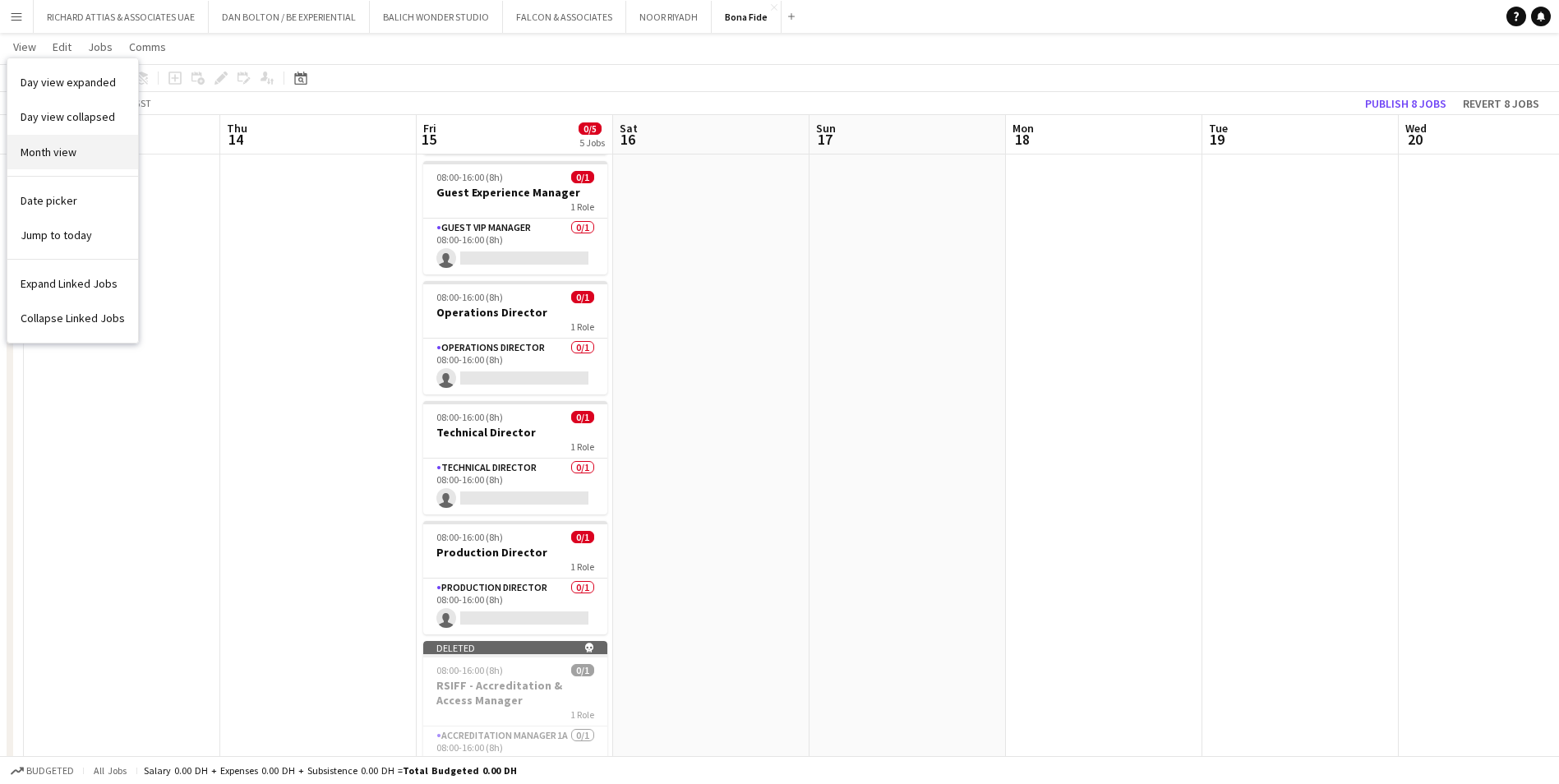 click on "Month view" at bounding box center (48, 152) 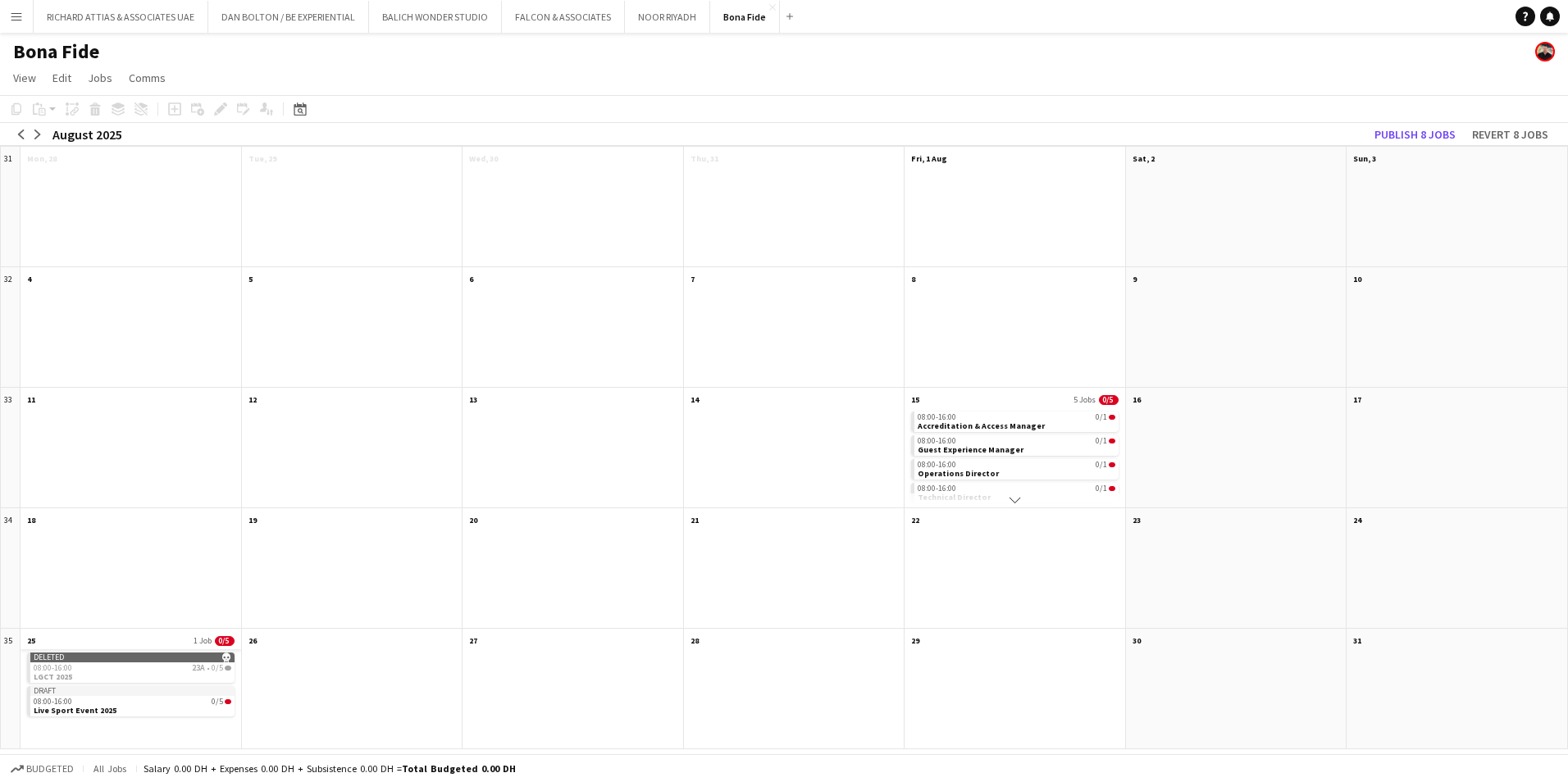 click on "25
1 Job
0/5" 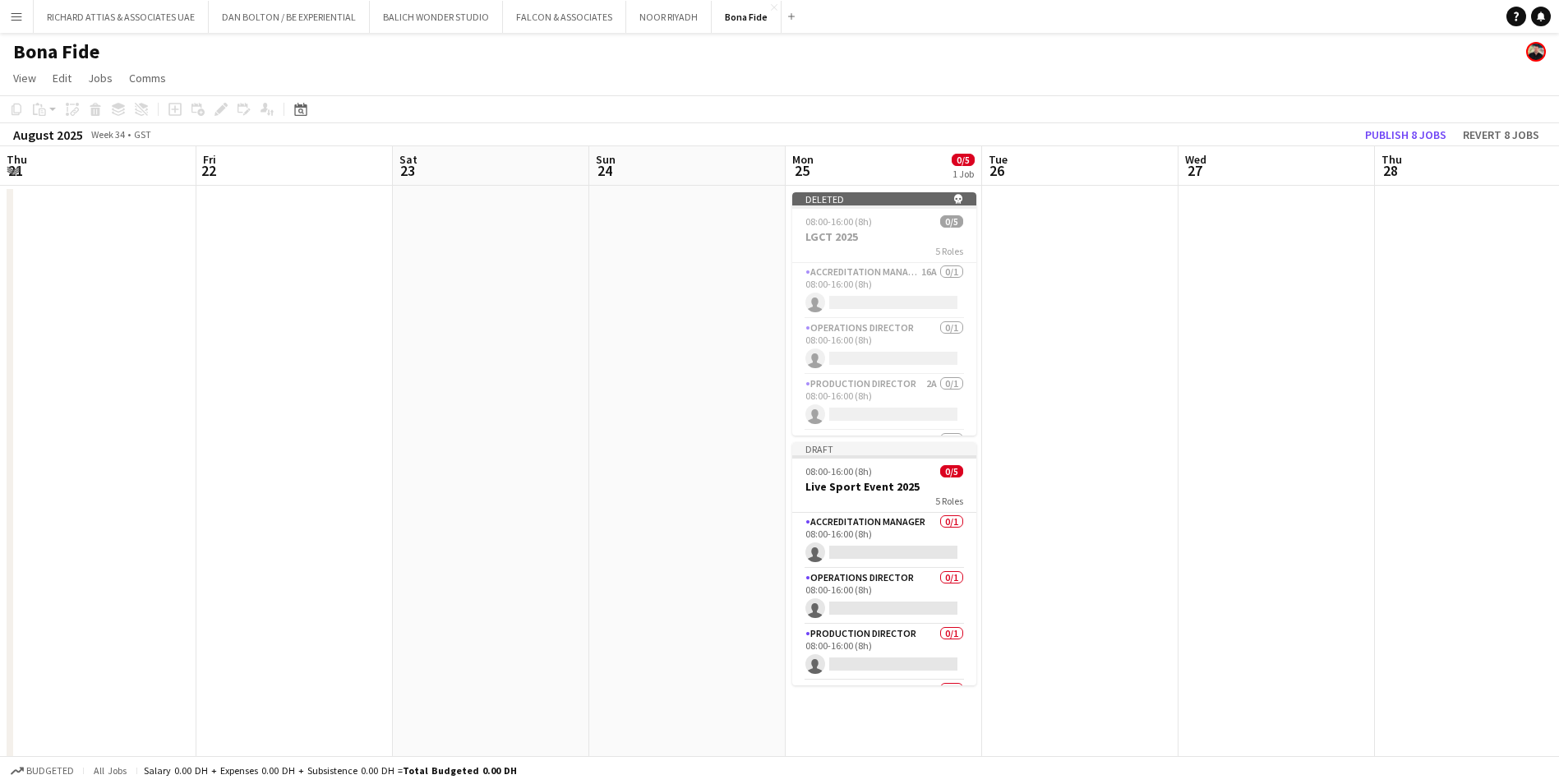 scroll, scrollTop: 0, scrollLeft: 565, axis: horizontal 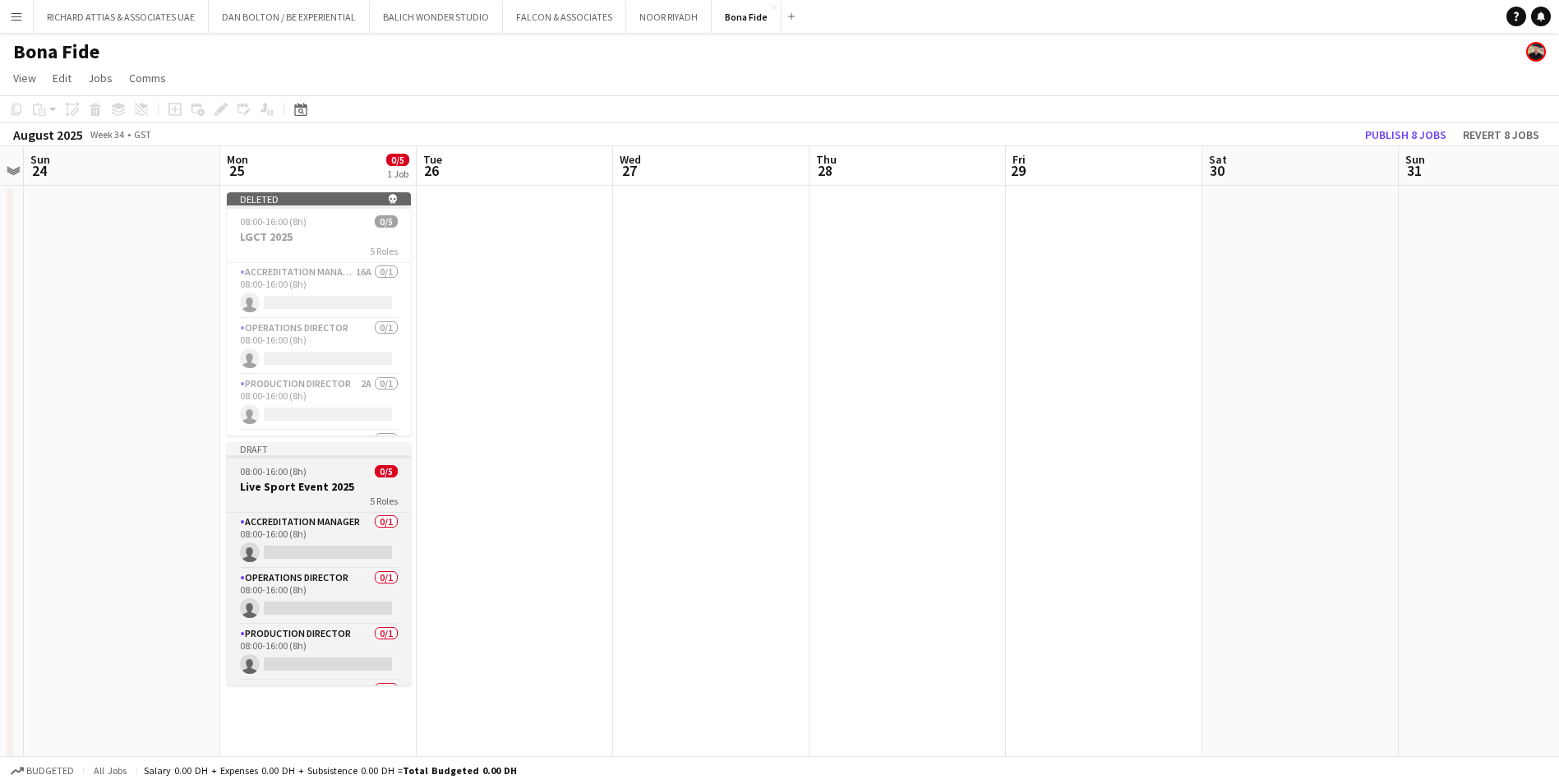 click on "08:00-16:00 (8h)    0/5" at bounding box center [319, 471] 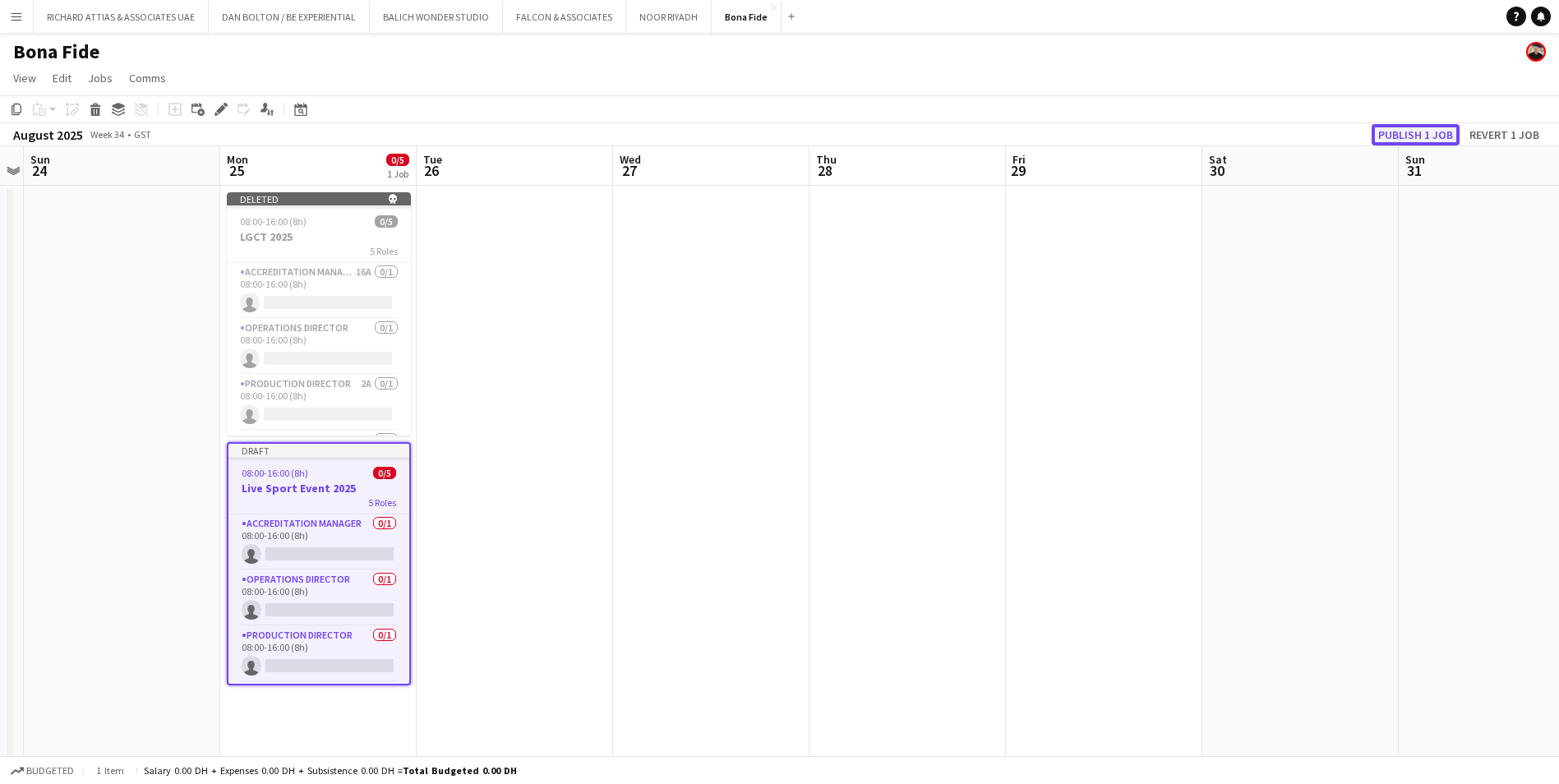 click on "Publish 1 job" 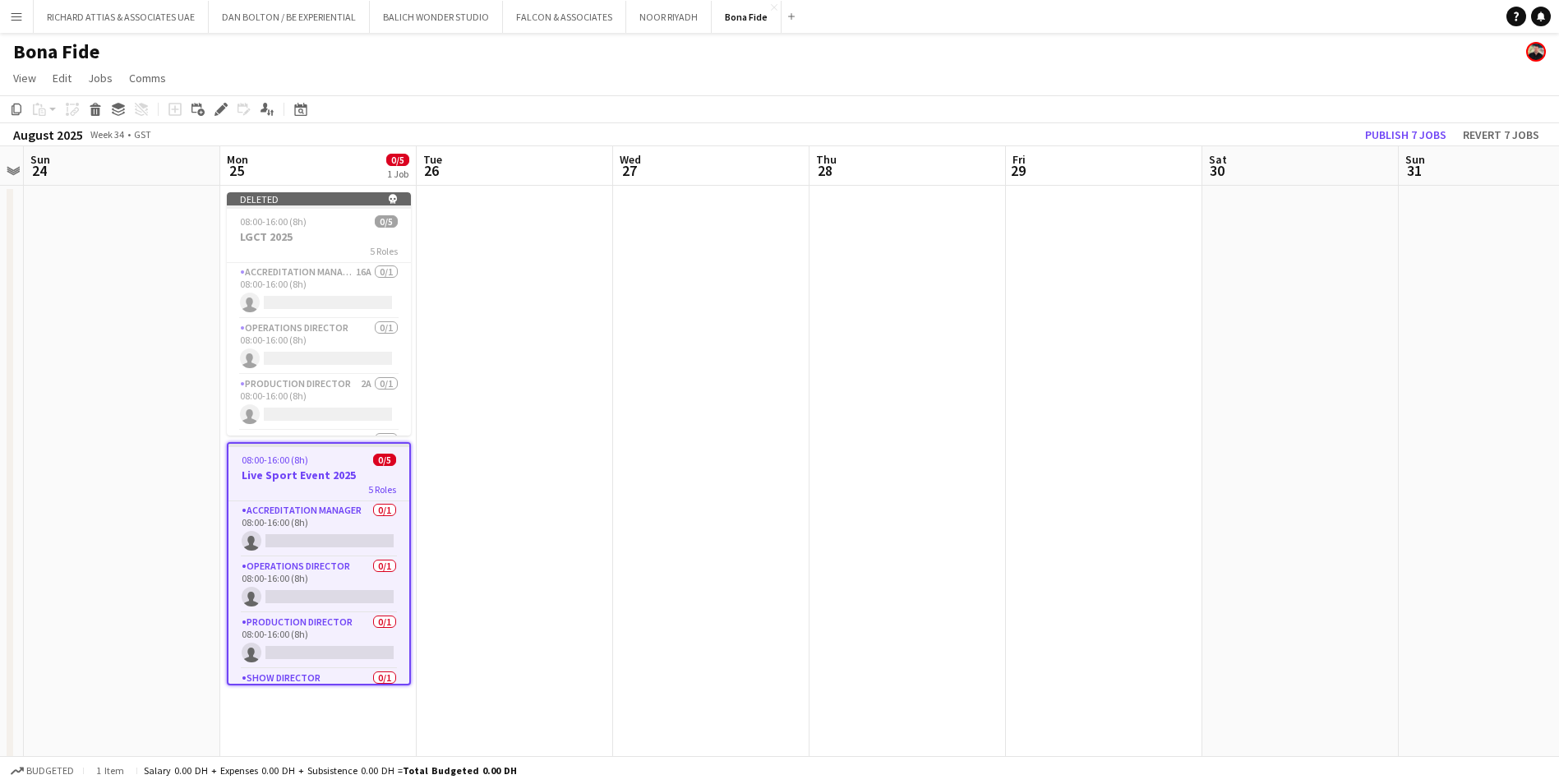 click on "08:00-16:00 (8h)    0/5" at bounding box center [319, 459] 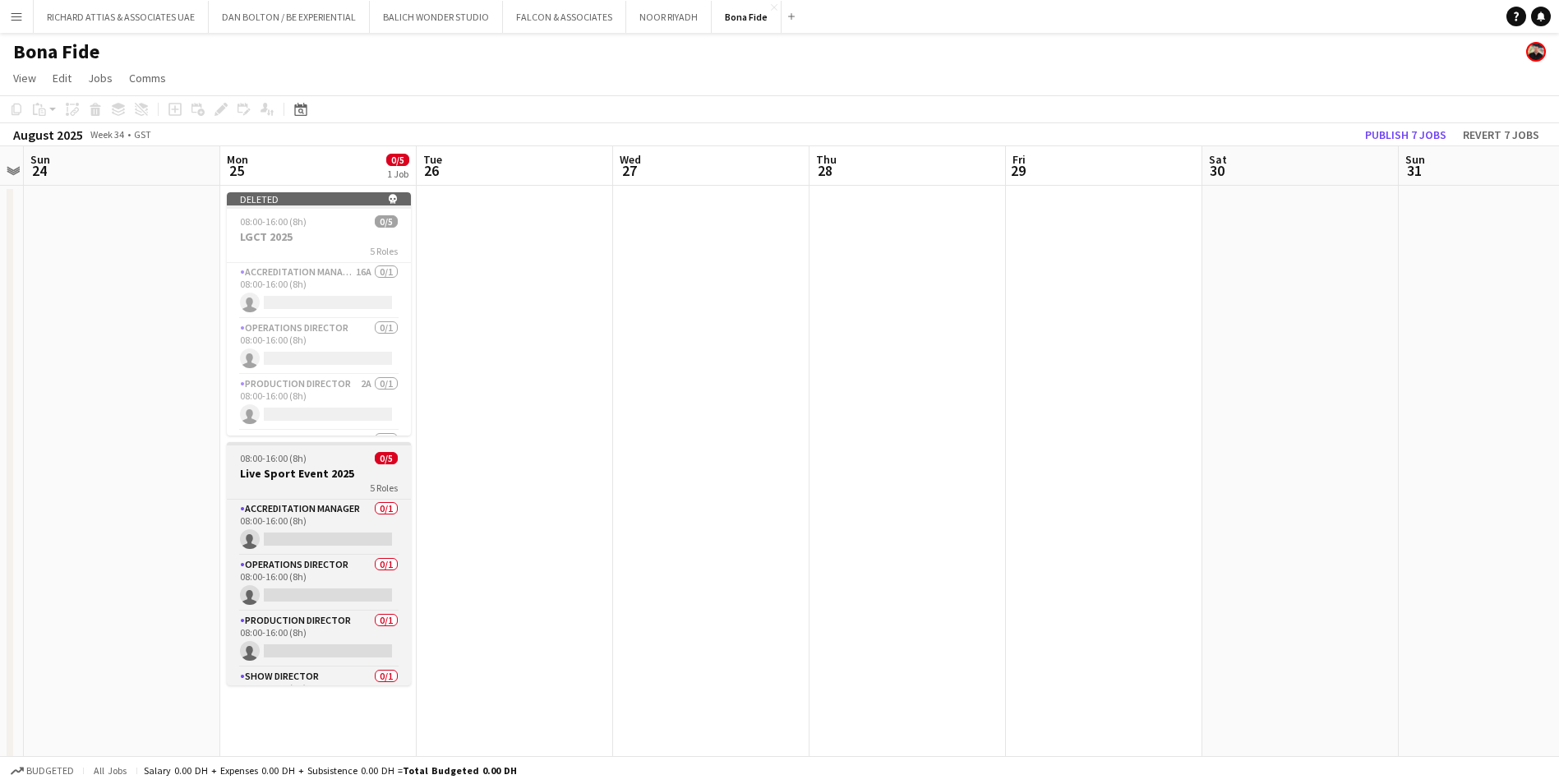 click on "08:00-16:00 (8h)    0/5" at bounding box center [319, 458] 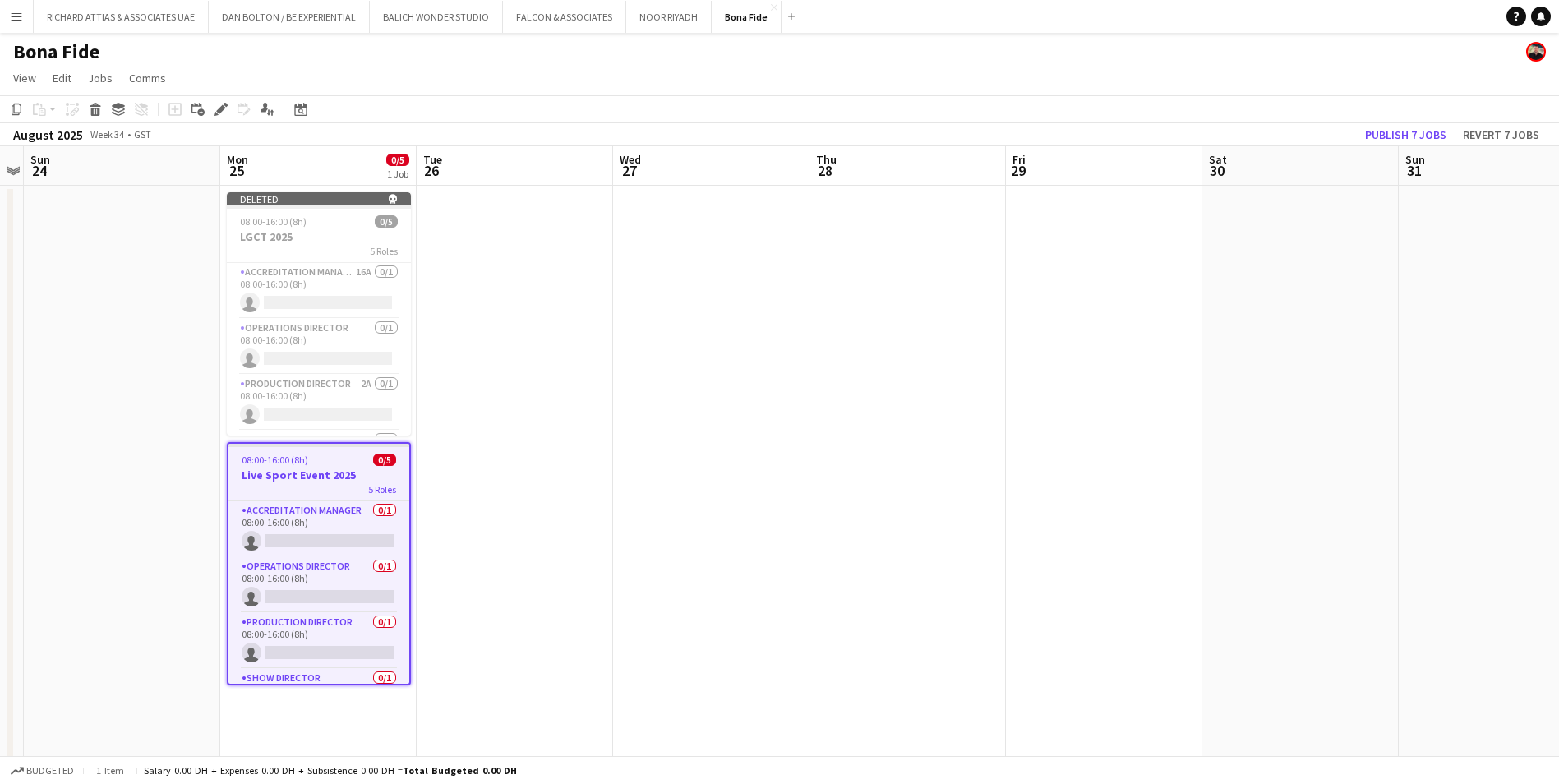 drag, startPoint x: 318, startPoint y: 454, endPoint x: 305, endPoint y: 471, distance: 21.400935 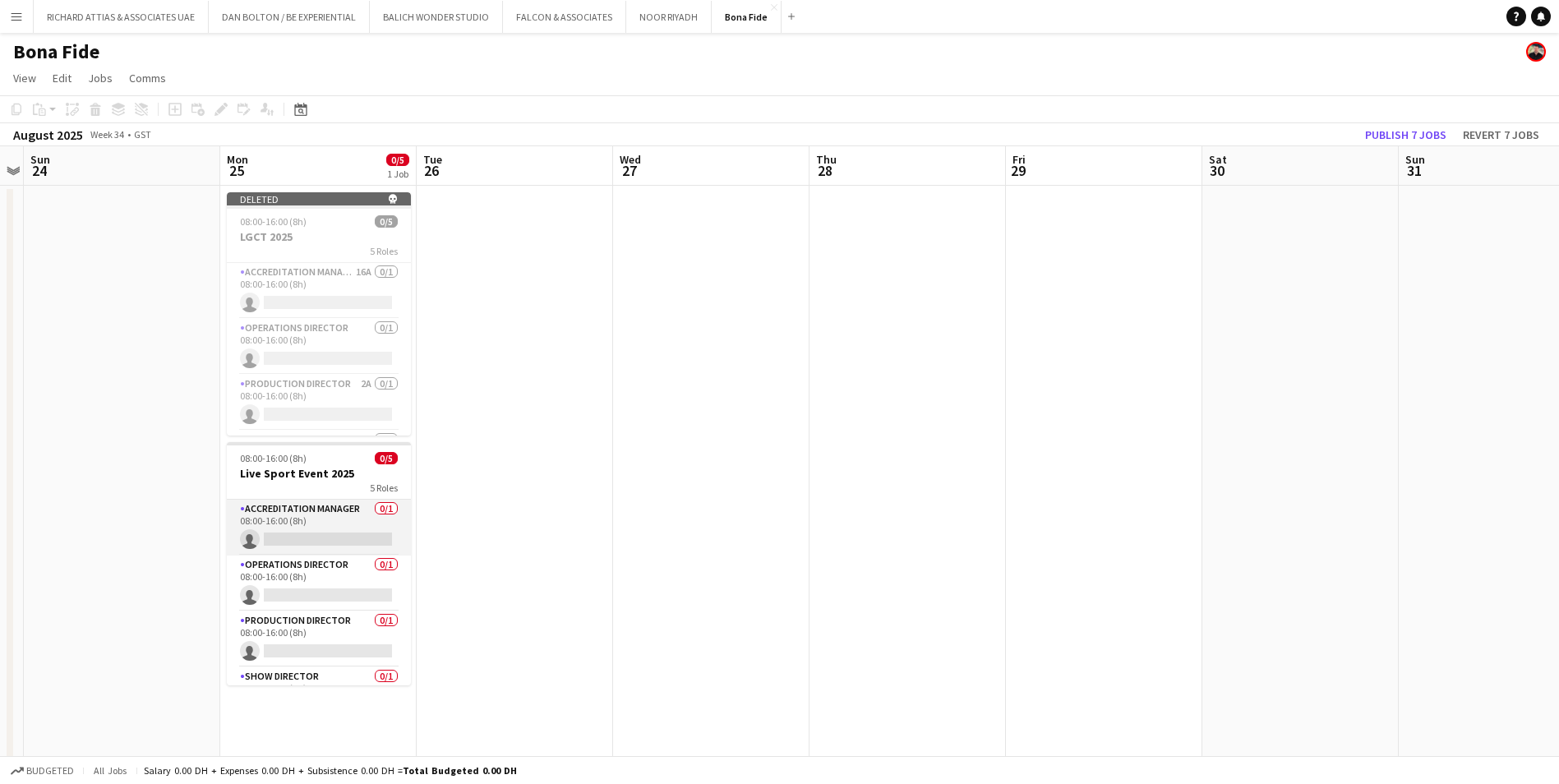 click on "Accreditation Manager   0/1   08:00-16:00 (8h)
single-neutral-actions" at bounding box center [319, 528] 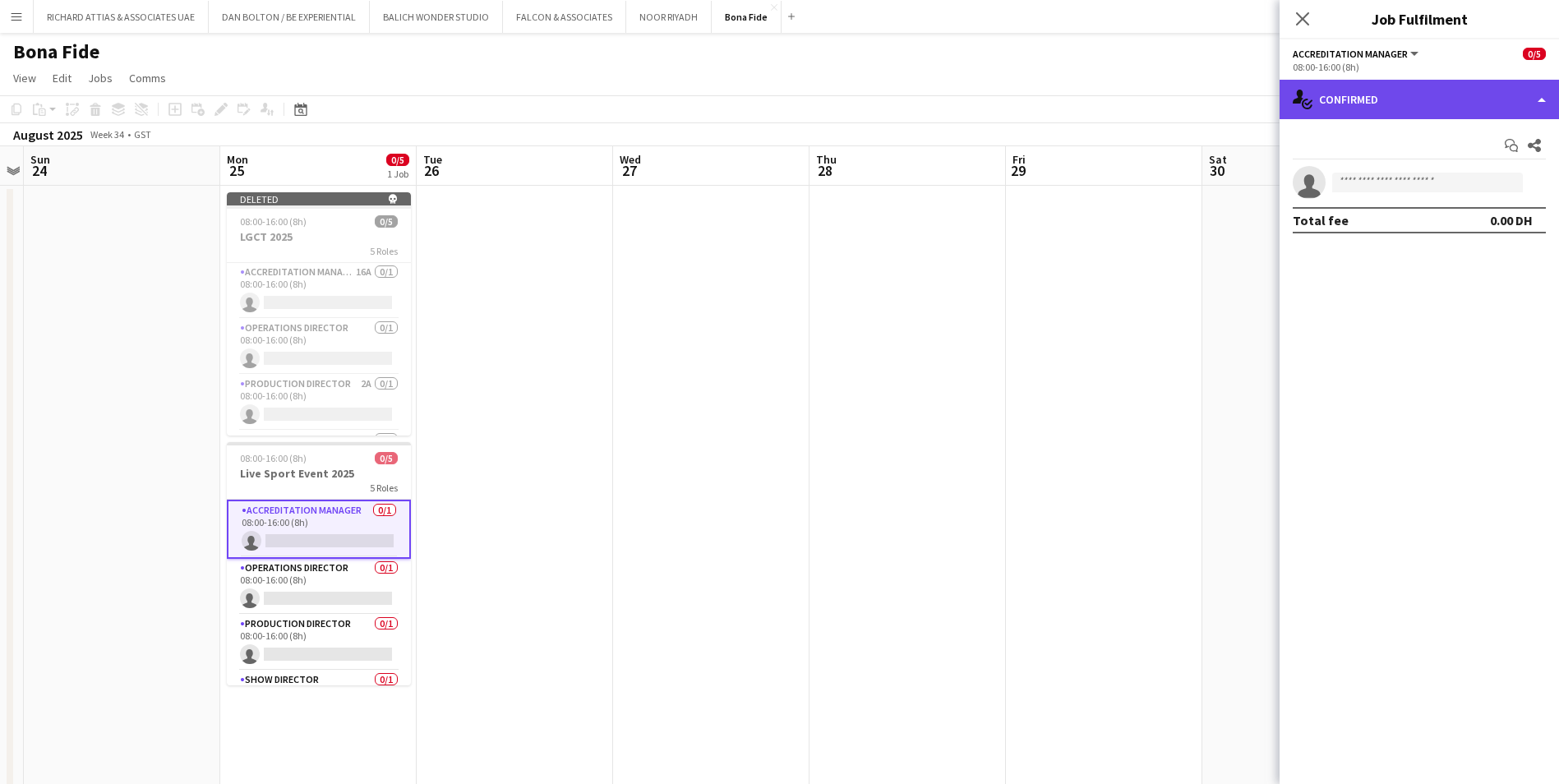 click on "single-neutral-actions-check-2
Confirmed" 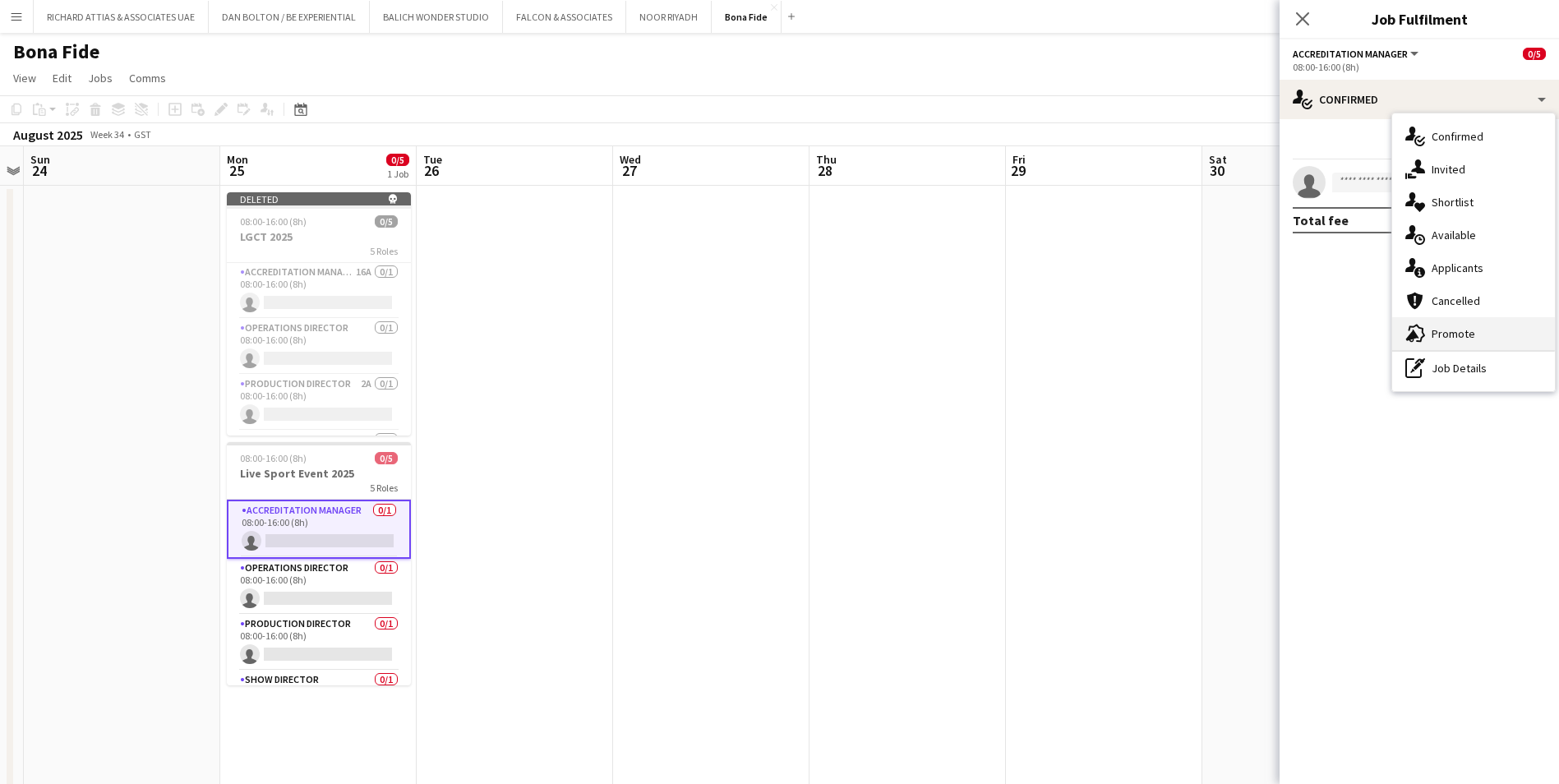 click on "advertising-megaphone
Promote" at bounding box center [1474, 334] 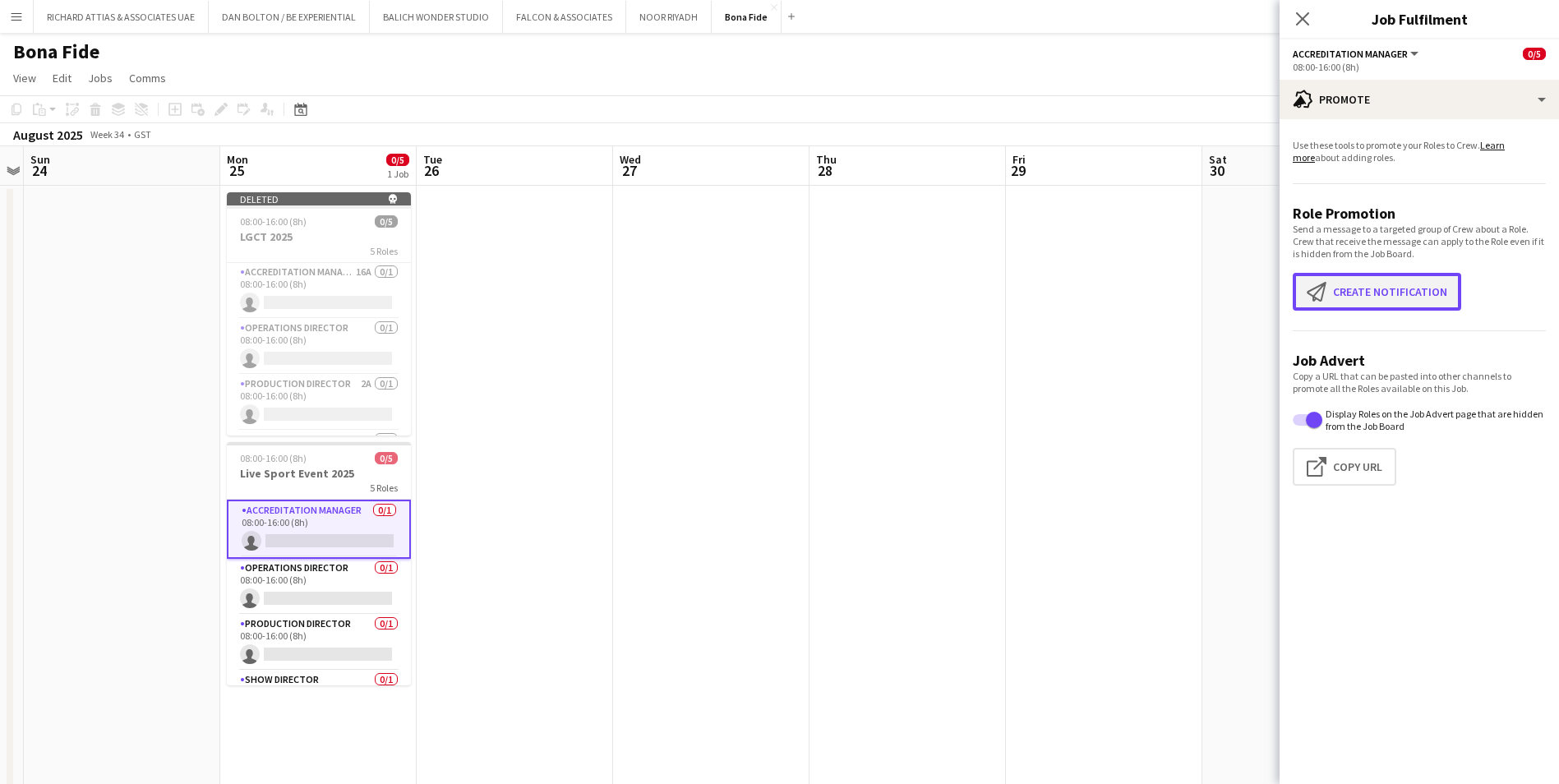 click on "Create notification
Create notification" at bounding box center (1377, 292) 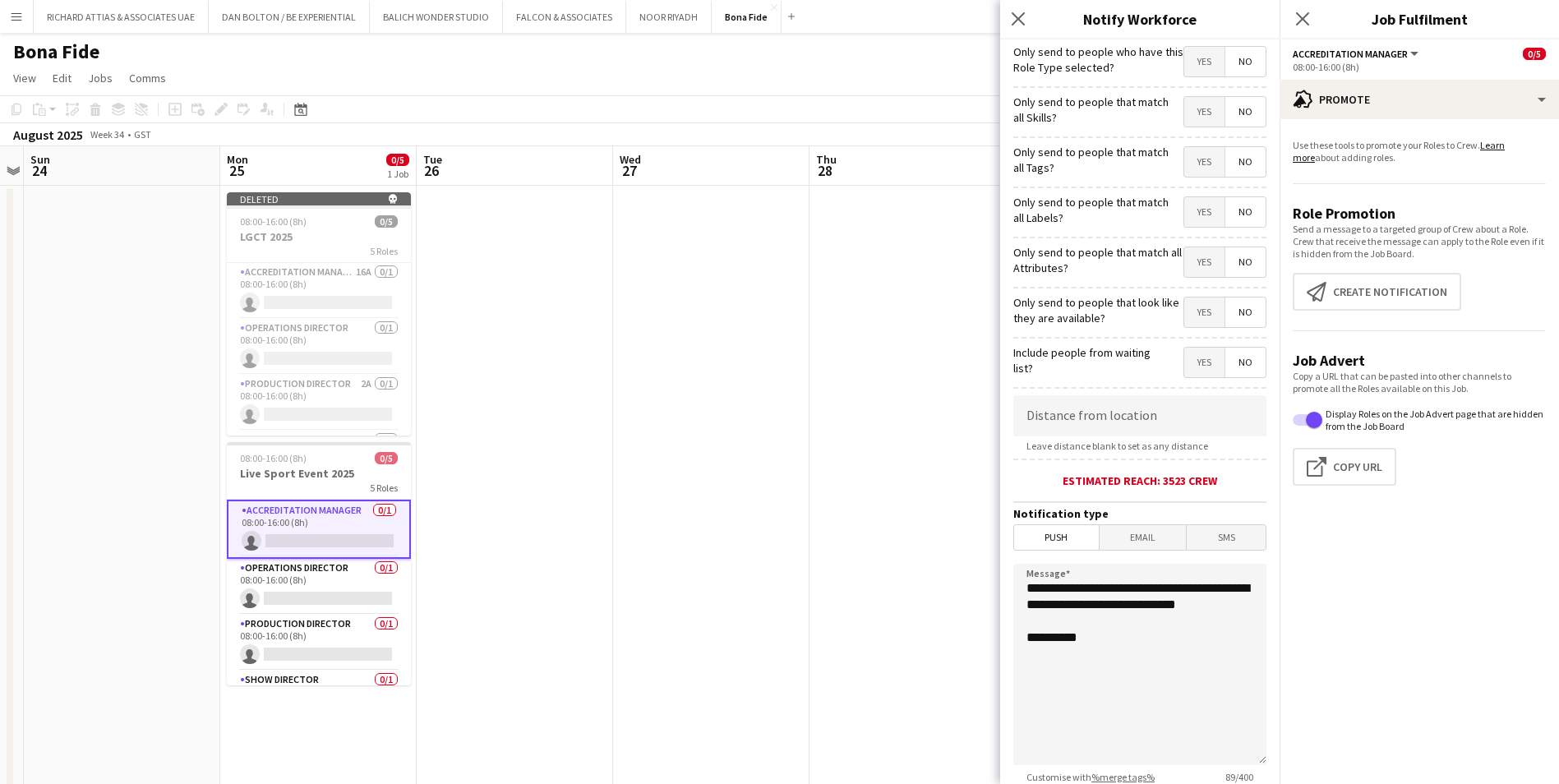 click on "Yes" at bounding box center (1204, 62) 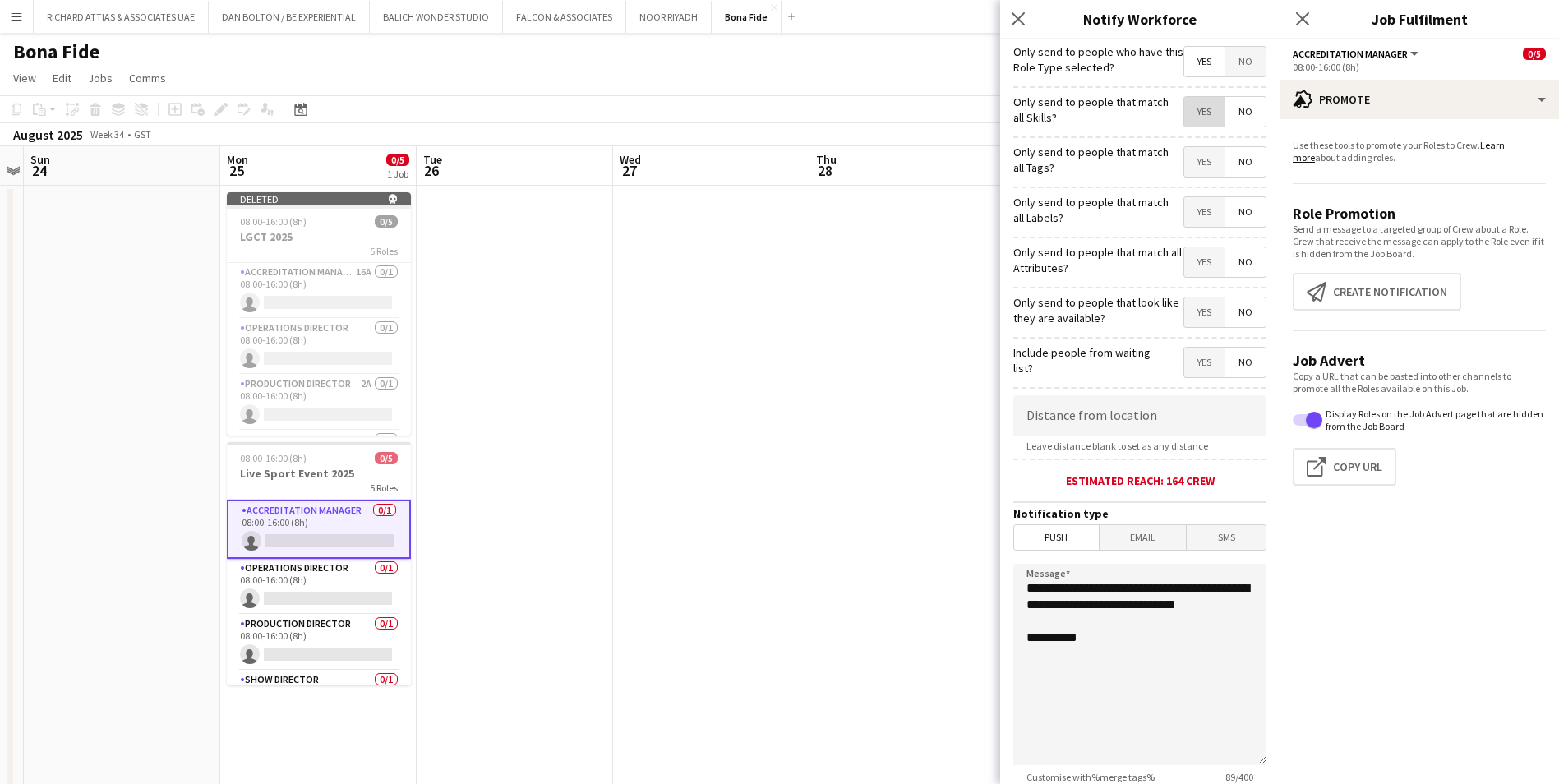 click on "Yes" at bounding box center (1204, 112) 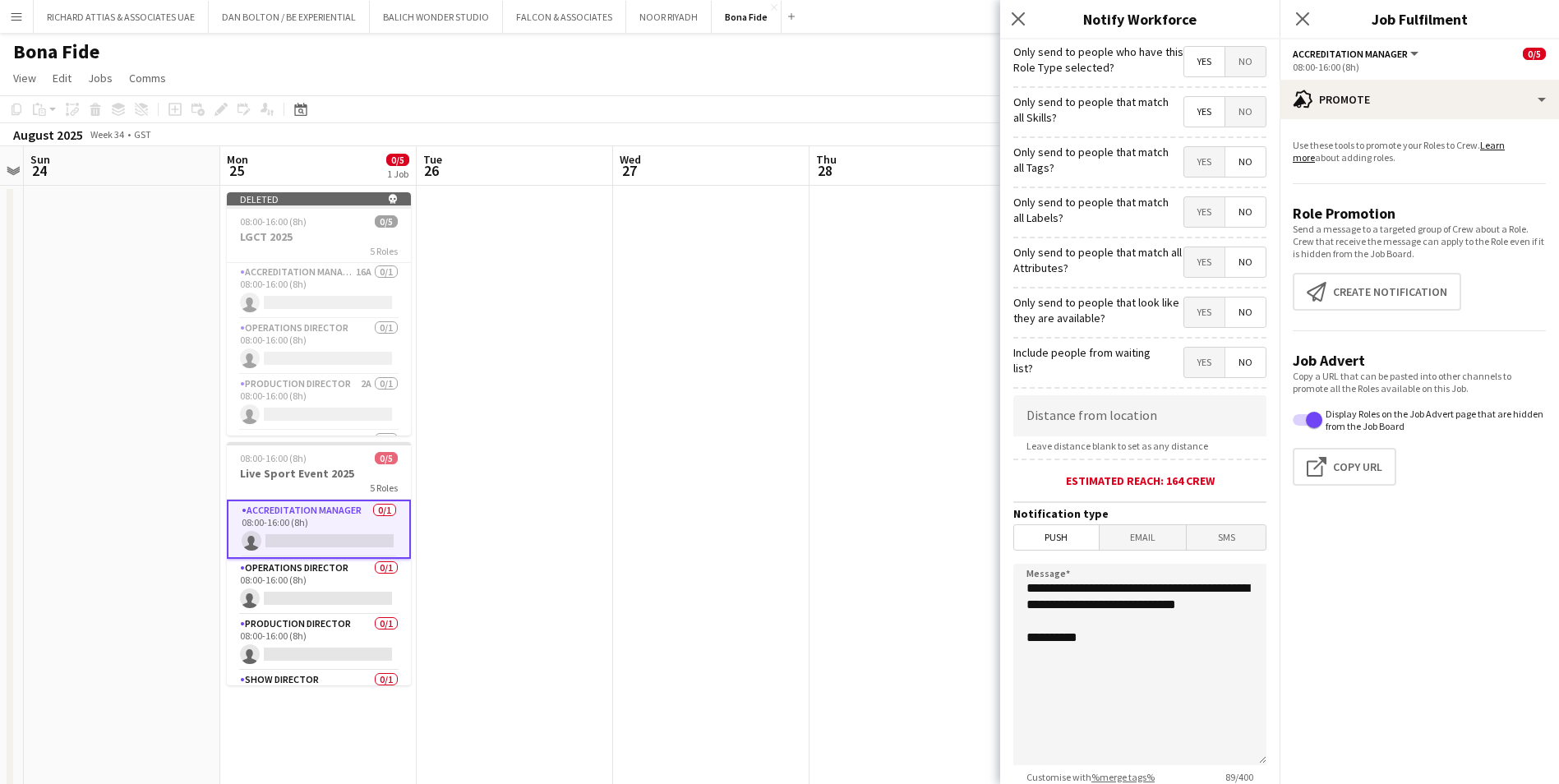 click on "Yes" at bounding box center [1204, 112] 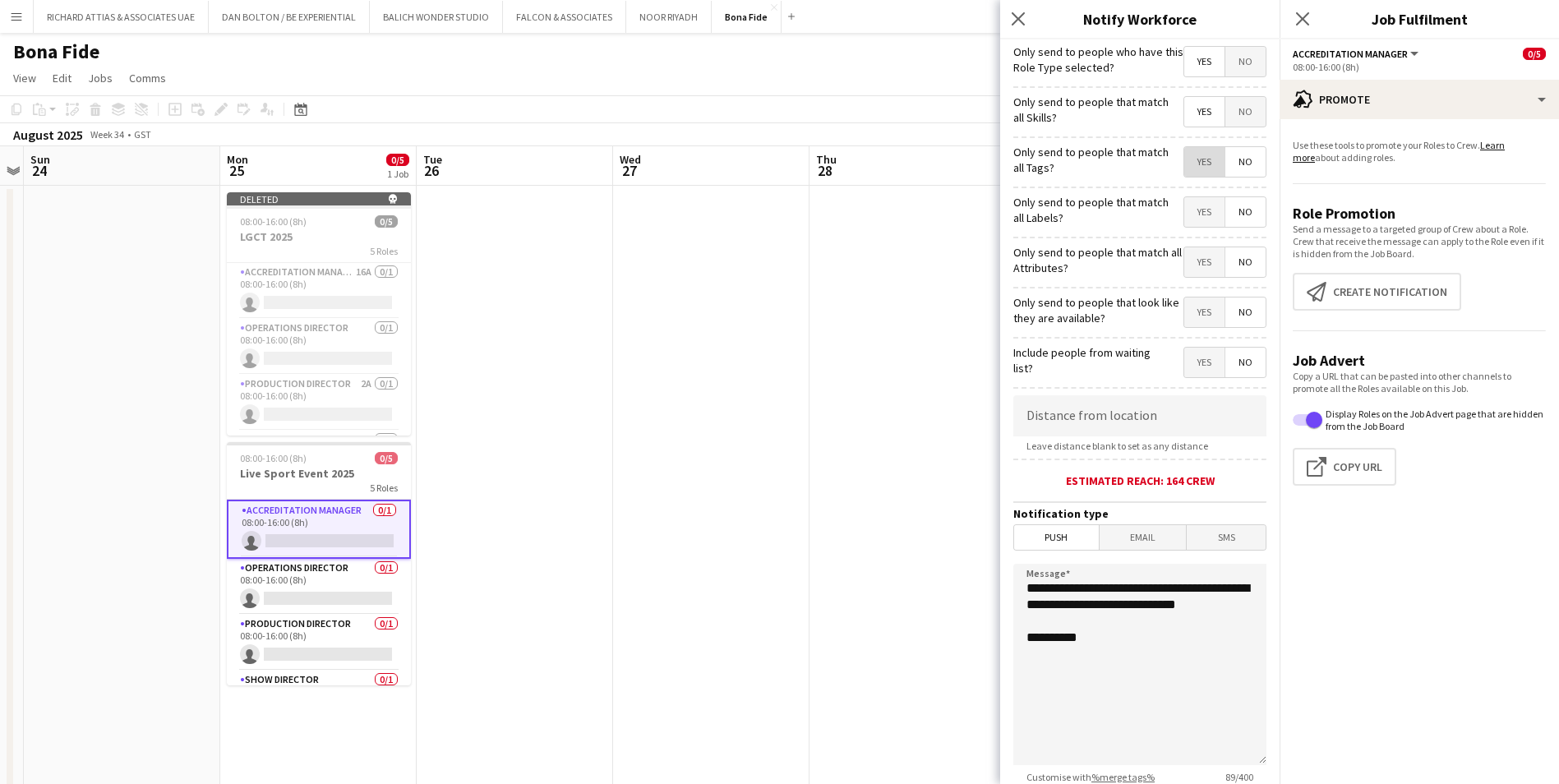 click on "Yes" at bounding box center [1204, 162] 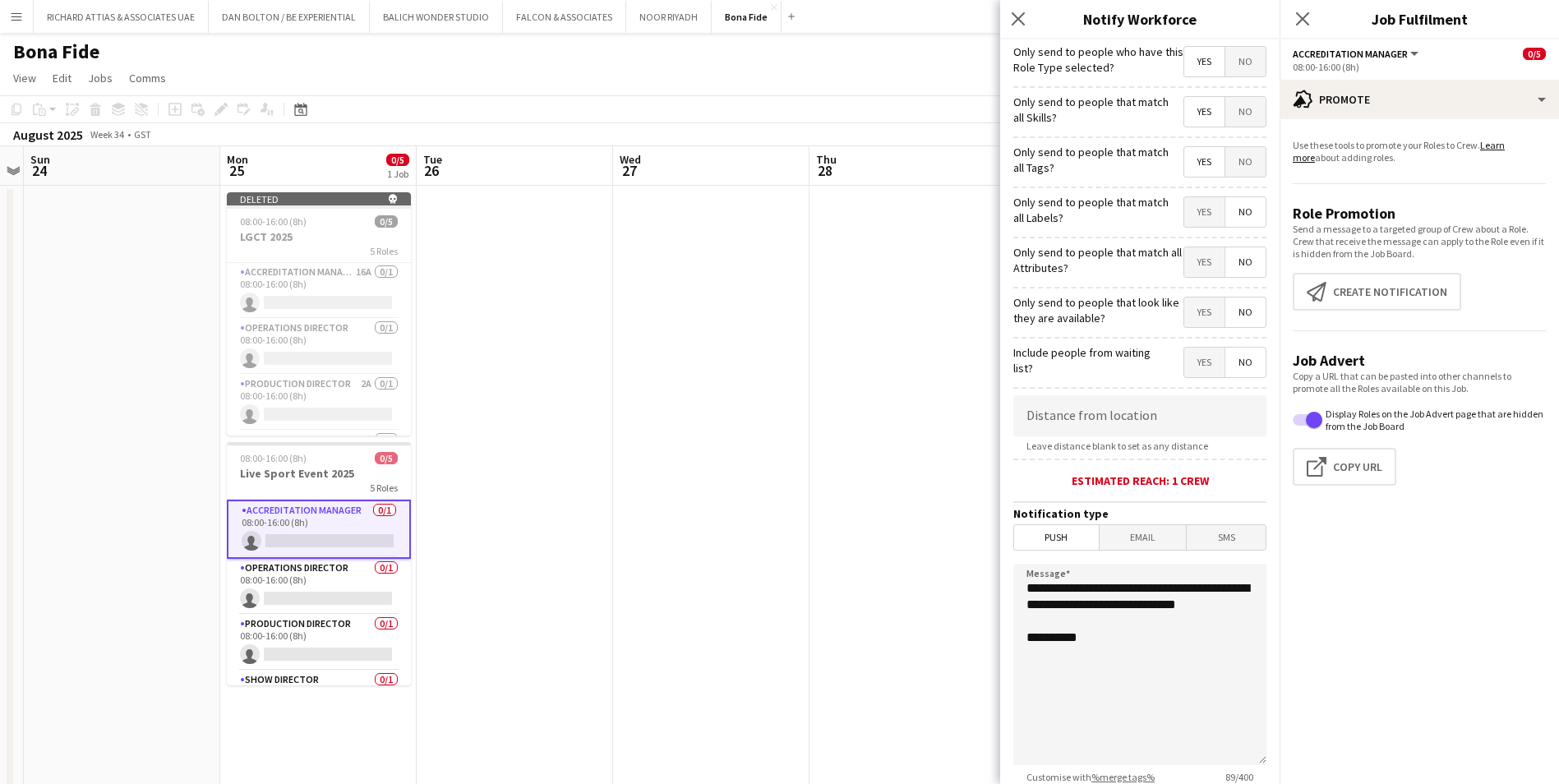 click on "No" at bounding box center [1245, 162] 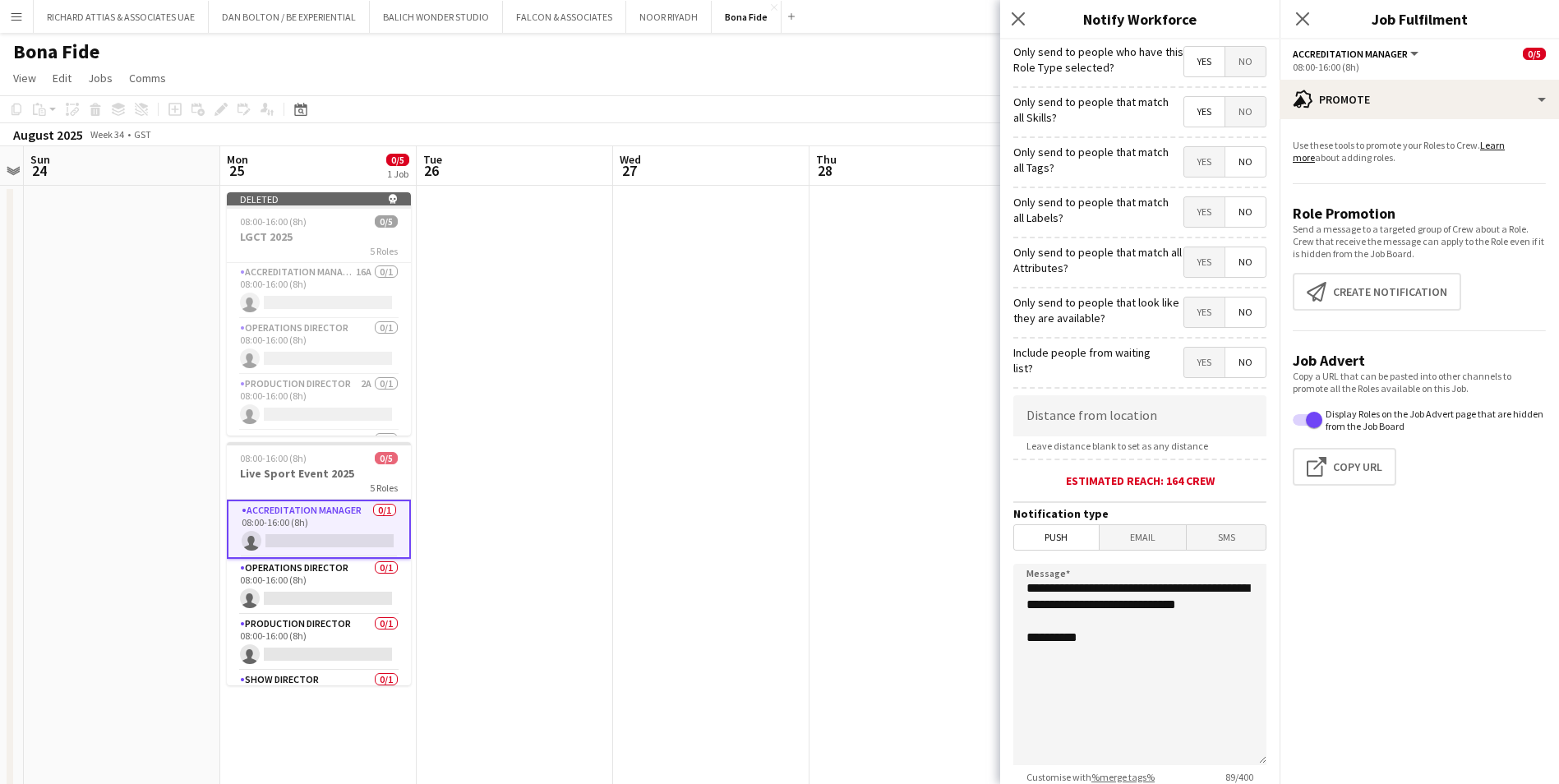 click on "Yes" at bounding box center [1204, 212] 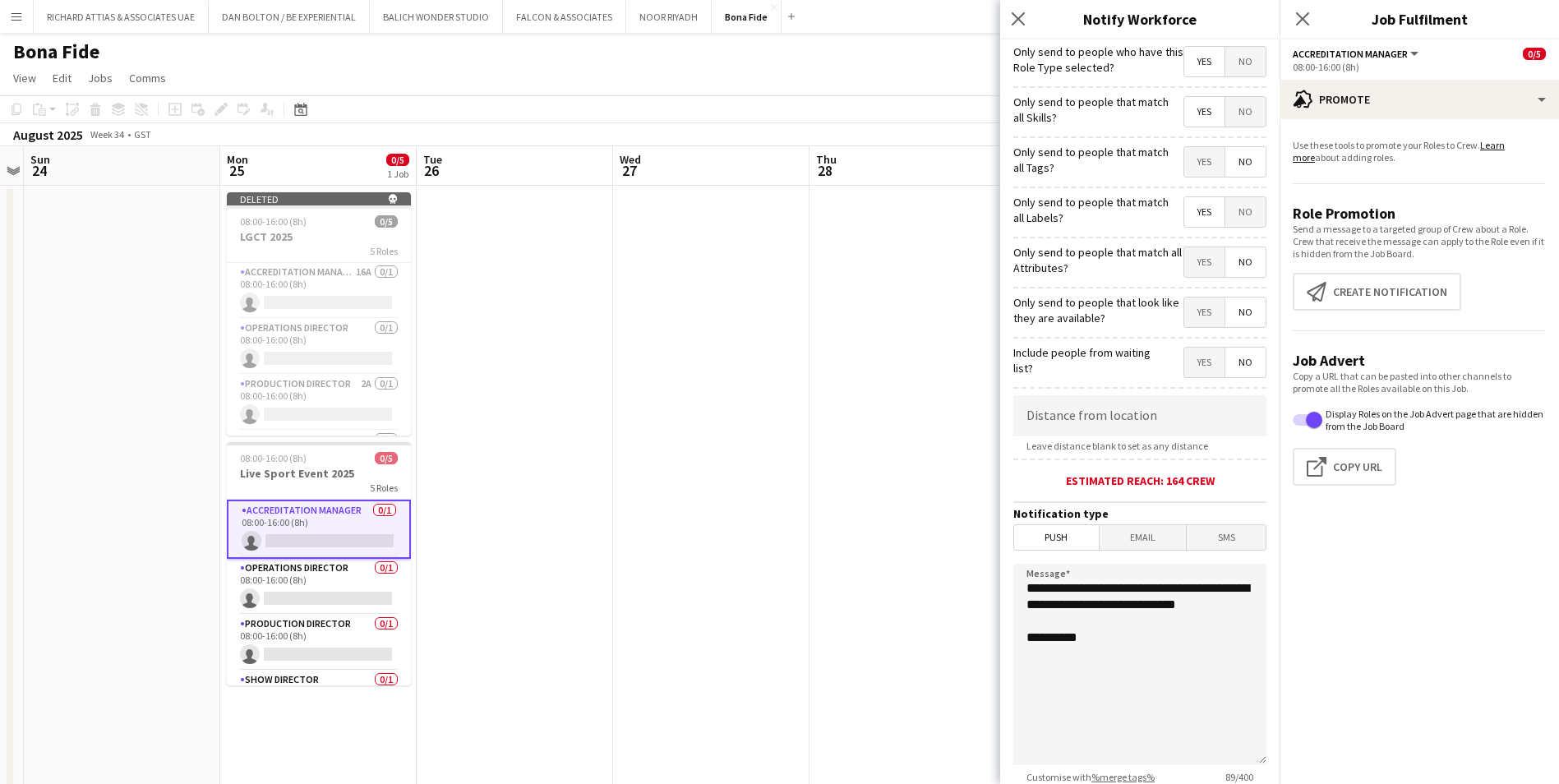 click on "Yes" at bounding box center [1204, 262] 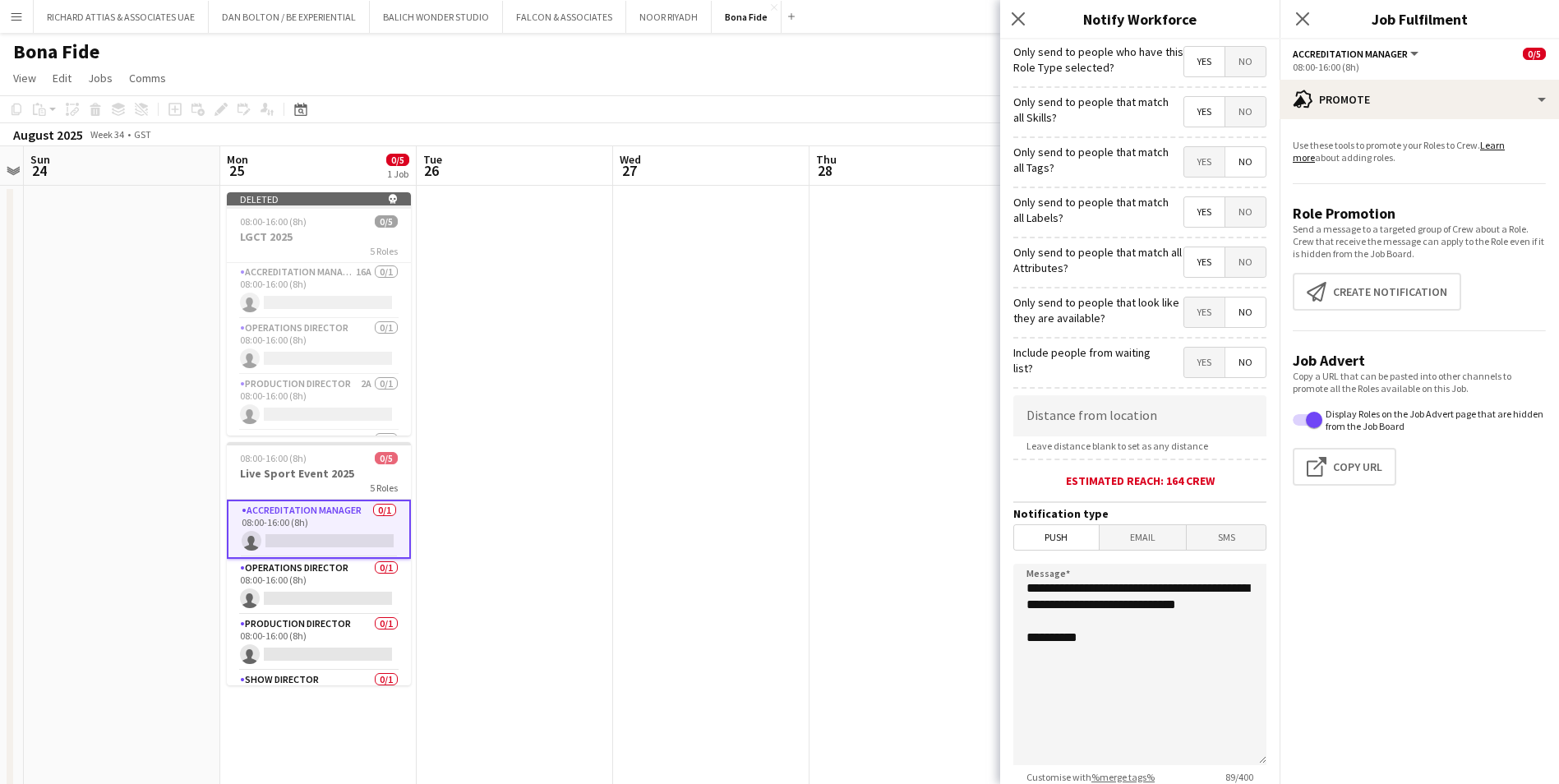 click on "Yes" at bounding box center [1204, 312] 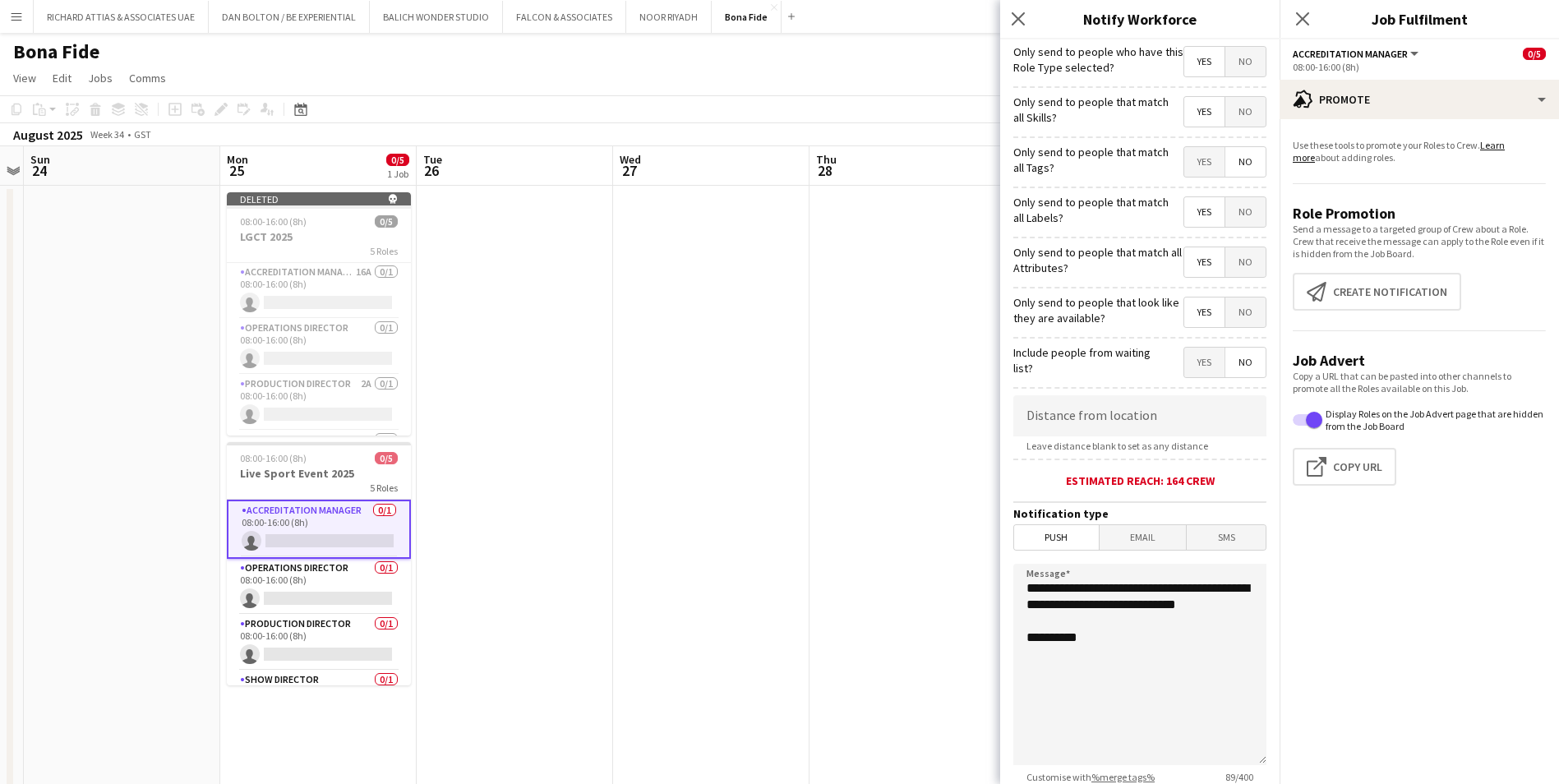 click on "Yes" at bounding box center [1204, 362] 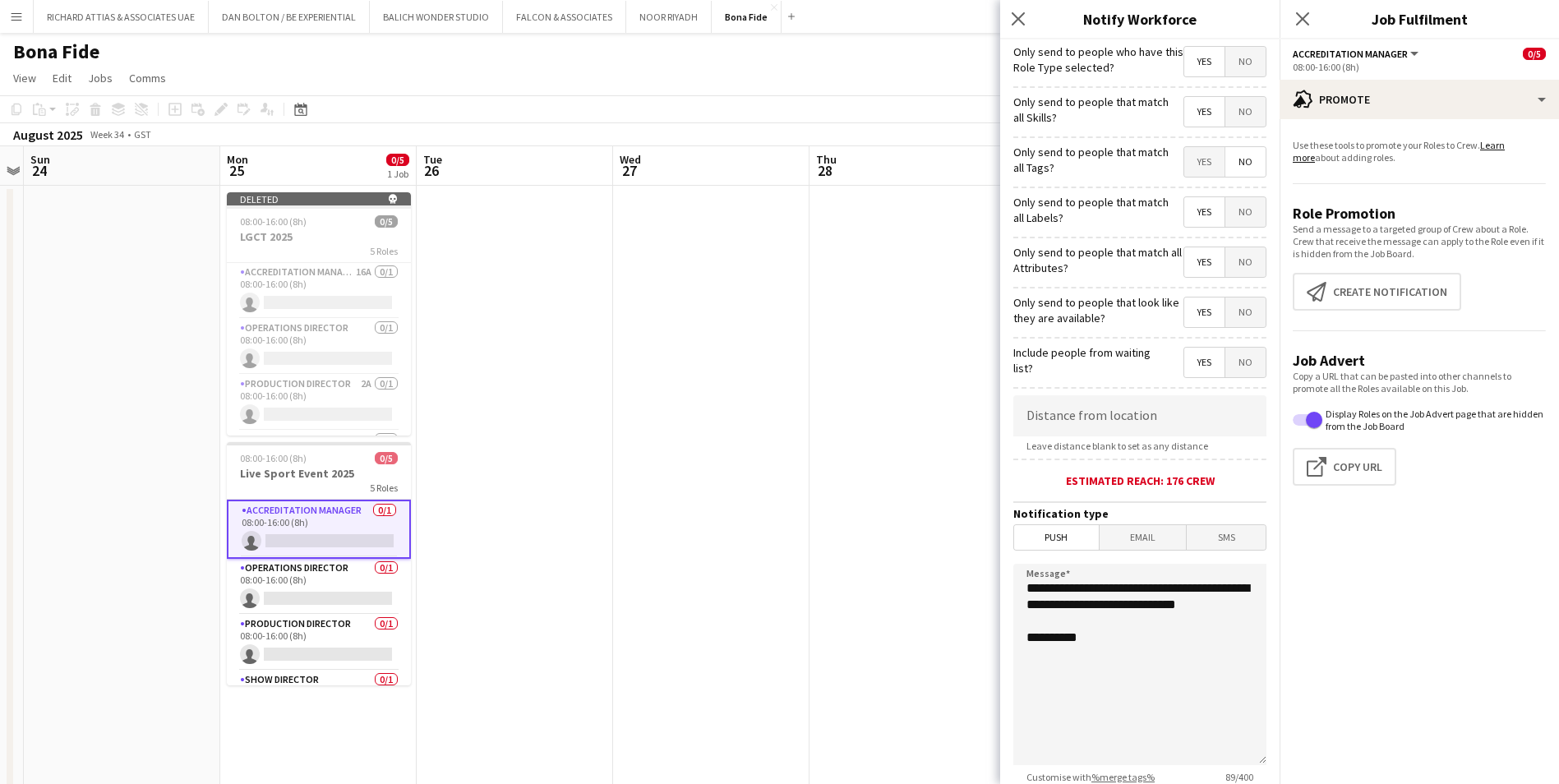 scroll, scrollTop: 121, scrollLeft: 0, axis: vertical 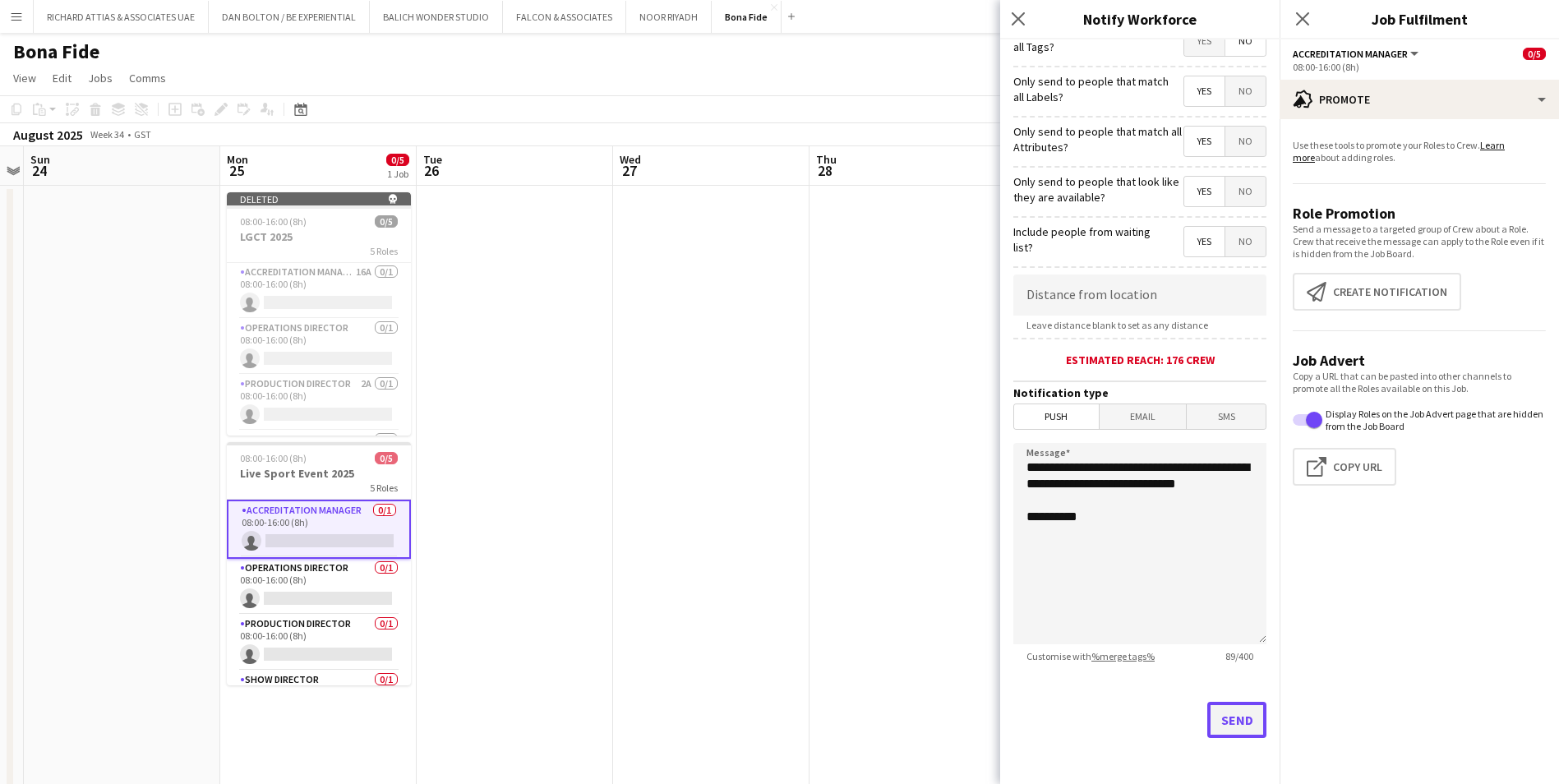click on "Send" 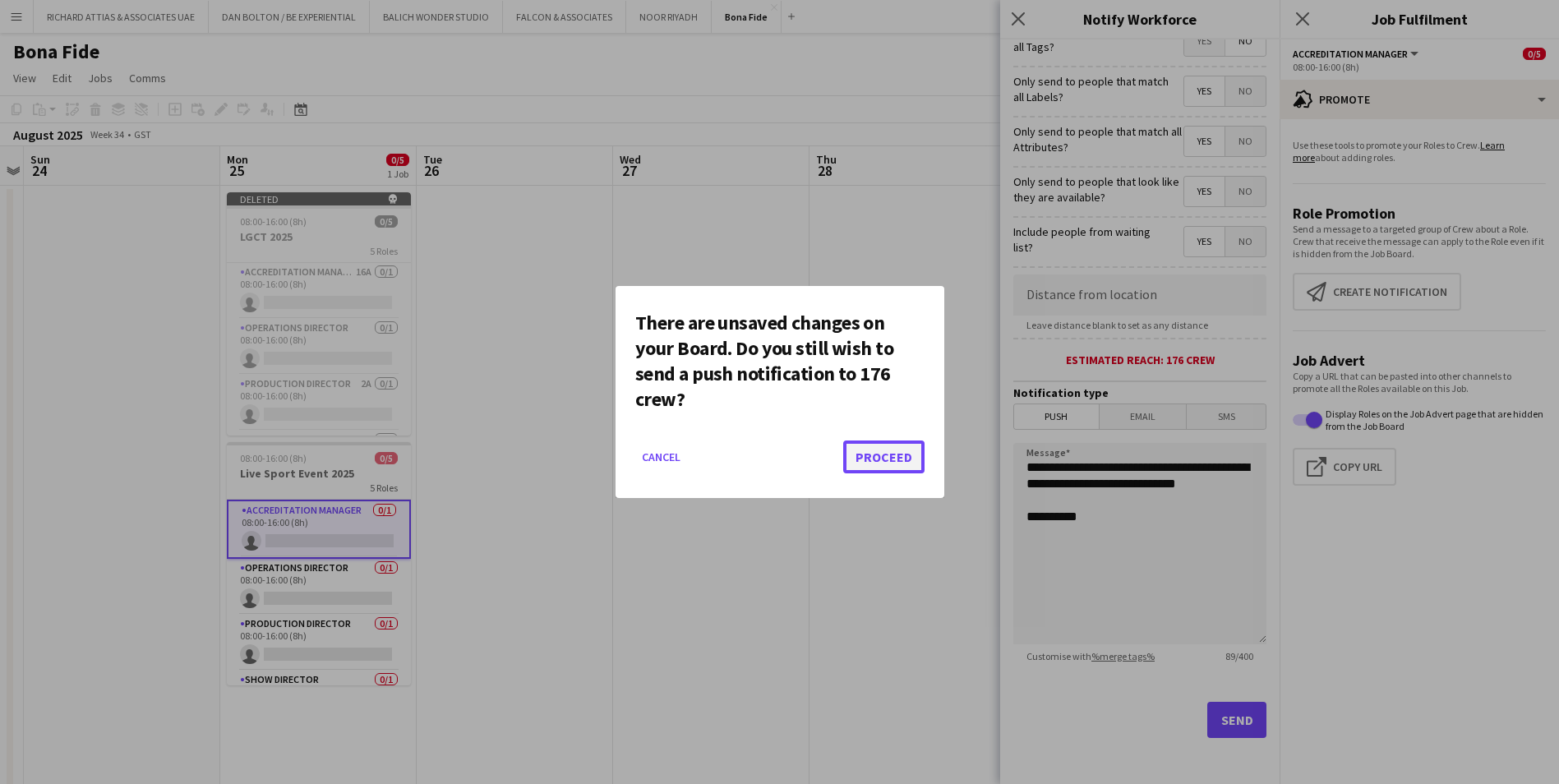 click on "Proceed" 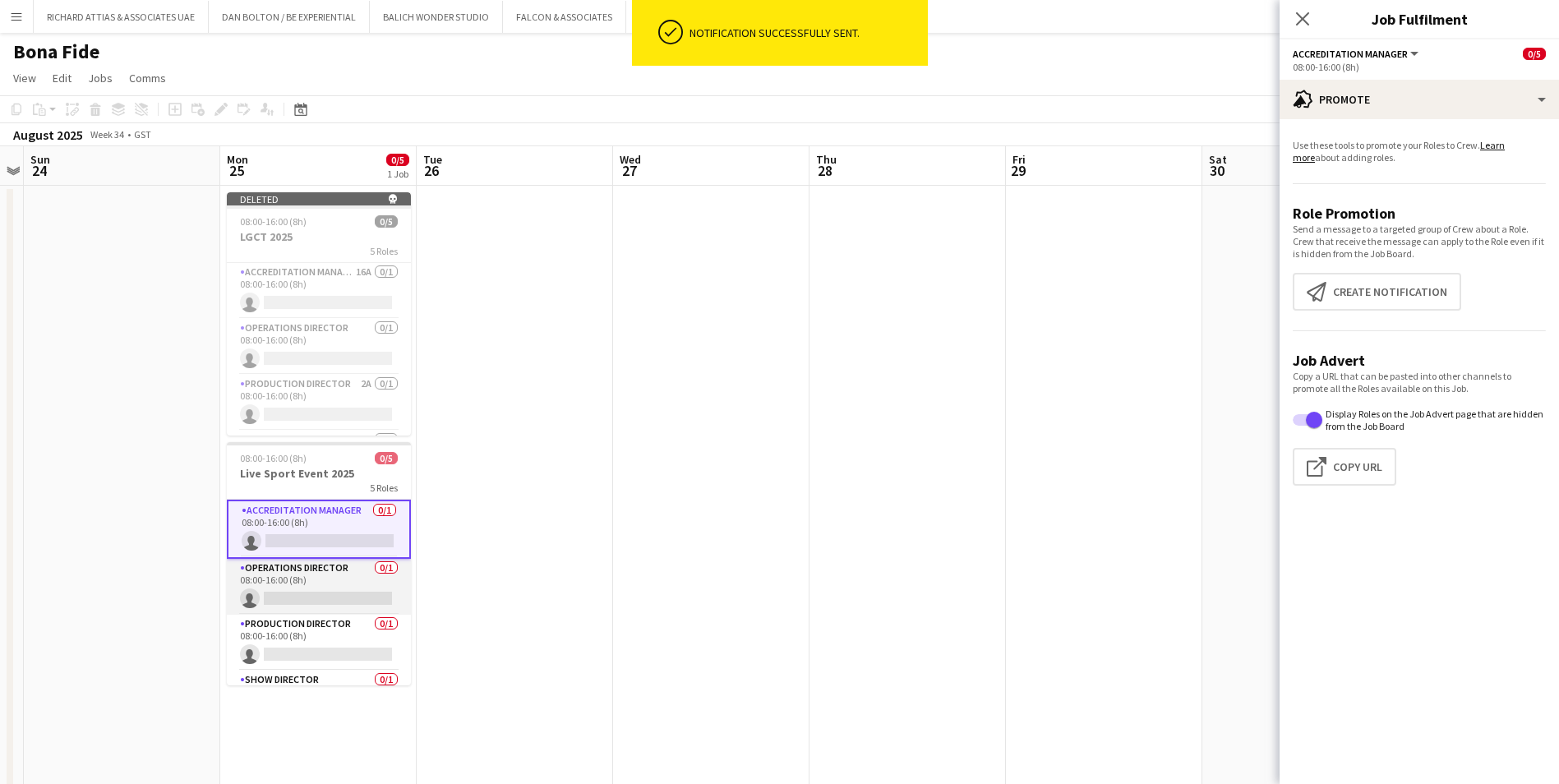 click on "Operations Director   0/1   08:00-16:00 (8h)
single-neutral-actions" at bounding box center (319, 587) 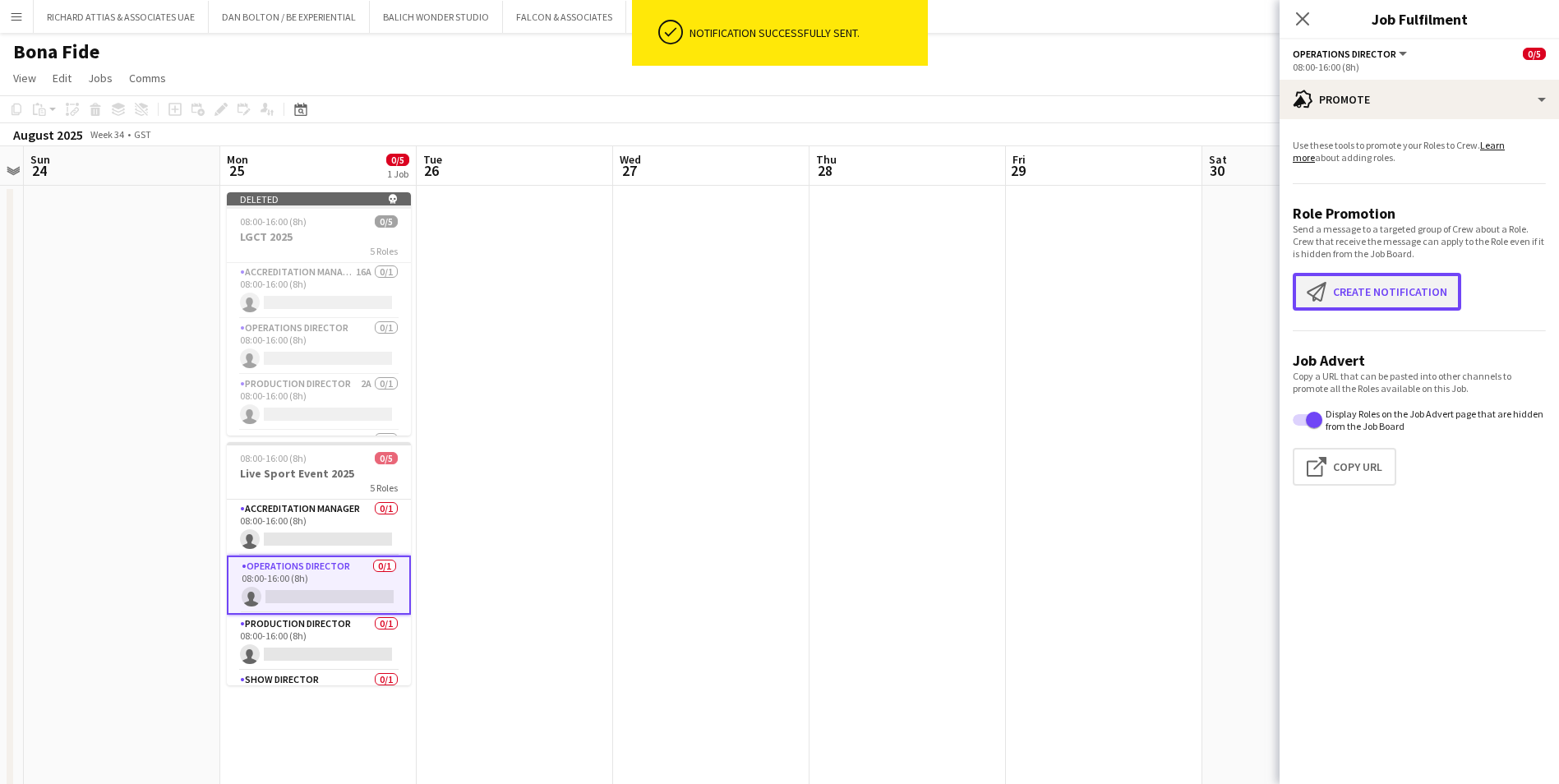 click on "Create notification
Create notification" at bounding box center [1377, 292] 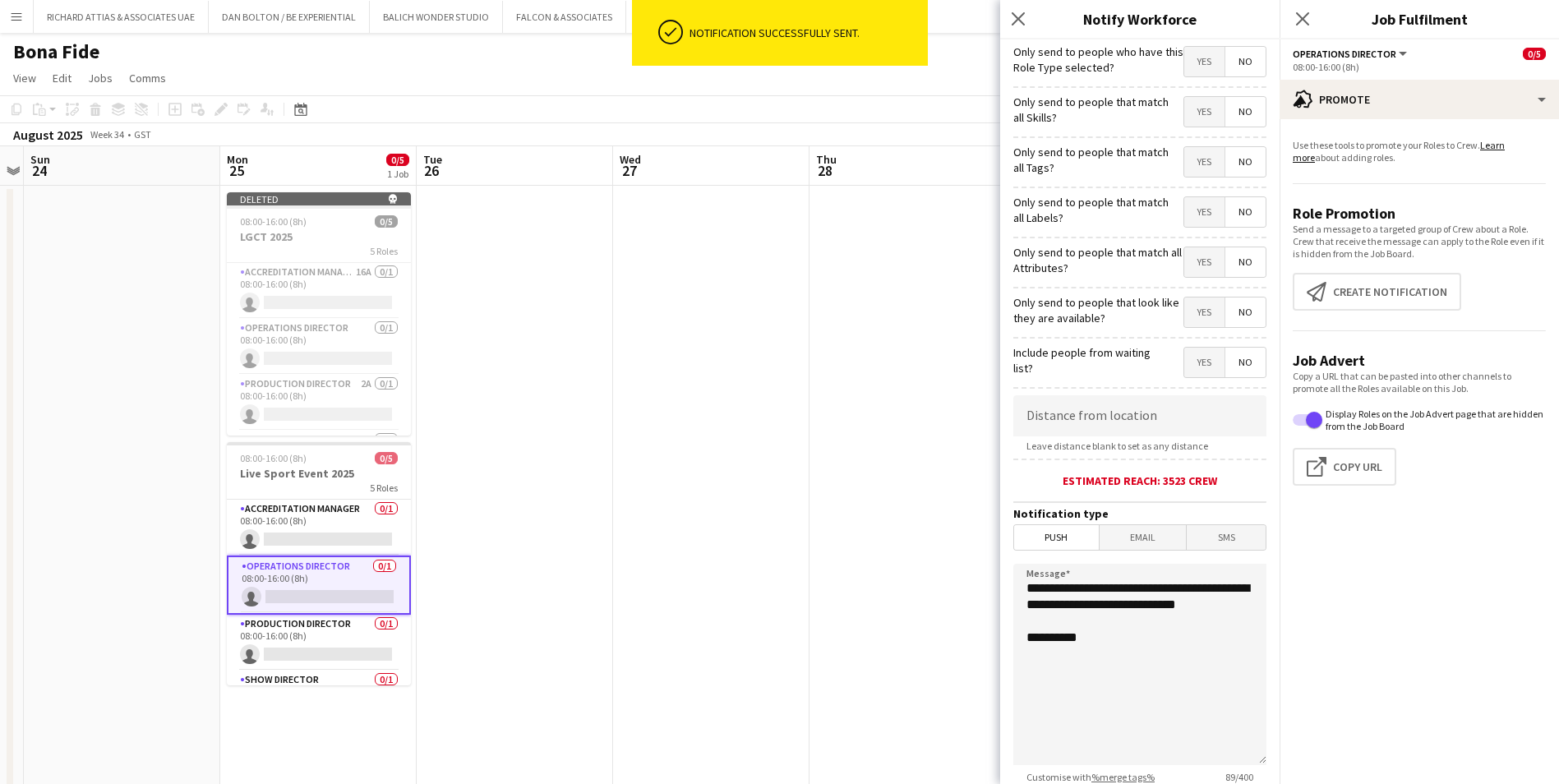 click on "Yes" at bounding box center (1204, 62) 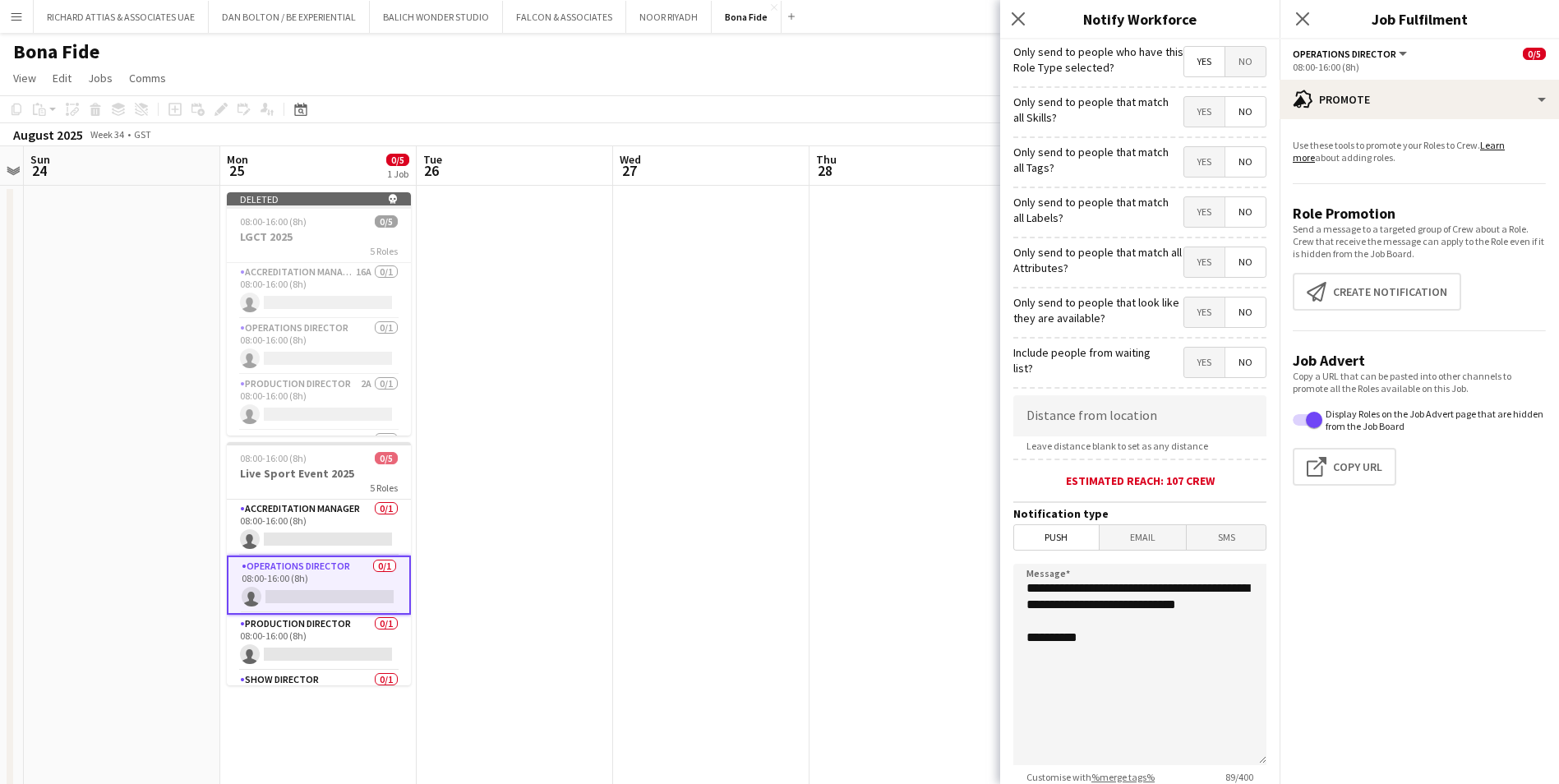 click on "Yes" at bounding box center (1204, 112) 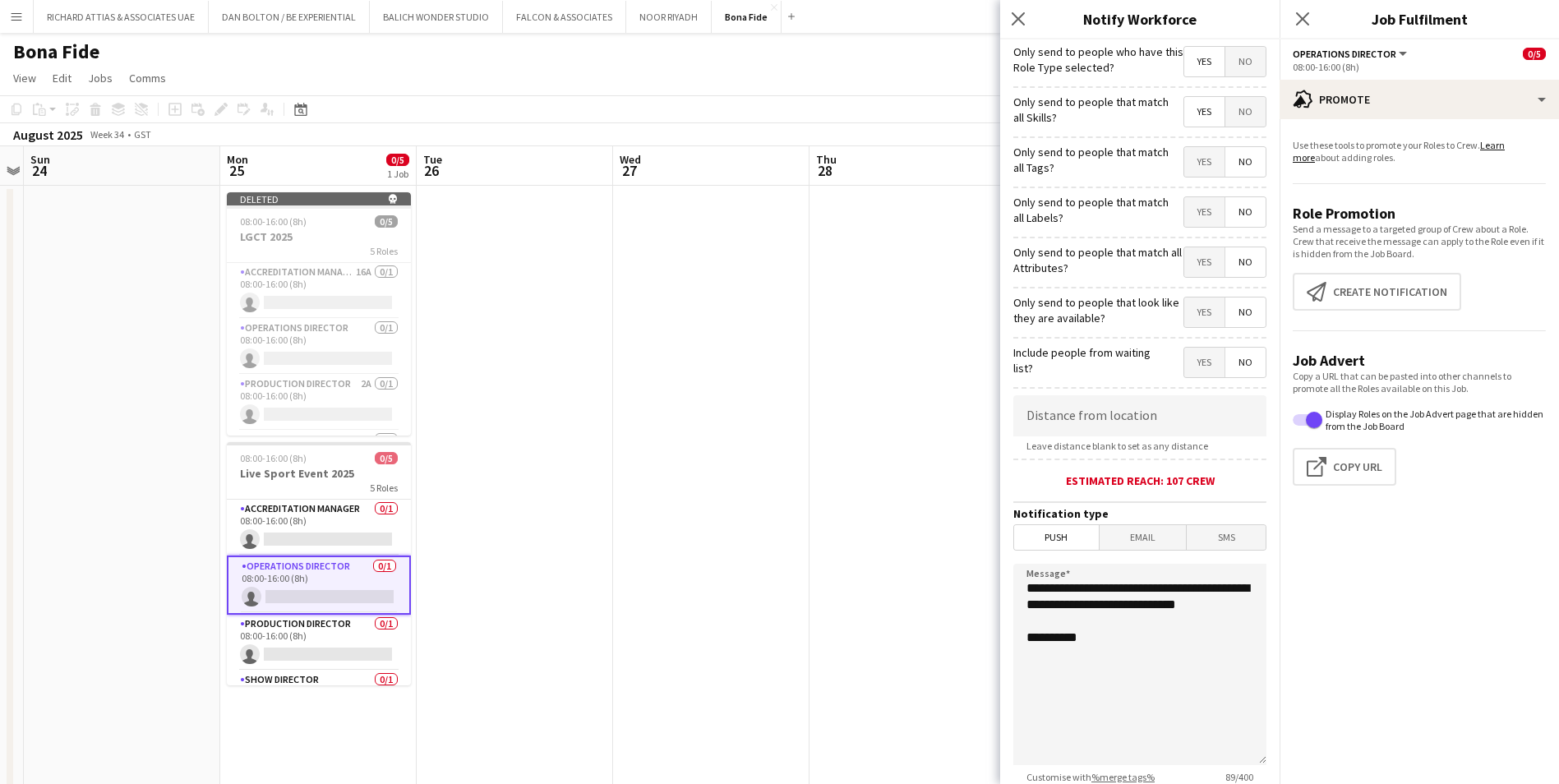 click on "Yes" at bounding box center [1204, 162] 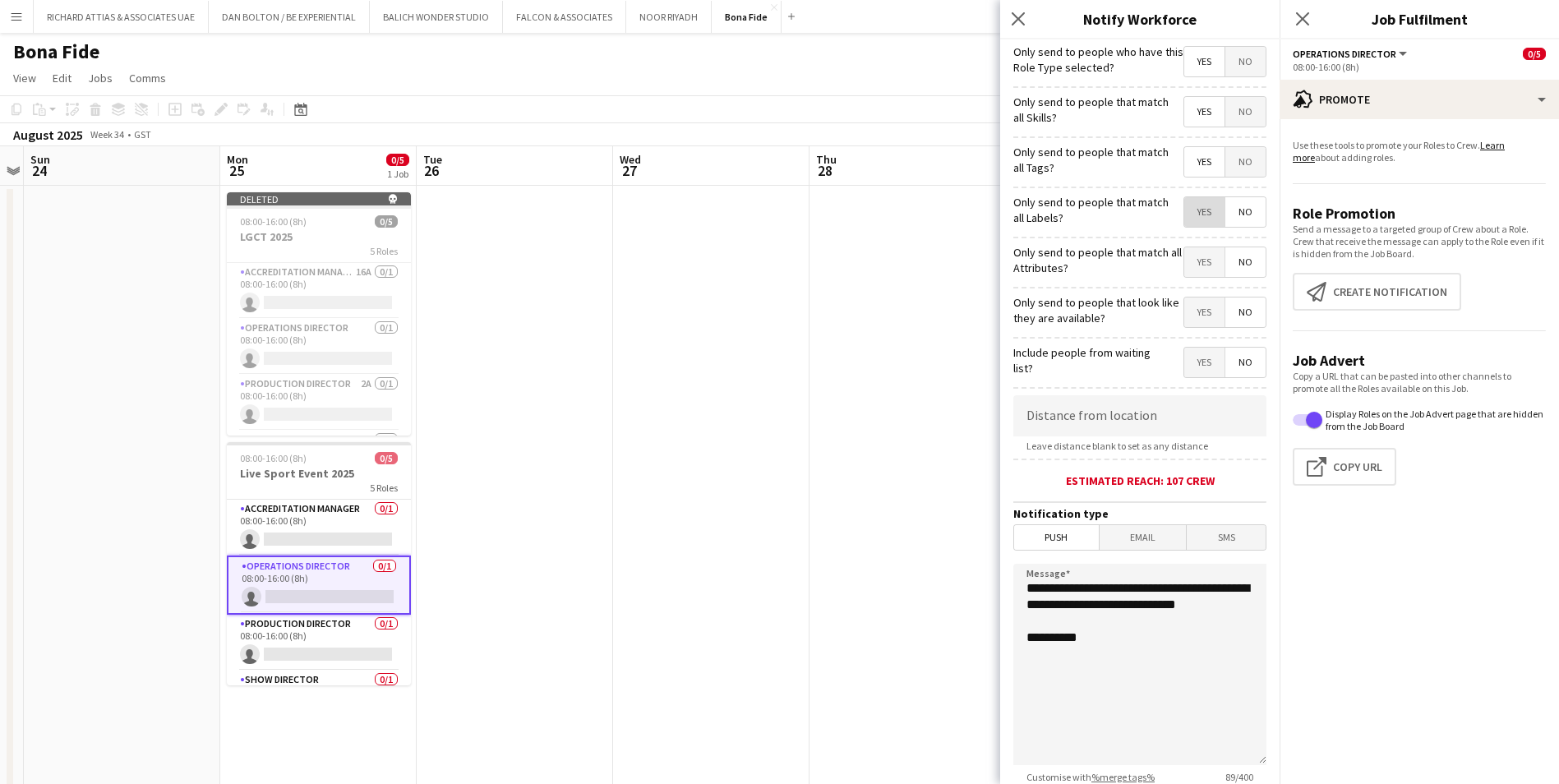 click on "Yes" at bounding box center [1204, 212] 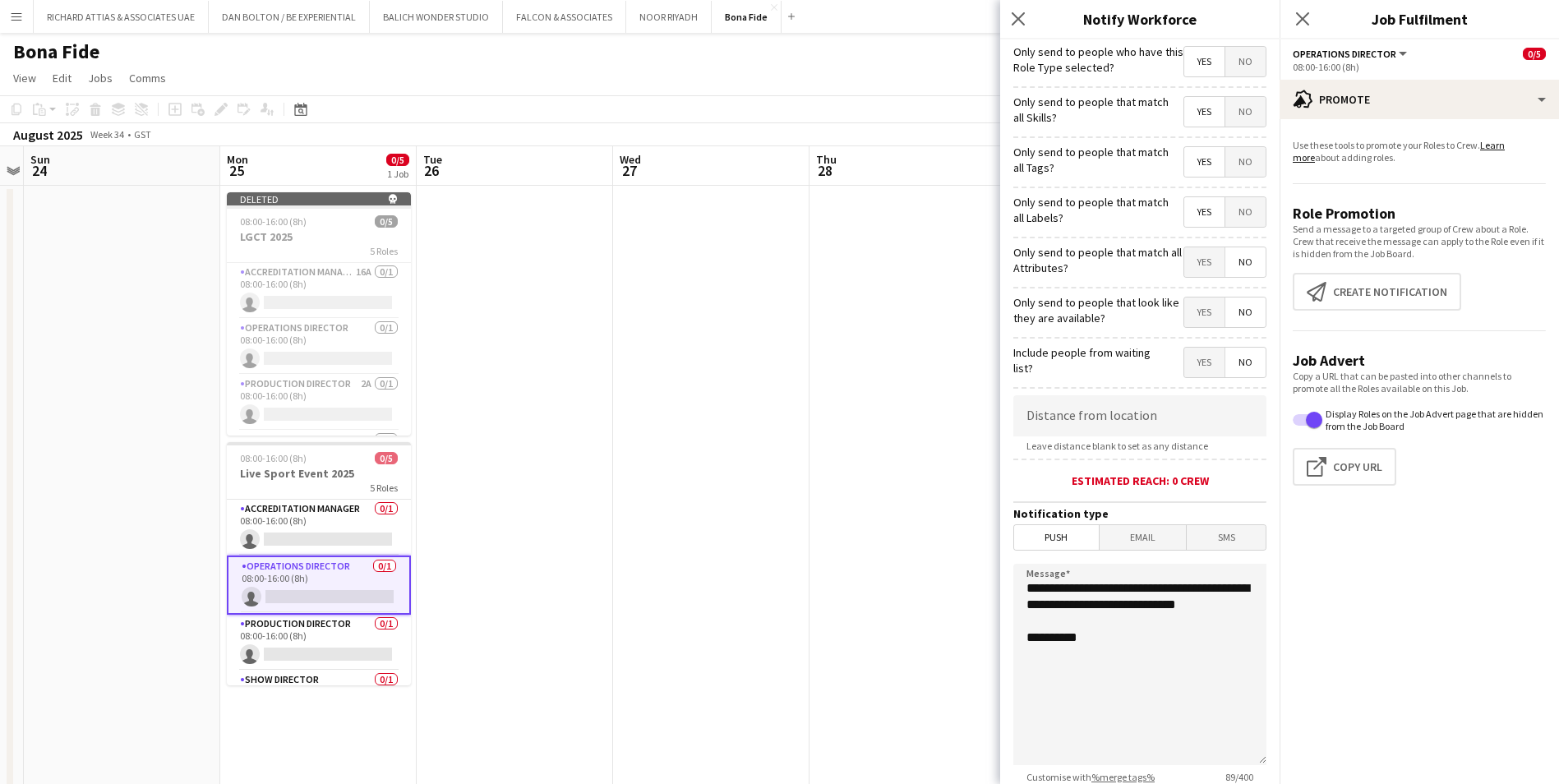 click on "Yes" at bounding box center [1204, 262] 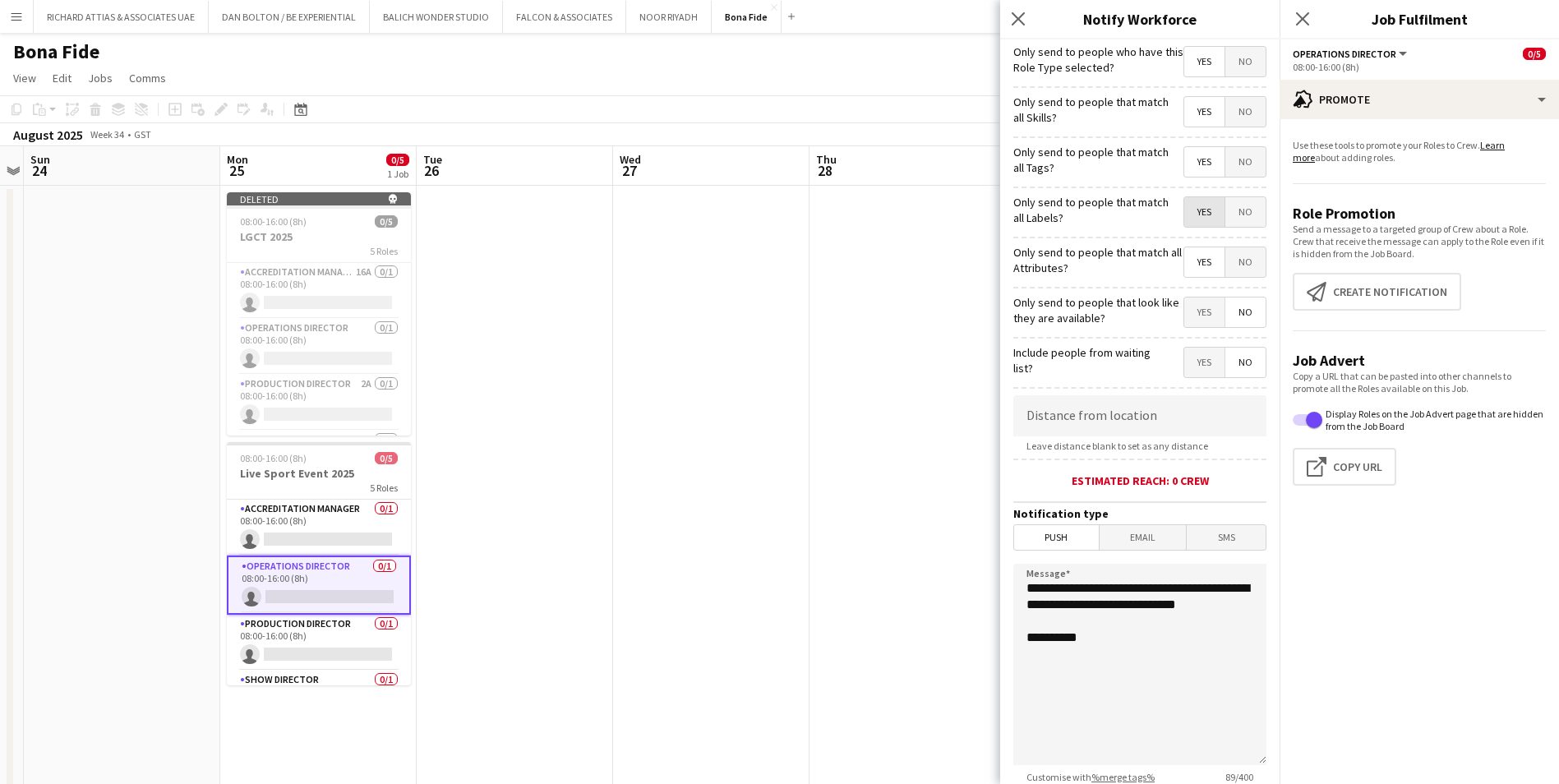 click on "Yes" at bounding box center [1204, 212] 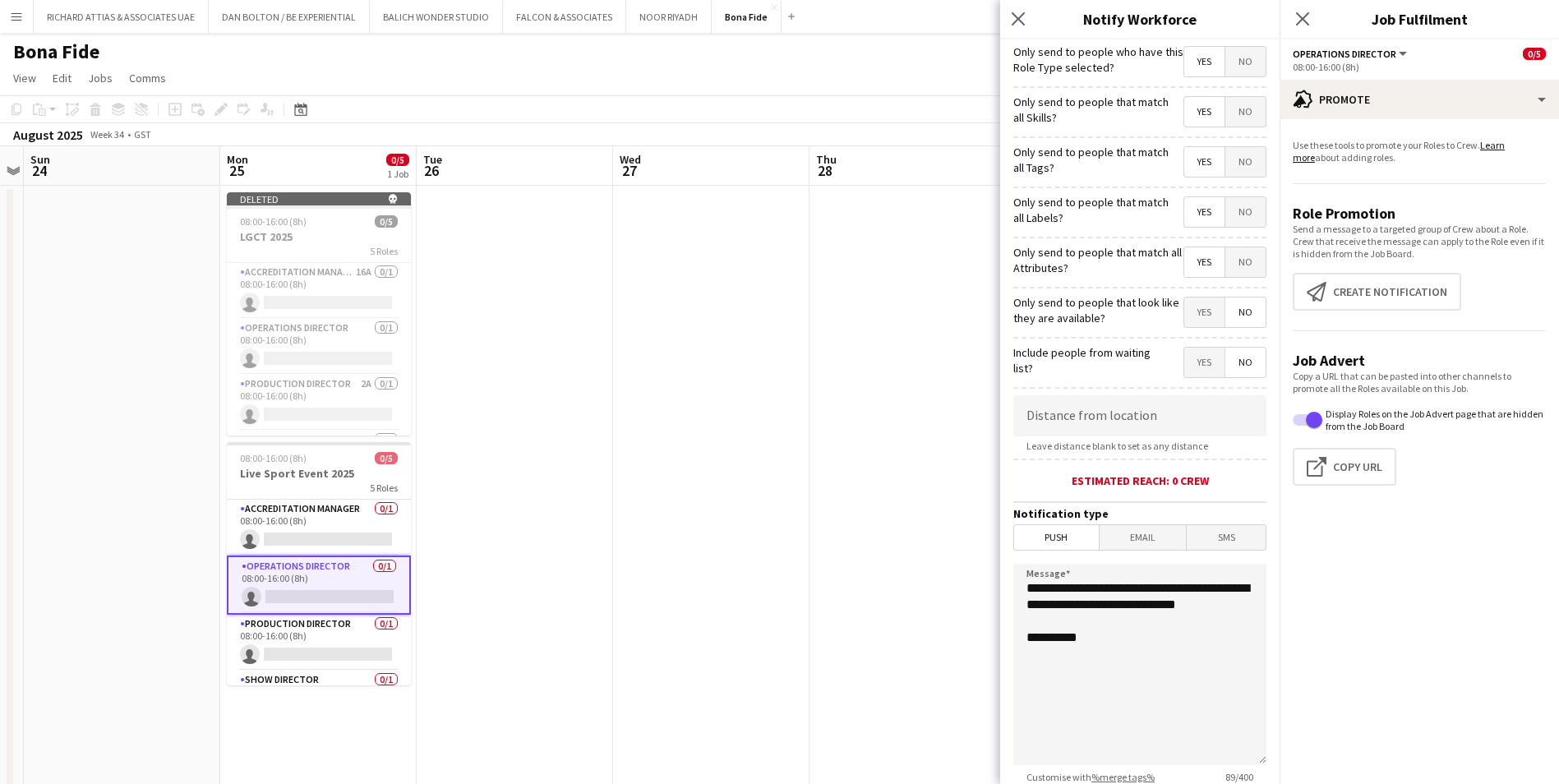 click on "No" at bounding box center [1245, 212] 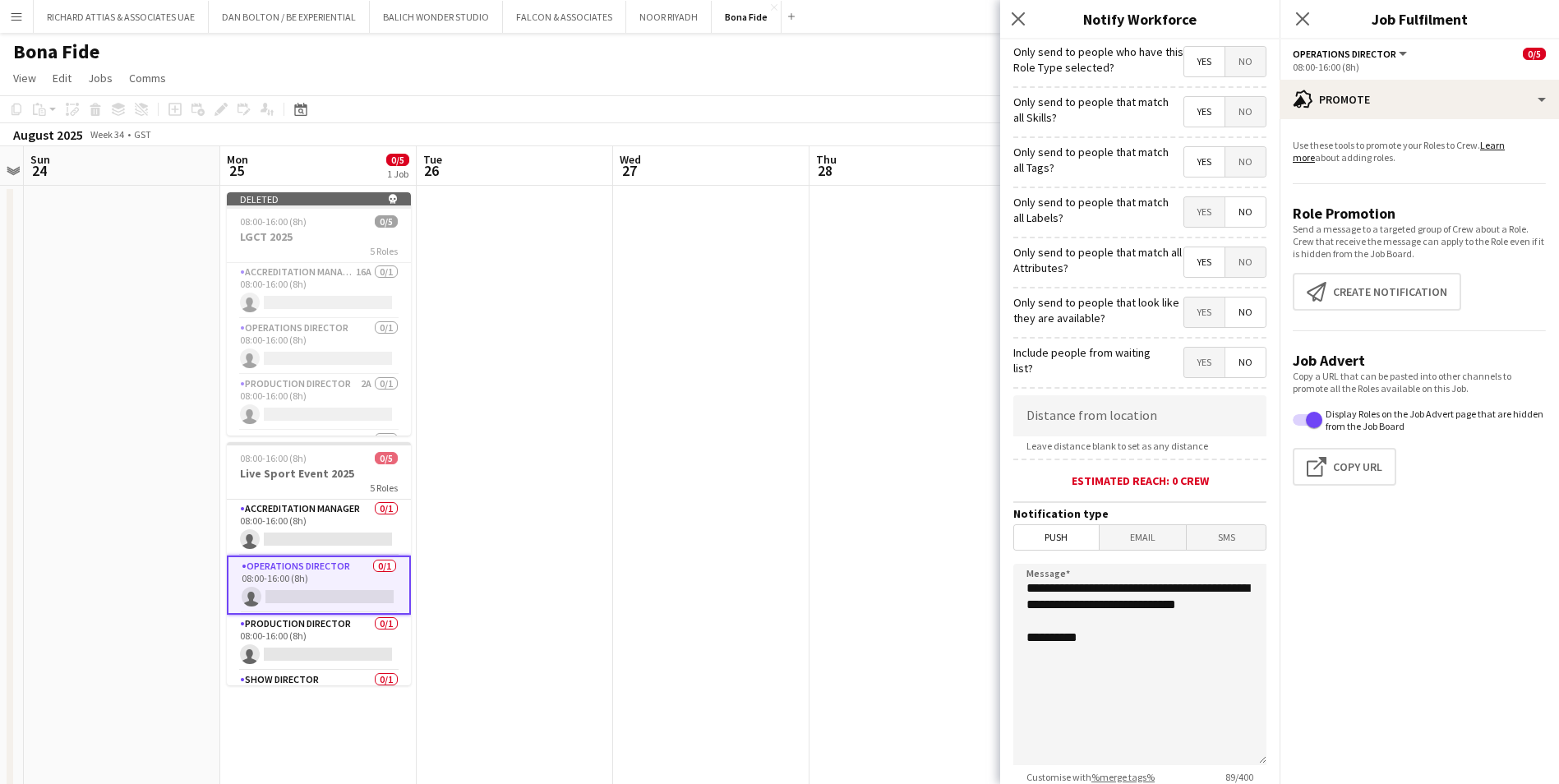 click on "No" at bounding box center (1245, 262) 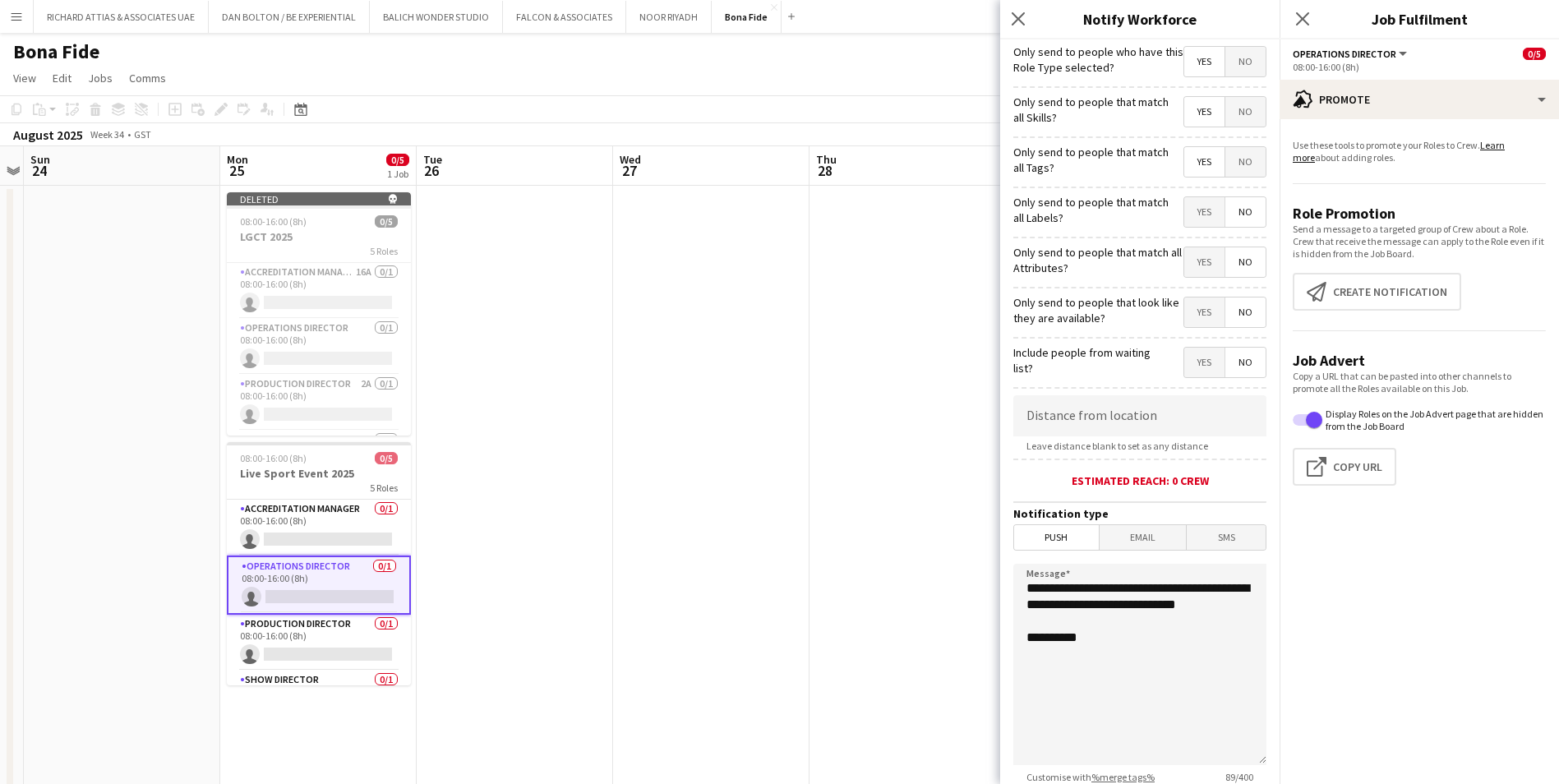 click on "No" at bounding box center (1245, 162) 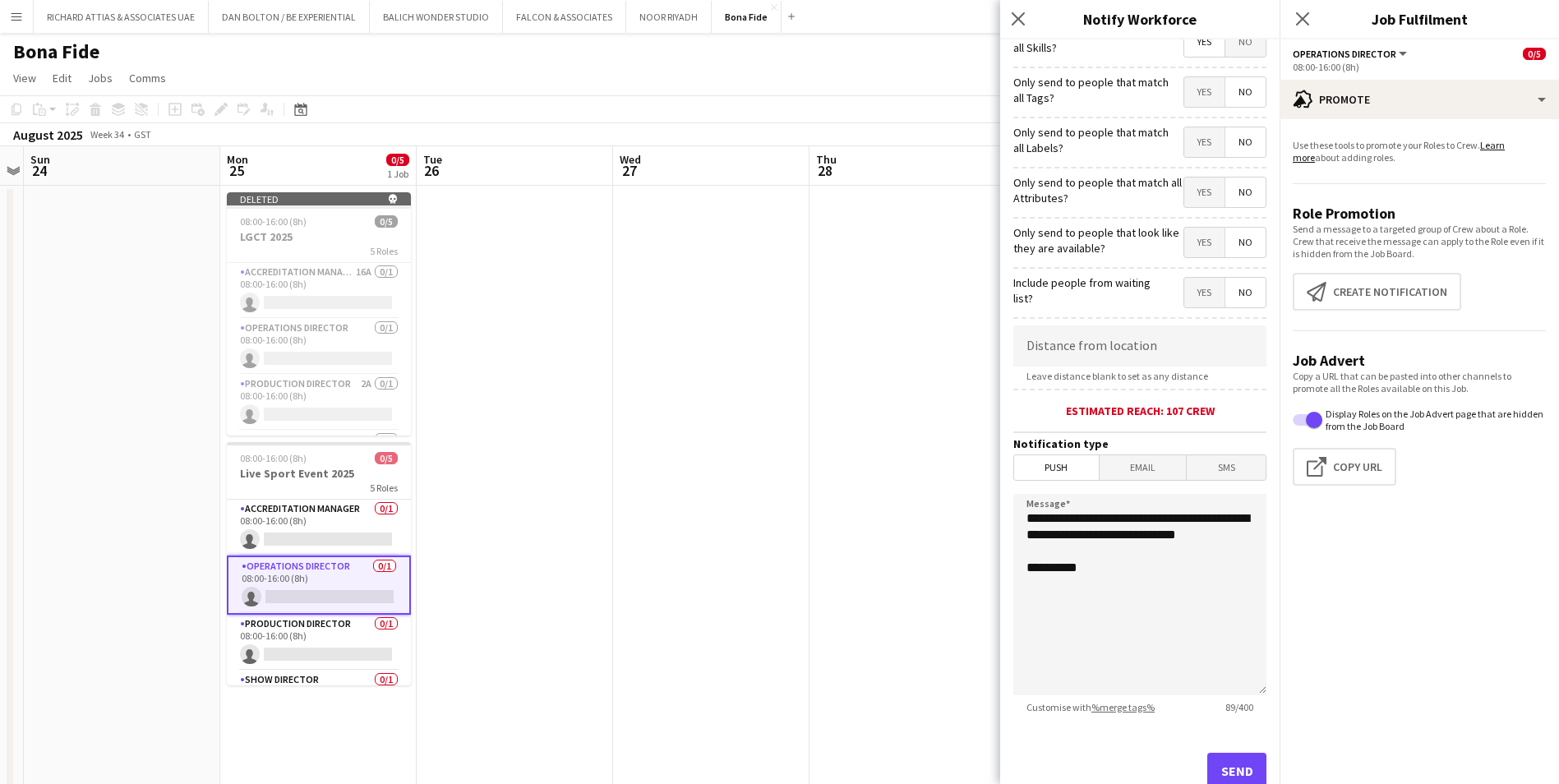 scroll, scrollTop: 121, scrollLeft: 0, axis: vertical 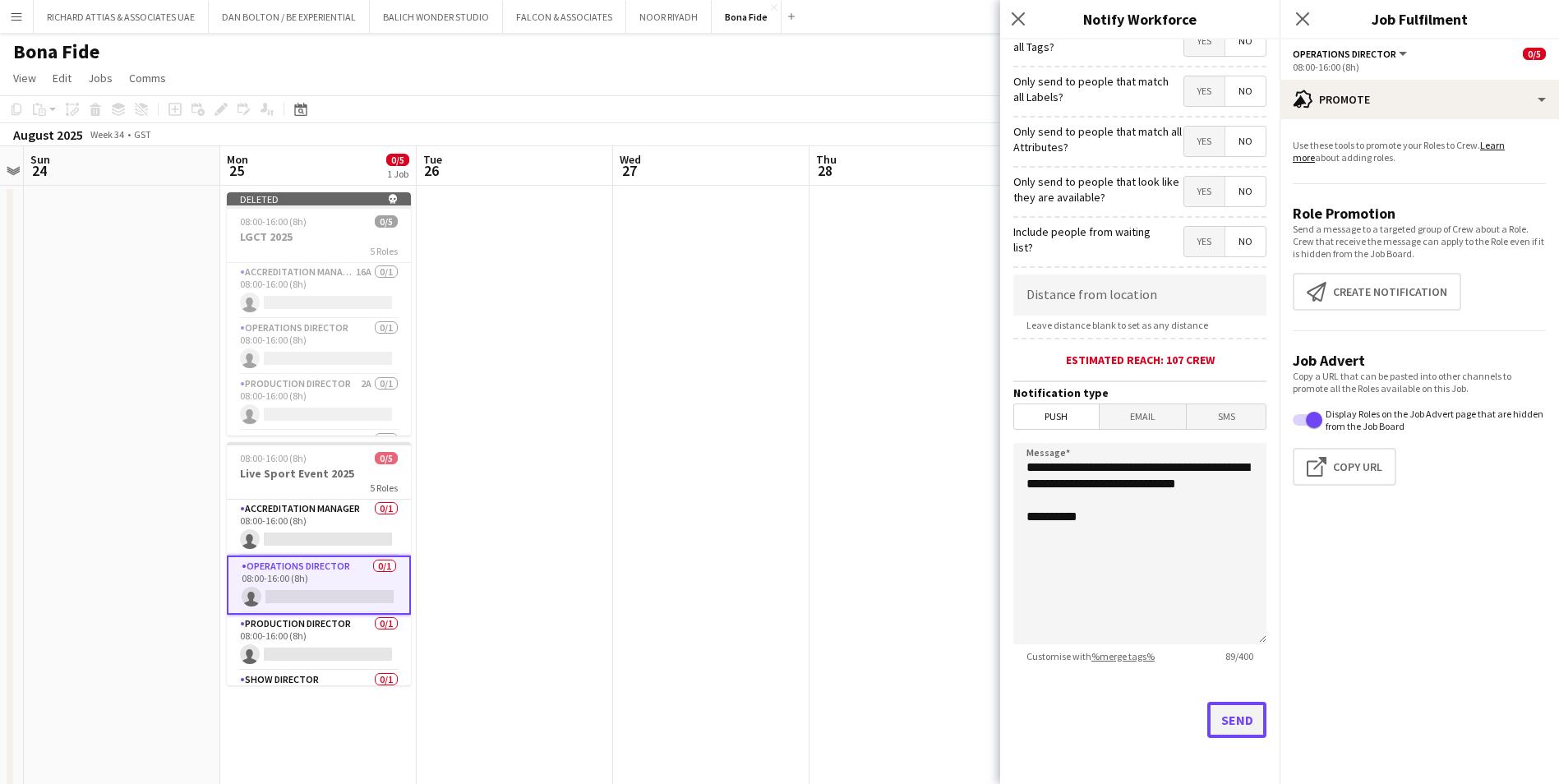 click on "Send" 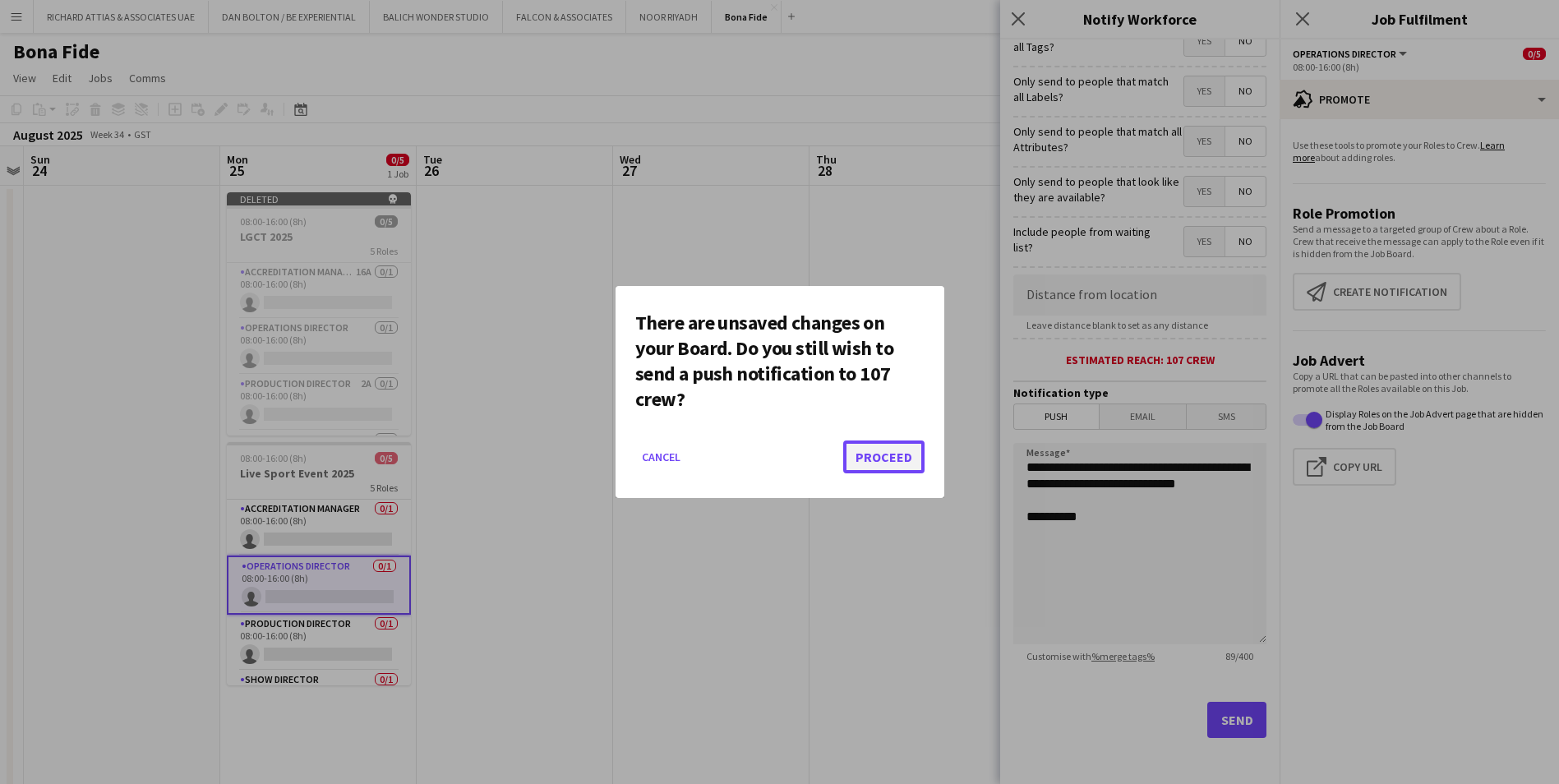 click on "Proceed" 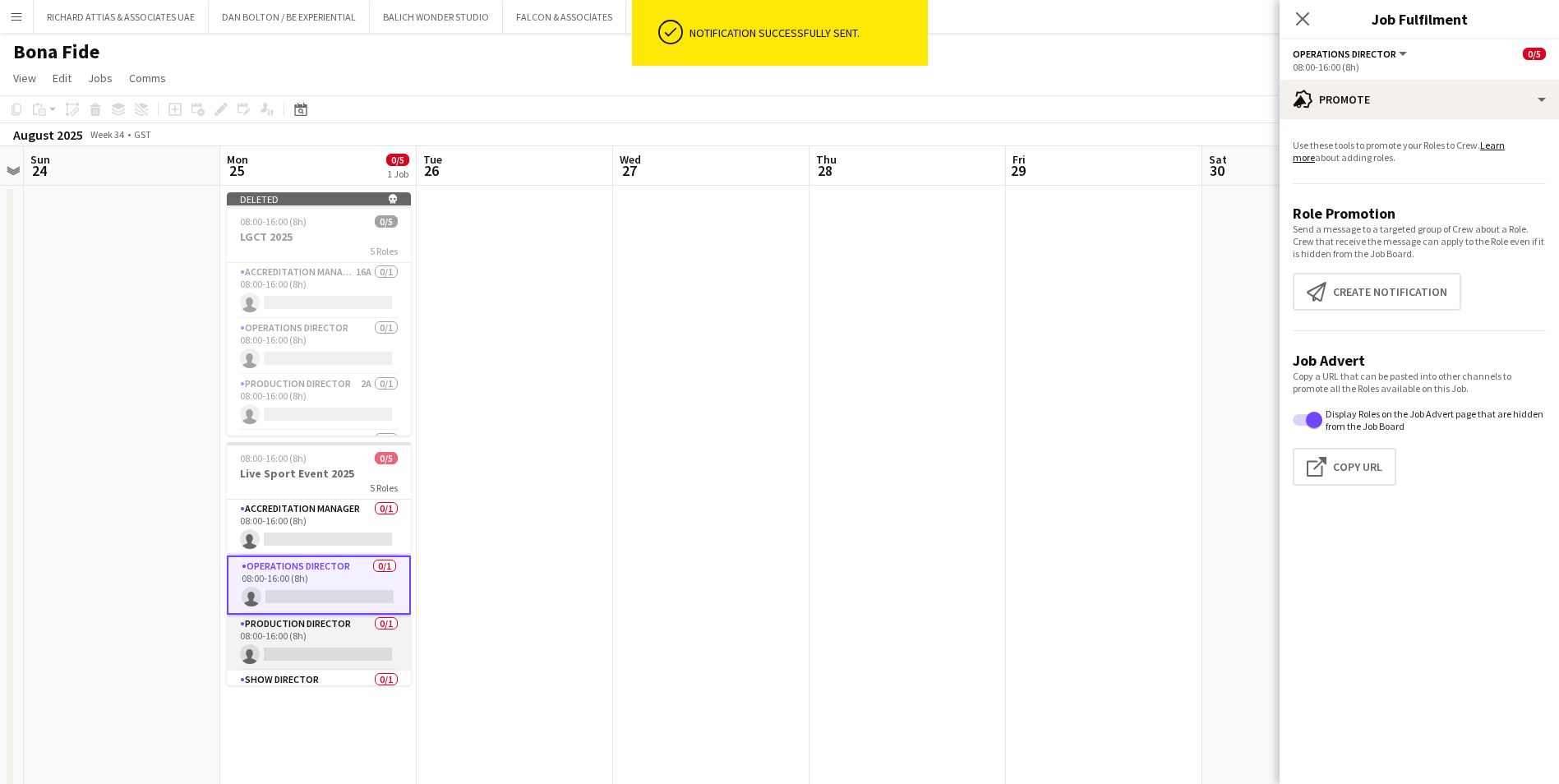 click on "Production Director   0/1   08:00-16:00 (8h)
single-neutral-actions" at bounding box center (319, 643) 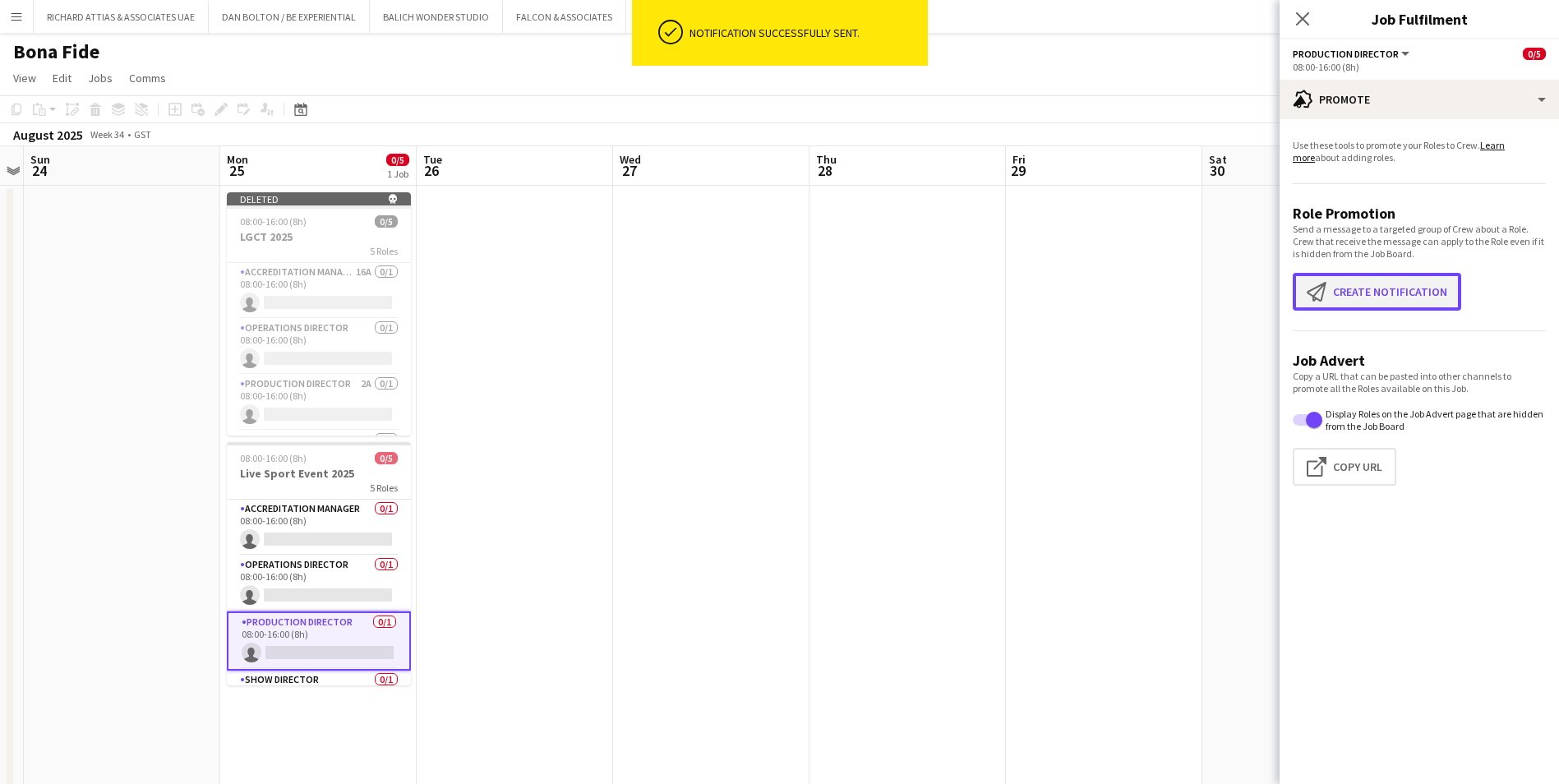 click on "Create notification
Create notification" at bounding box center (1377, 292) 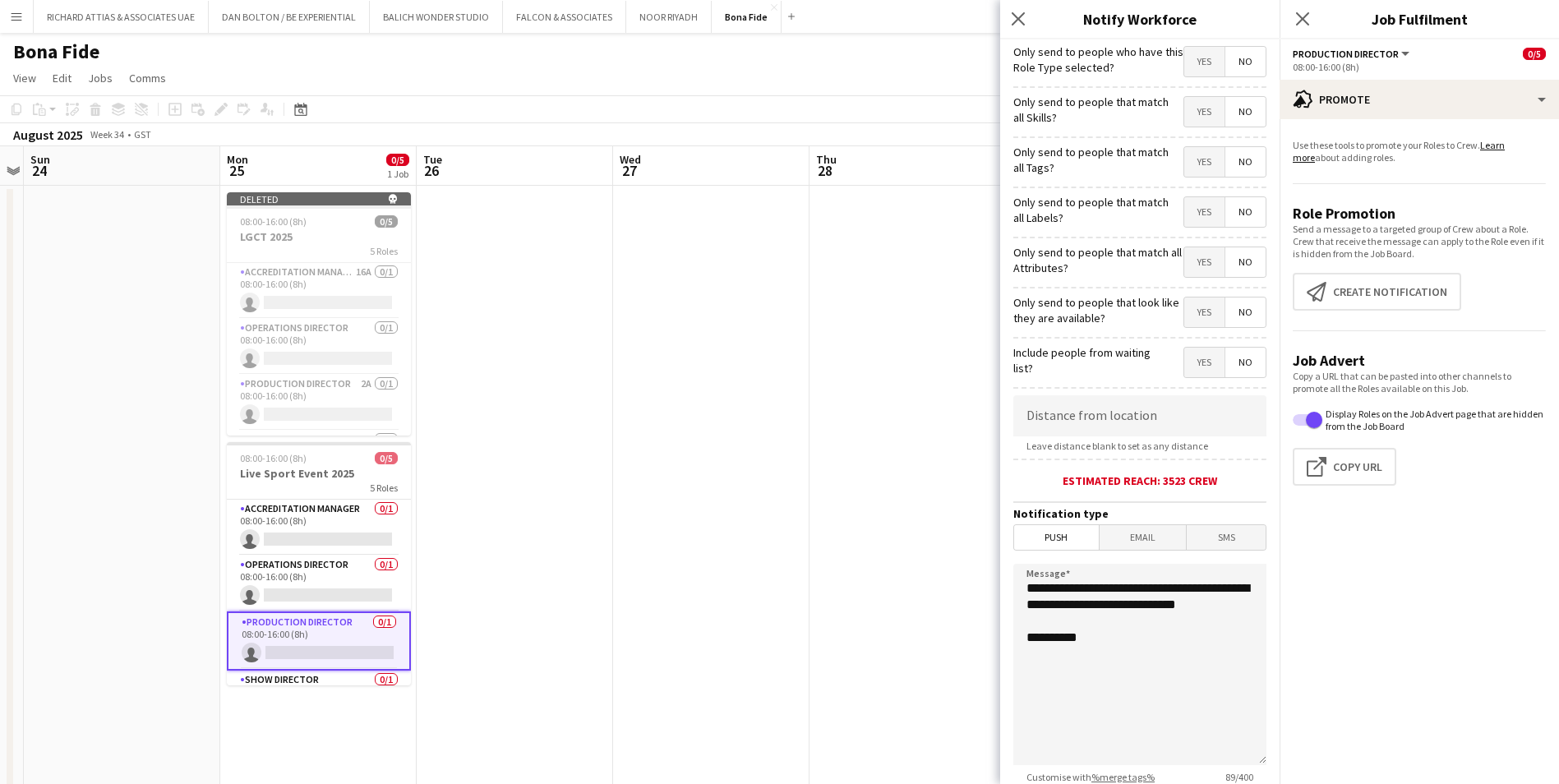 click on "Yes" at bounding box center [1204, 62] 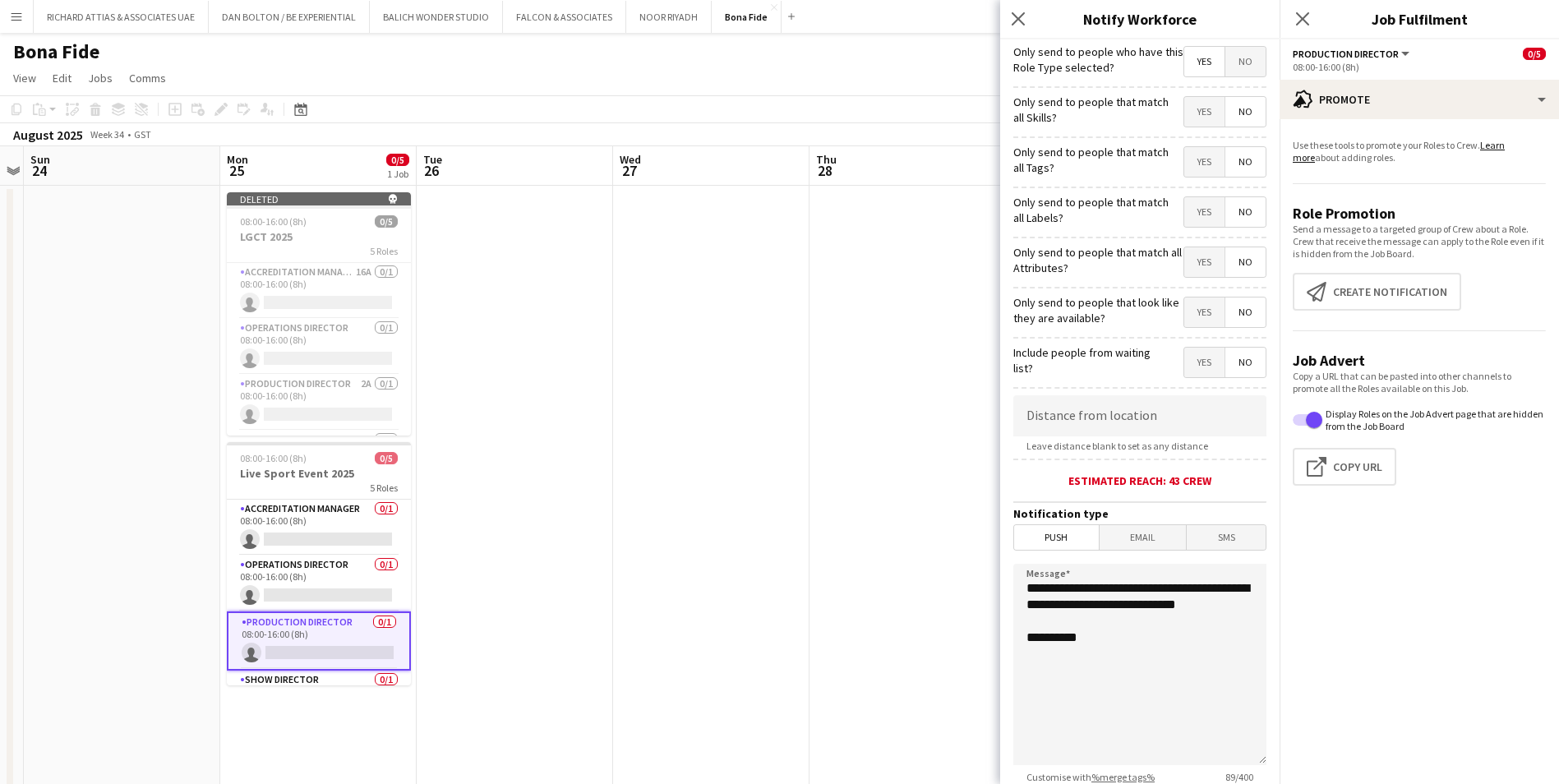 click on "Yes" at bounding box center (1204, 112) 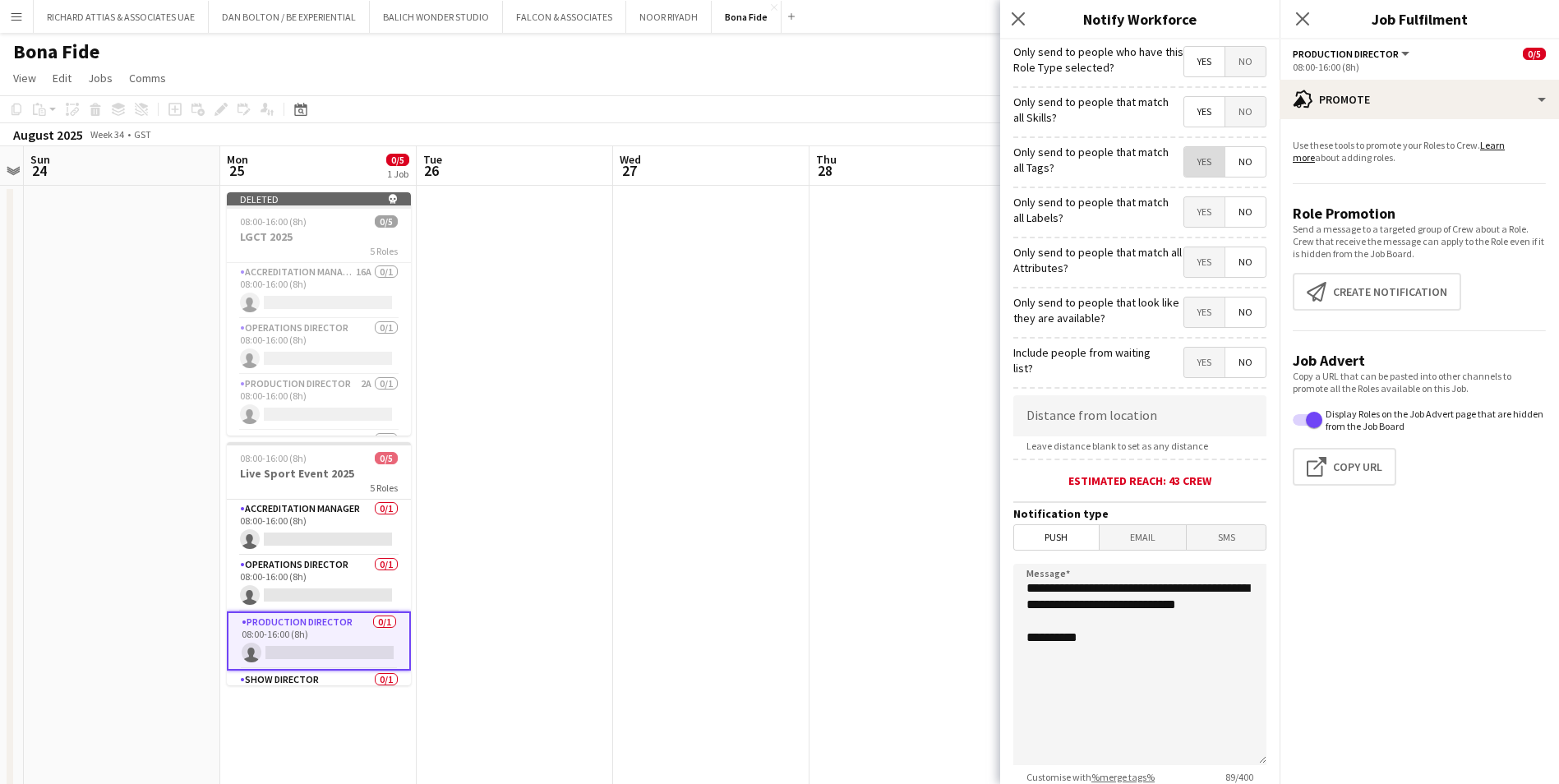 click on "Yes" at bounding box center [1204, 162] 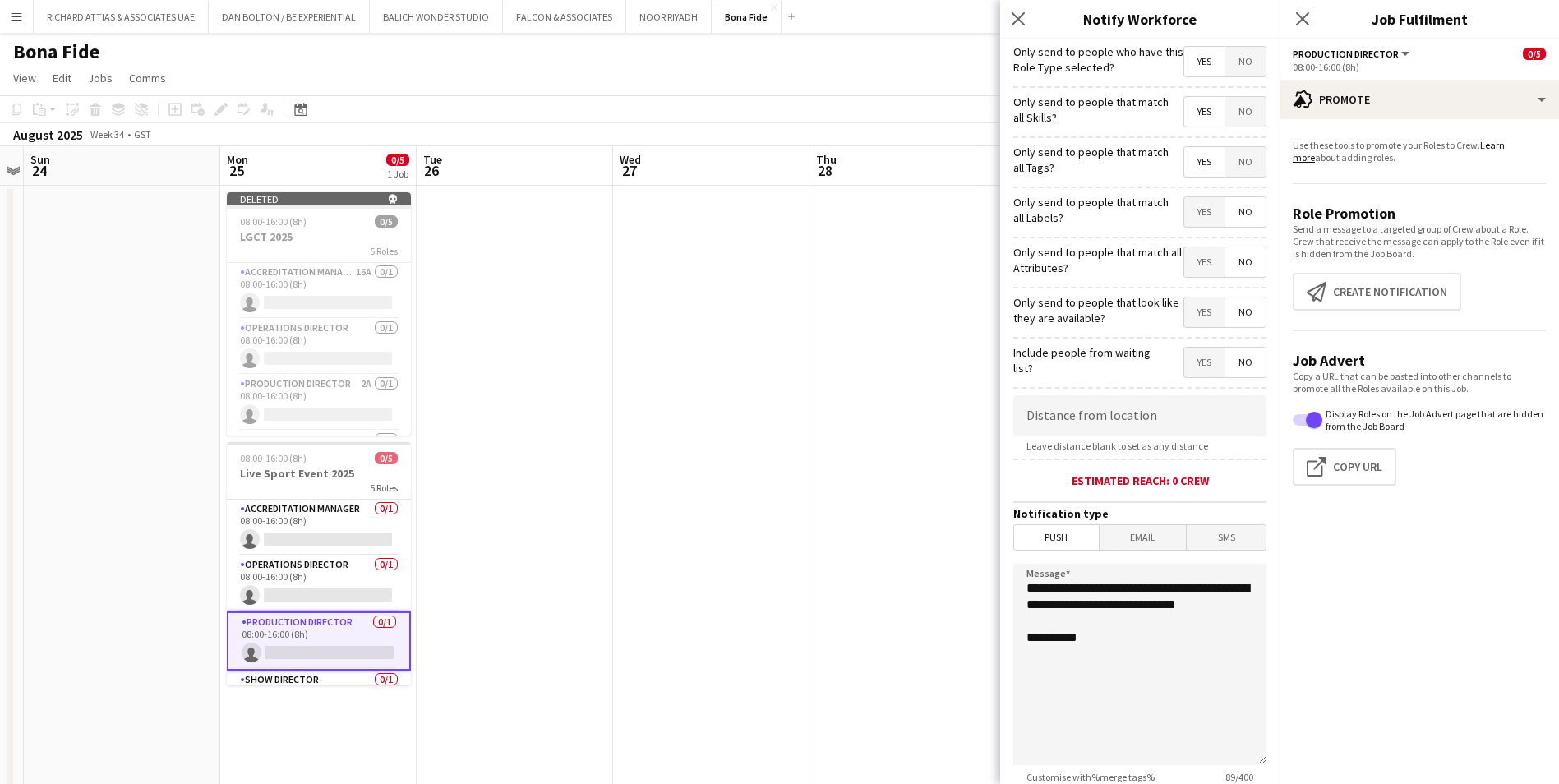 click on "No" at bounding box center (1245, 162) 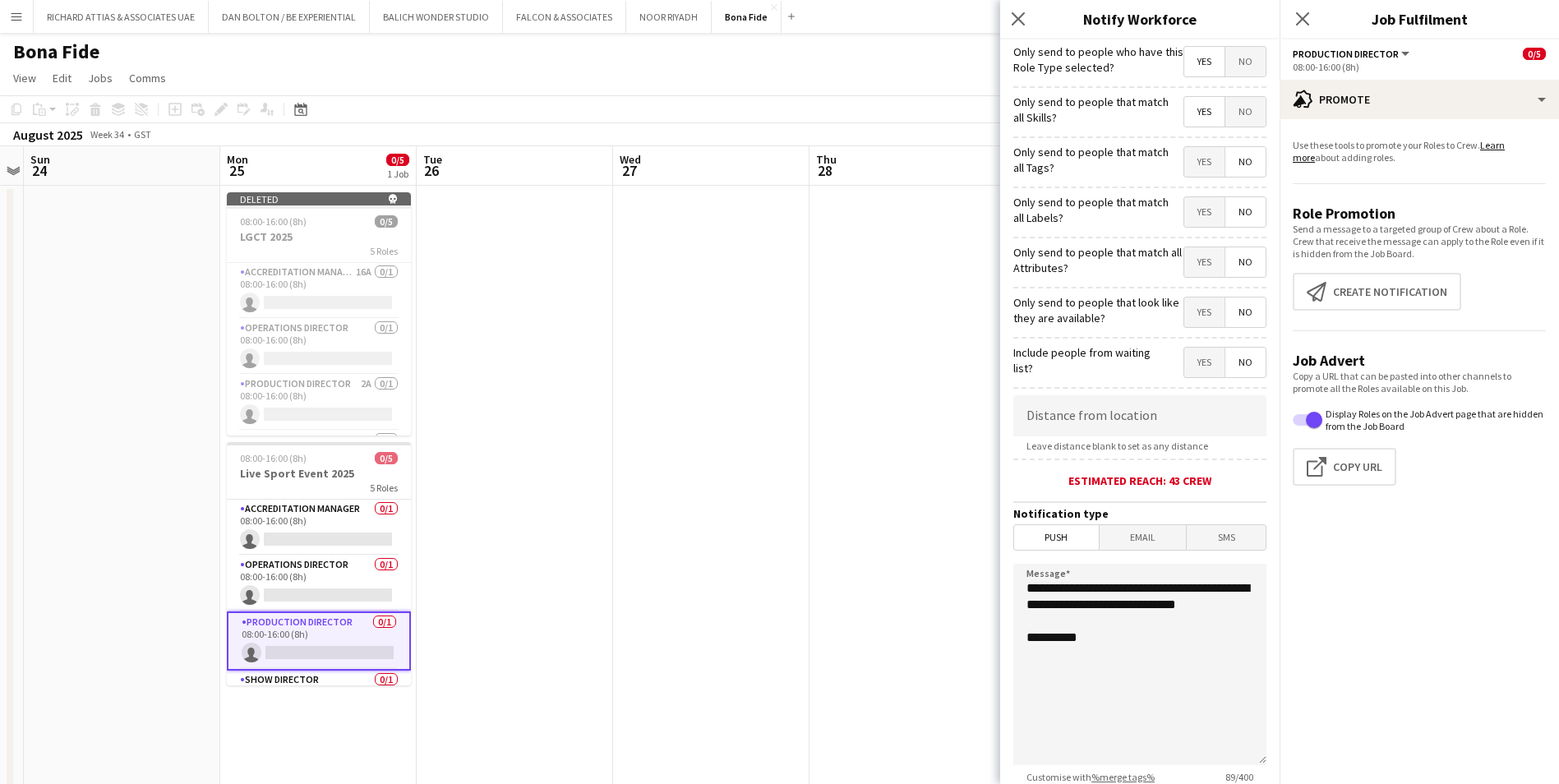 scroll, scrollTop: 121, scrollLeft: 0, axis: vertical 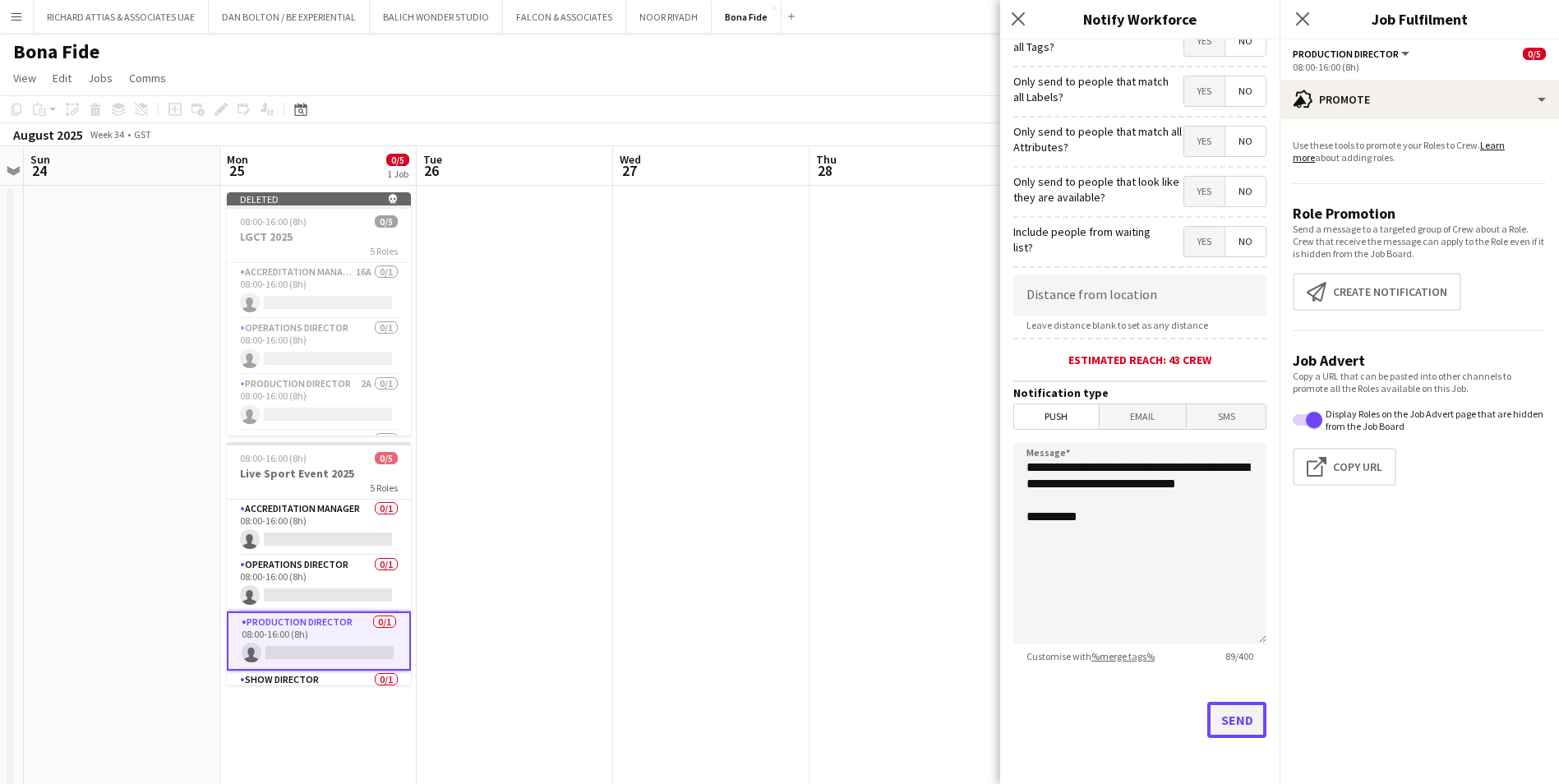 click on "Send" 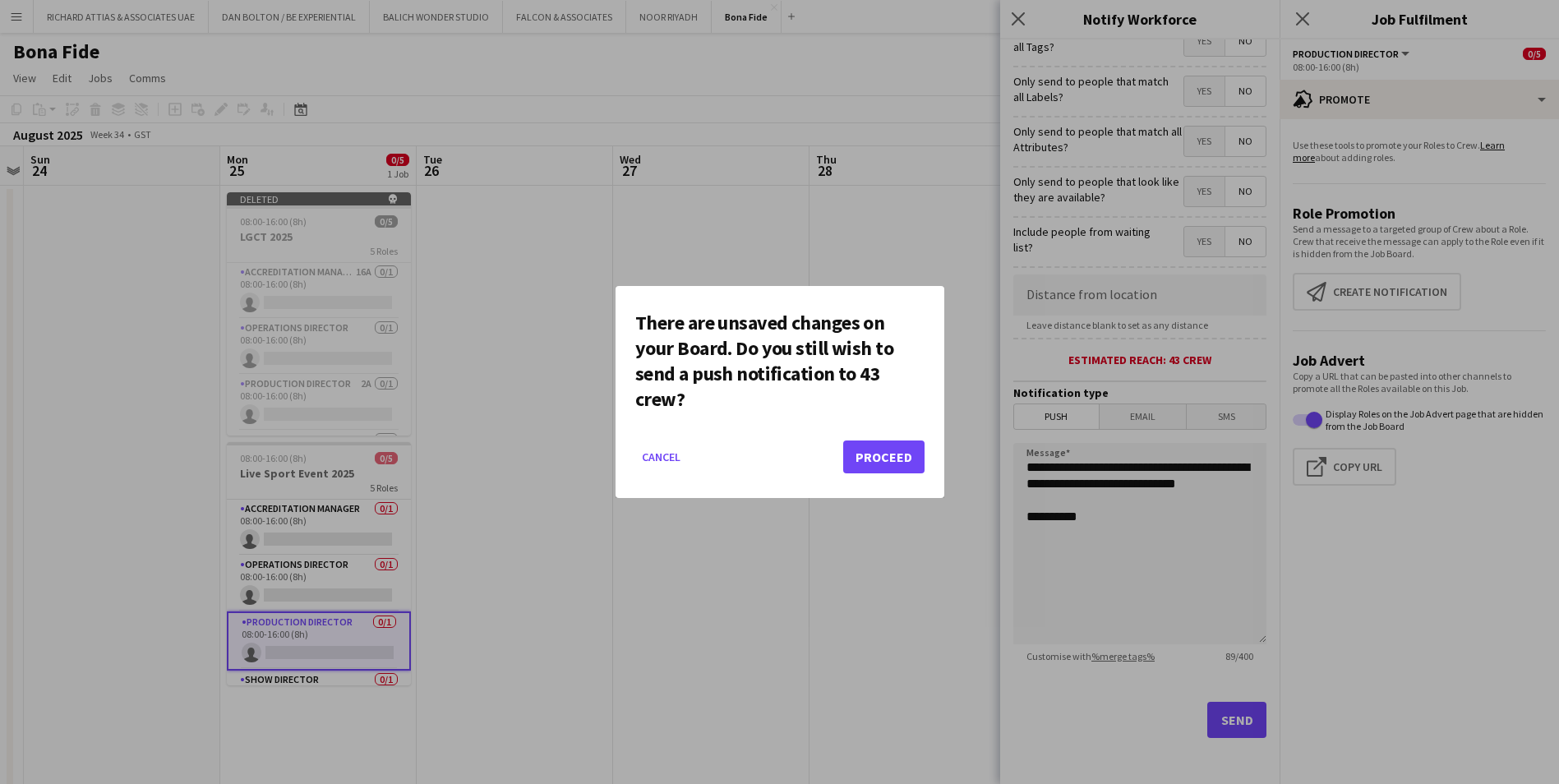 click on "Cancel   Proceed" 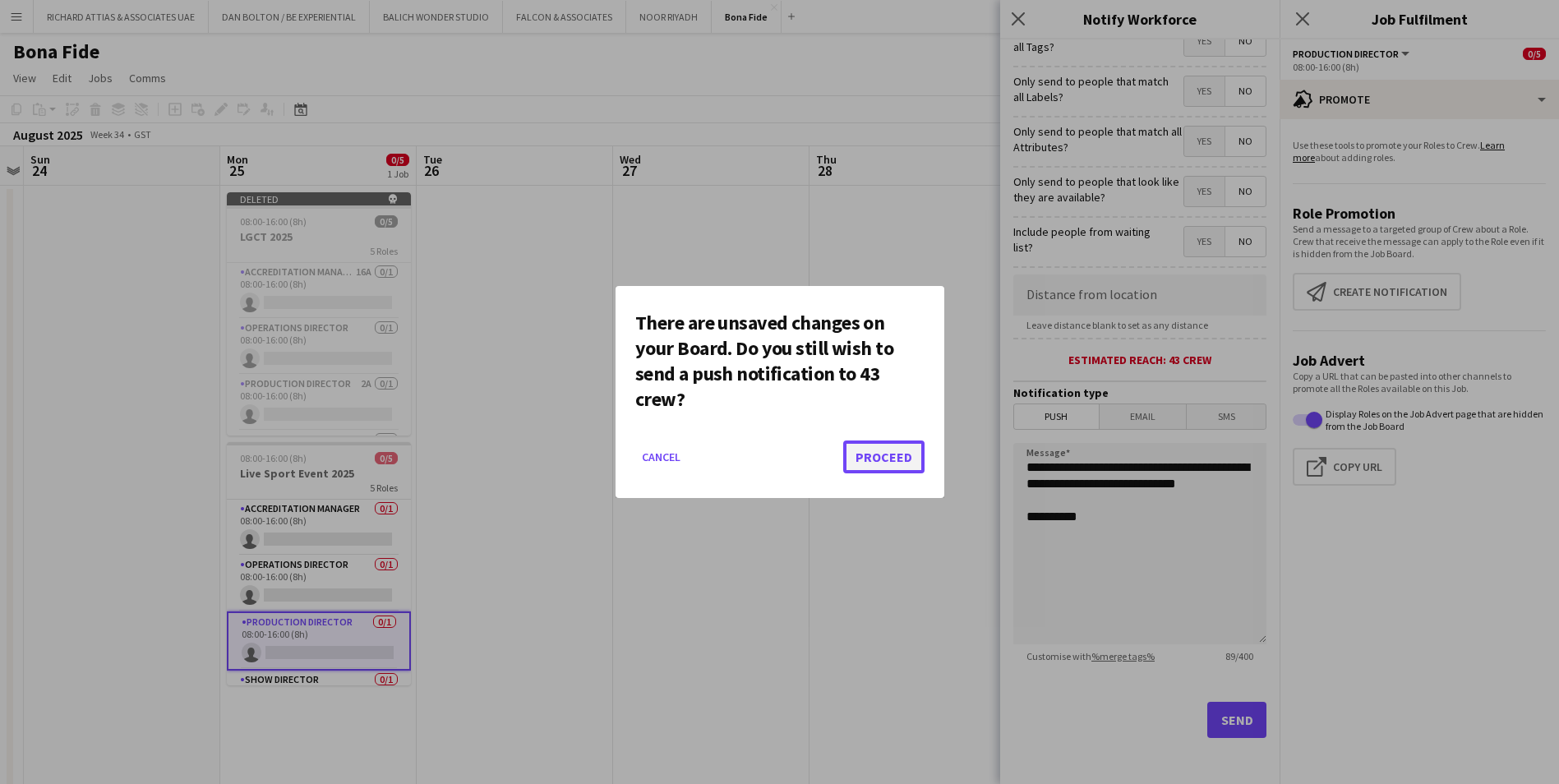 click on "Proceed" 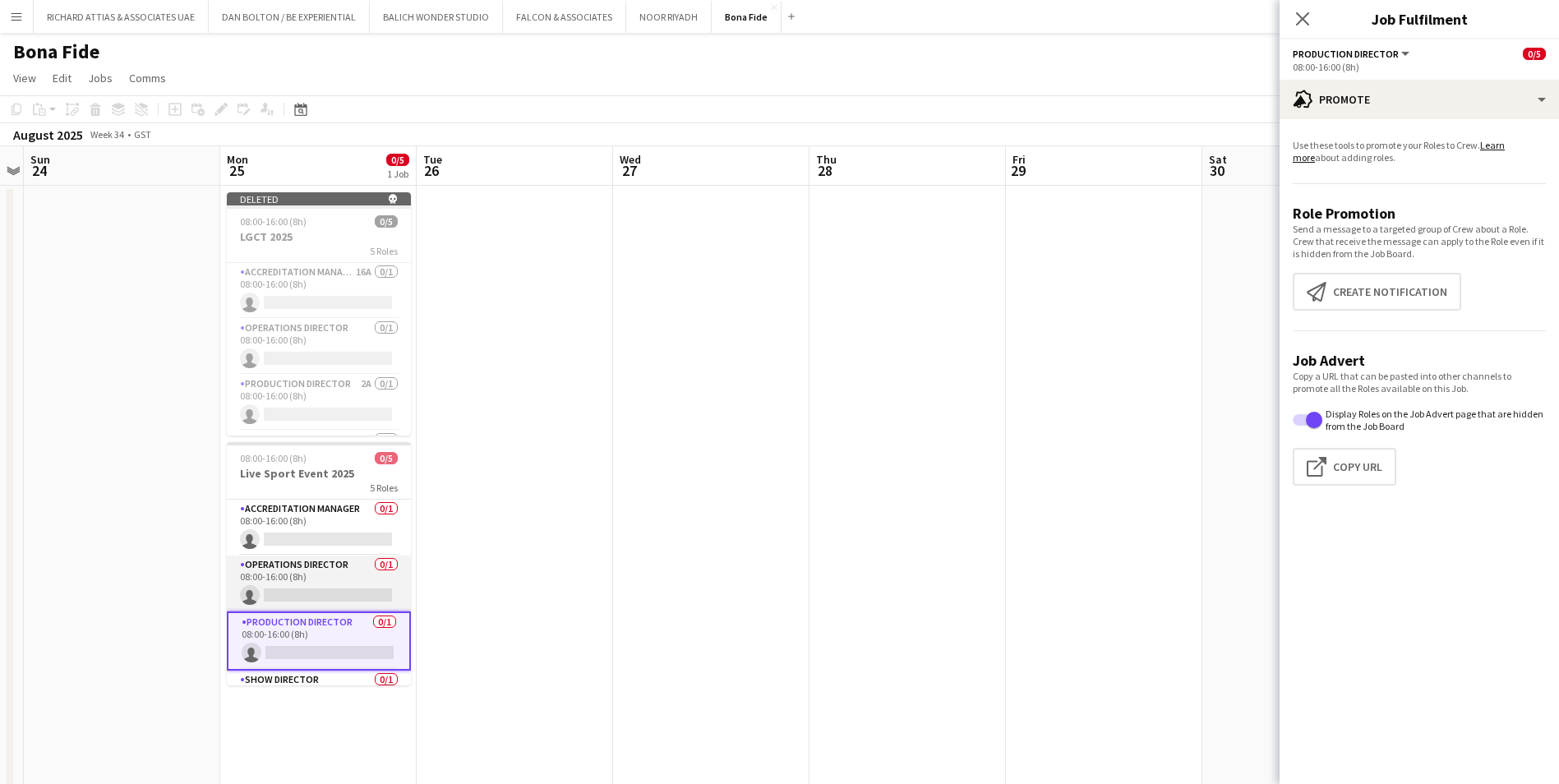 scroll, scrollTop: 82, scrollLeft: 0, axis: vertical 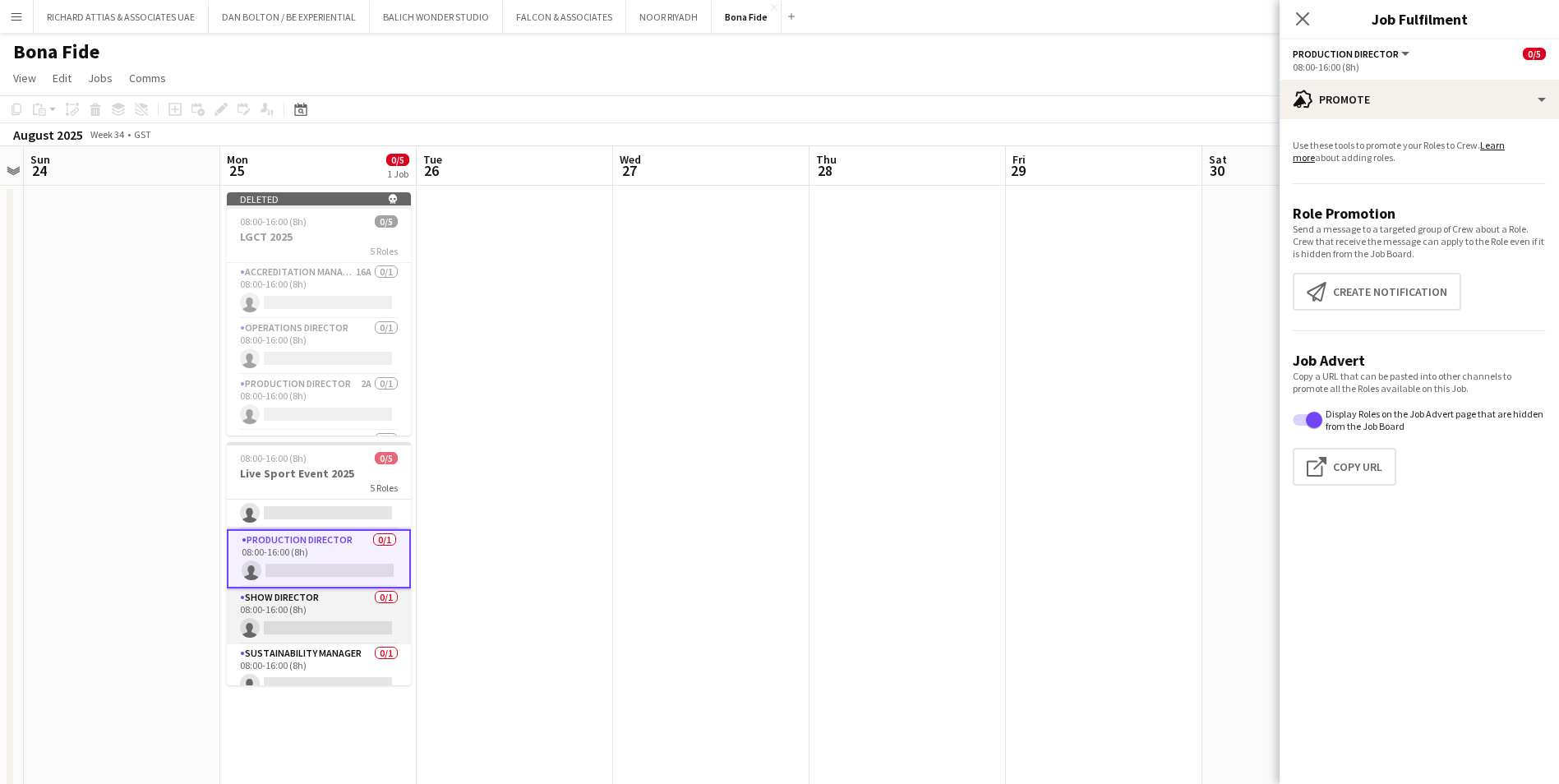 click on "Show Director   0/1   08:00-16:00 (8h)
single-neutral-actions" at bounding box center (319, 616) 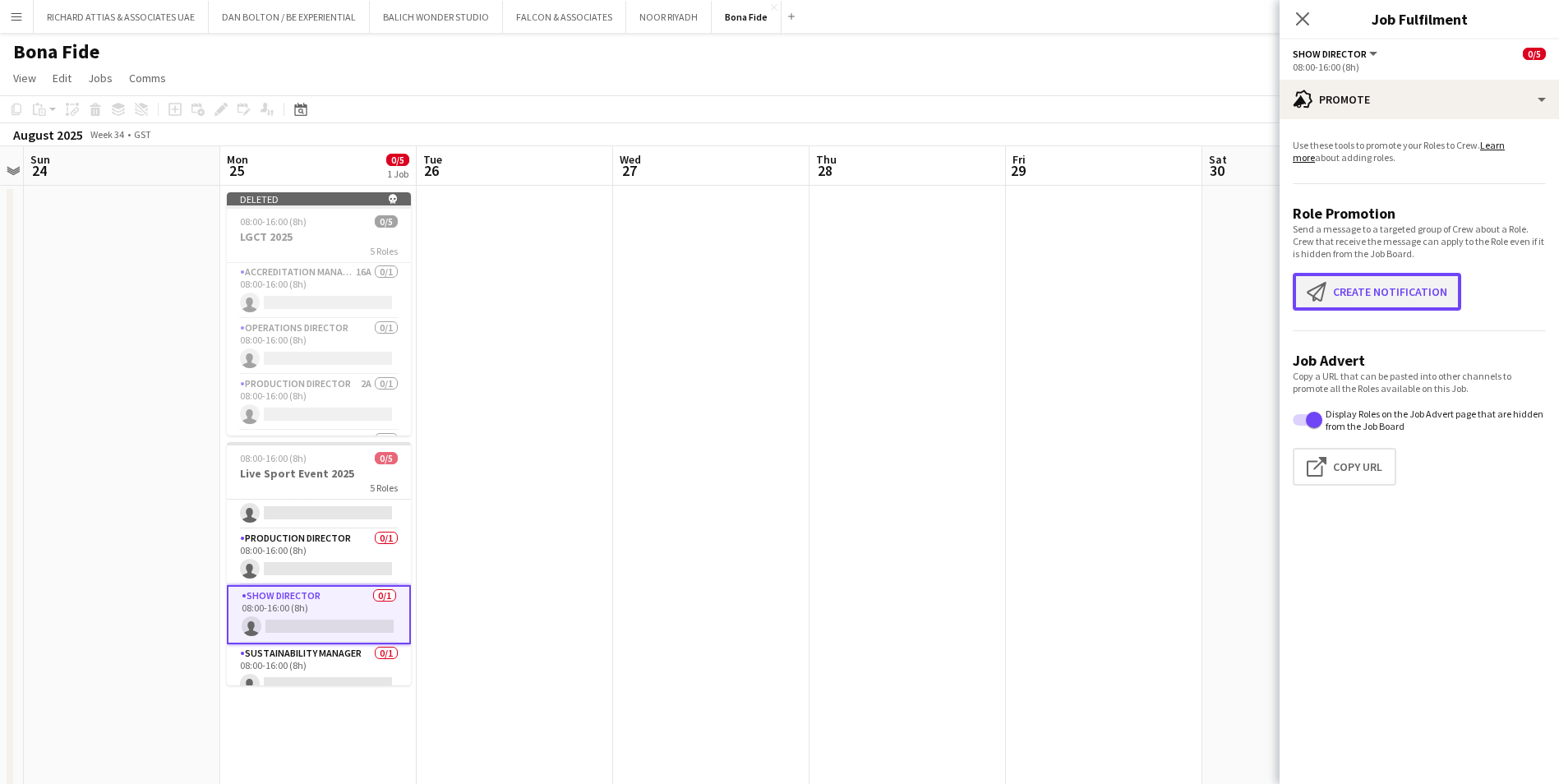 click on "Create notification
Create notification" at bounding box center (1377, 292) 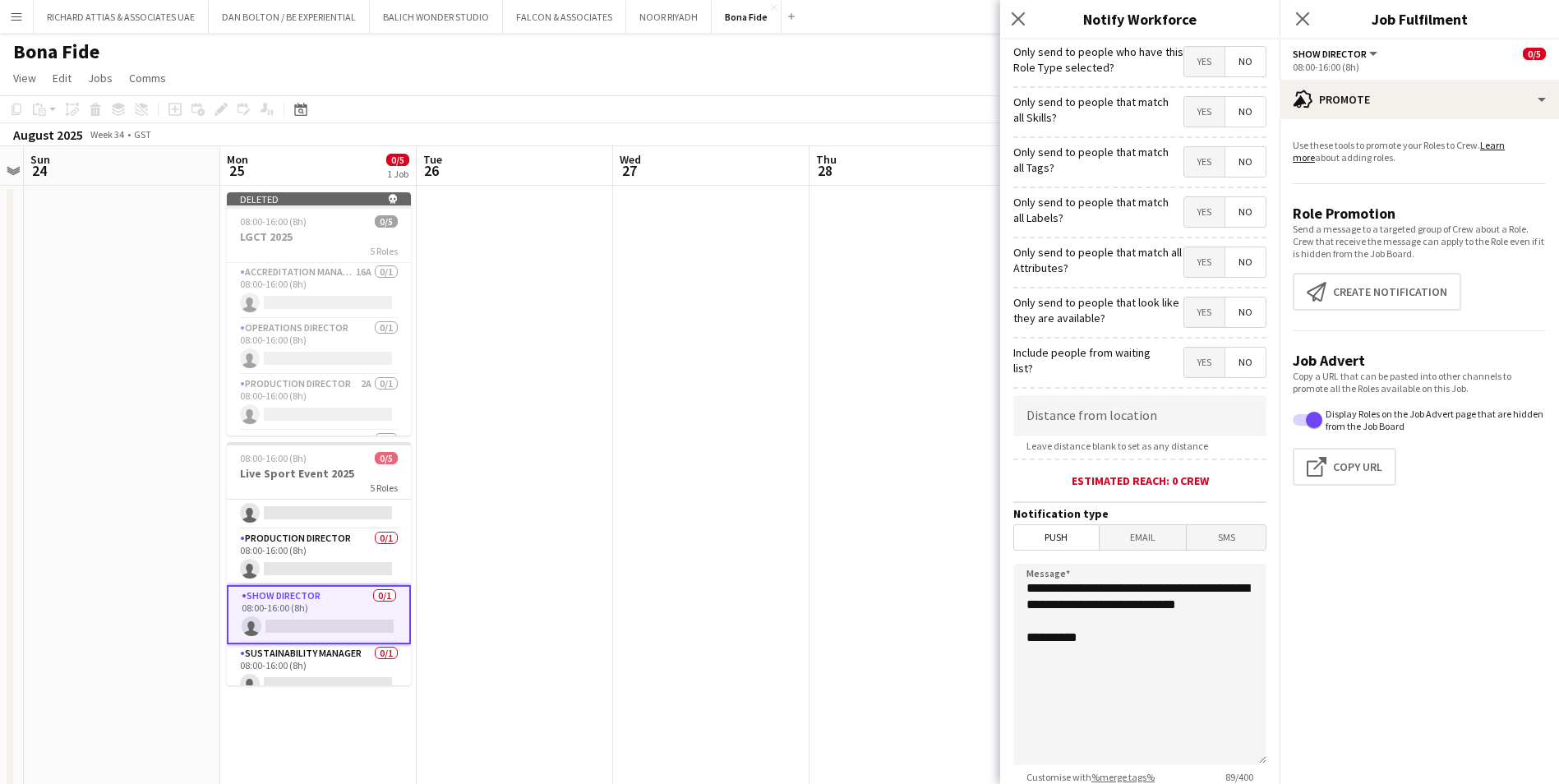 click on "Yes" at bounding box center [1204, 62] 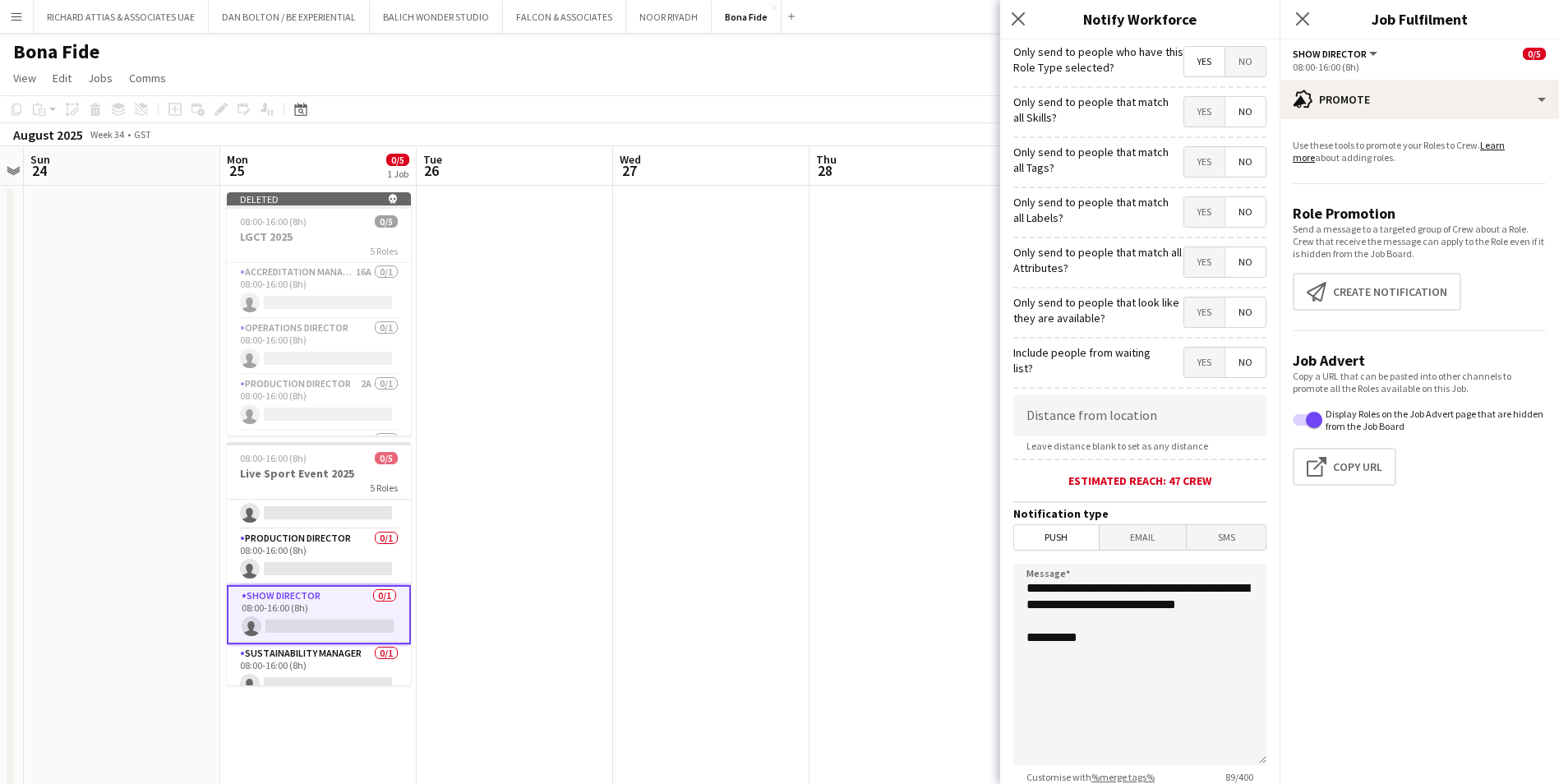 click on "Only send to people that match all Skills?   Yes   No" 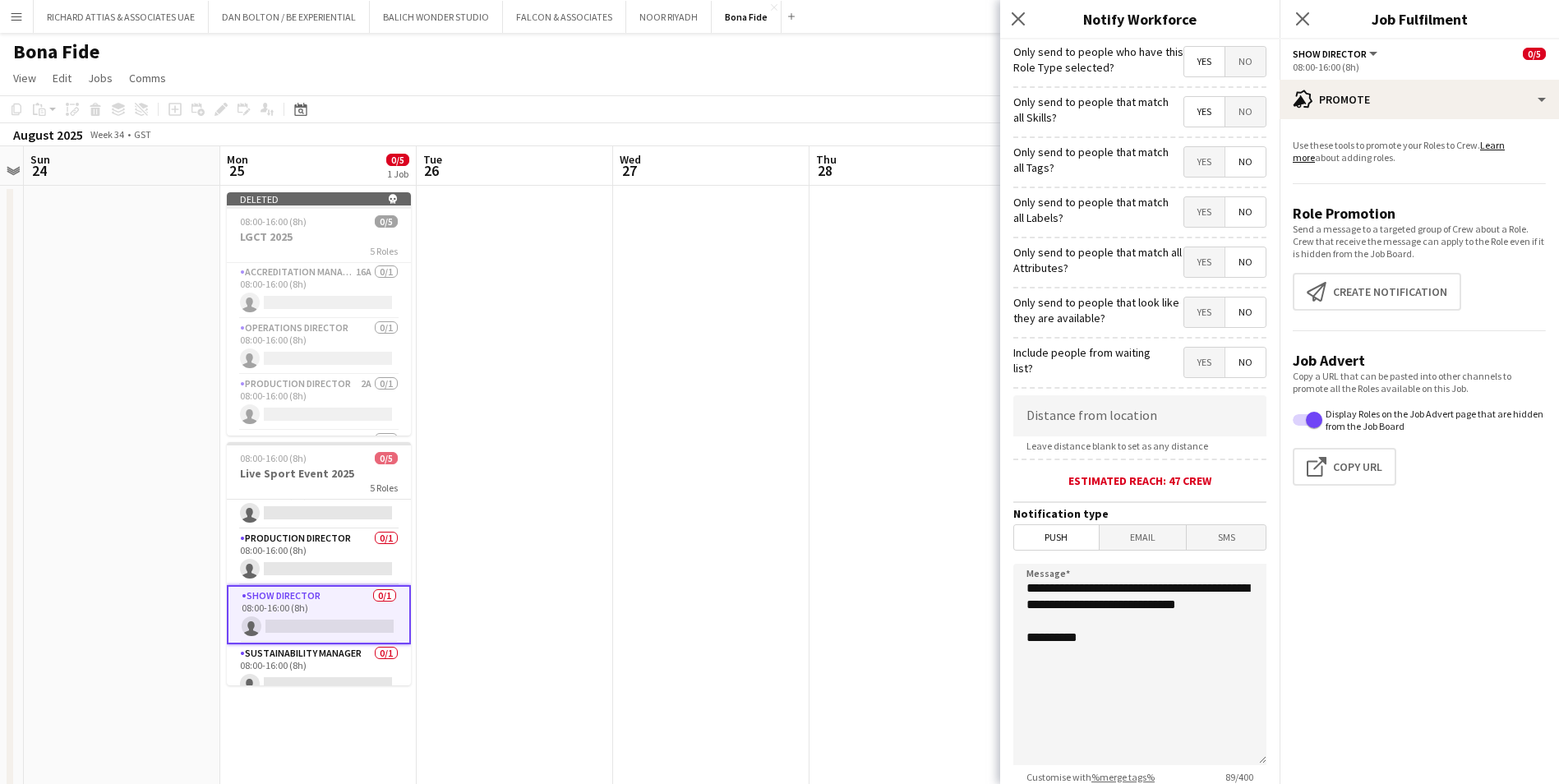 click at bounding box center (514, 975) 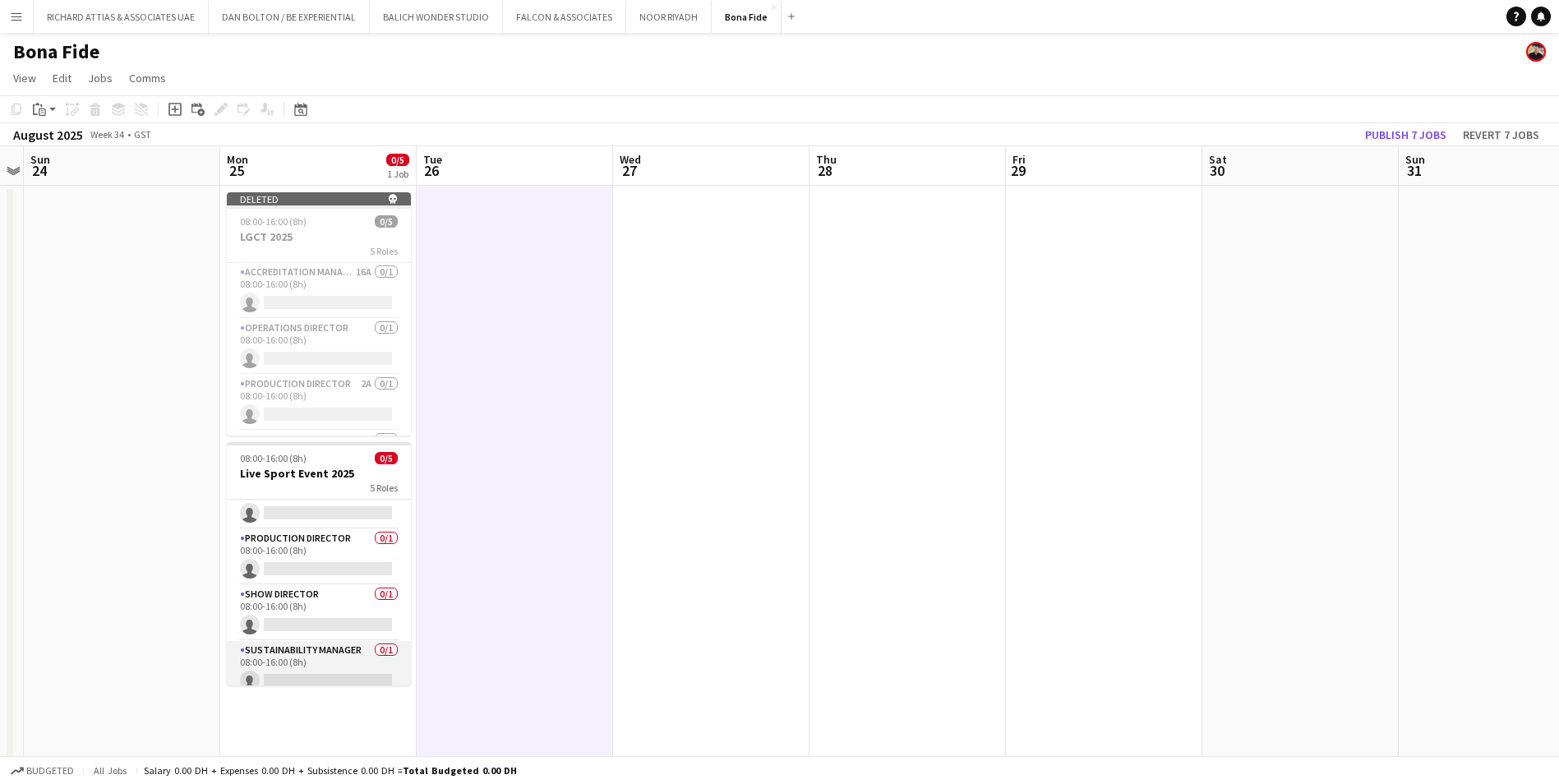 click on "Sustainability  Manager   0/1   08:00-16:00 (8h)
single-neutral-actions" at bounding box center (319, 669) 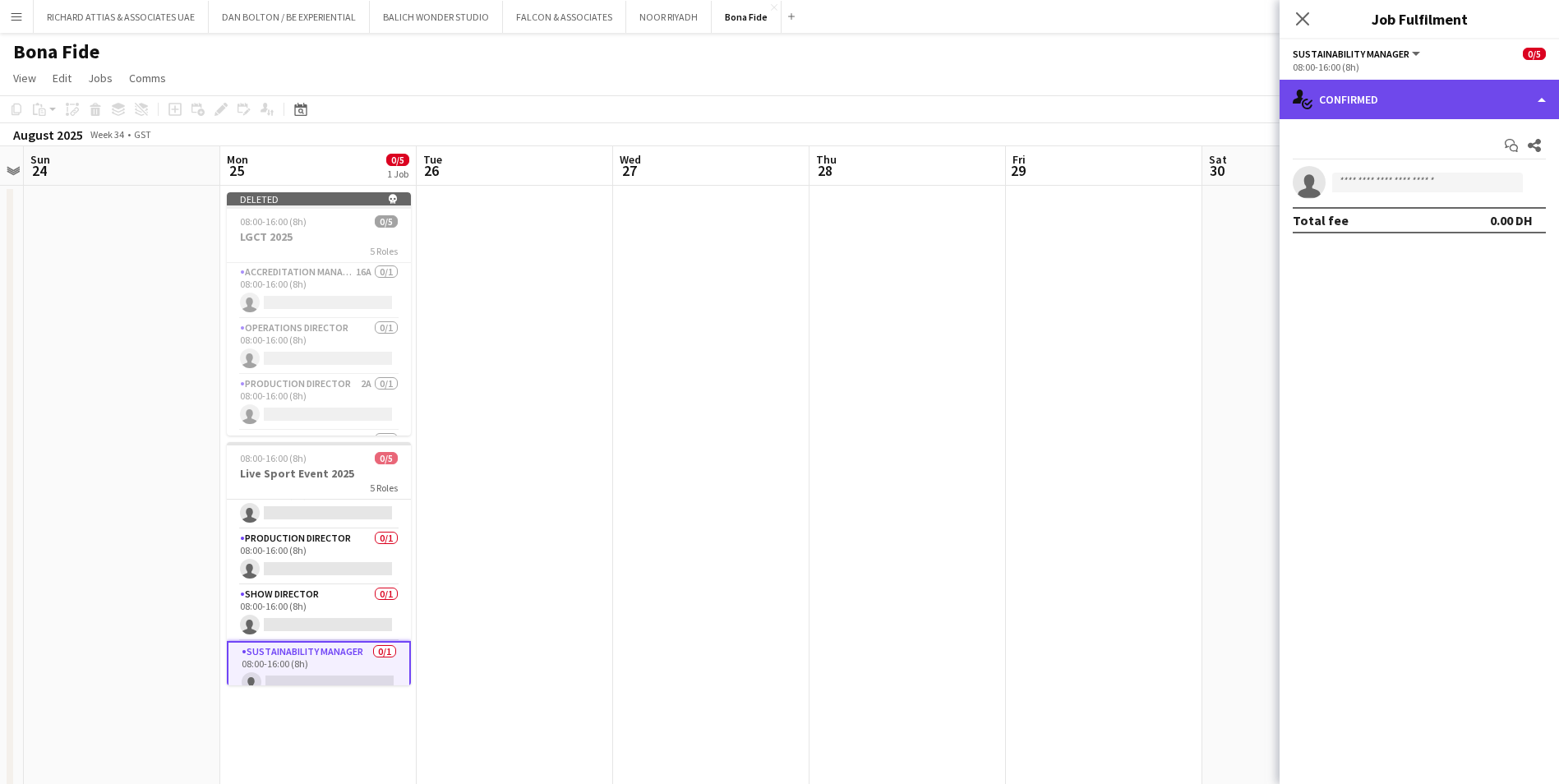 click on "single-neutral-actions-check-2
Confirmed" 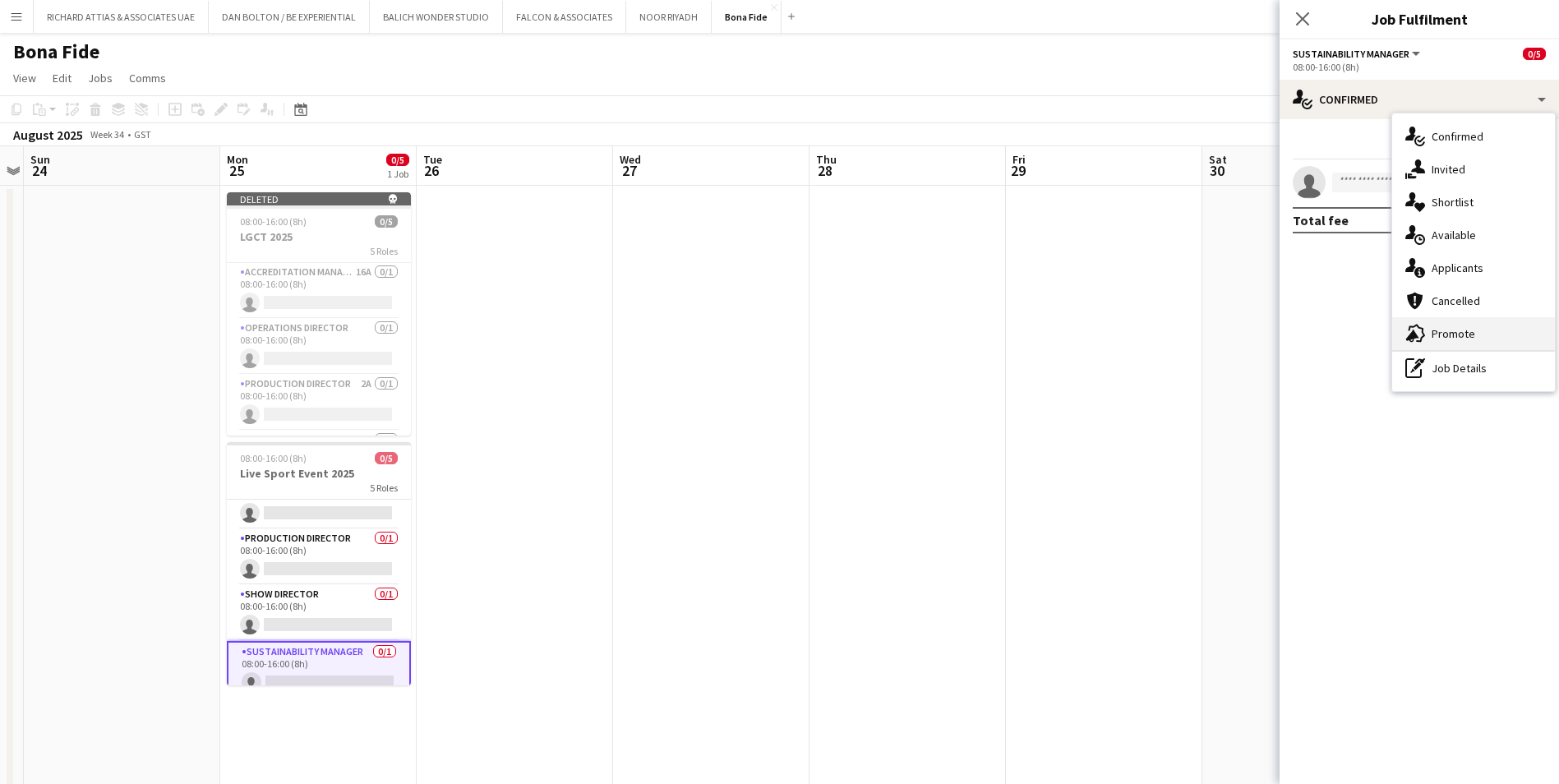click on "advertising-megaphone
Promote" at bounding box center (1474, 334) 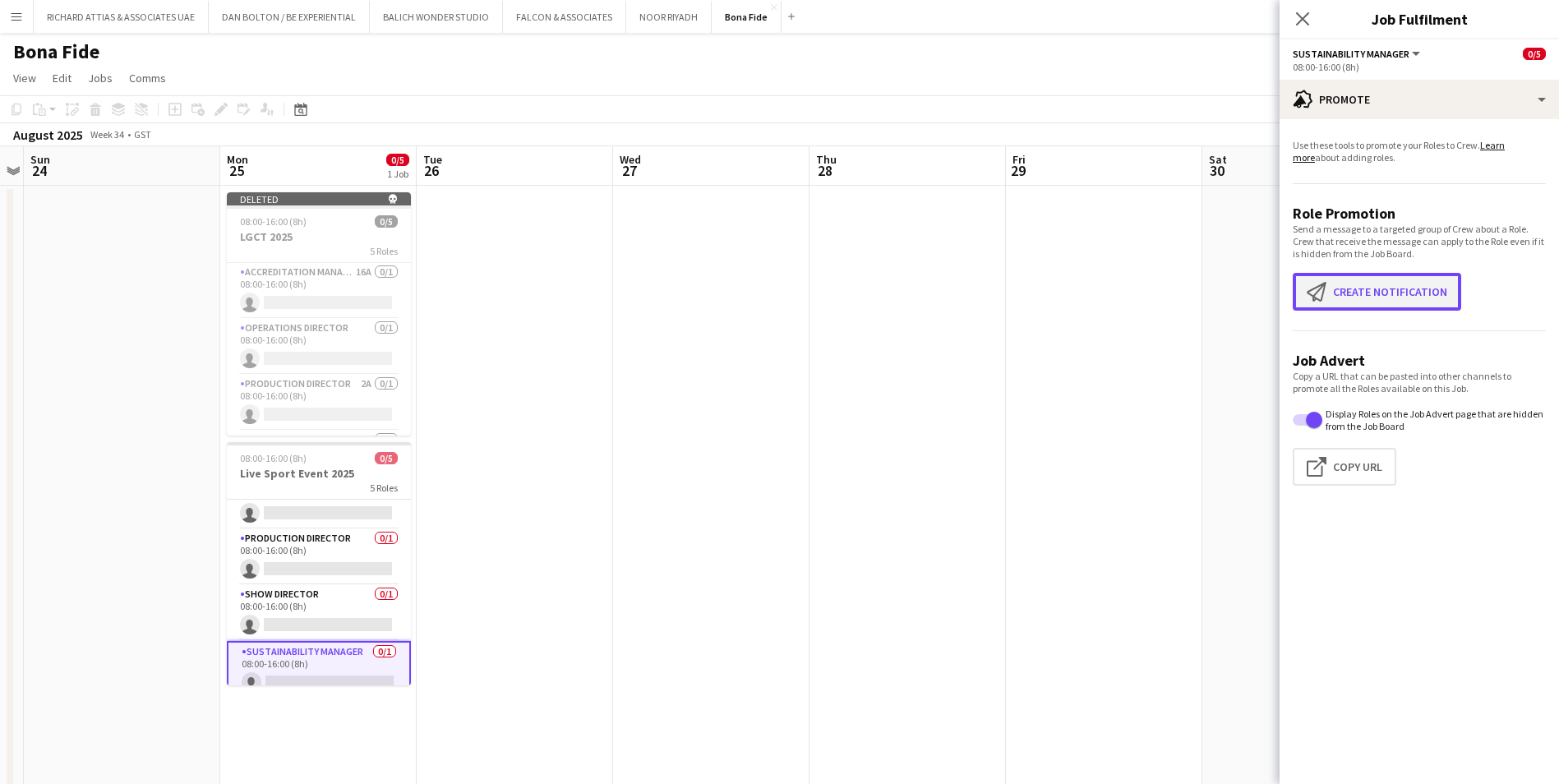 click on "Create notification
Create notification" at bounding box center (1377, 292) 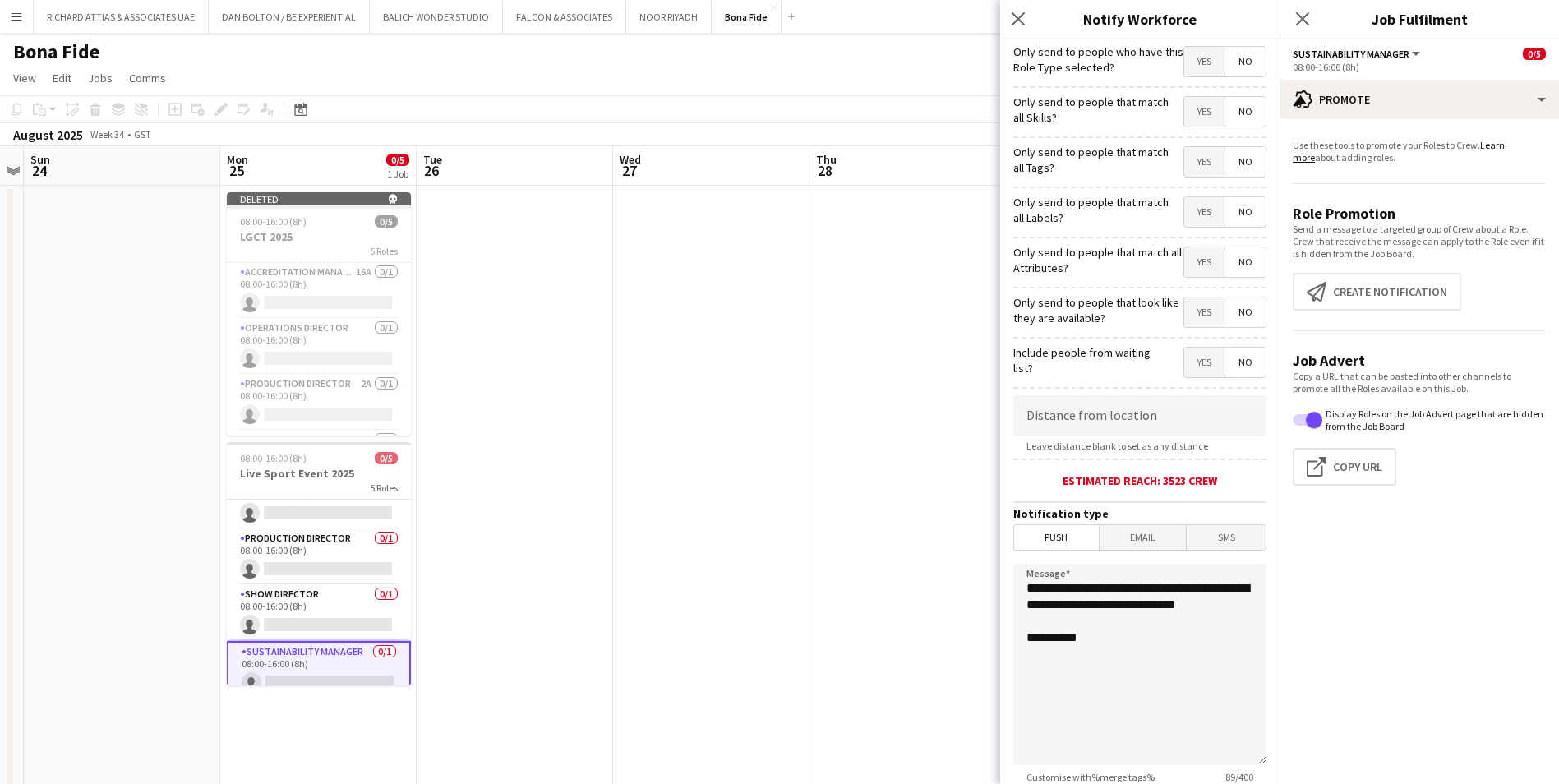 click on "Yes" at bounding box center [1204, 62] 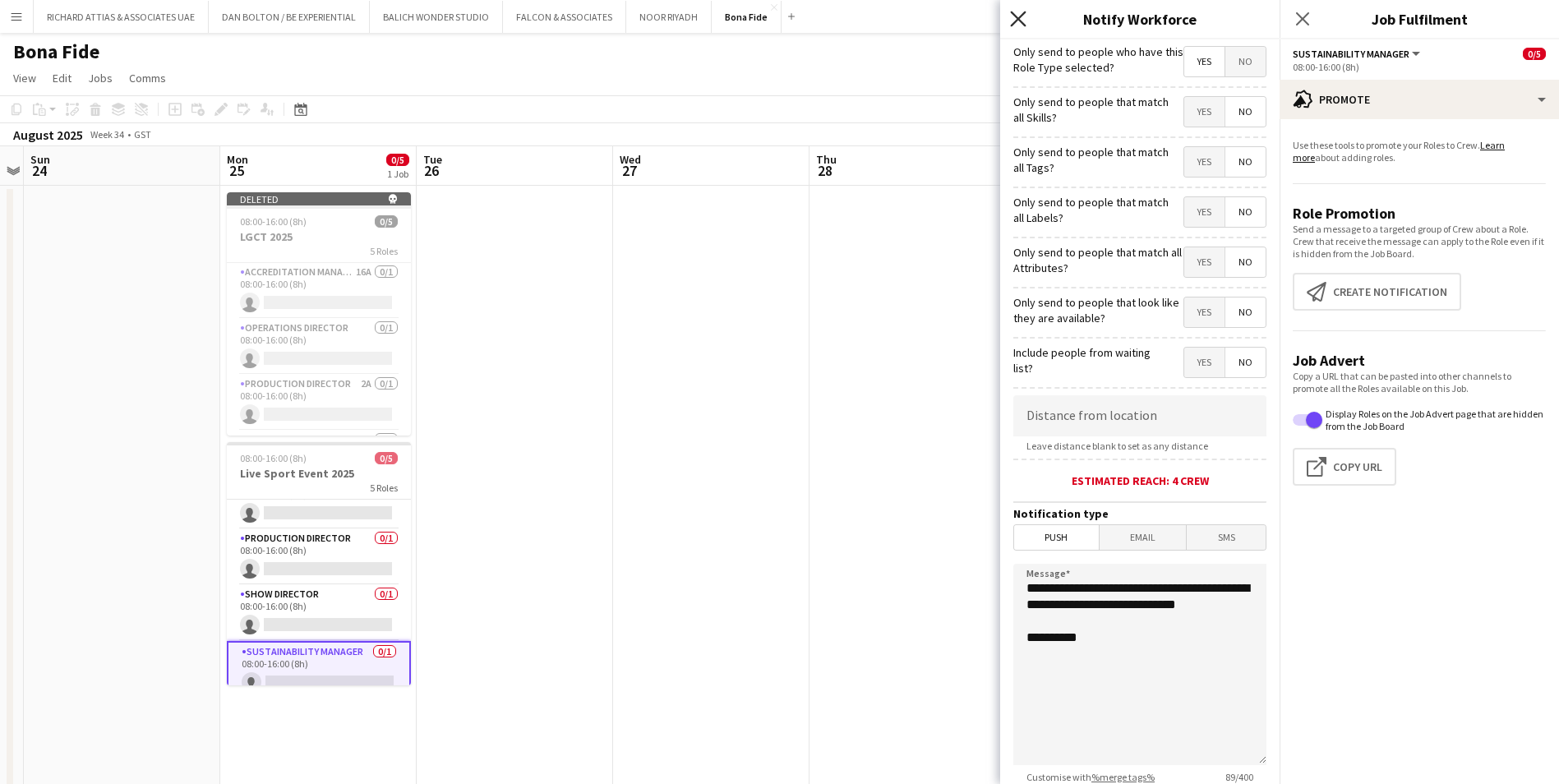 click 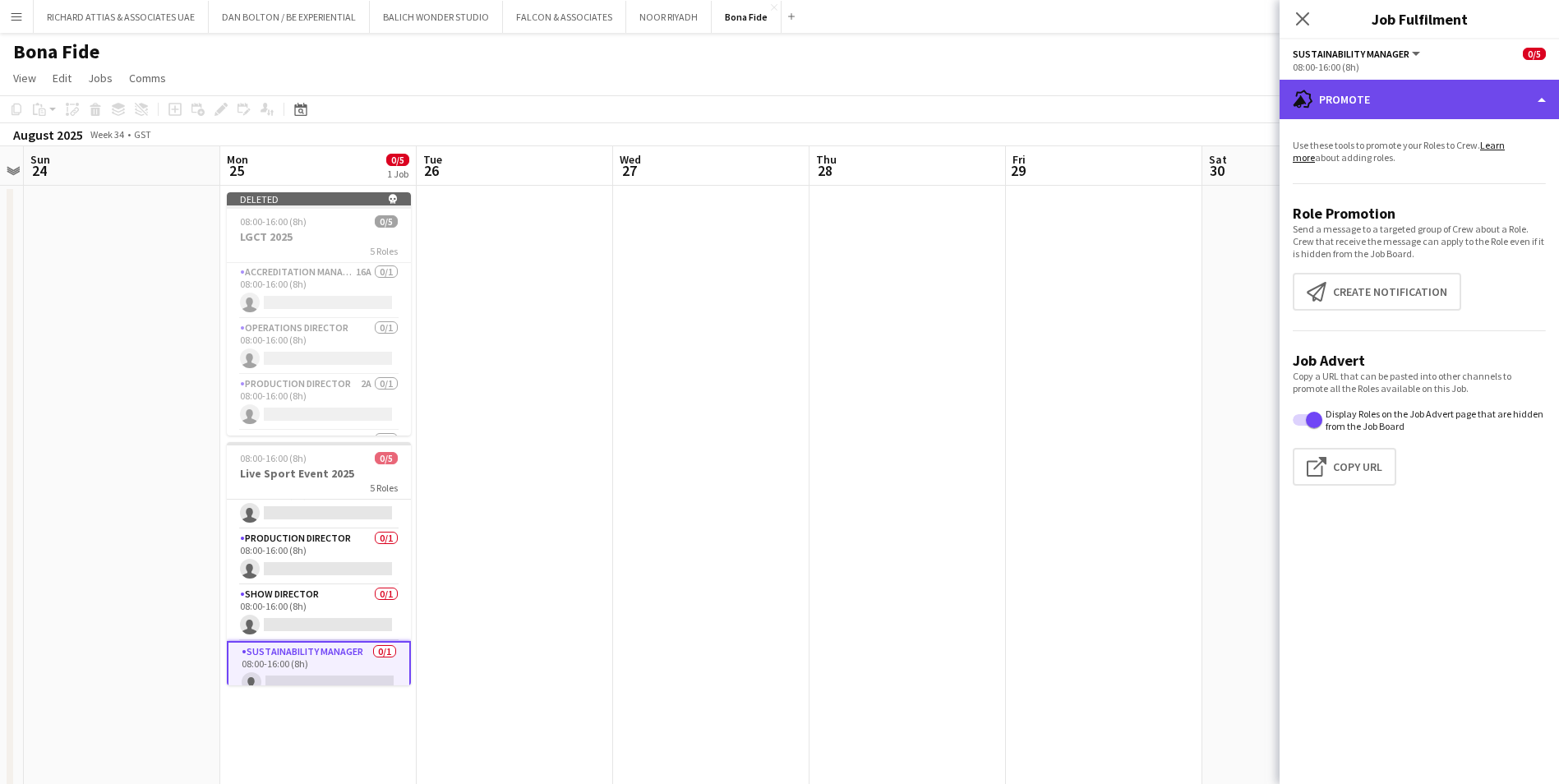 click on "advertising-megaphone
Promote" 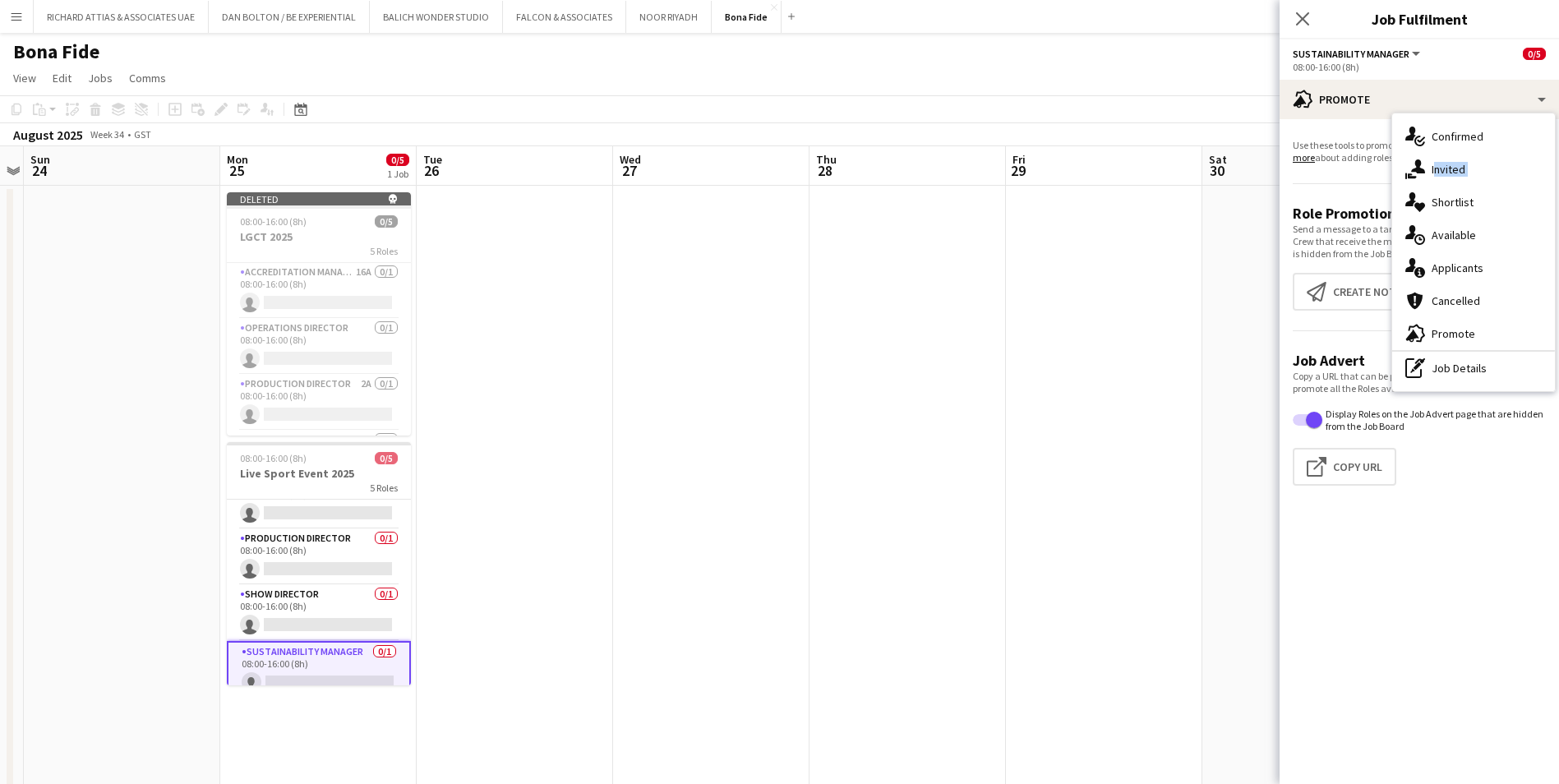 click on "single-neutral-actions-check-2
Confirmed
single-neutral-actions-share-1
Invited
single-neutral-actions-heart
Shortlist
single-neutral-actions-upload
Available
single-neutral-actions-information
Applicants
cancellation
Cancelled
advertising-megaphone
Promote
pen-write
Job Details" at bounding box center [1474, 252] 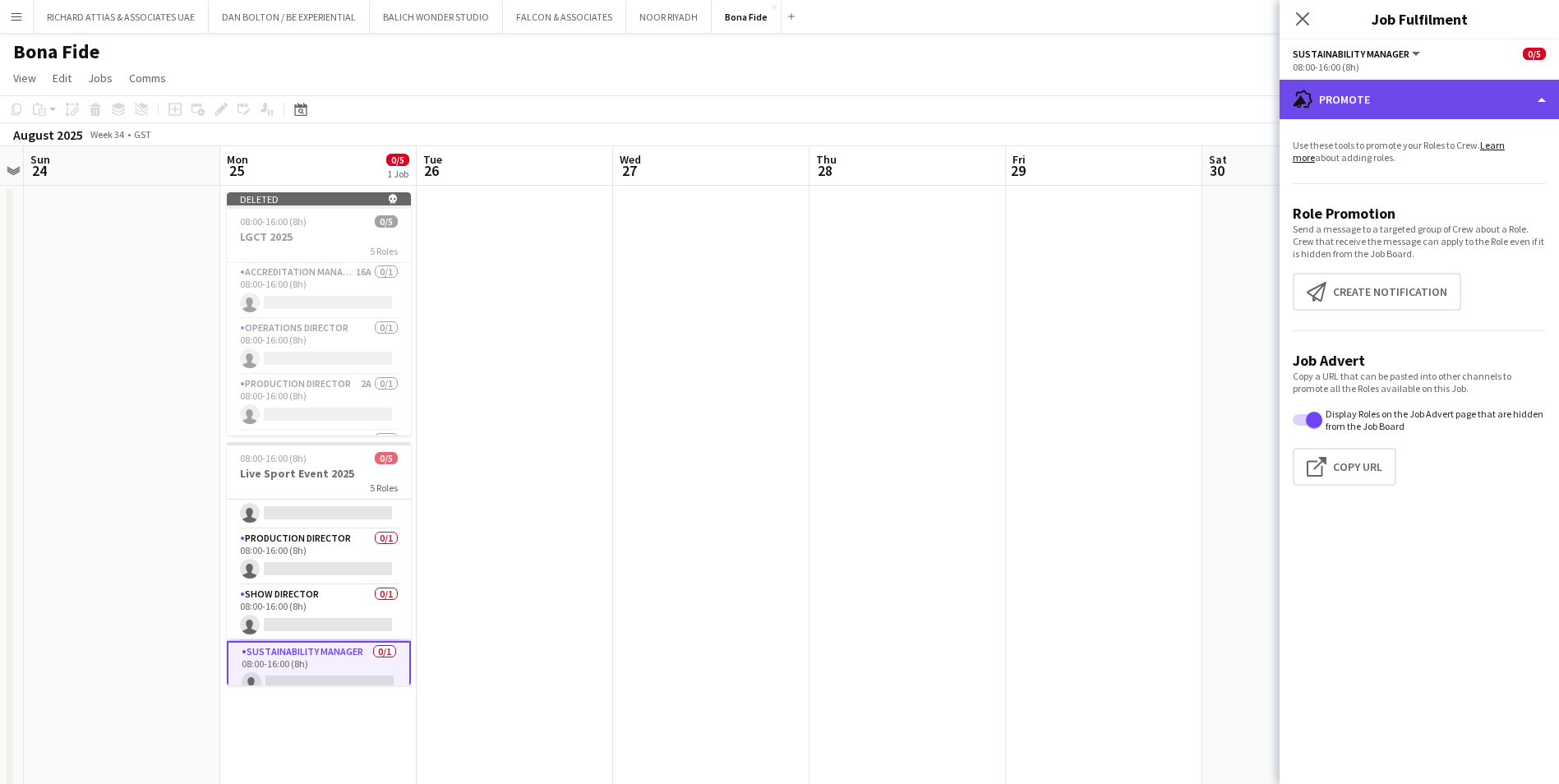 click on "advertising-megaphone
Promote" 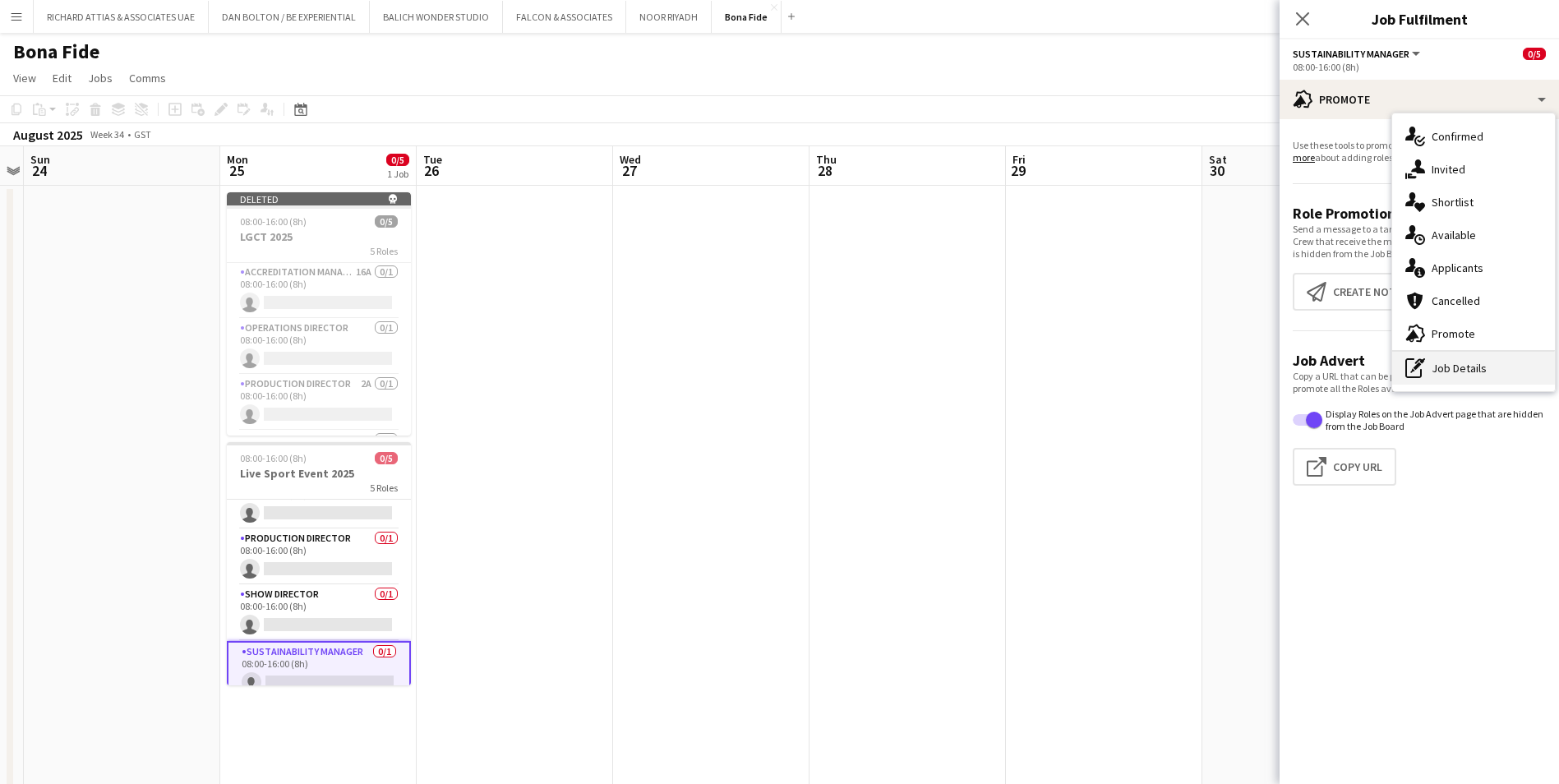 click on "pen-write
Job Details" at bounding box center (1474, 368) 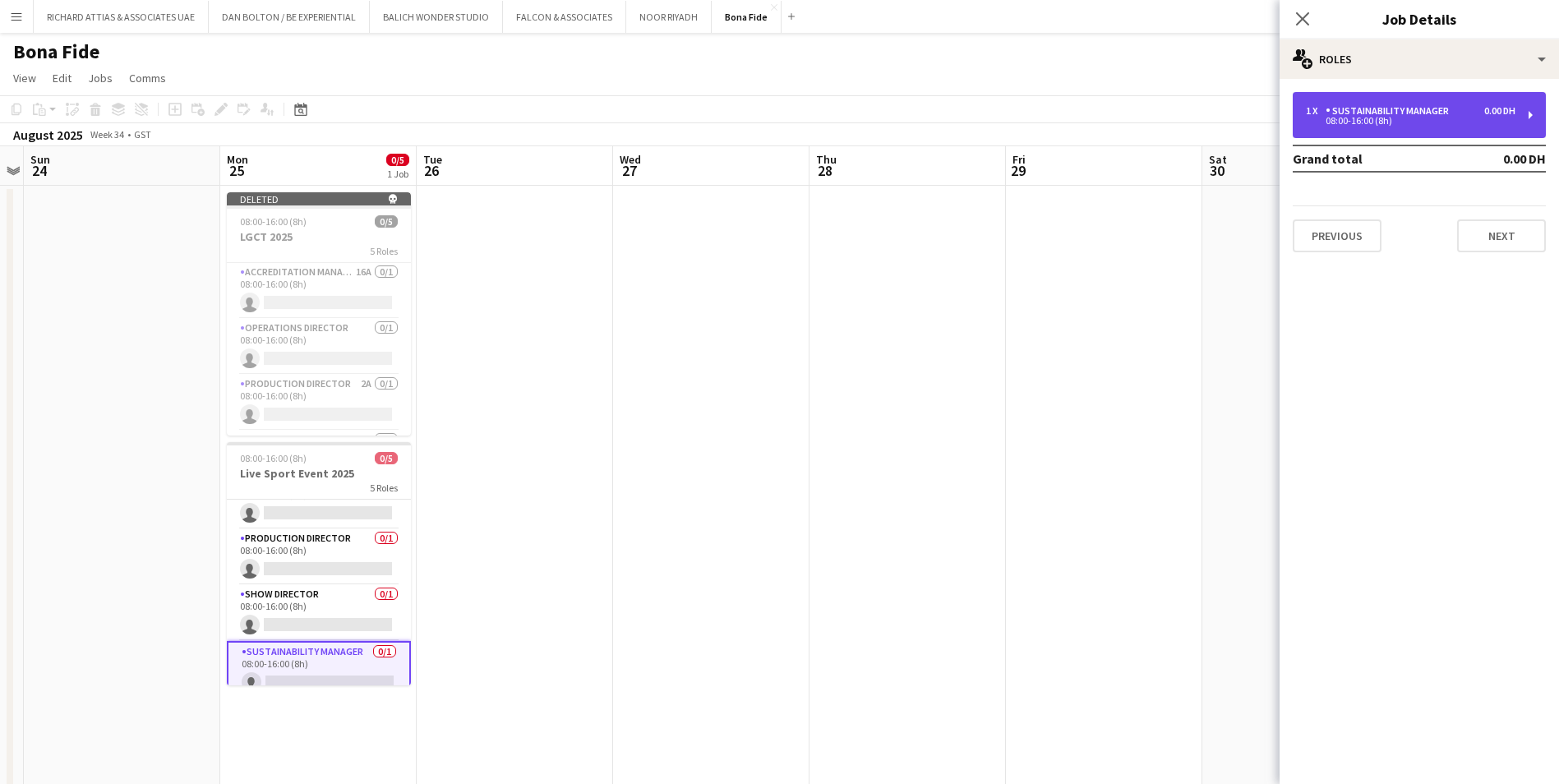 click on "1 x   Sustainability  Manager   0.00 DH   08:00-16:00 (8h)" at bounding box center [1419, 115] 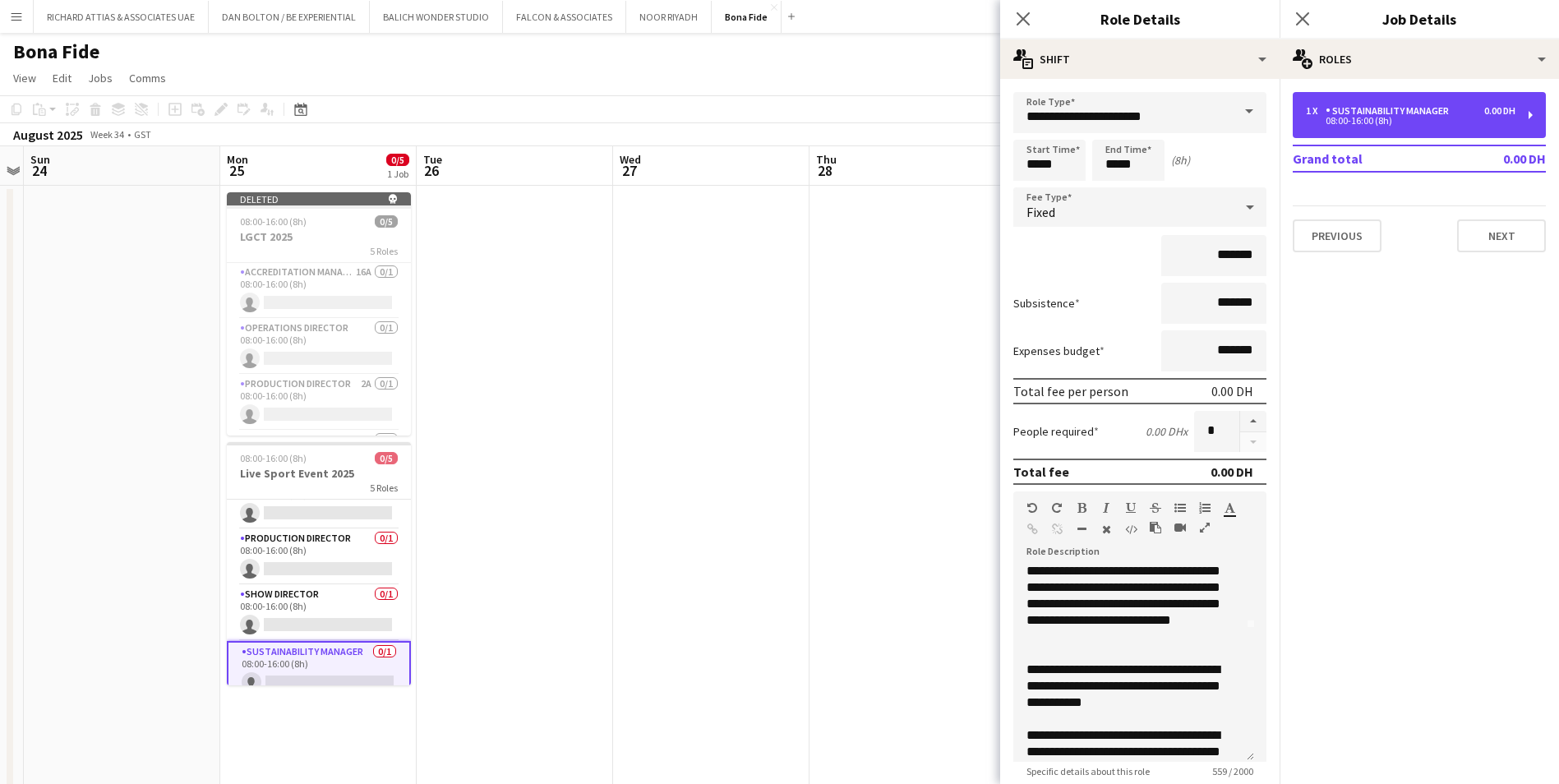 scroll, scrollTop: 161, scrollLeft: 0, axis: vertical 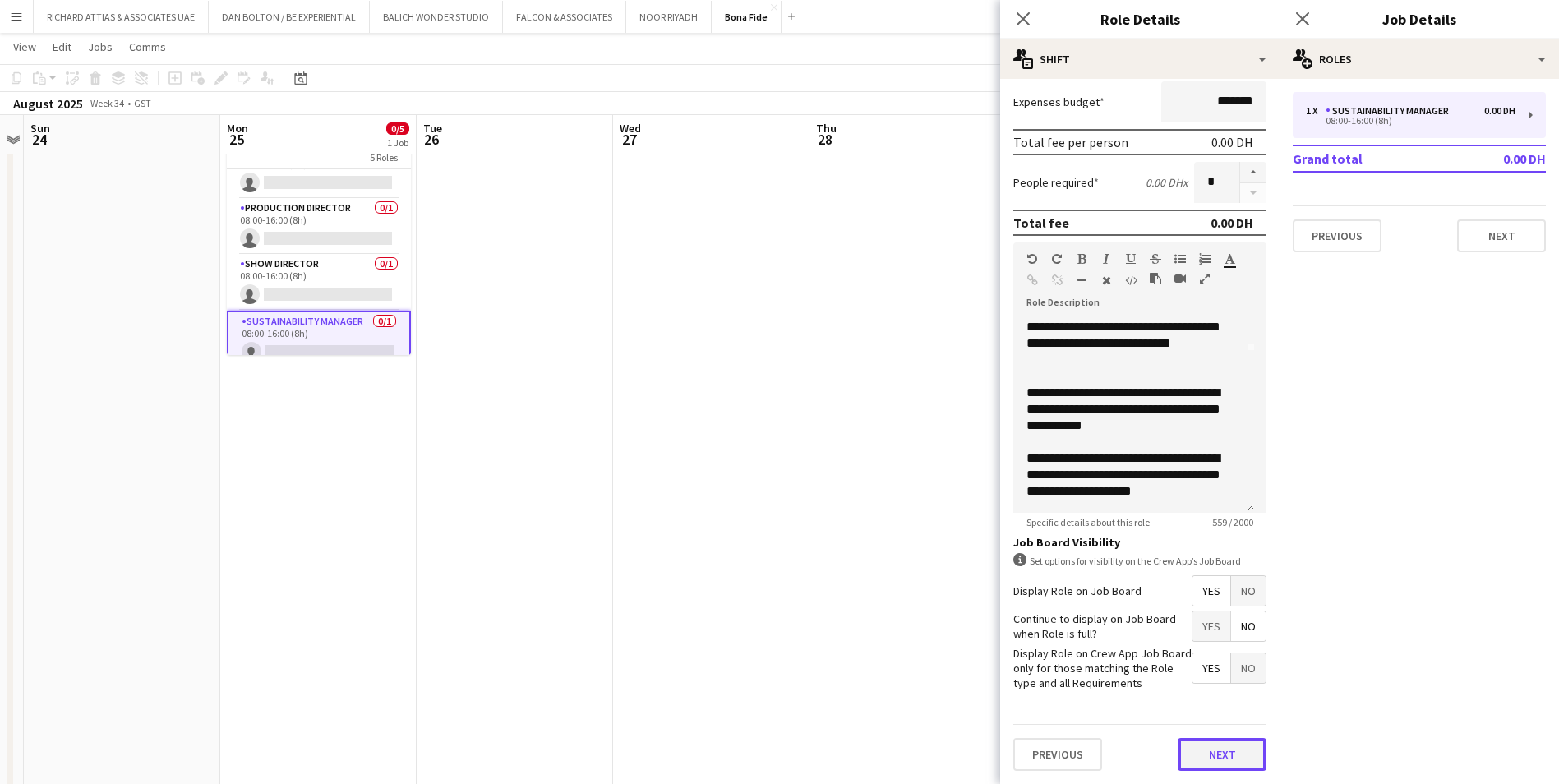 click on "Next" at bounding box center (1222, 754) 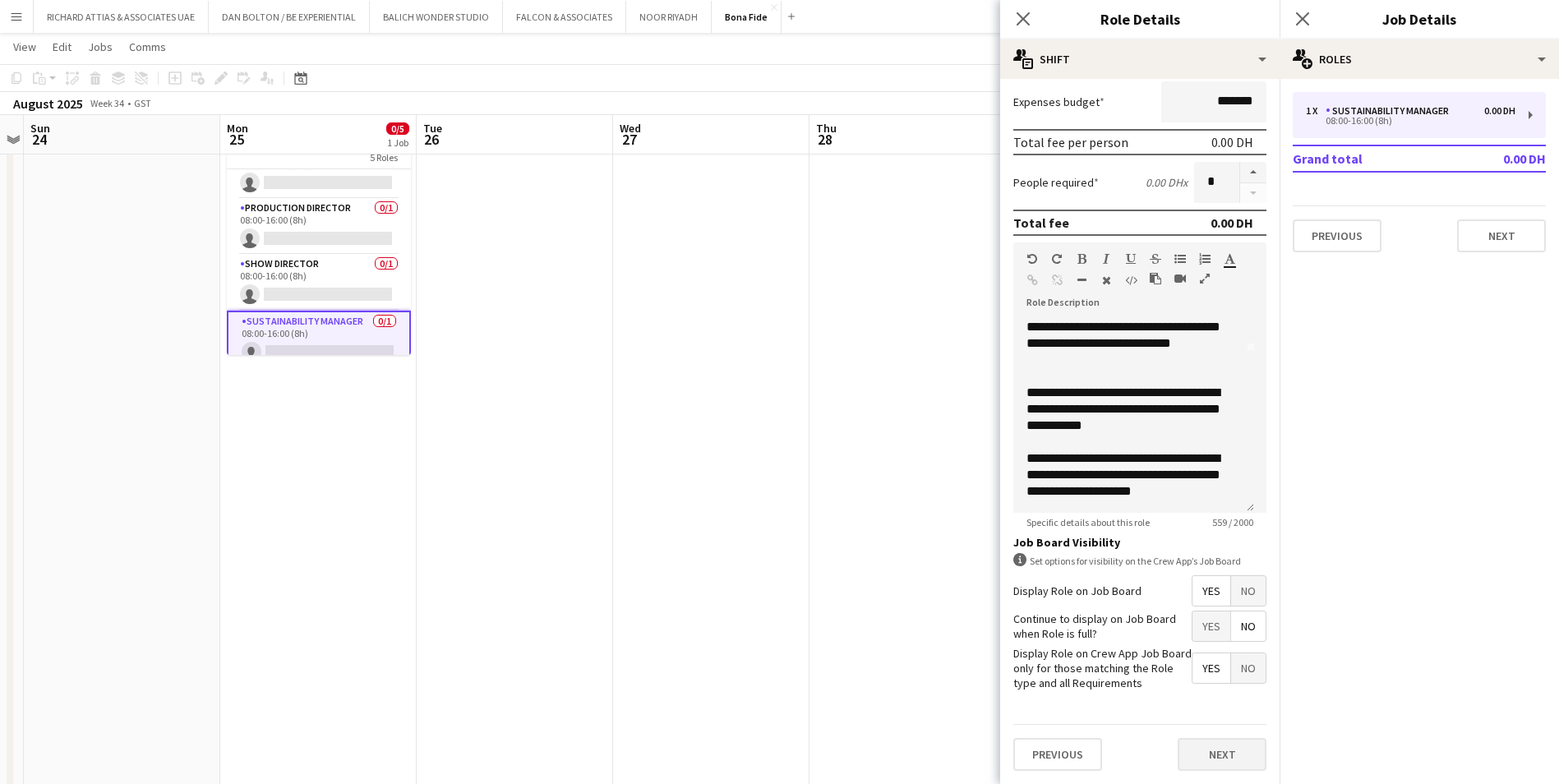 scroll, scrollTop: 0, scrollLeft: 0, axis: both 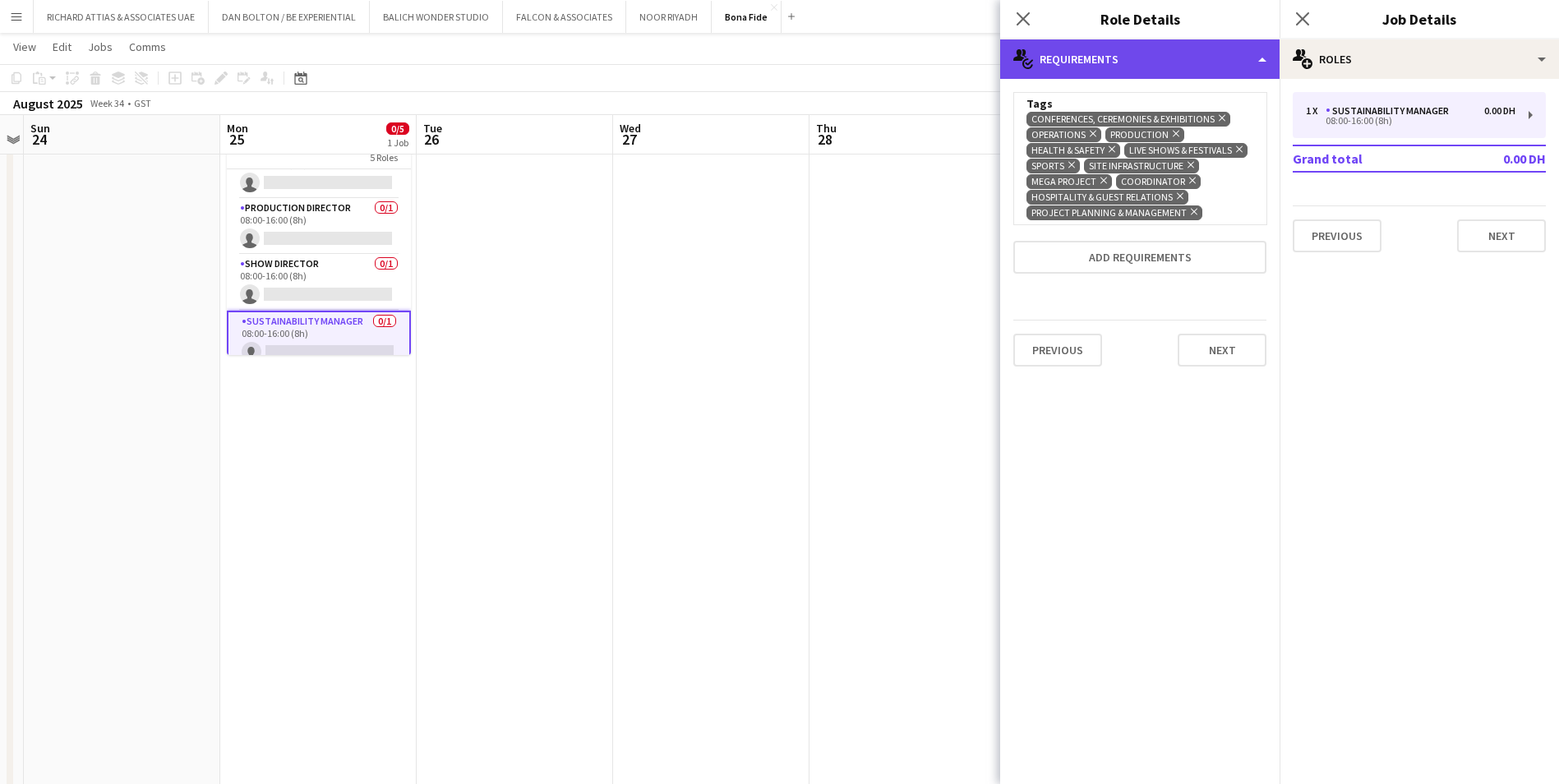 click on "multiple-actions-check-2
Requirements" 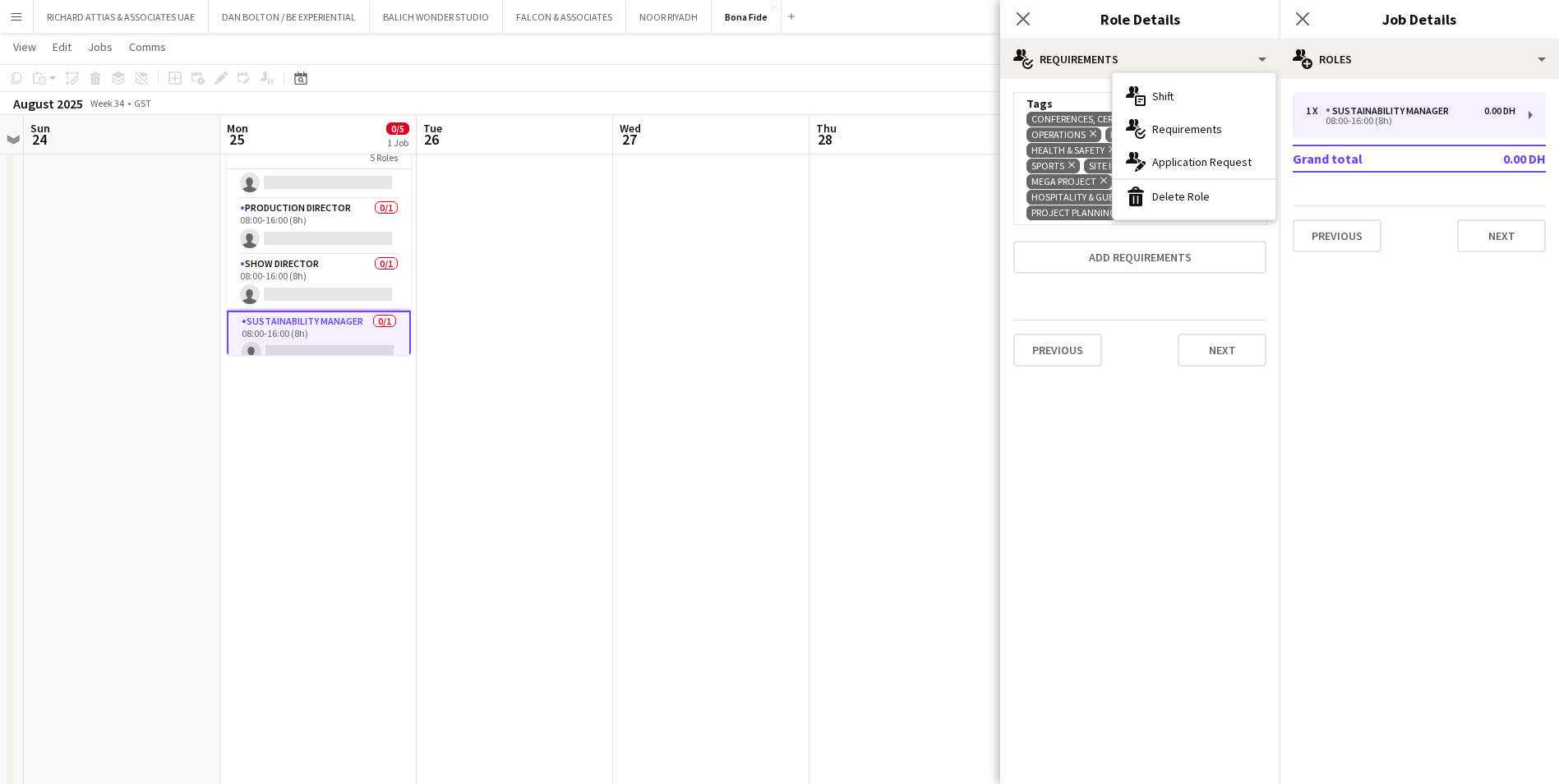 click on "Tags   Conferences, Ceremonies & Exhibitions
Remove
Operations
Remove
Production
Remove
Health & Safety
Remove
Live Shows & Festivals
Remove
Sports
Remove
Site Infrastructure
Remove
Mega Project
Remove
Coordinator
Remove
Hospitality & Guest Relations
Remove
Project Planning & Management
Remove
Add requirements   Previous   Next" at bounding box center [1140, 236] 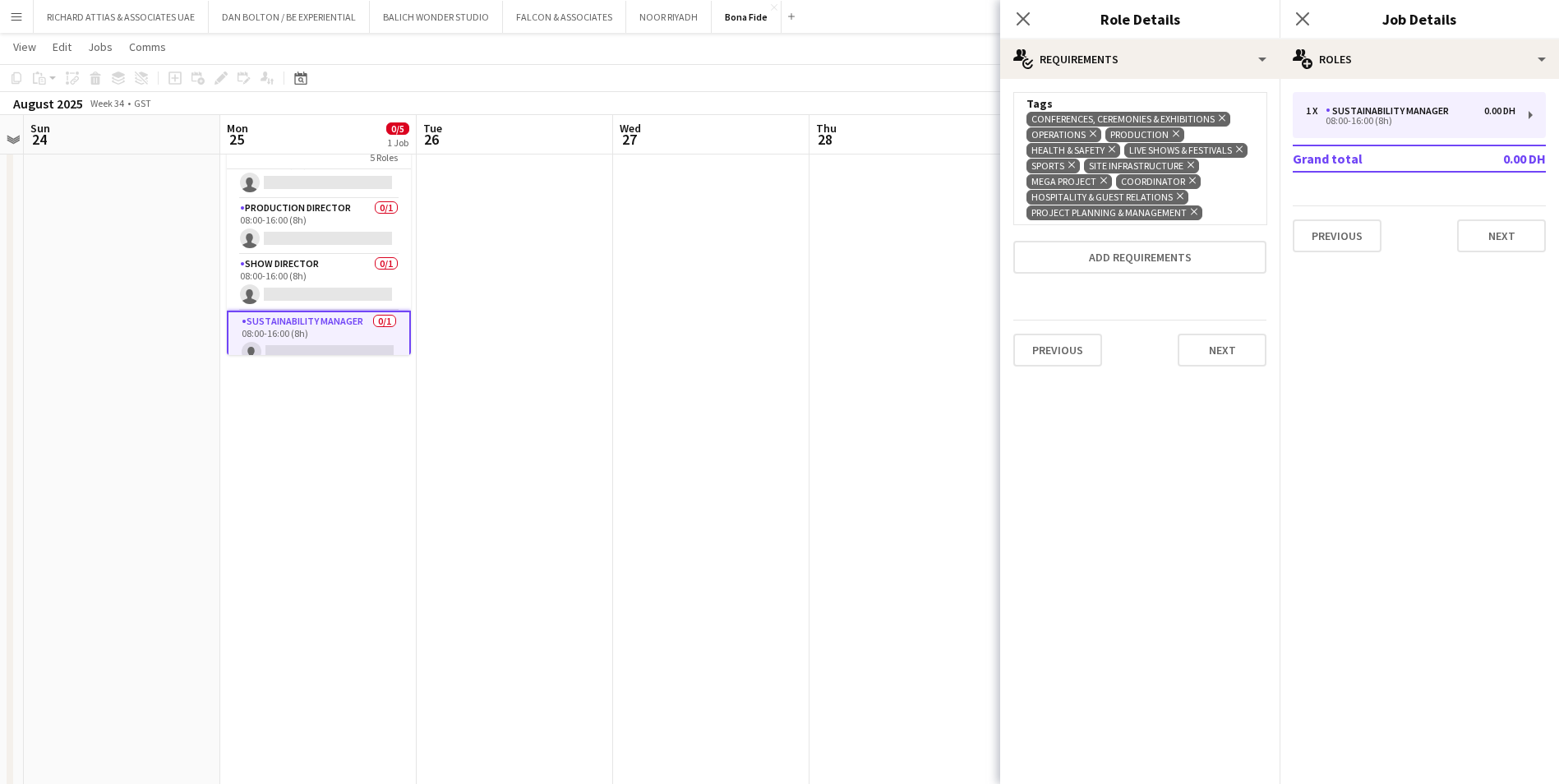 scroll, scrollTop: 16, scrollLeft: 0, axis: vertical 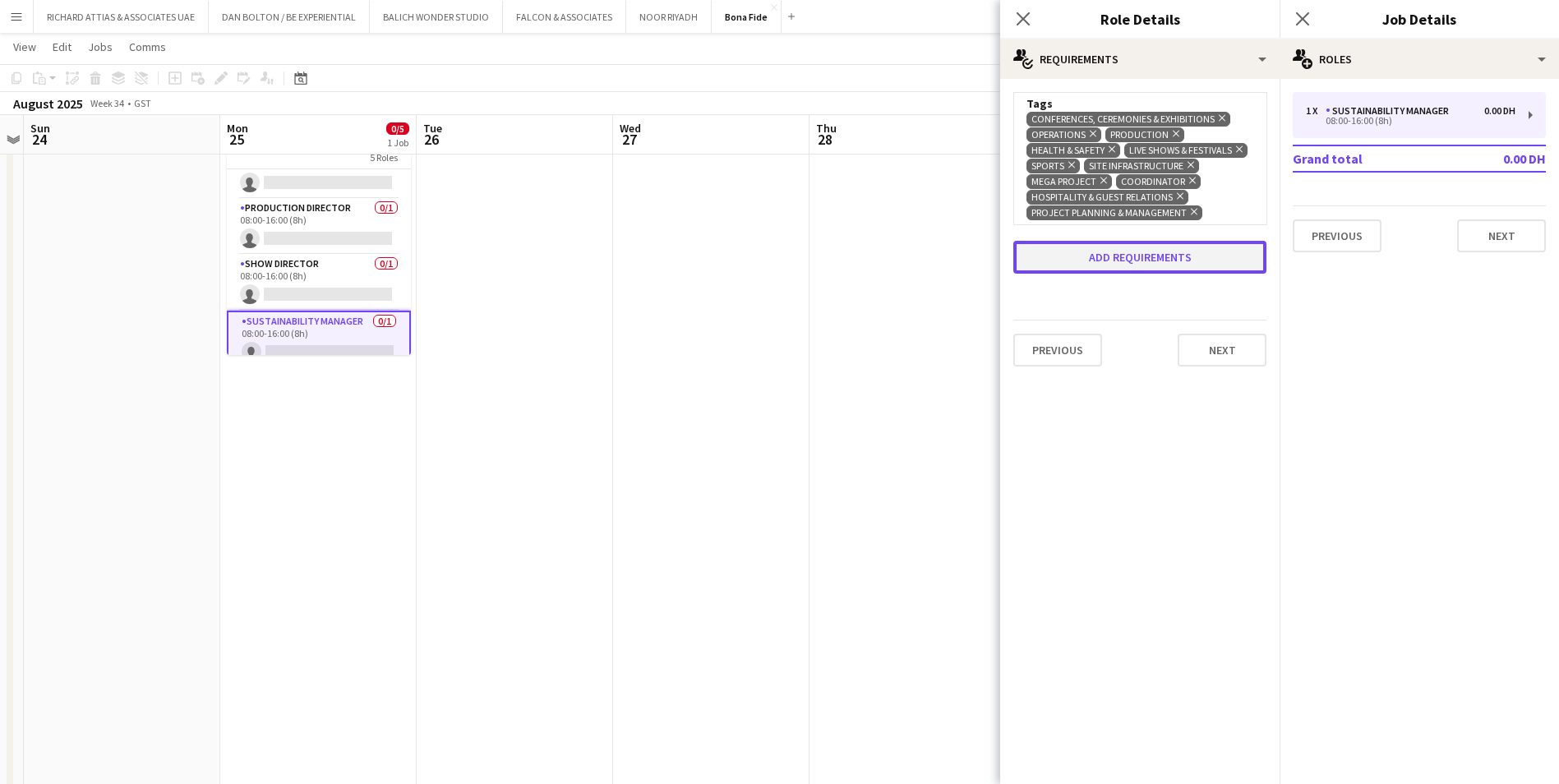 click on "Add requirements" at bounding box center (1140, 257) 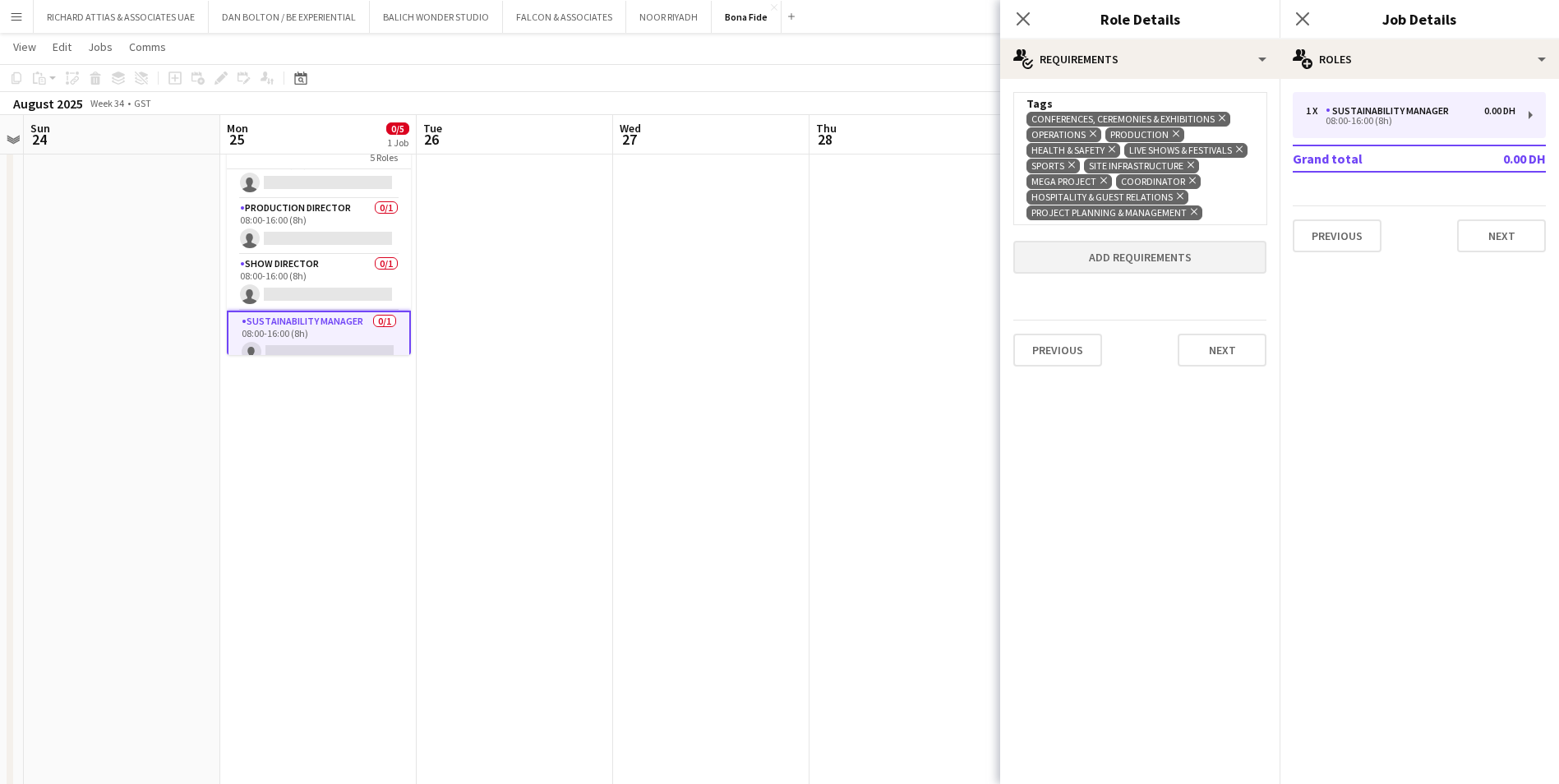scroll, scrollTop: 0, scrollLeft: 0, axis: both 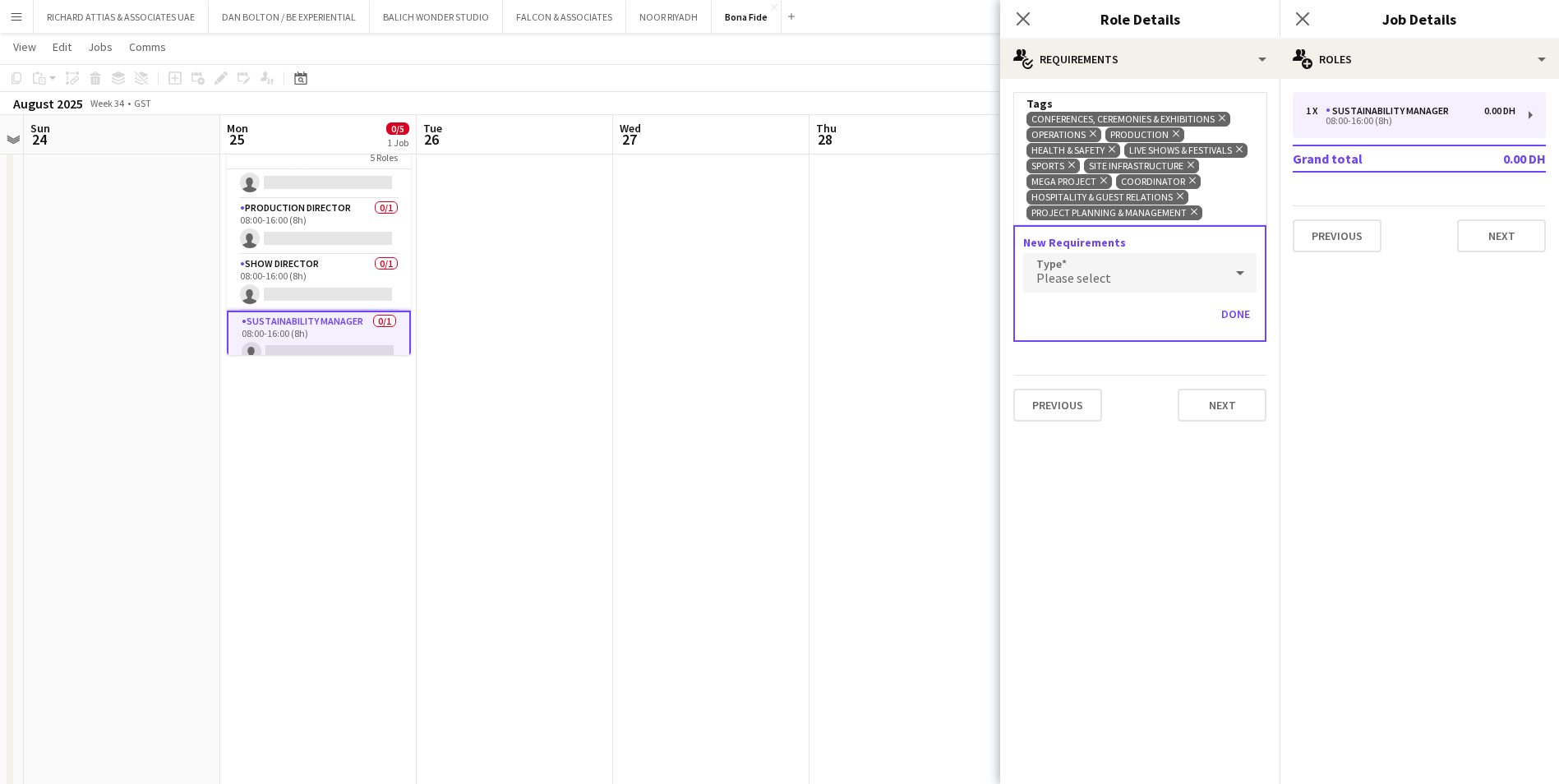 click on "Please select" at bounding box center [1123, 273] 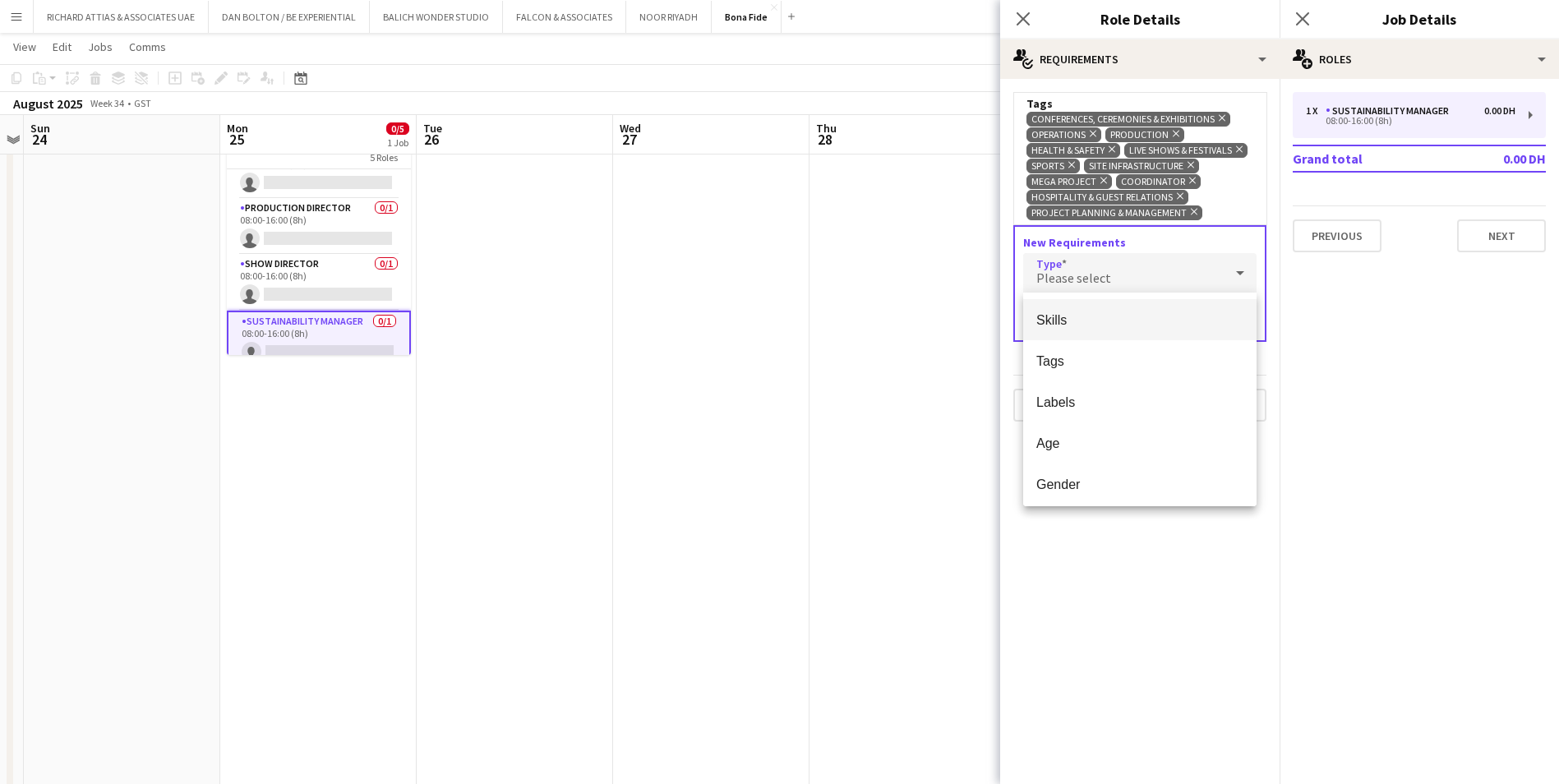 click on "Skills" at bounding box center [1140, 320] 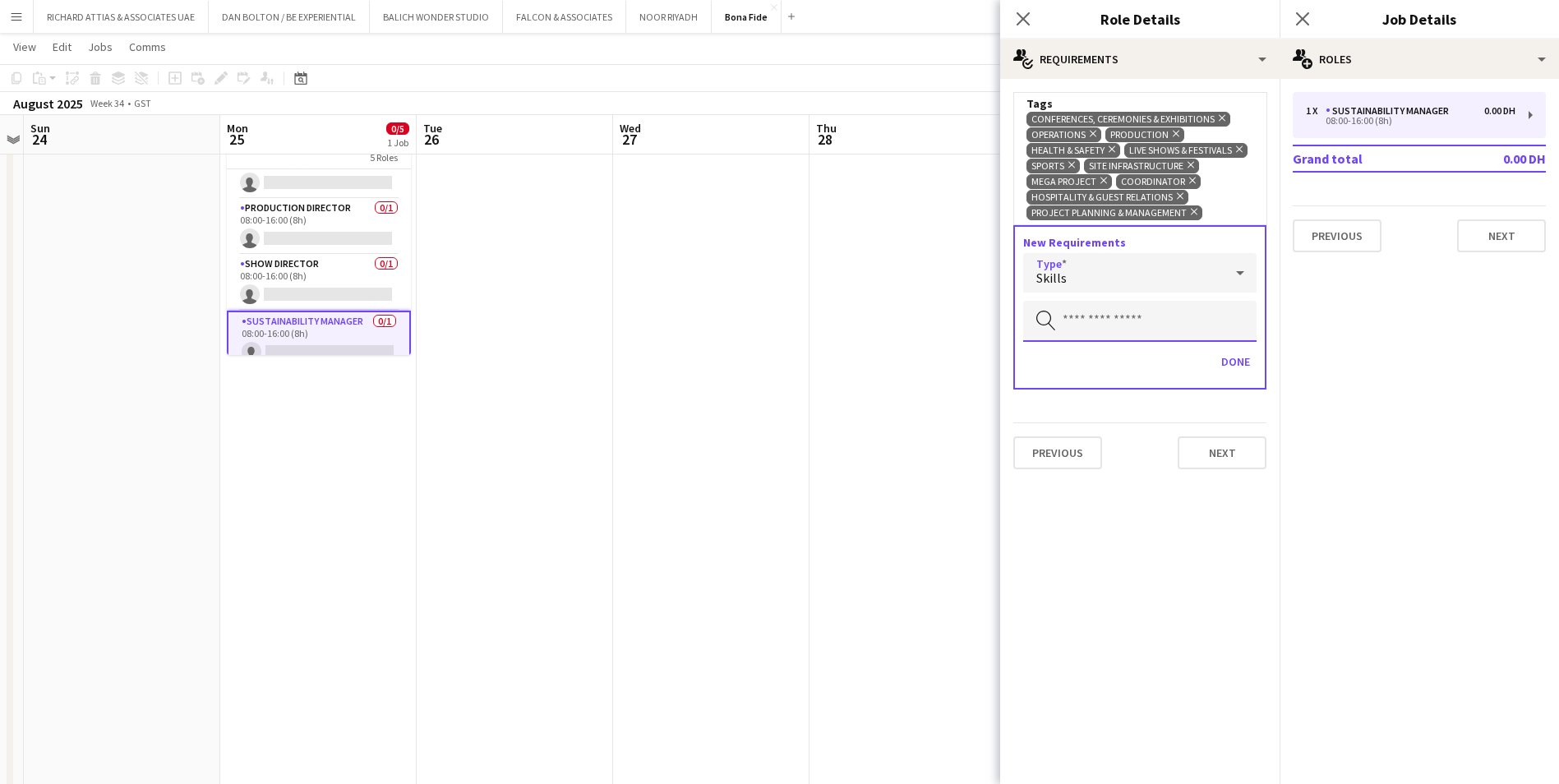 click at bounding box center [1140, 321] 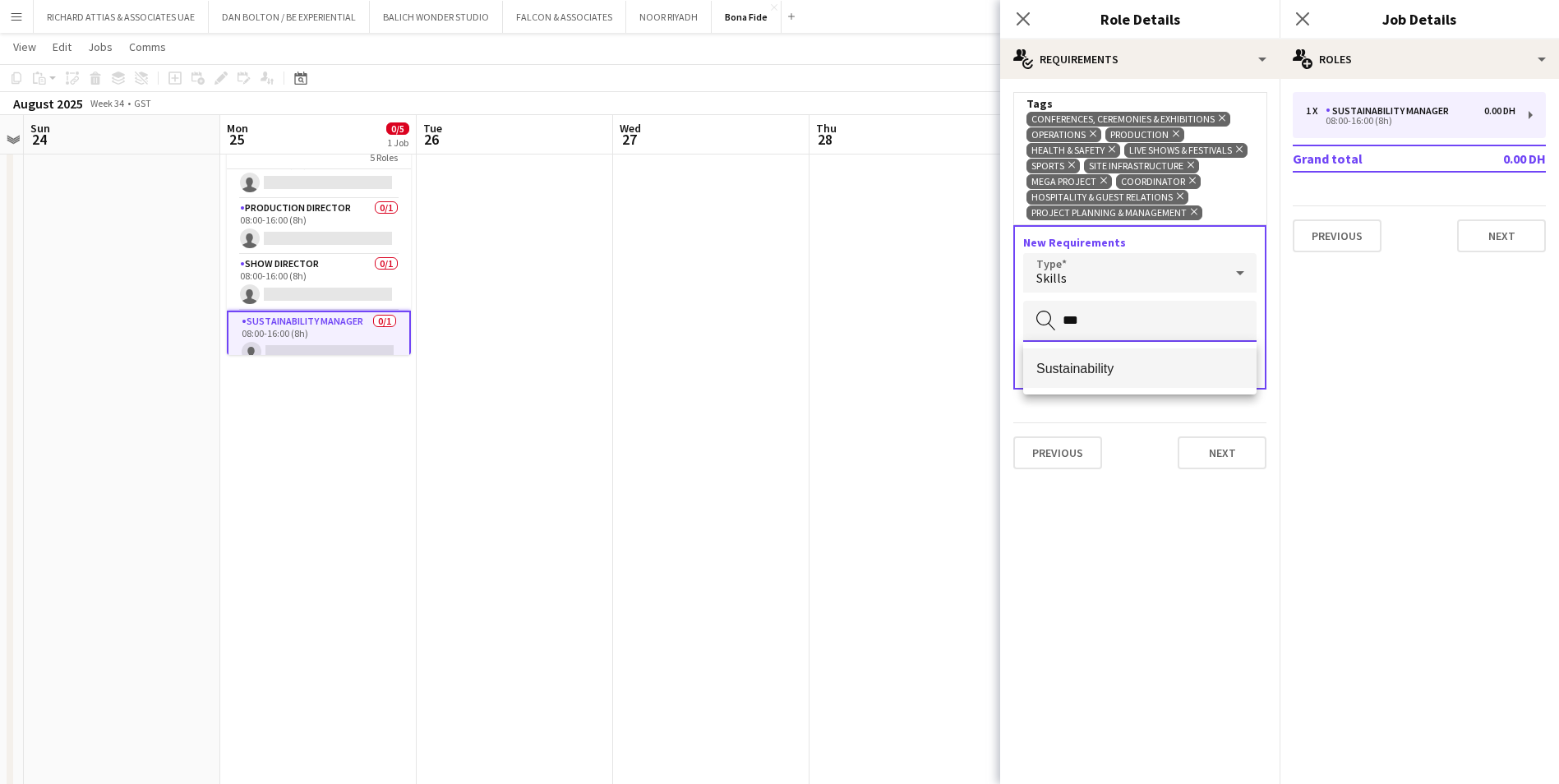 type on "***" 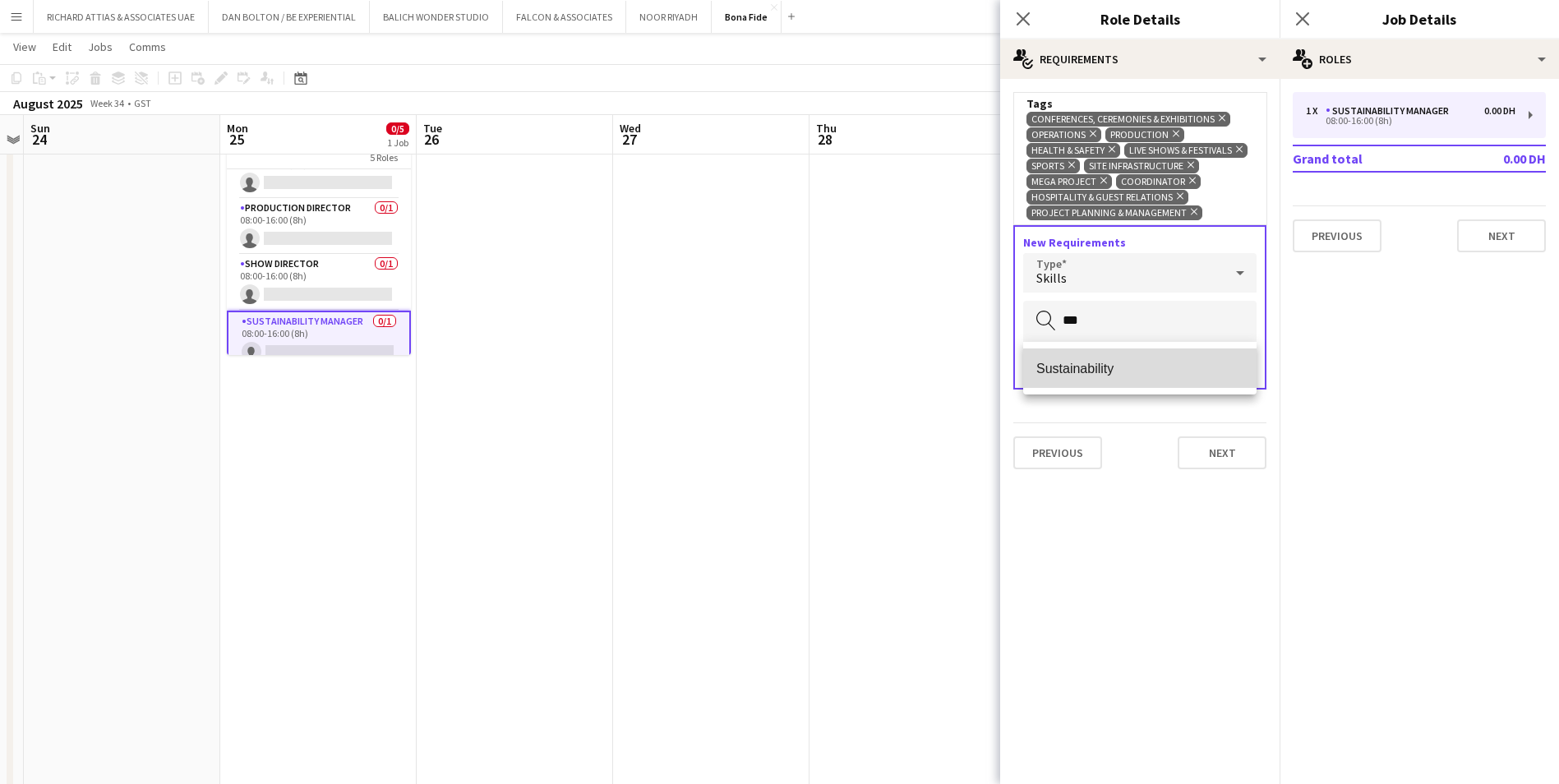 click on "Sustainability" at bounding box center [1140, 368] 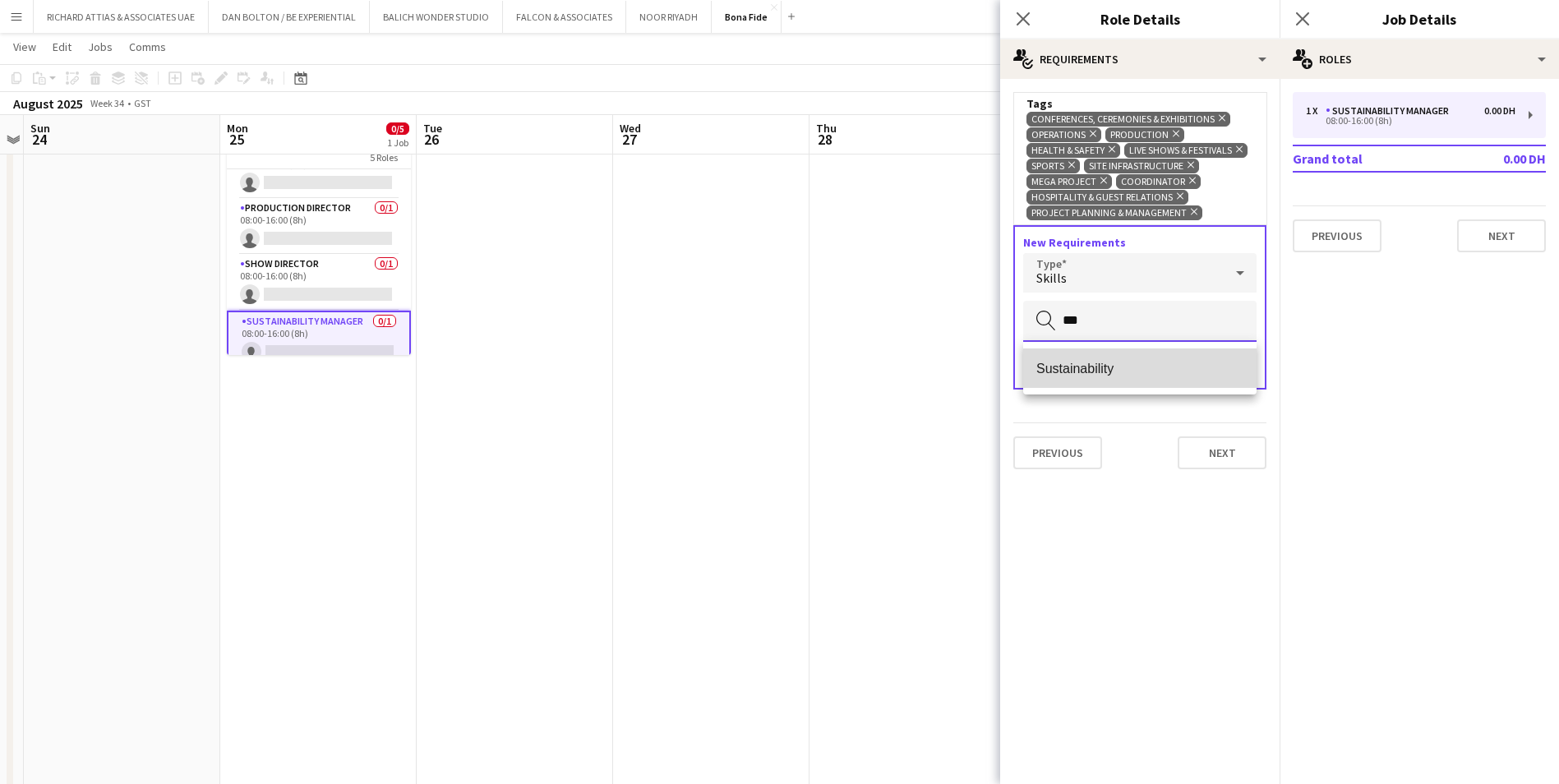 type 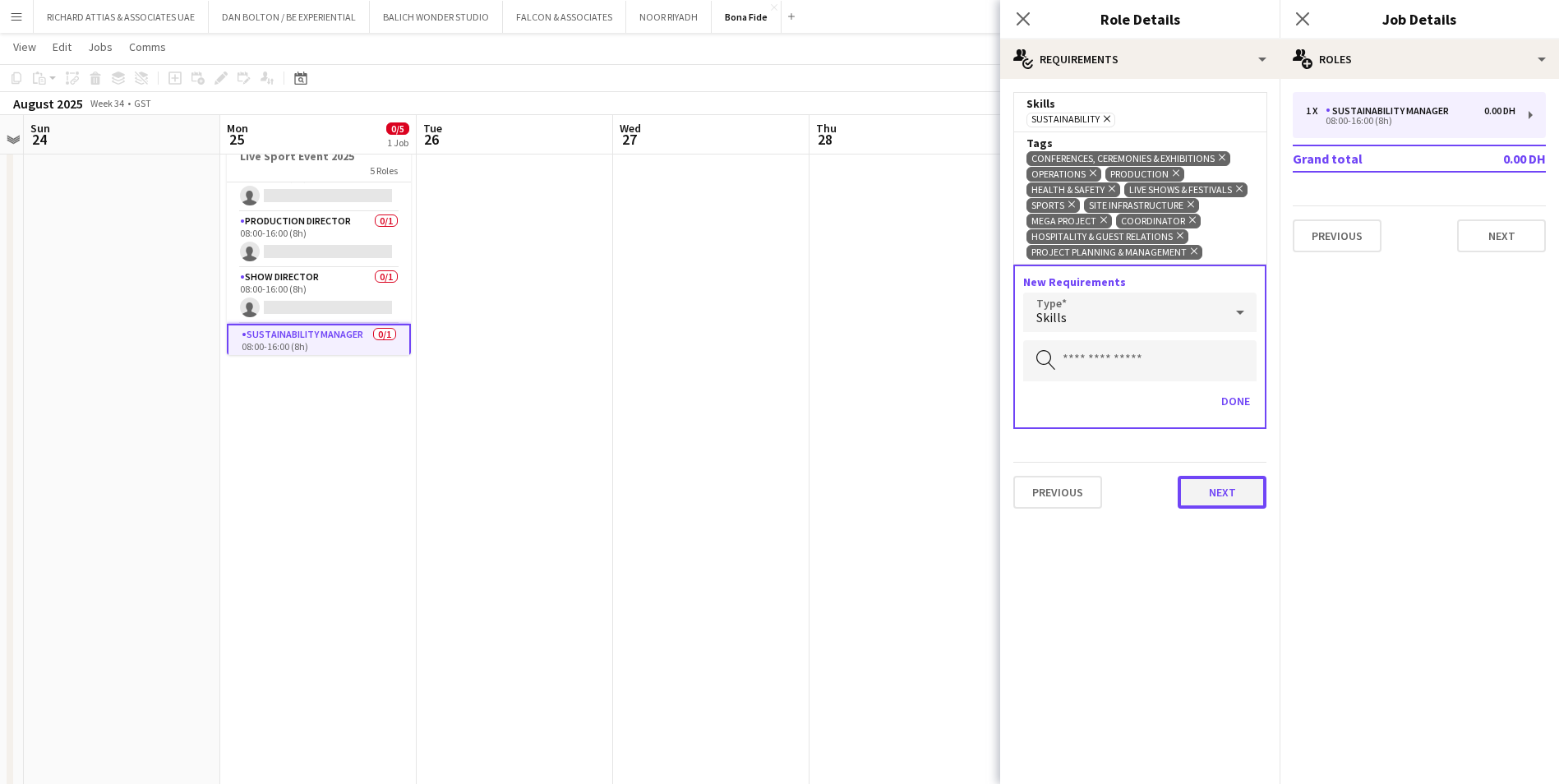 click on "Next" at bounding box center (1222, 492) 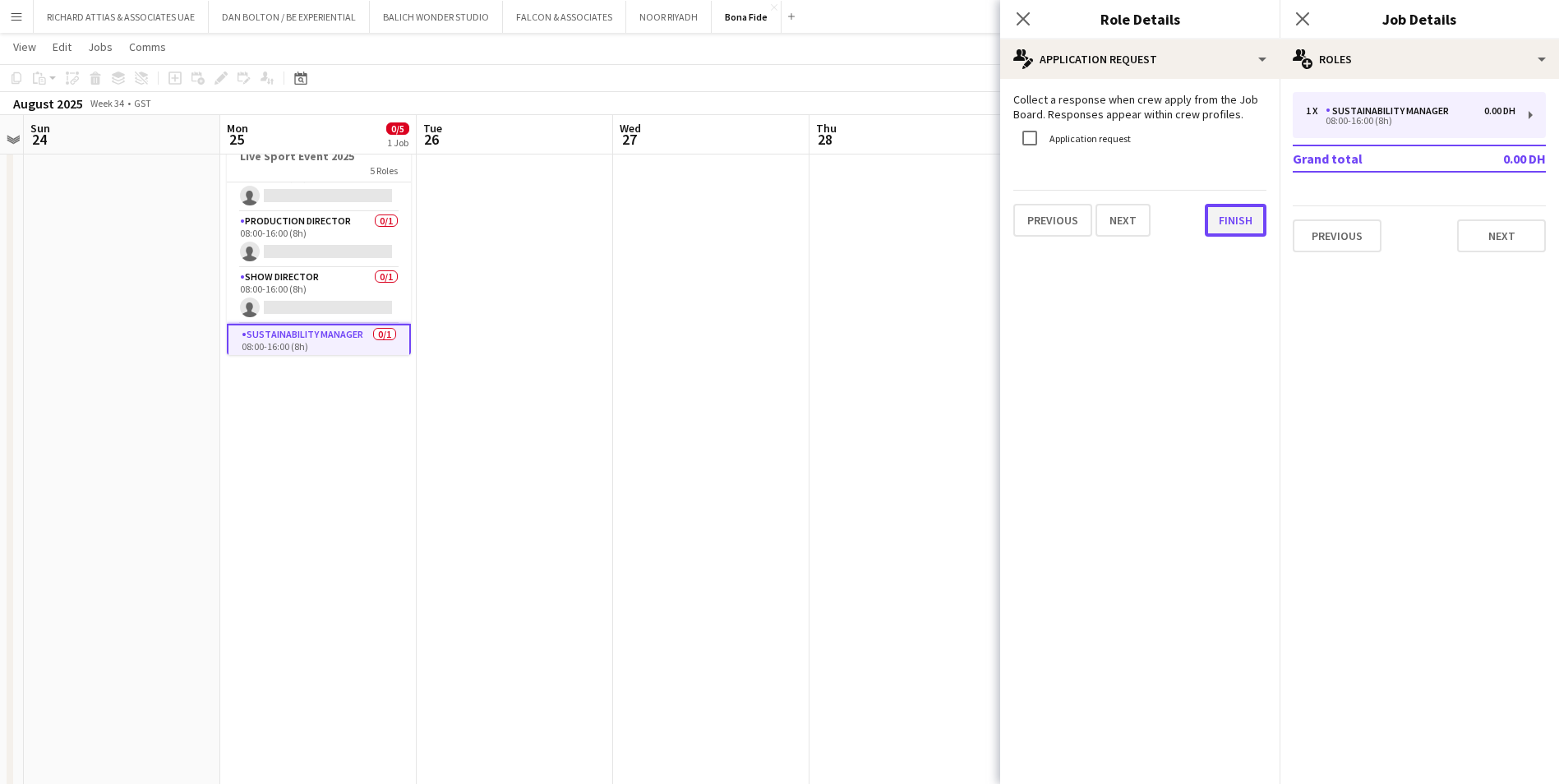 click on "Finish" at bounding box center [1235, 220] 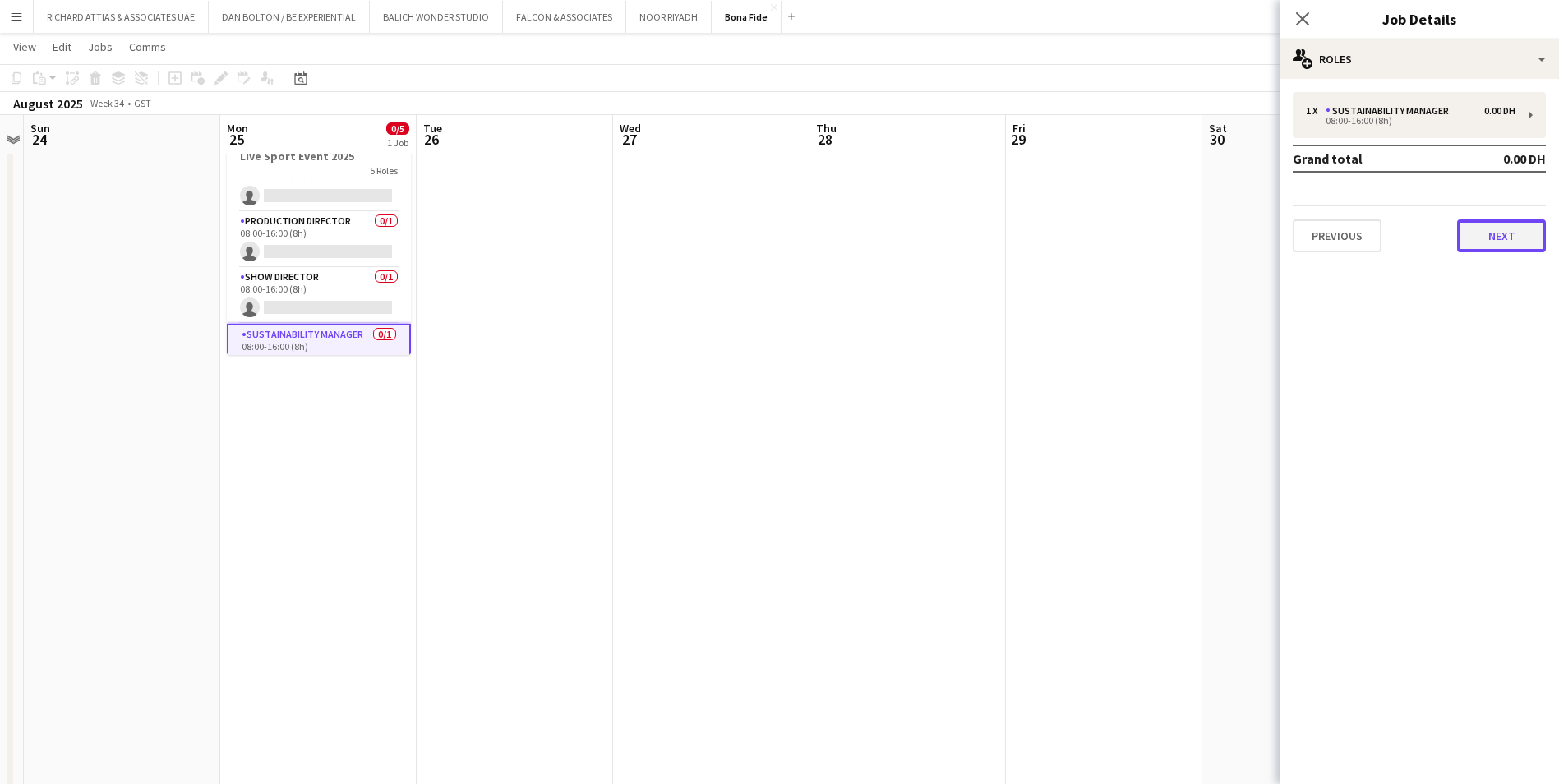 click on "Next" at bounding box center [1501, 236] 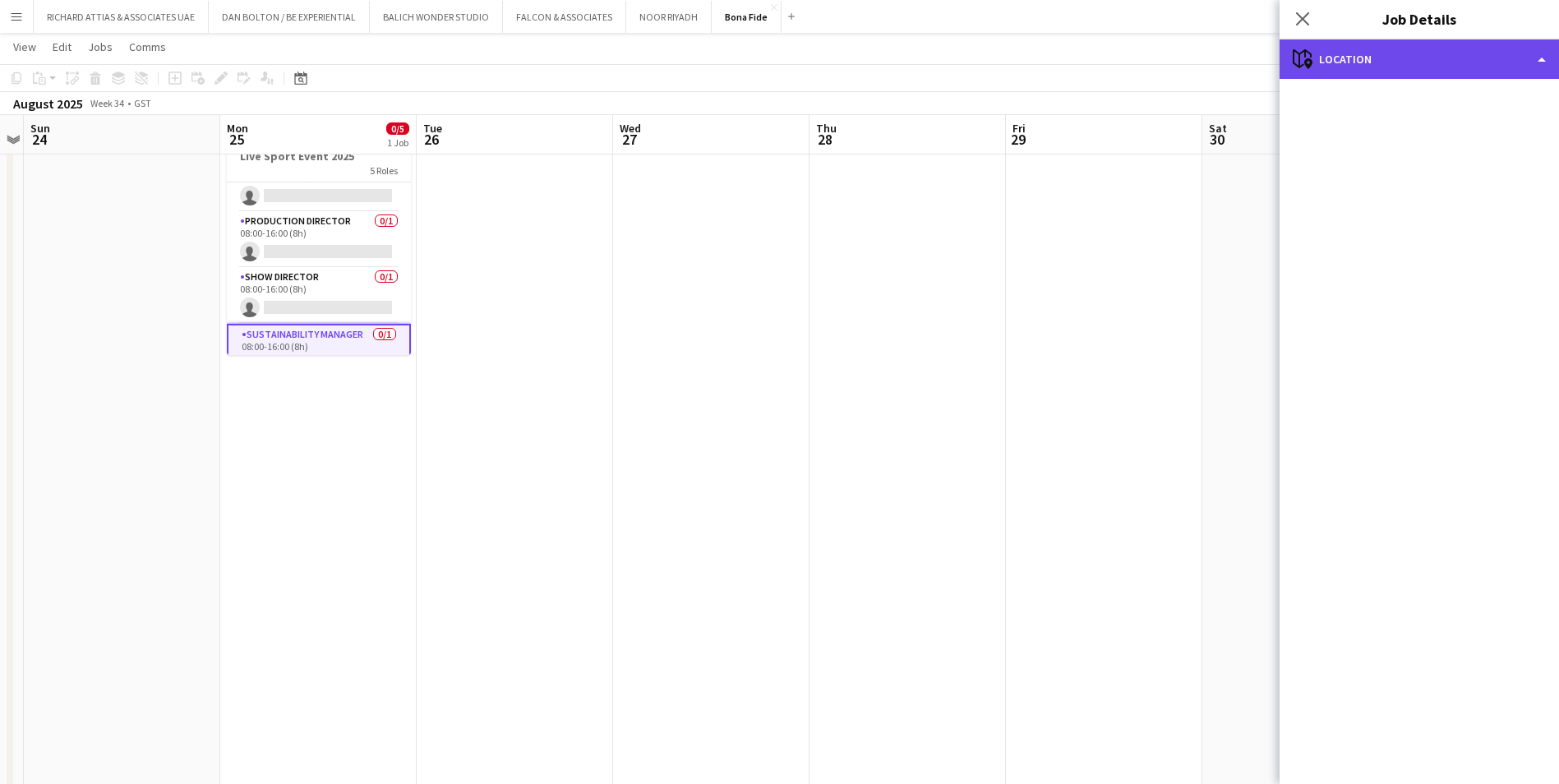 click on "maps-pin-1
Location" 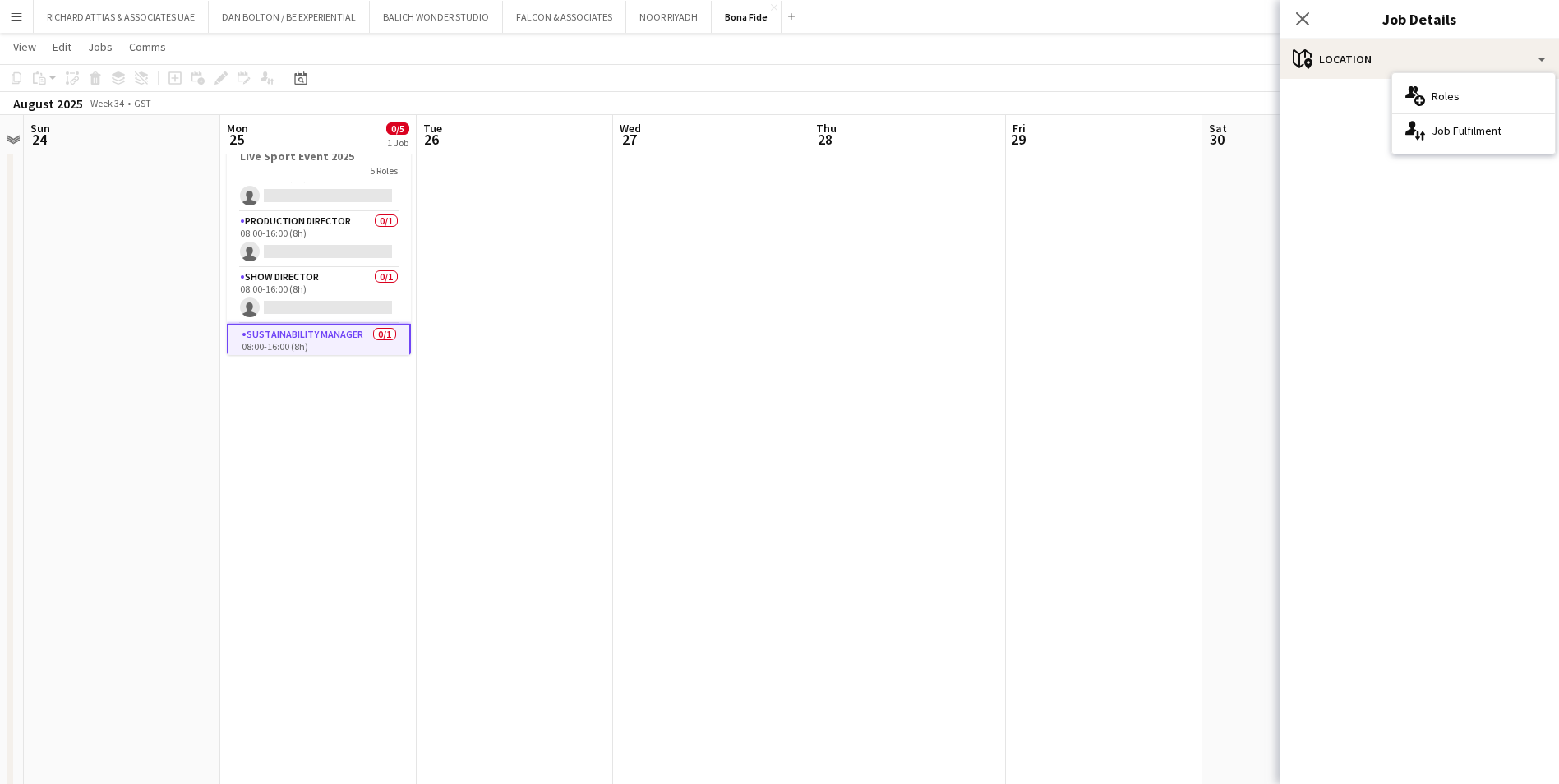 click on "Sustainability  Manager   0/1   08:00-16:00 (8h)
single-neutral-actions" at bounding box center [319, 353] 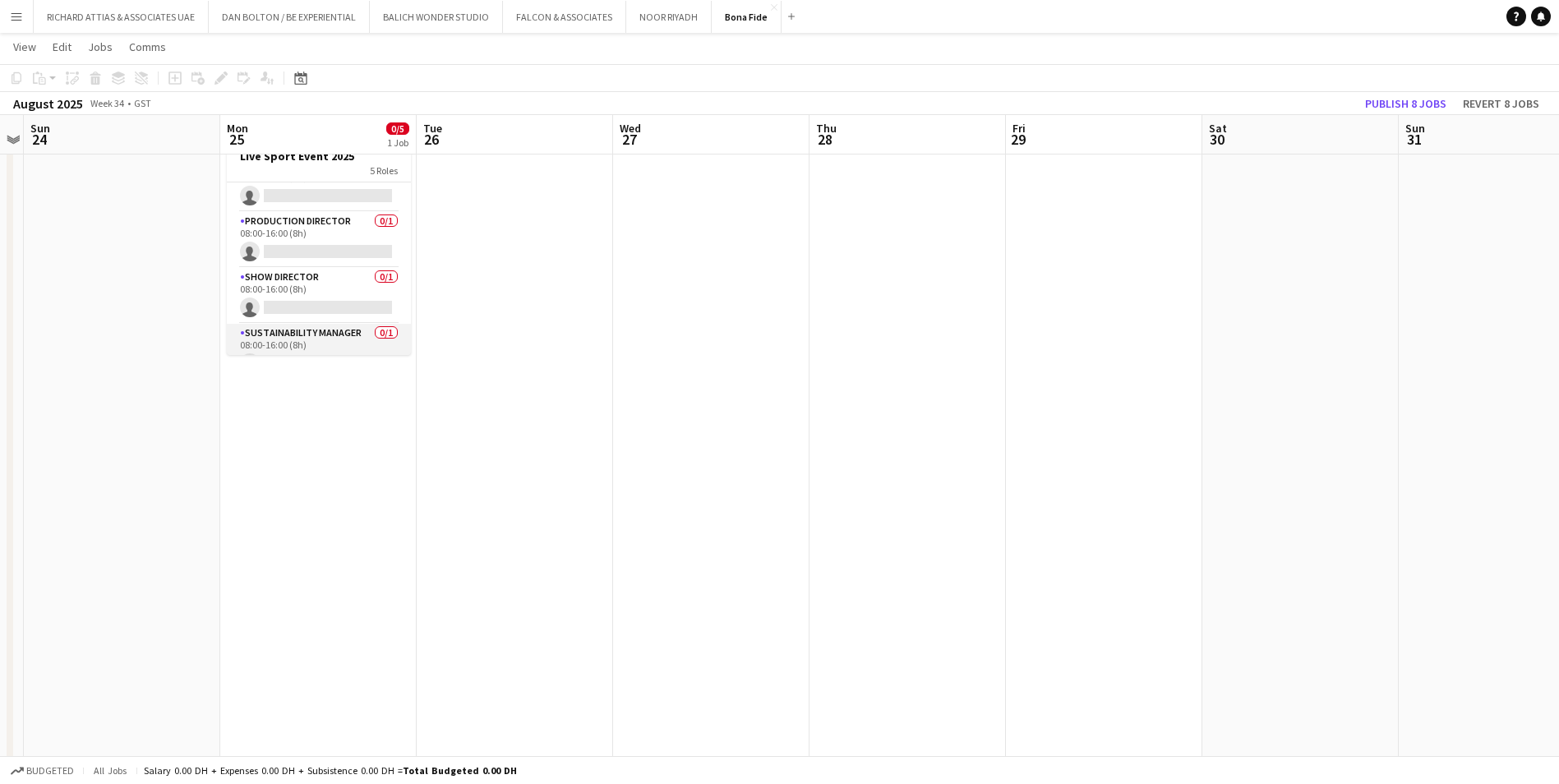 click on "Sustainability  Manager   0/1   08:00-16:00 (8h)
single-neutral-actions" at bounding box center [319, 352] 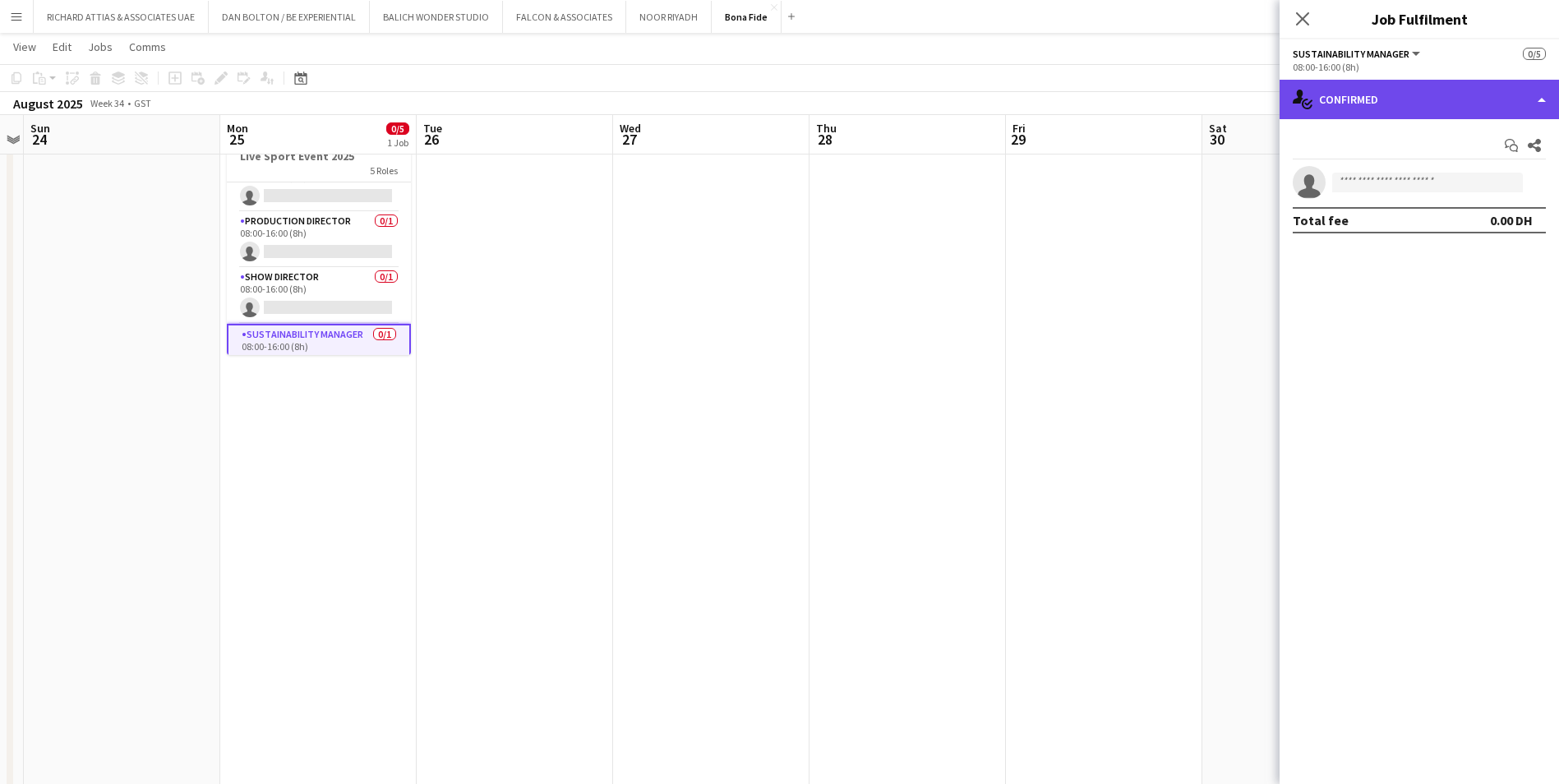 click on "single-neutral-actions-check-2
Confirmed" 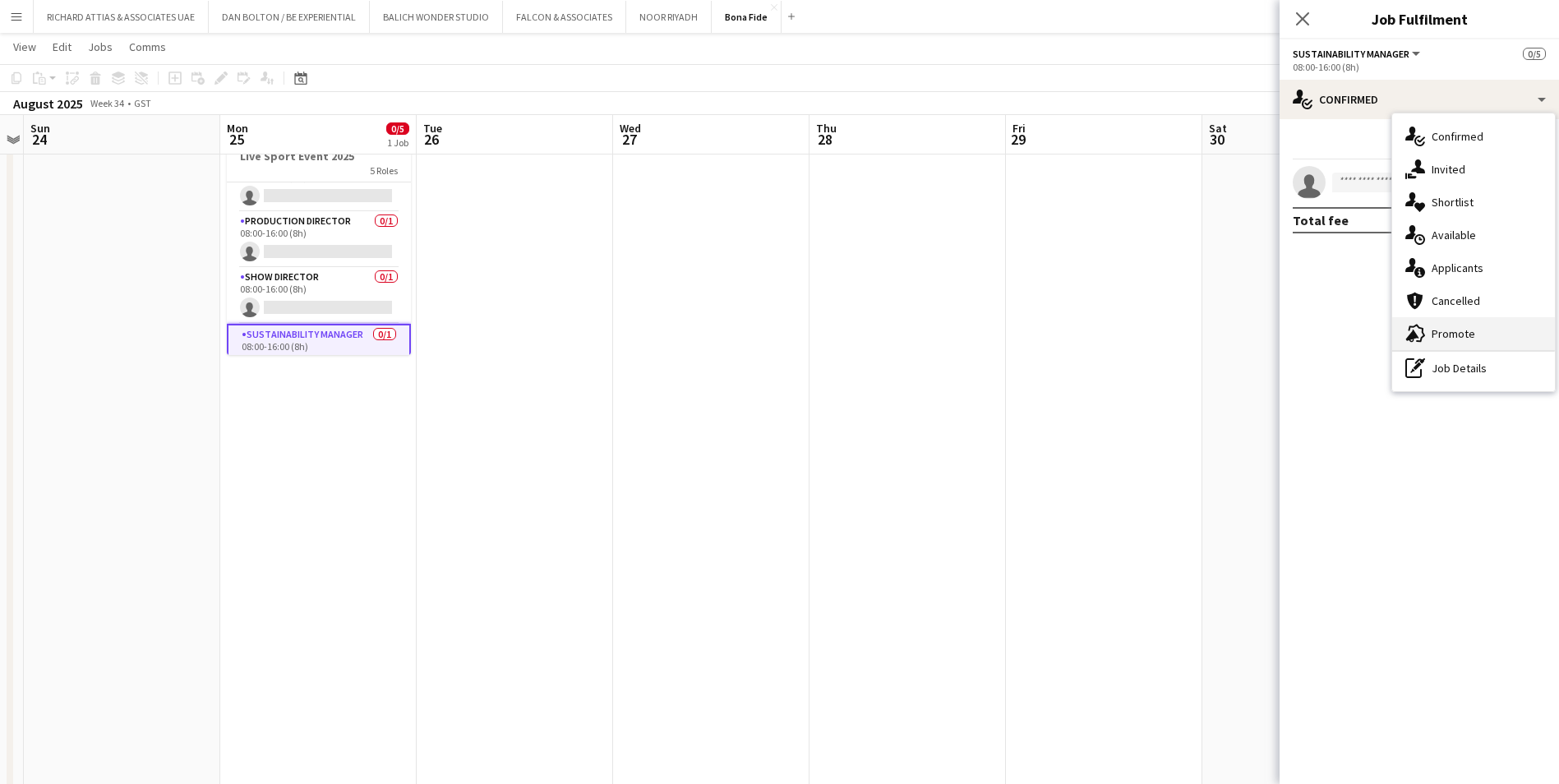click on "advertising-megaphone
Promote" at bounding box center [1474, 334] 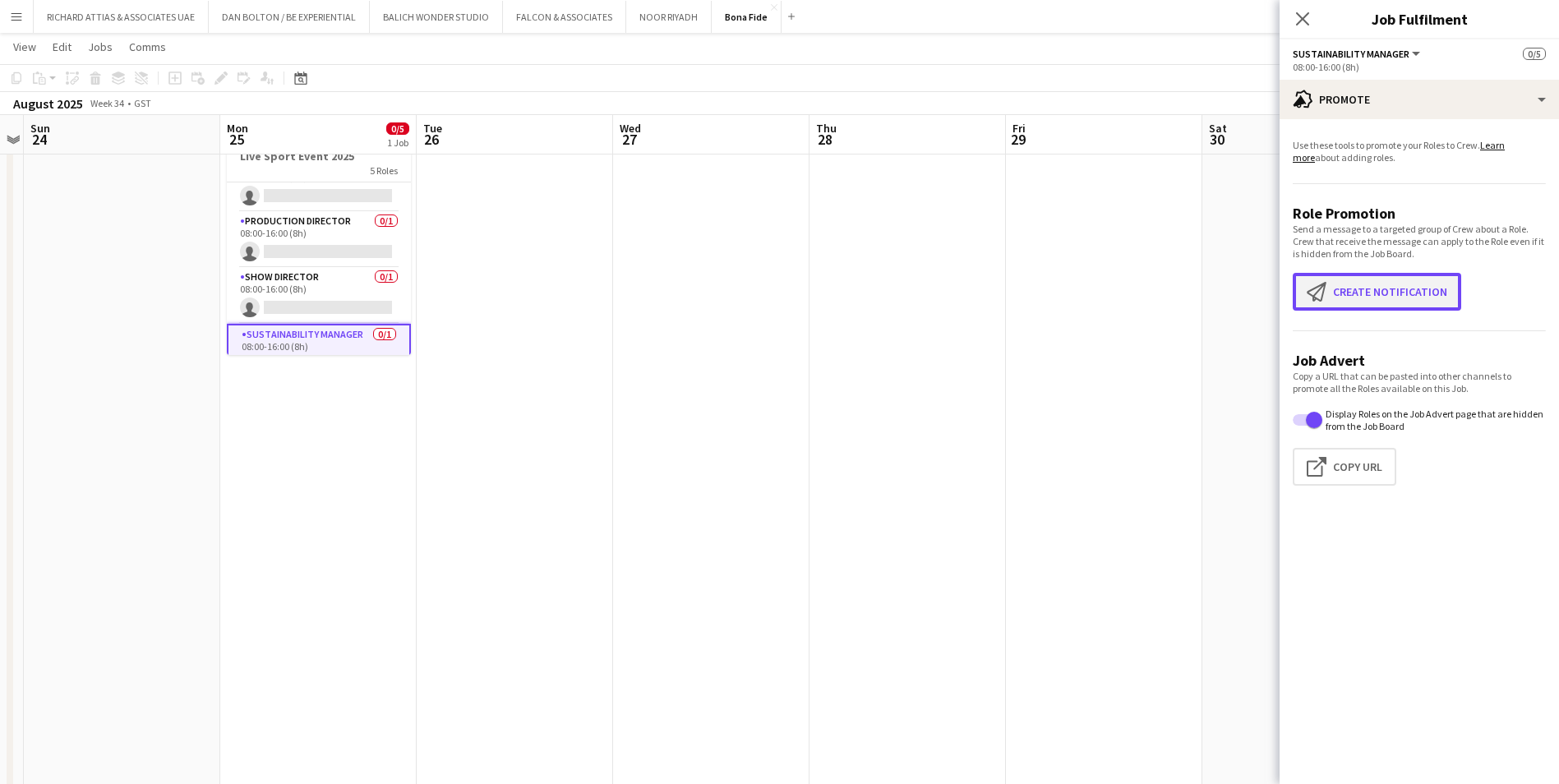 click on "Create notification
Create notification" at bounding box center [1377, 292] 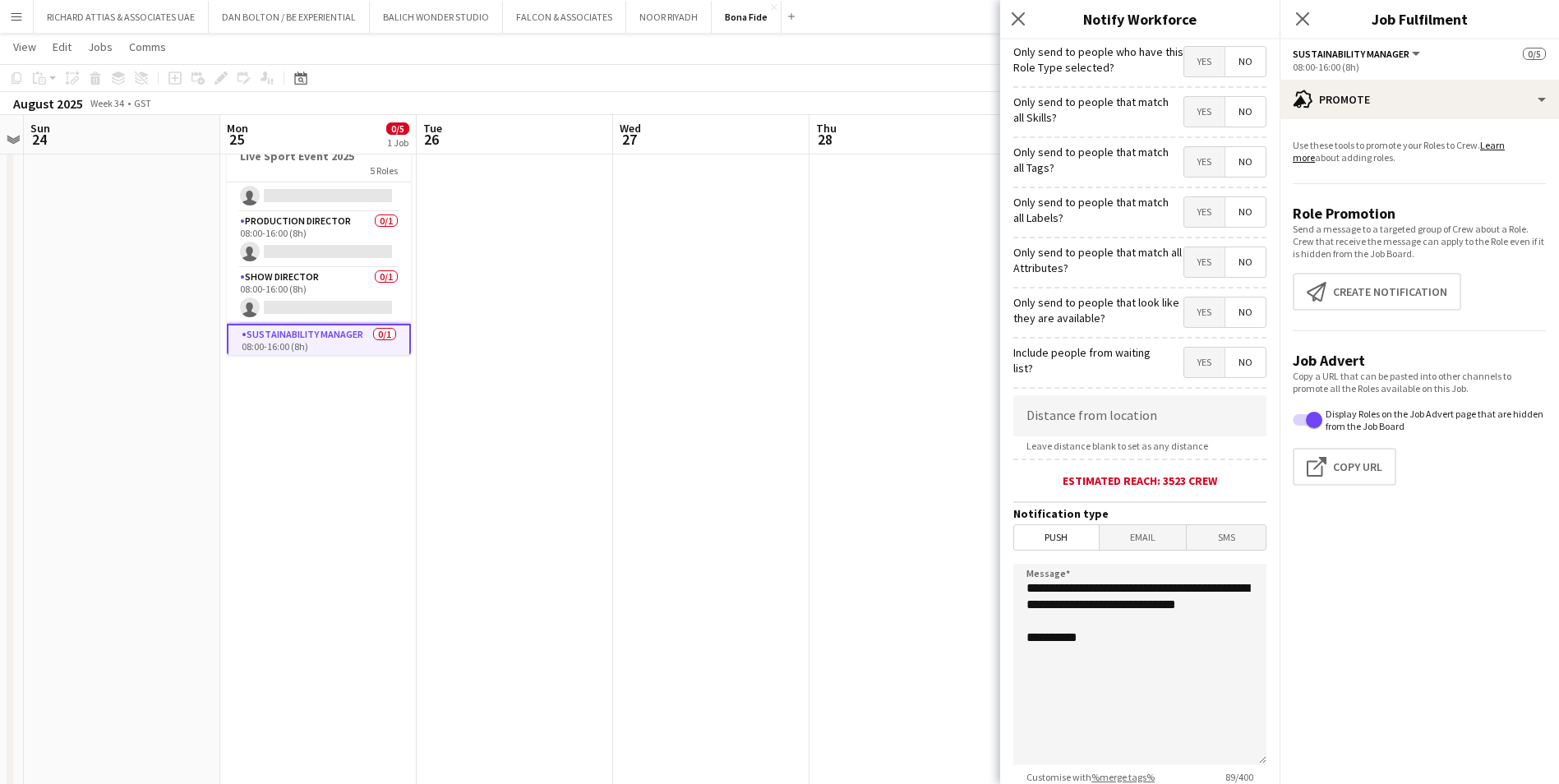 click on "Yes" at bounding box center [1204, 62] 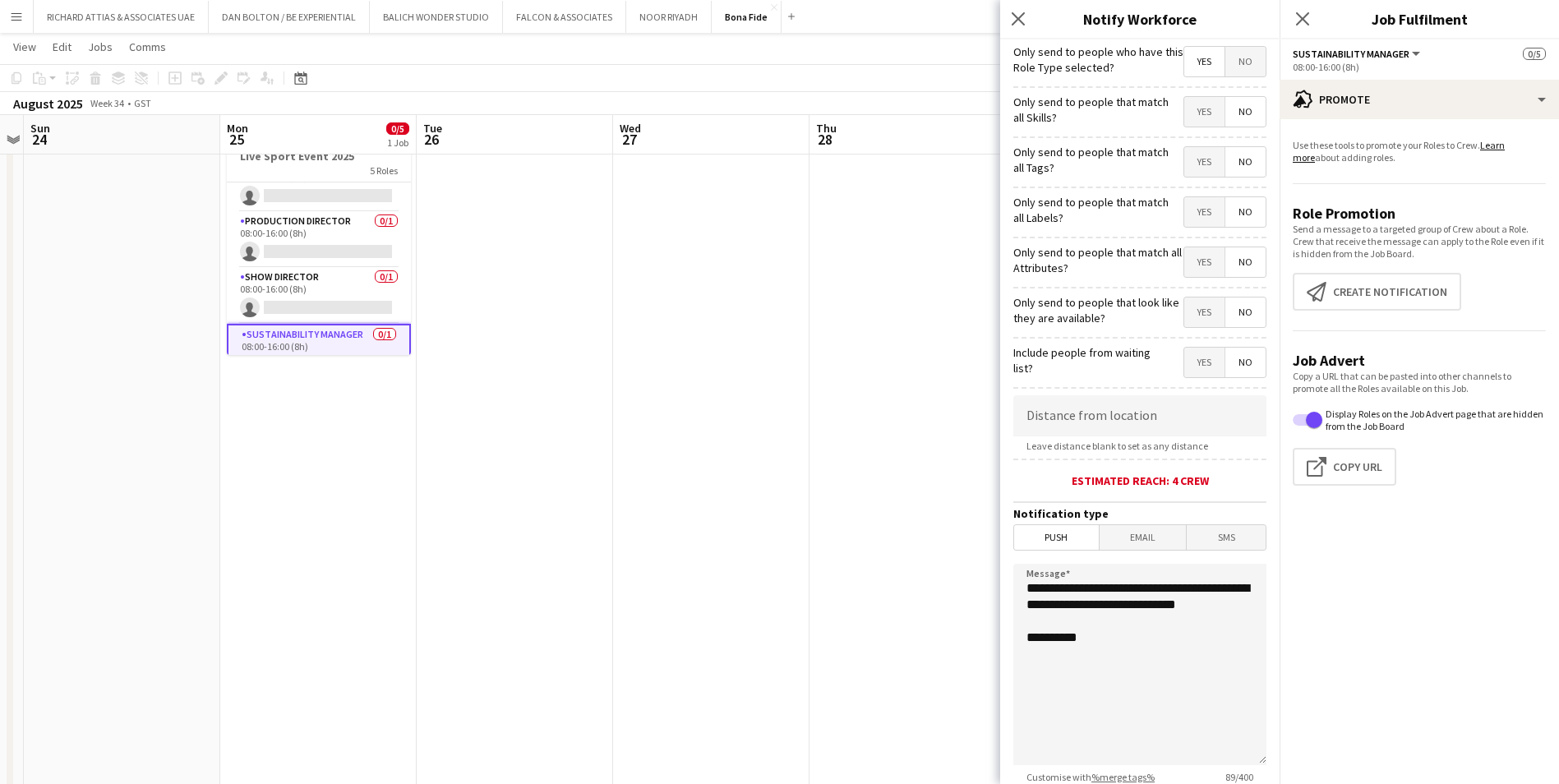 click on "No" at bounding box center (1245, 62) 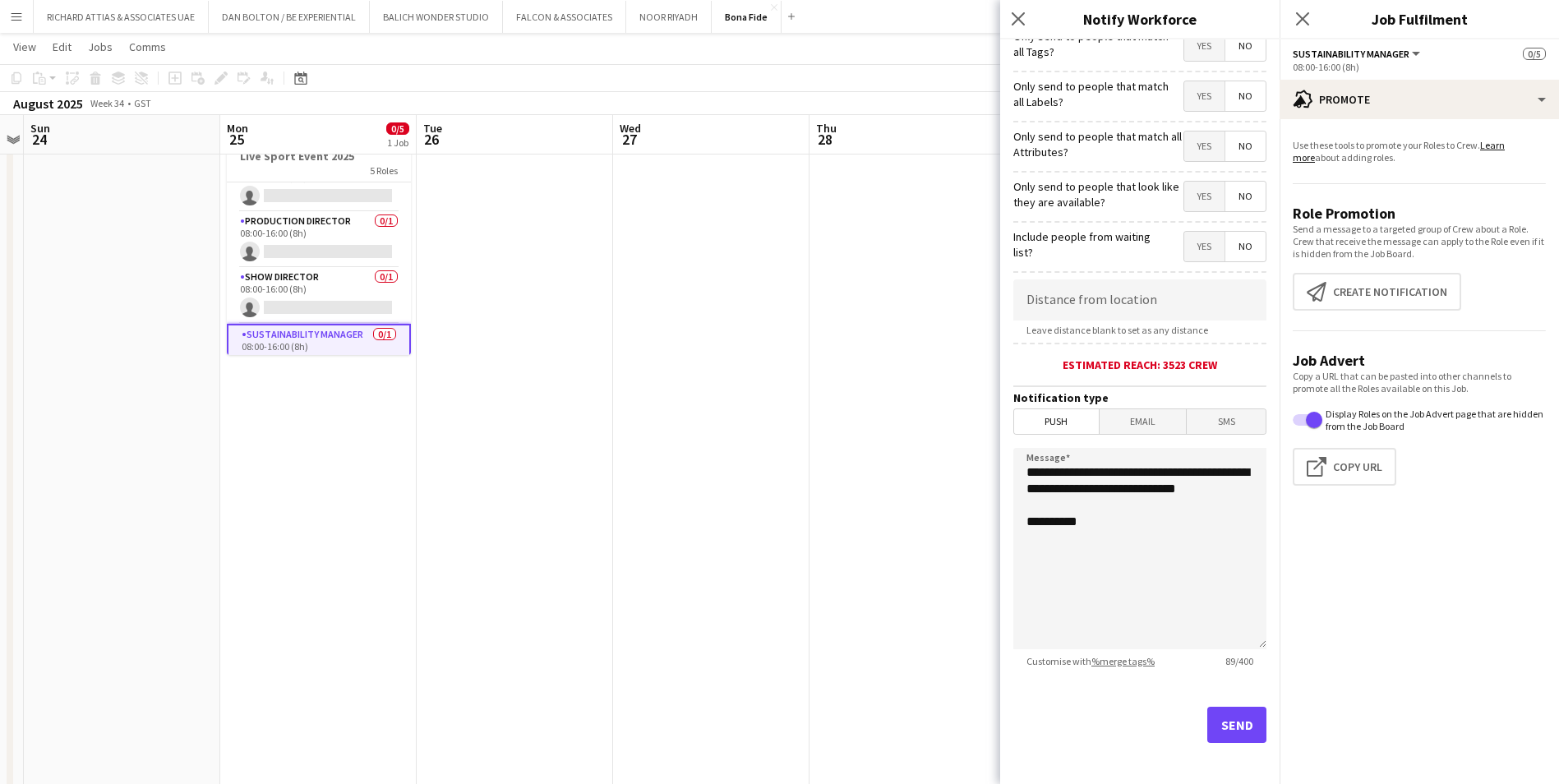 scroll, scrollTop: 121, scrollLeft: 0, axis: vertical 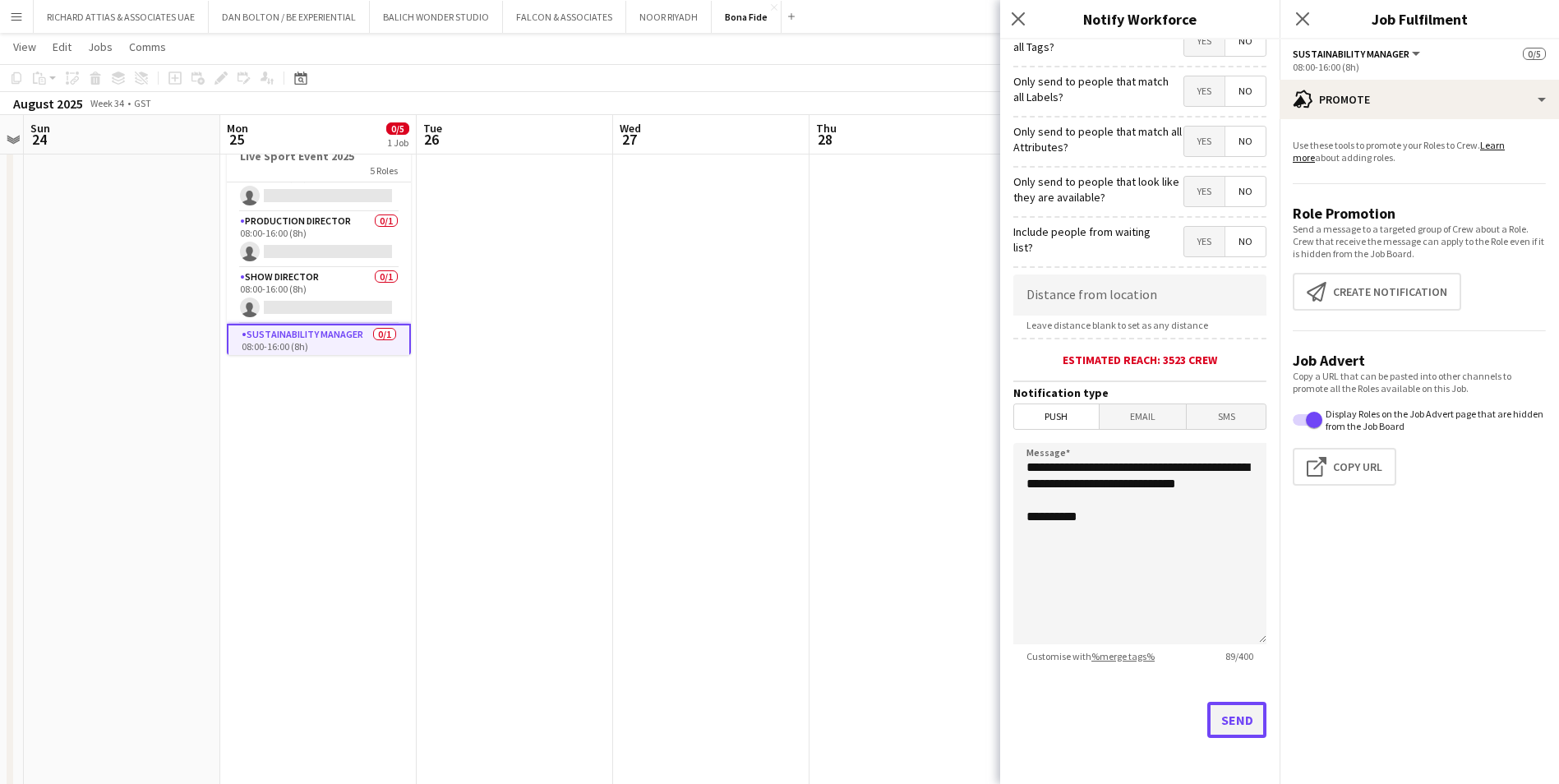 click on "Send" 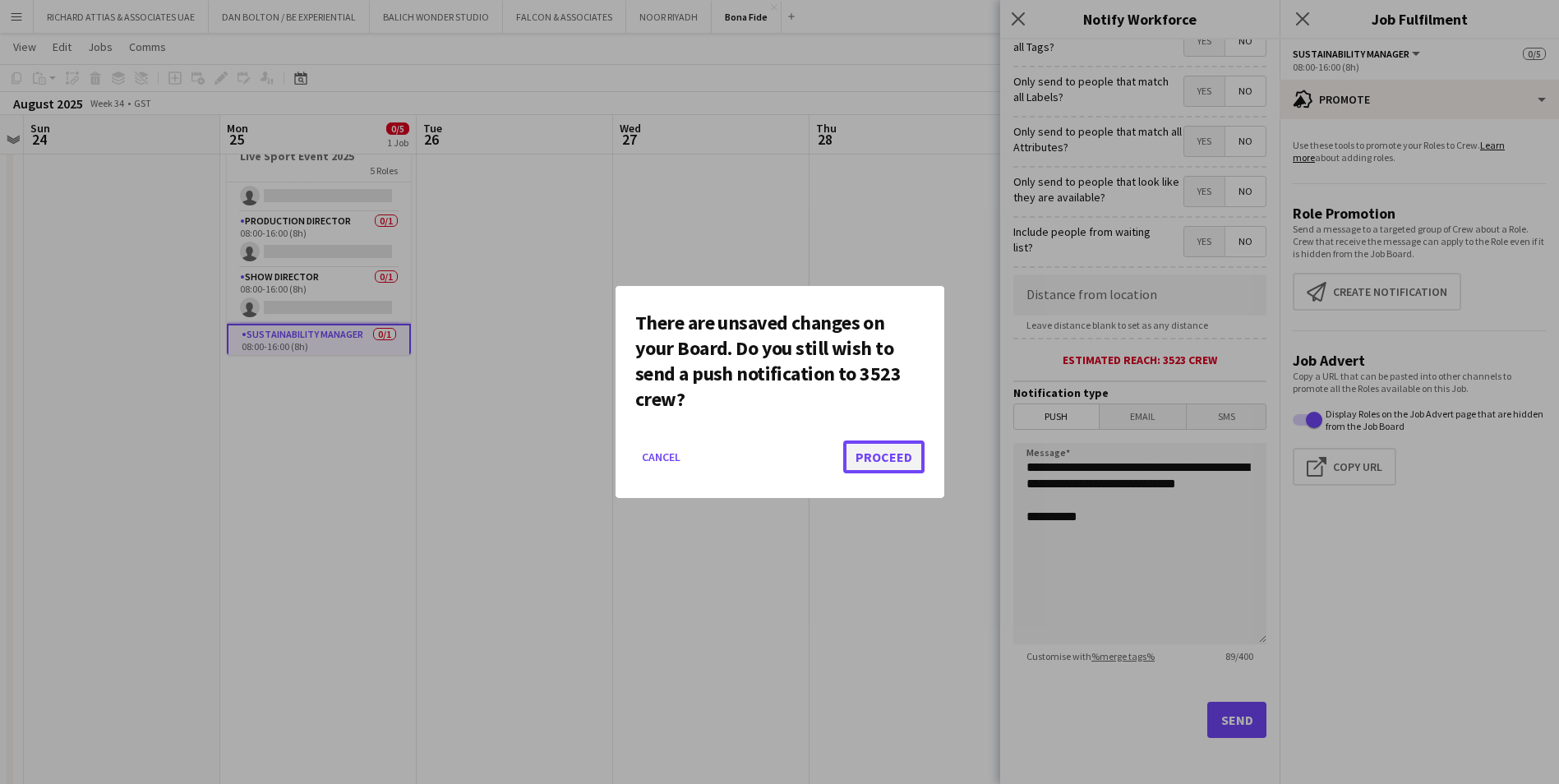 click on "Proceed" 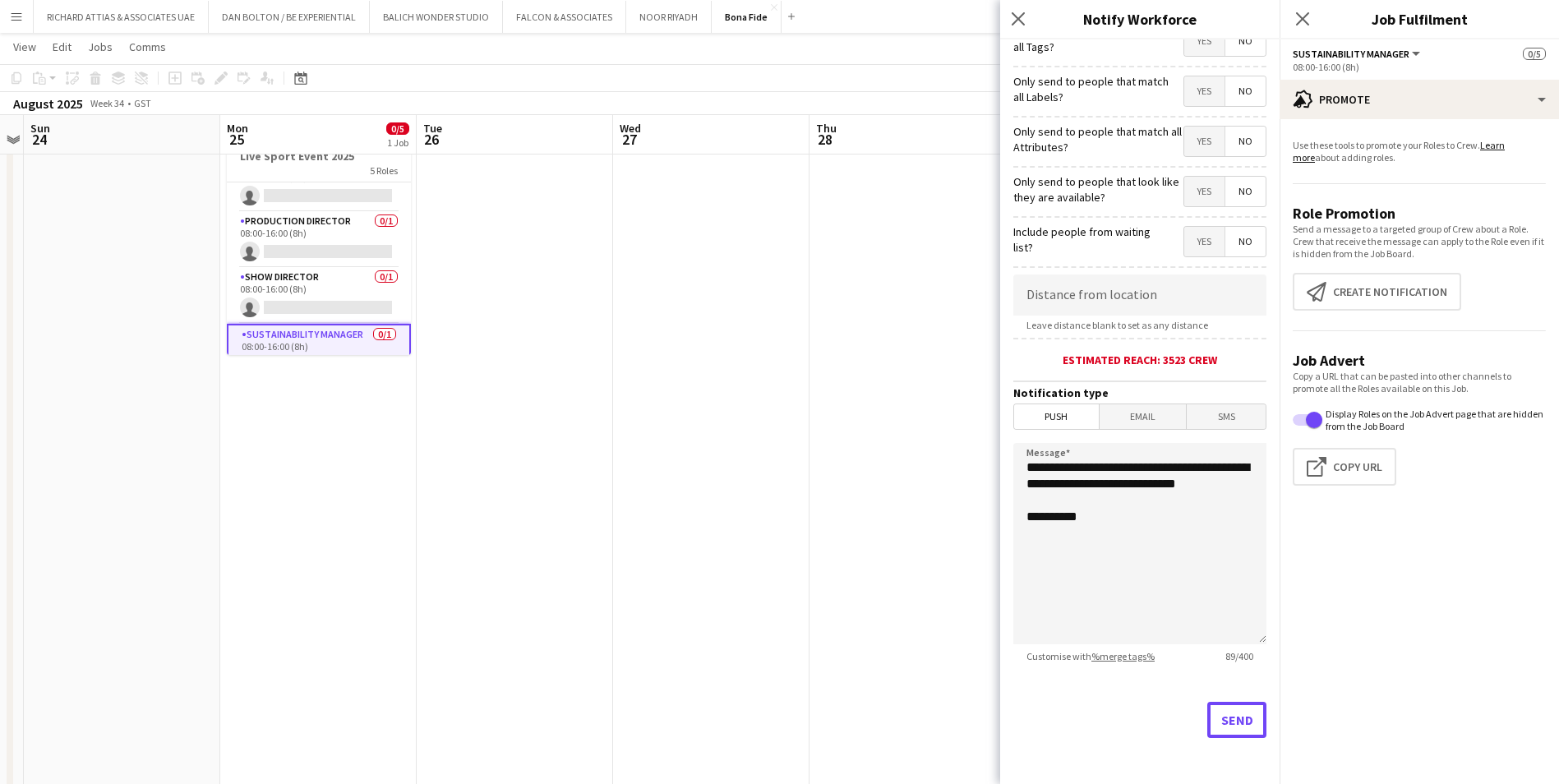 scroll, scrollTop: 329, scrollLeft: 0, axis: vertical 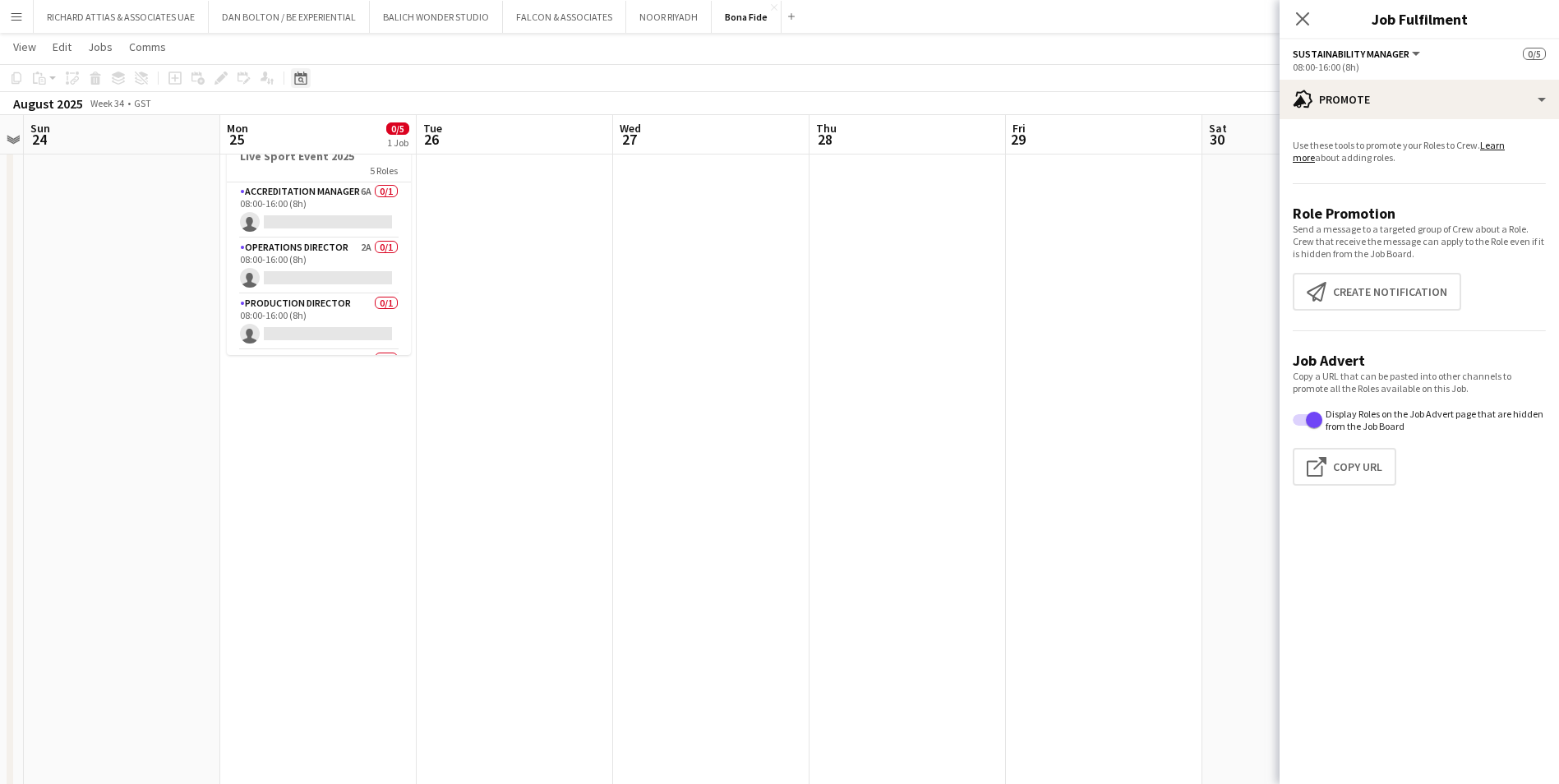 click on "Date picker" 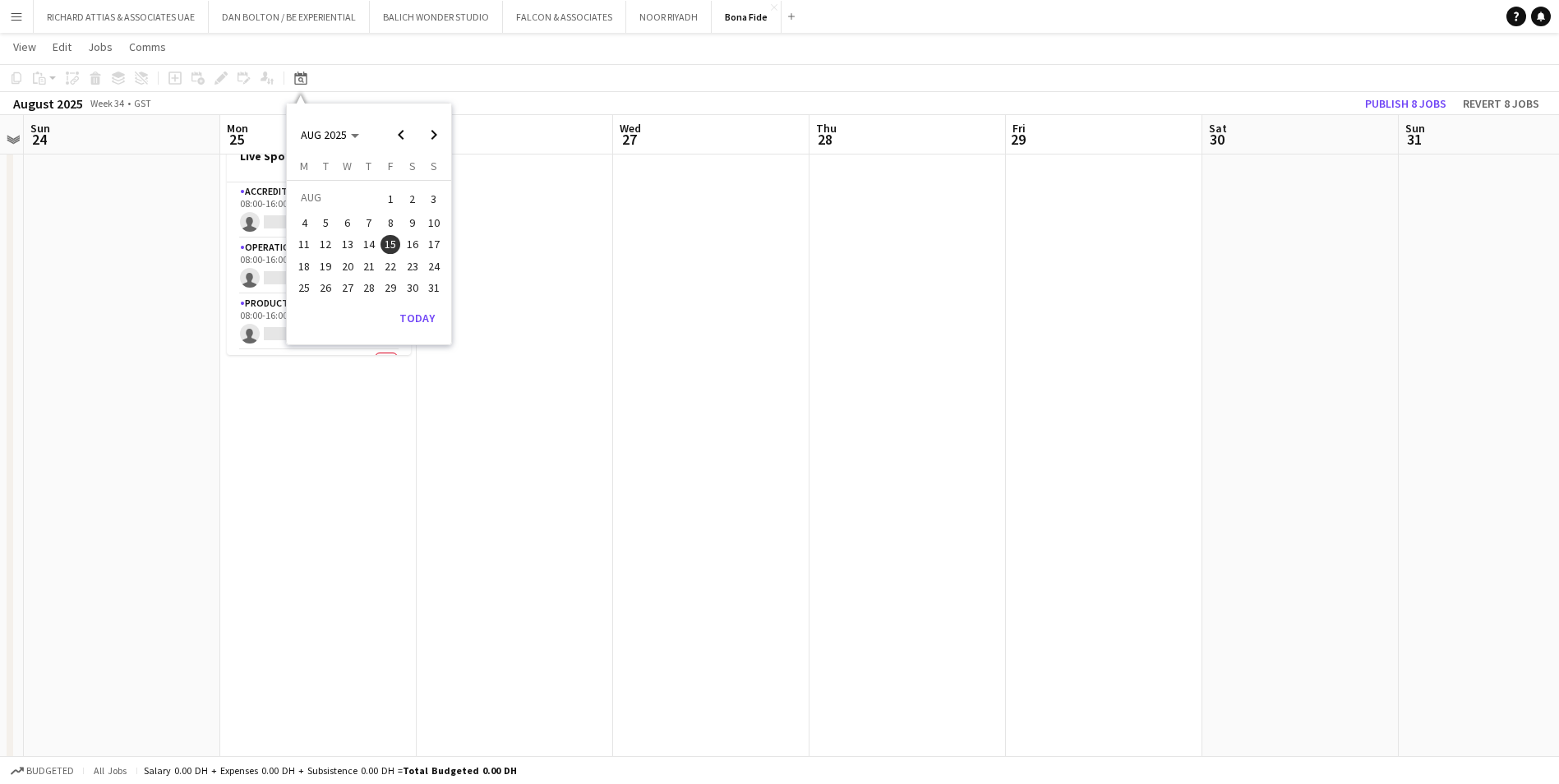click on "25" at bounding box center [304, 288] 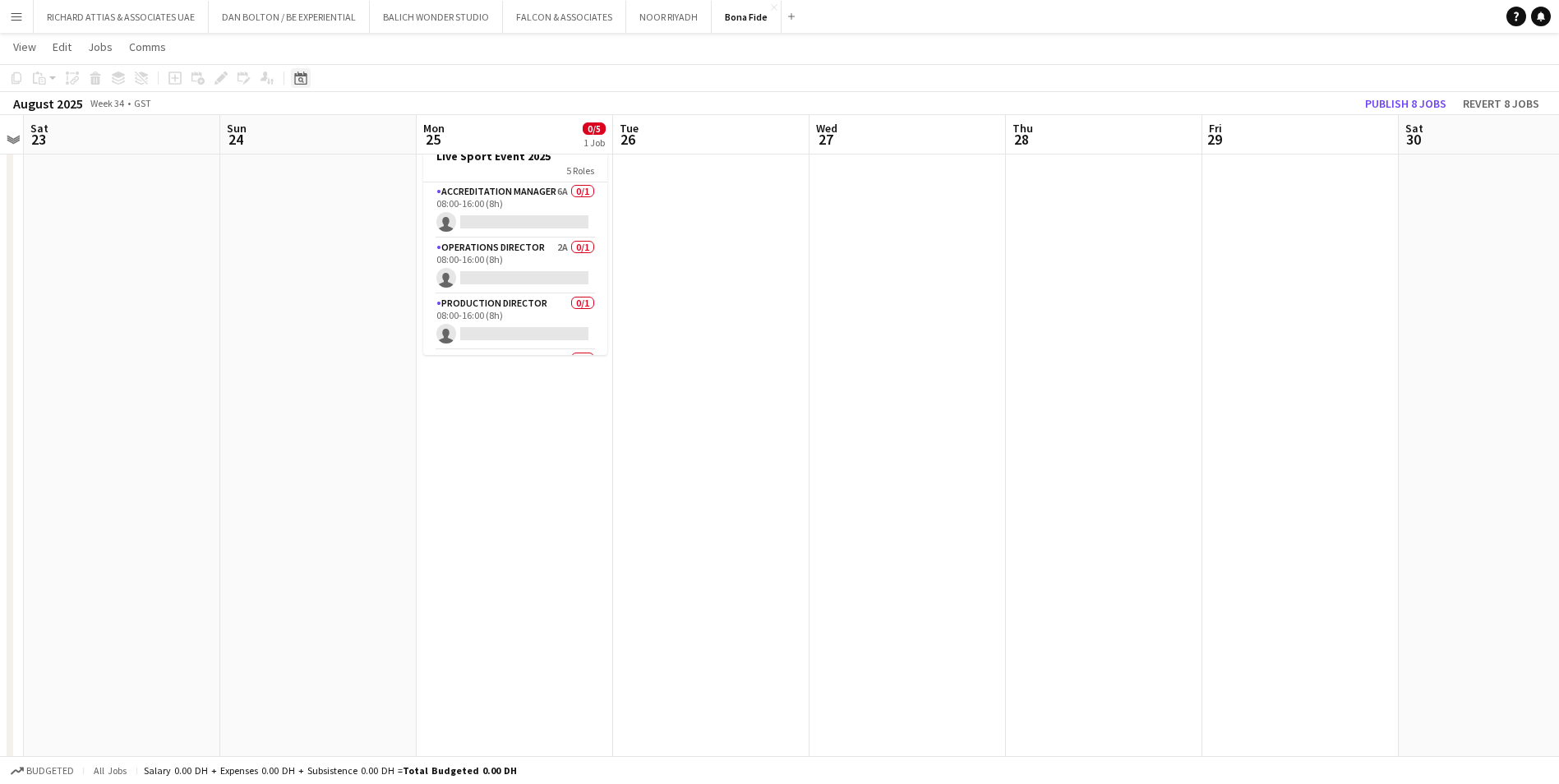 click on "Date picker" 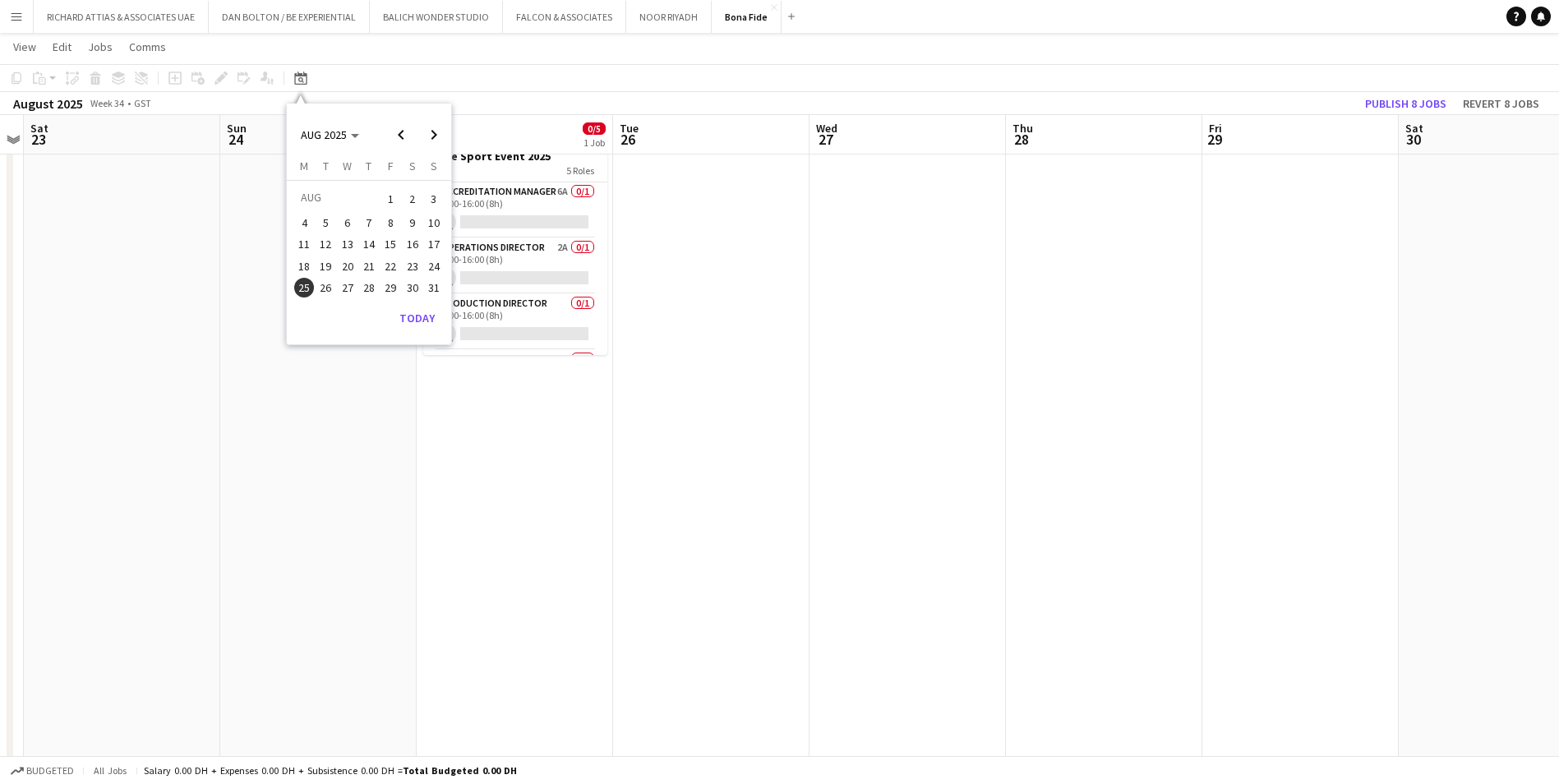 click on "15" at bounding box center (390, 245) 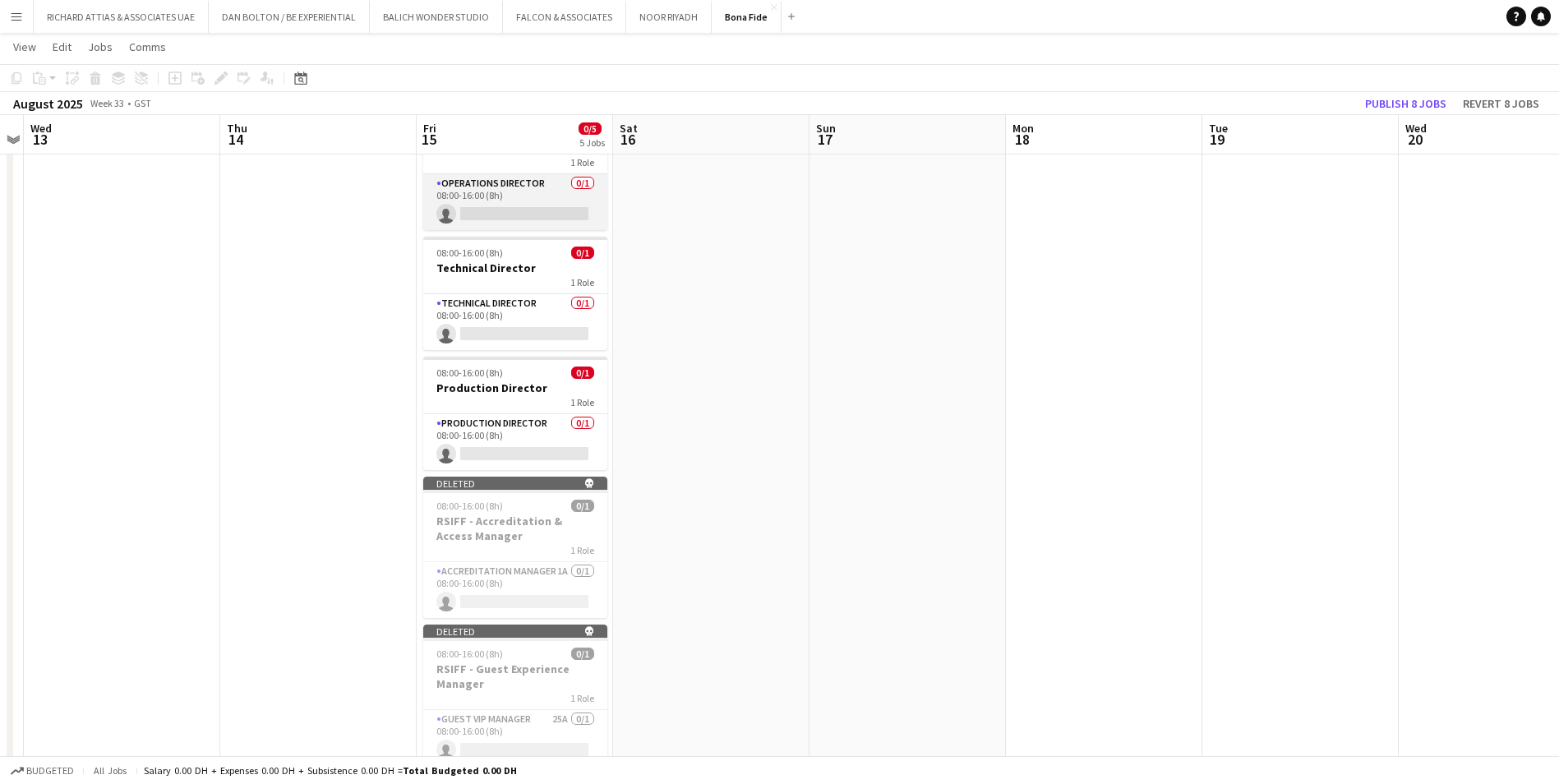 click on "Operations Director   0/1   08:00-16:00 (8h)
single-neutral-actions" at bounding box center [515, 202] 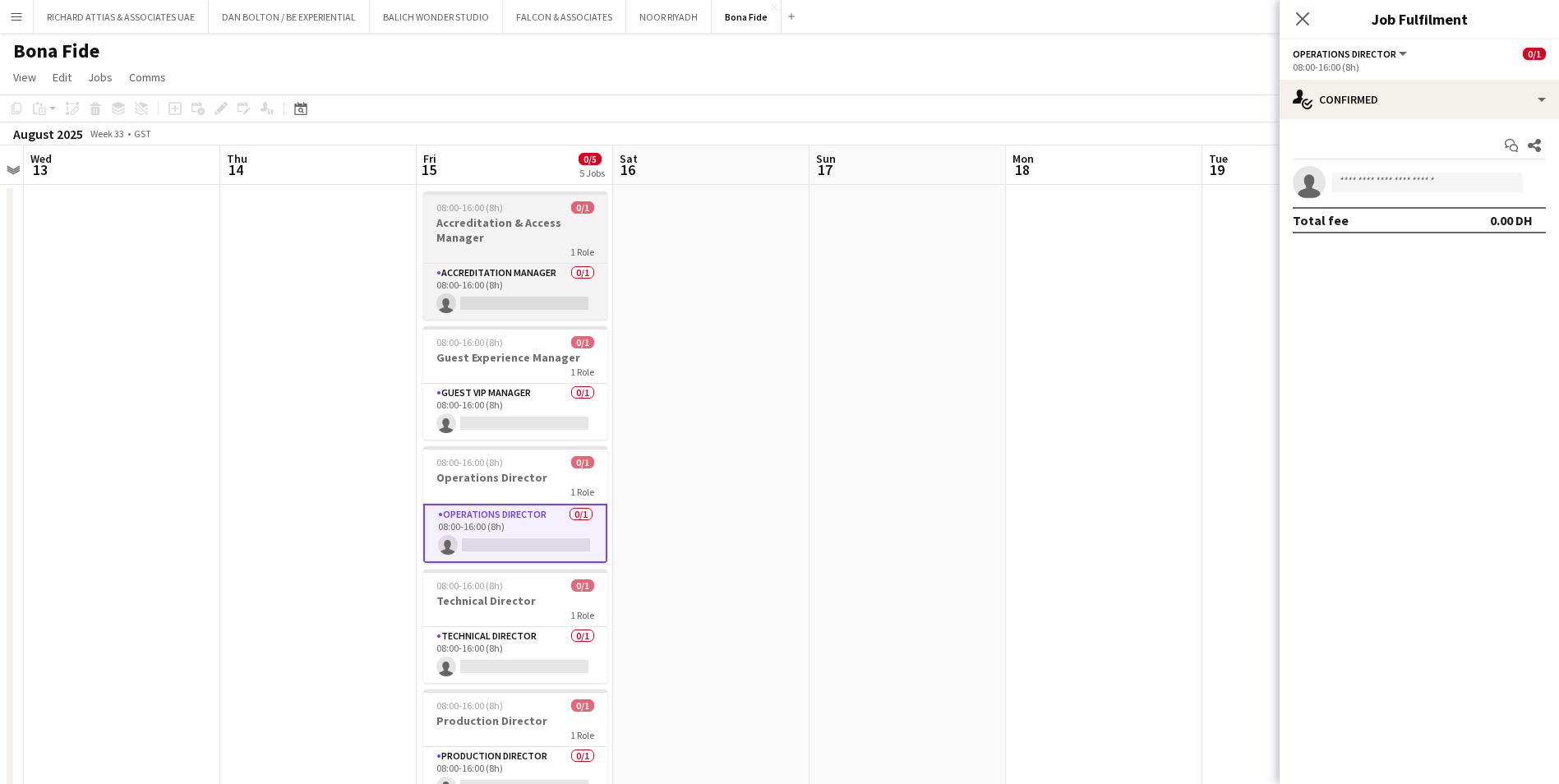scroll, scrollTop: 0, scrollLeft: 0, axis: both 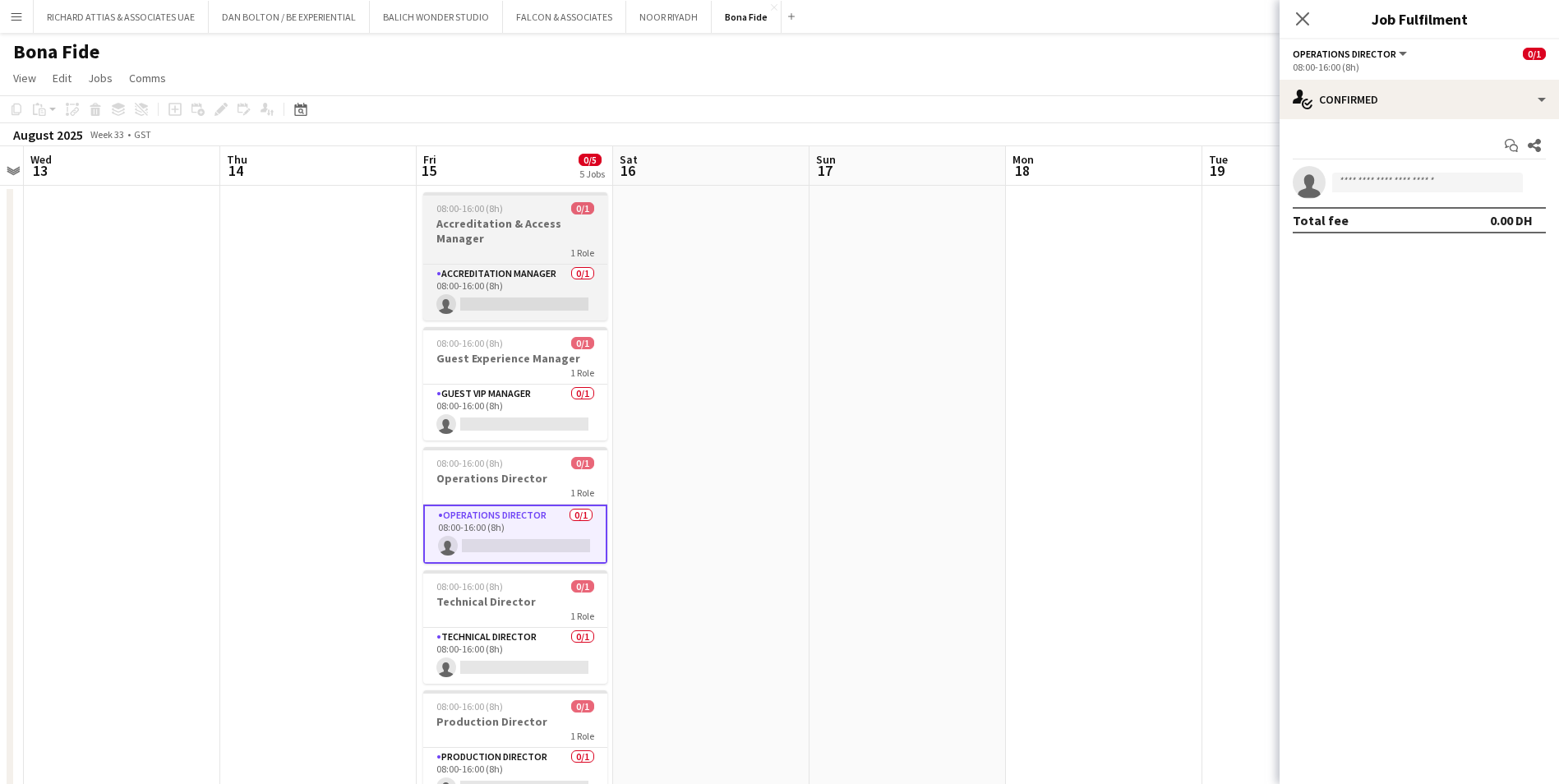 click on "Accreditation & Access Manager" at bounding box center [515, 231] 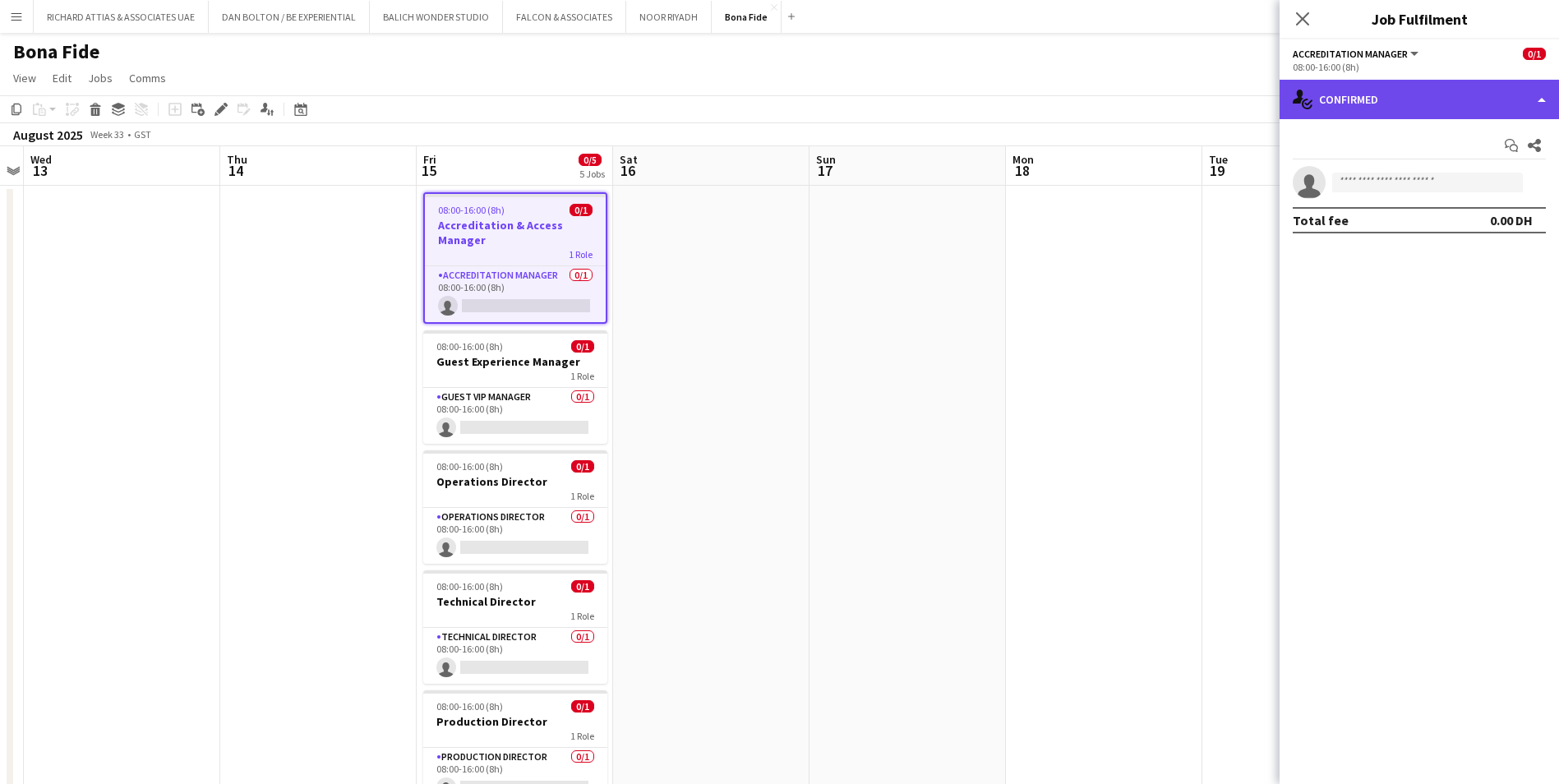 click on "single-neutral-actions-check-2
Confirmed" 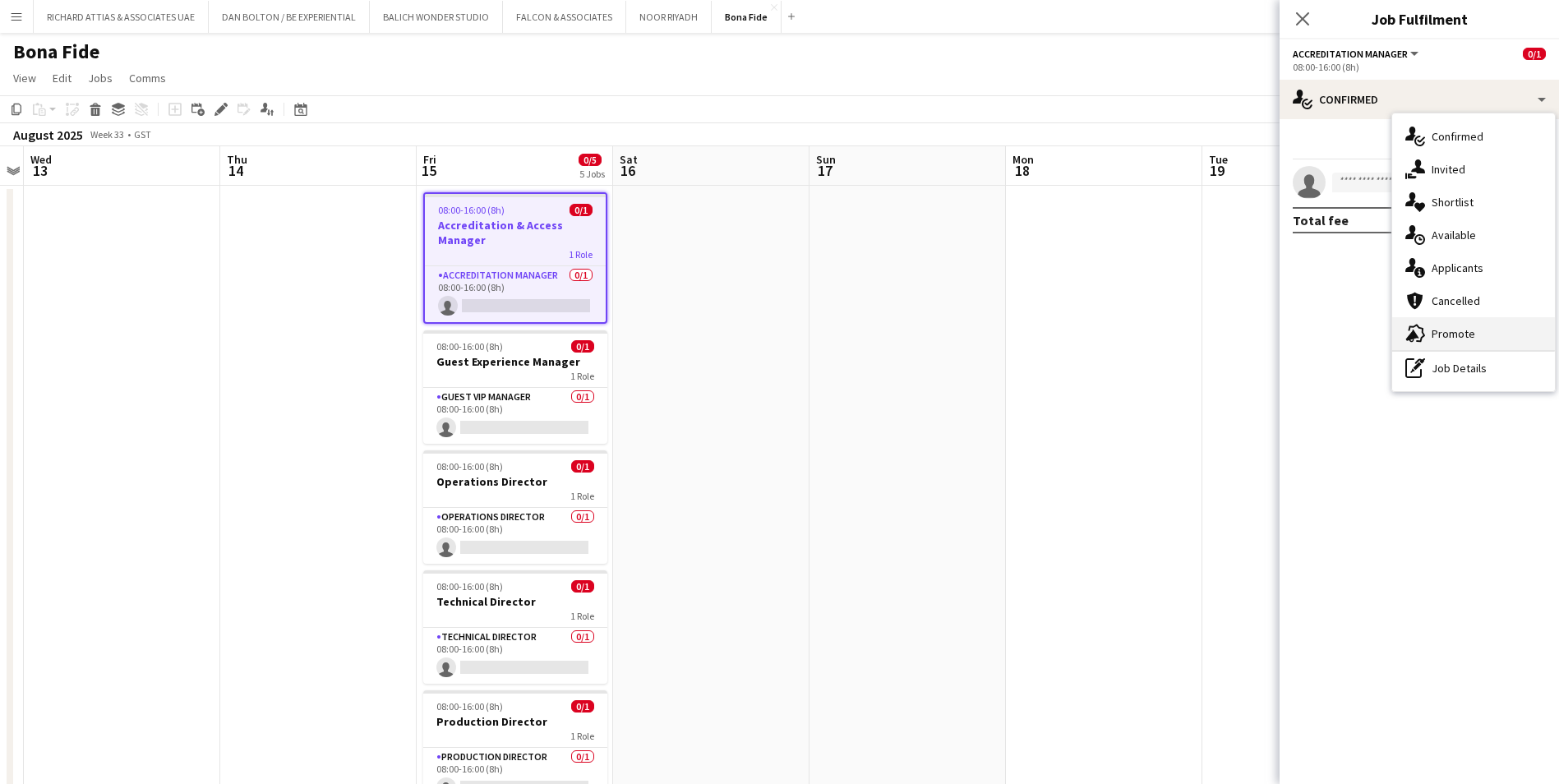 click on "advertising-megaphone
Promote" at bounding box center (1474, 334) 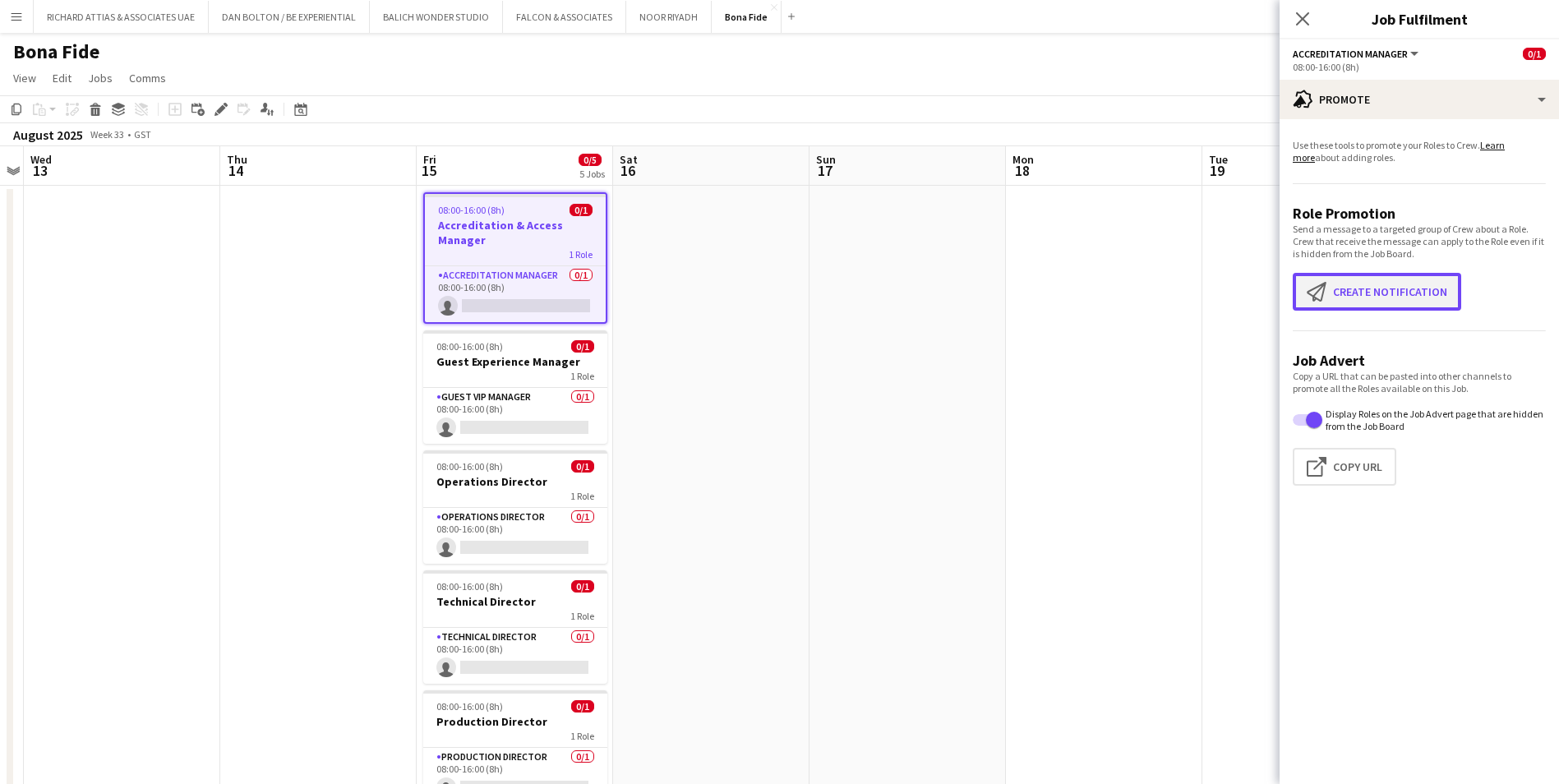 click on "Create notification
Create notification" at bounding box center [1377, 292] 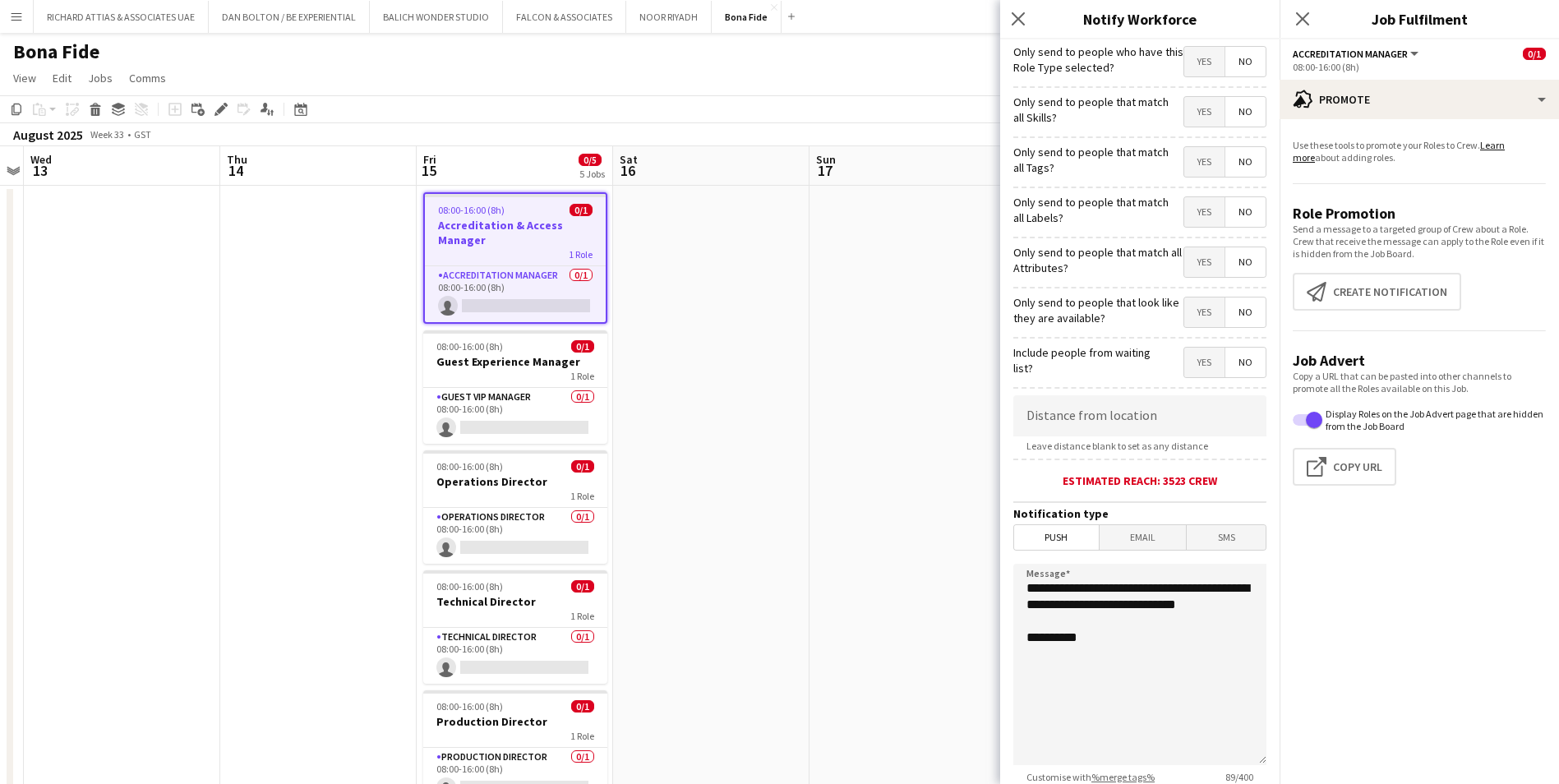 click on "Yes" at bounding box center [1204, 62] 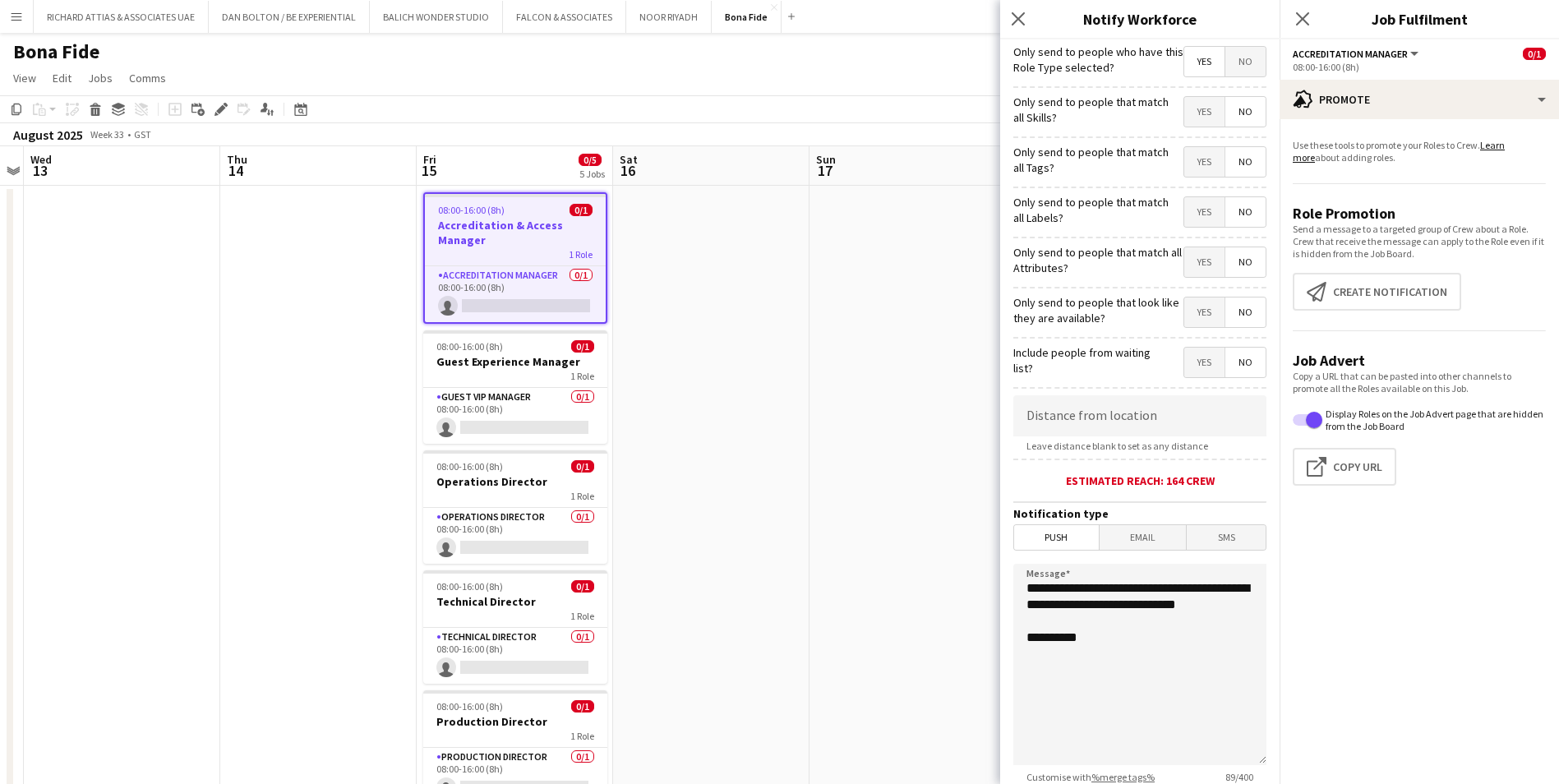 click on "Yes" at bounding box center [1204, 112] 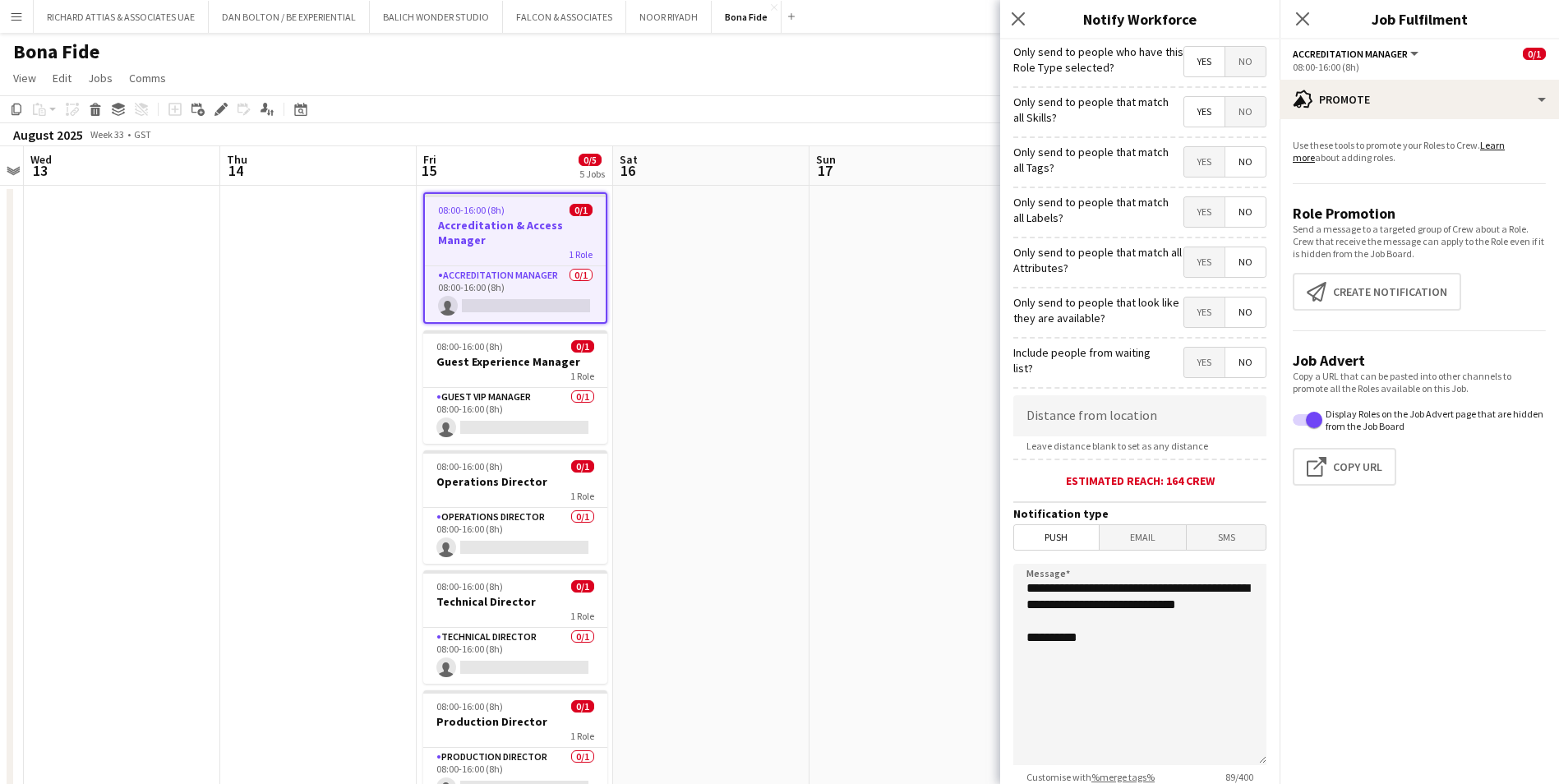 click on "Yes" at bounding box center (1204, 162) 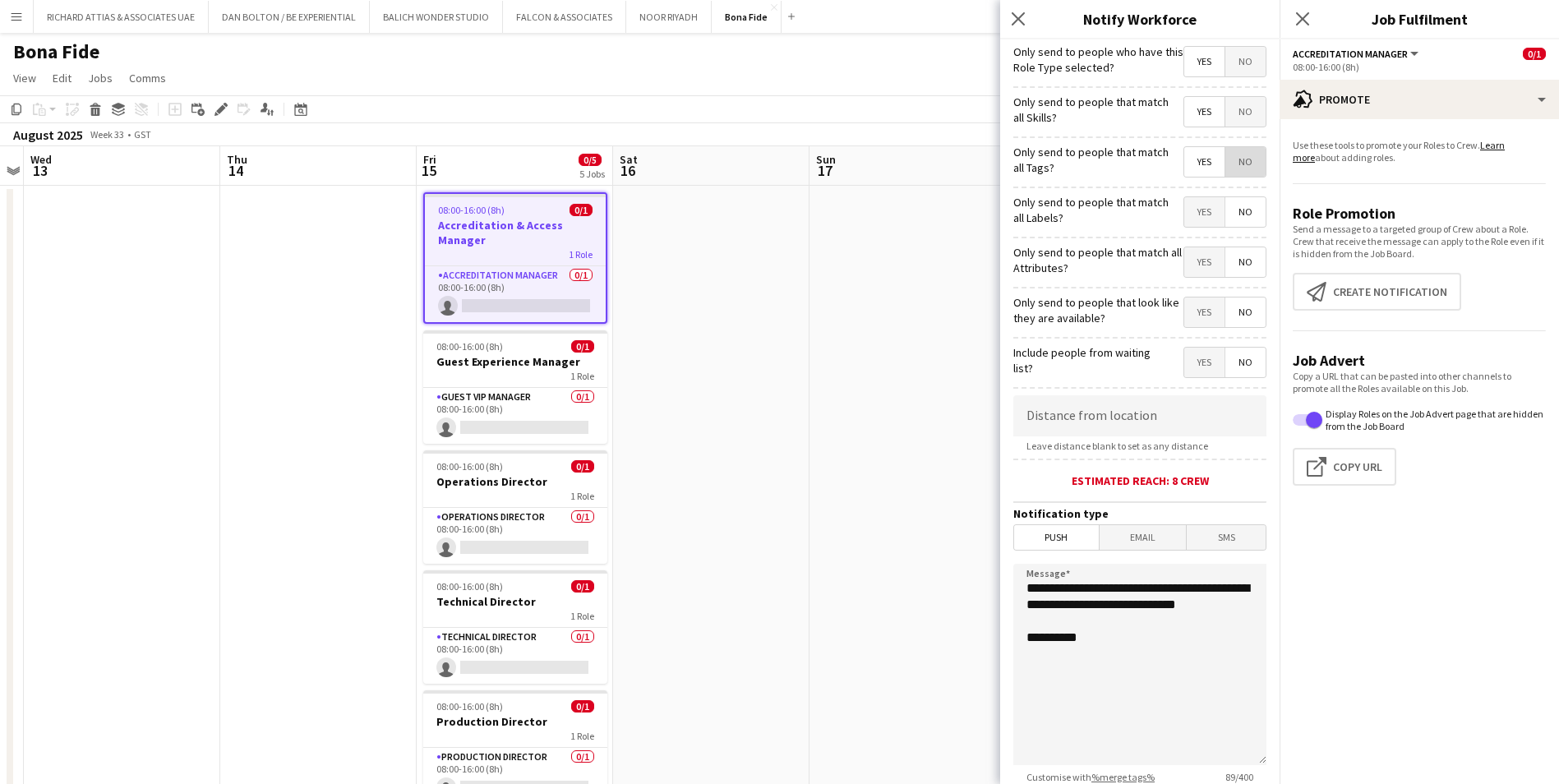 click on "No" at bounding box center (1245, 162) 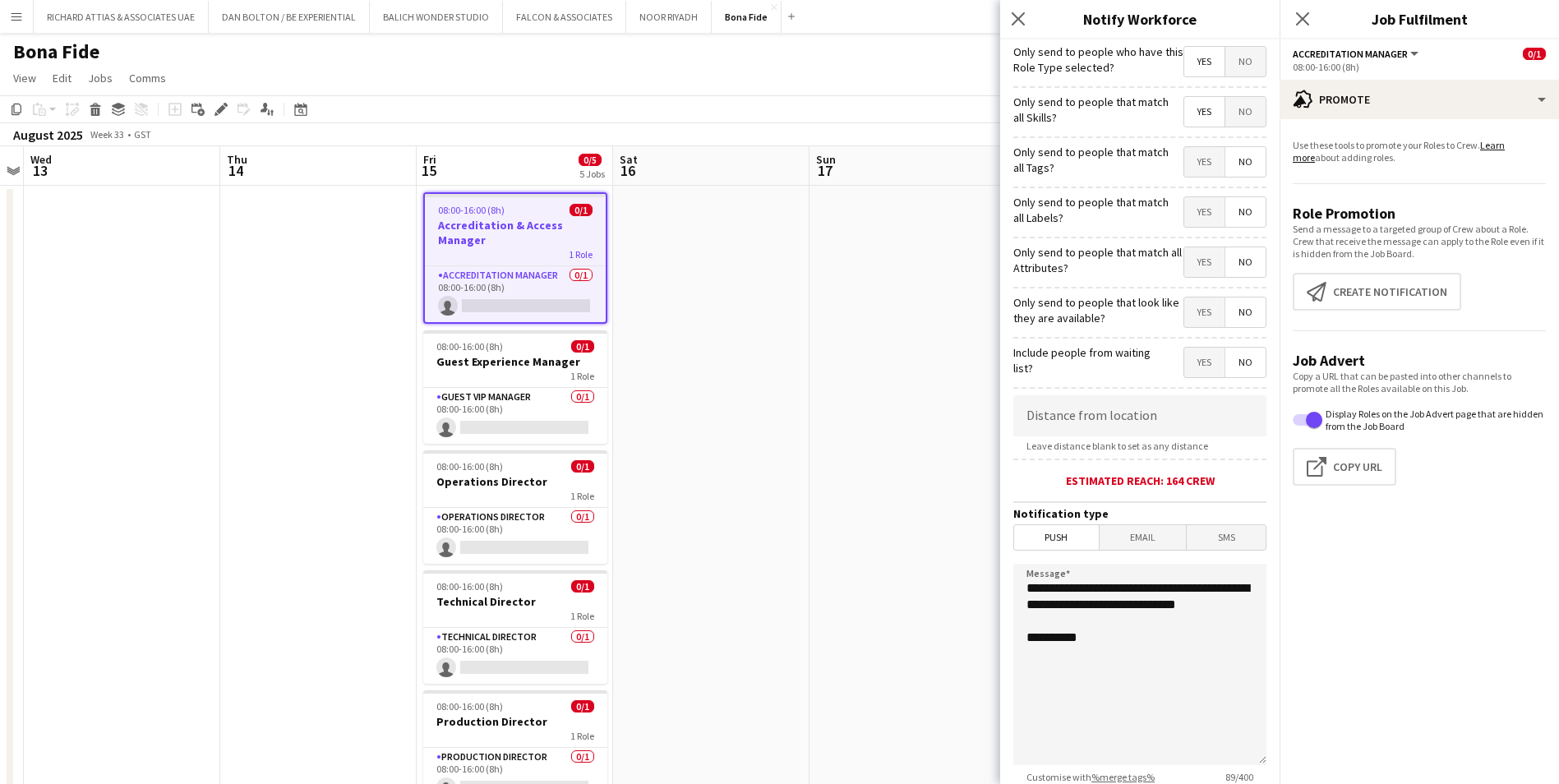 click on "Yes" at bounding box center (1204, 212) 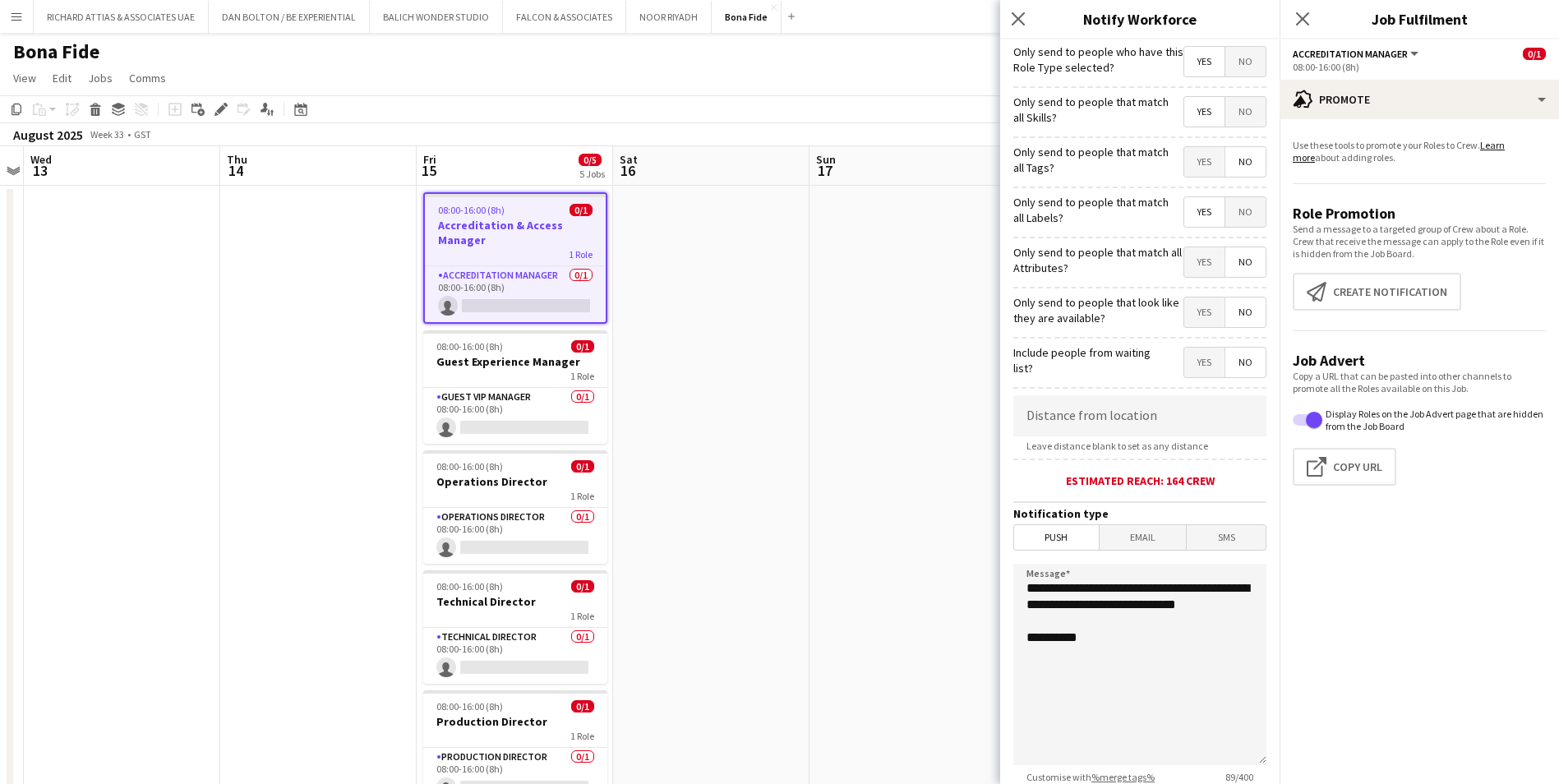click on "Yes" at bounding box center [1204, 262] 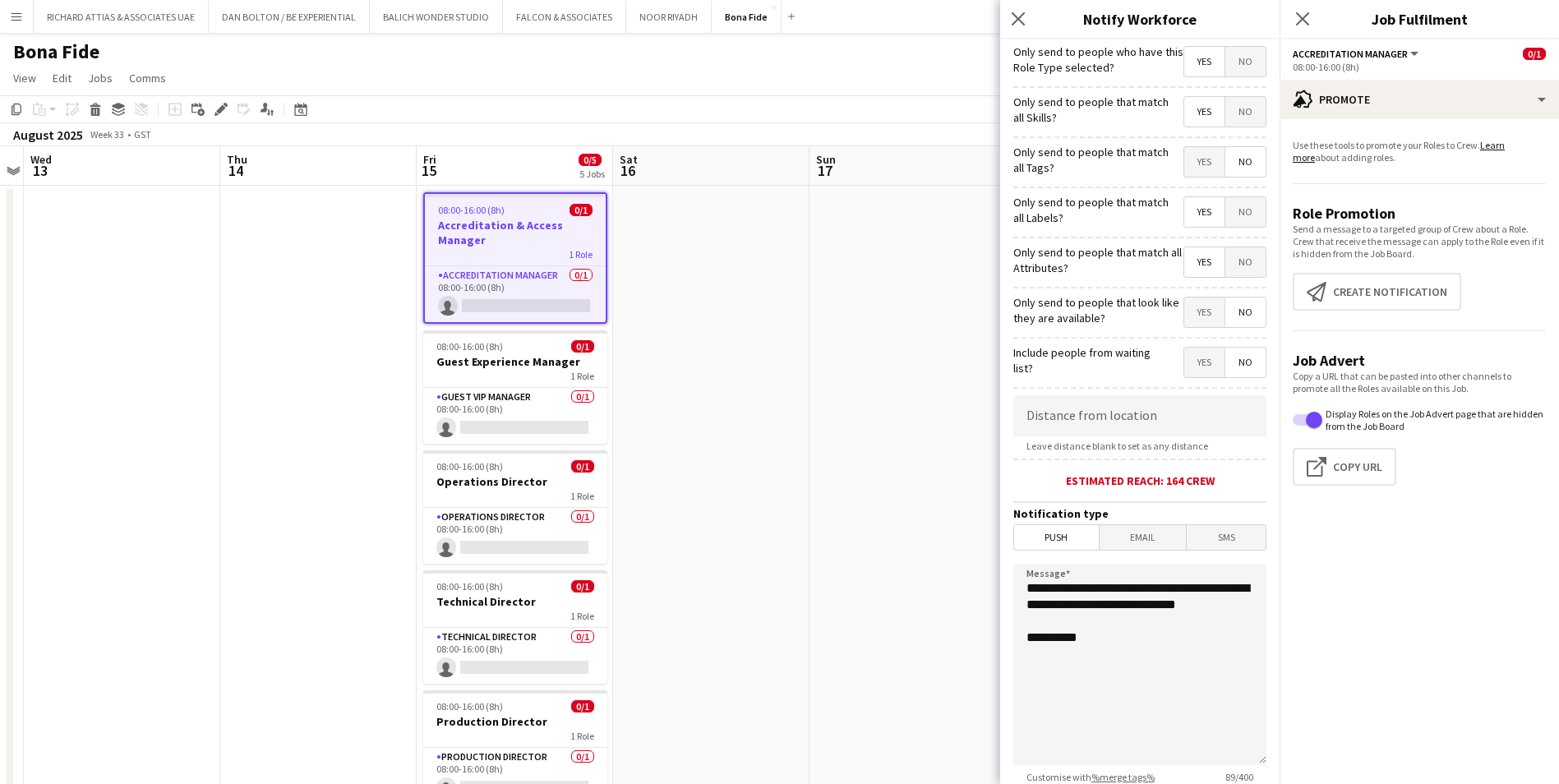 click on "Yes" at bounding box center (1204, 312) 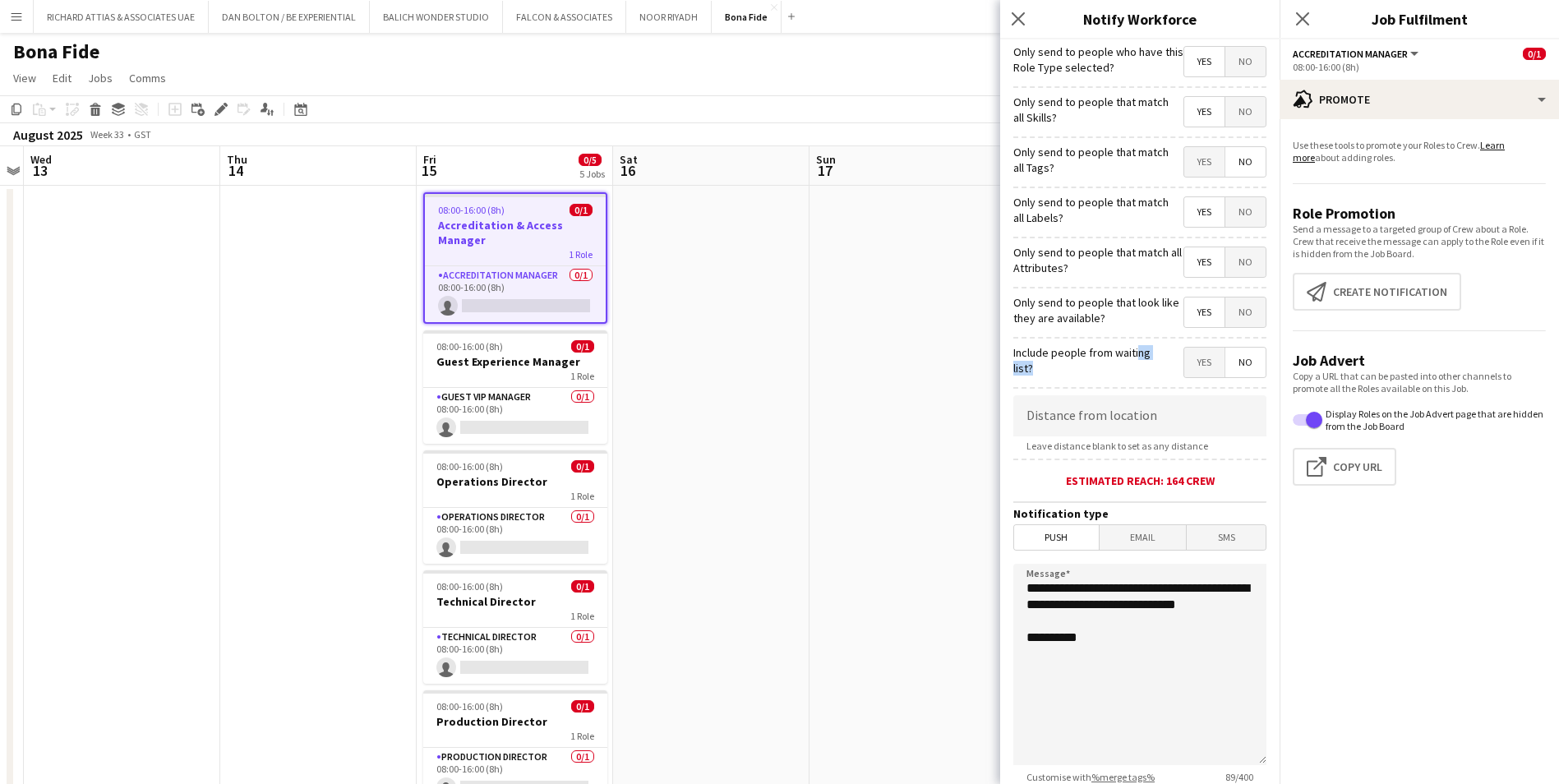drag, startPoint x: 1141, startPoint y: 348, endPoint x: 1174, endPoint y: 348, distance: 33 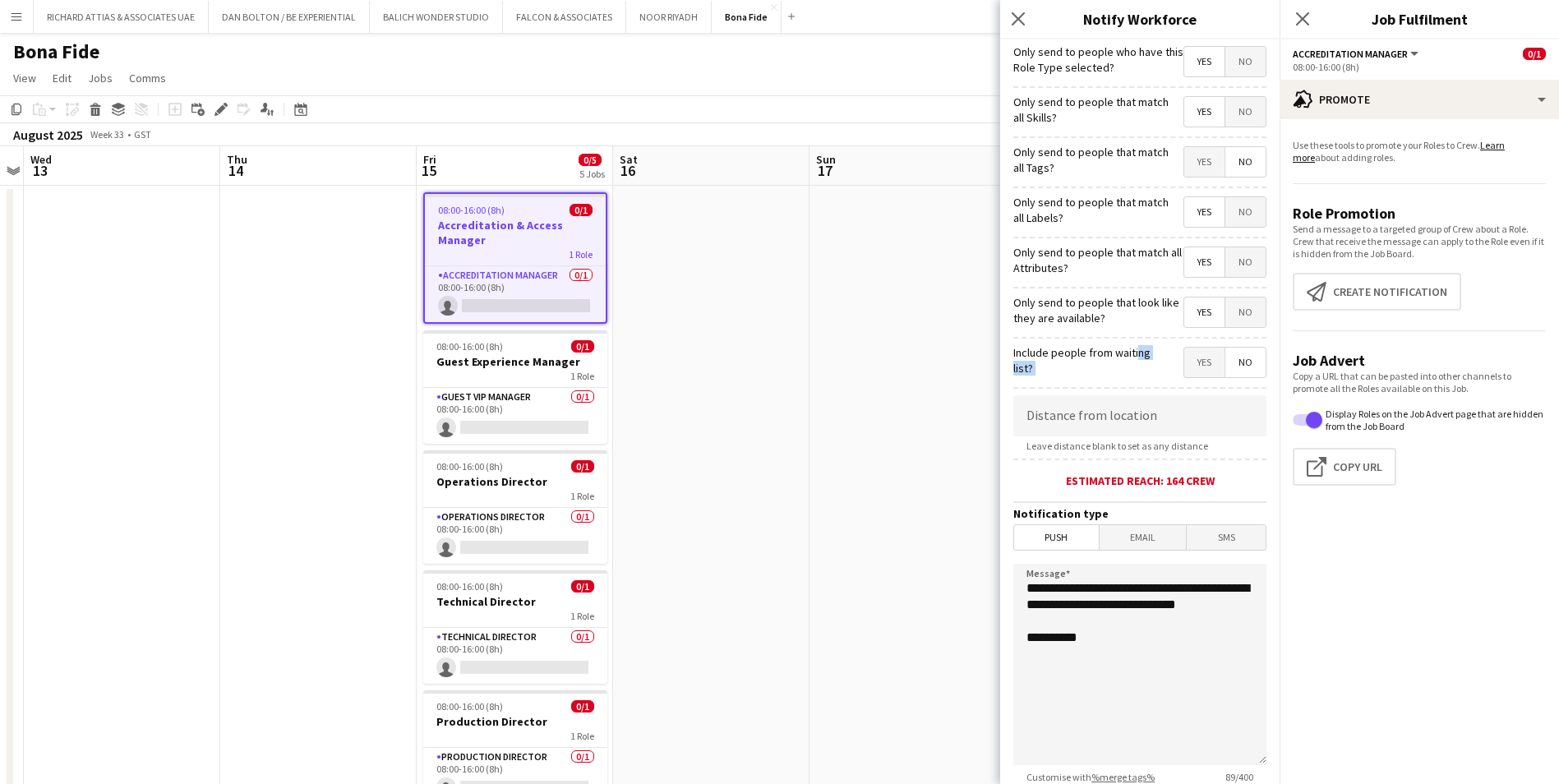 drag, startPoint x: 1174, startPoint y: 348, endPoint x: 1179, endPoint y: 369, distance: 21.58703 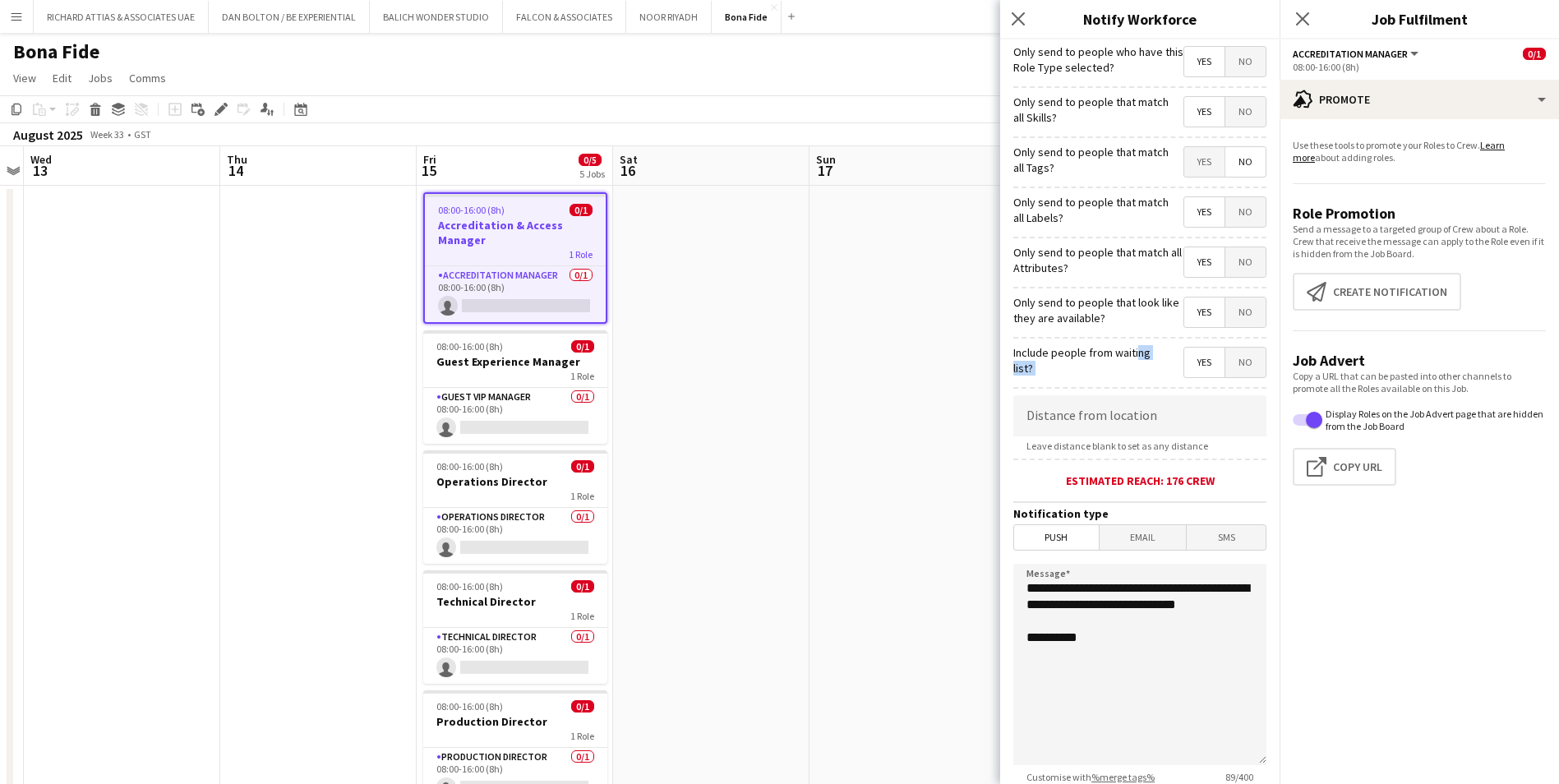 click on "Include people from waiting list?" 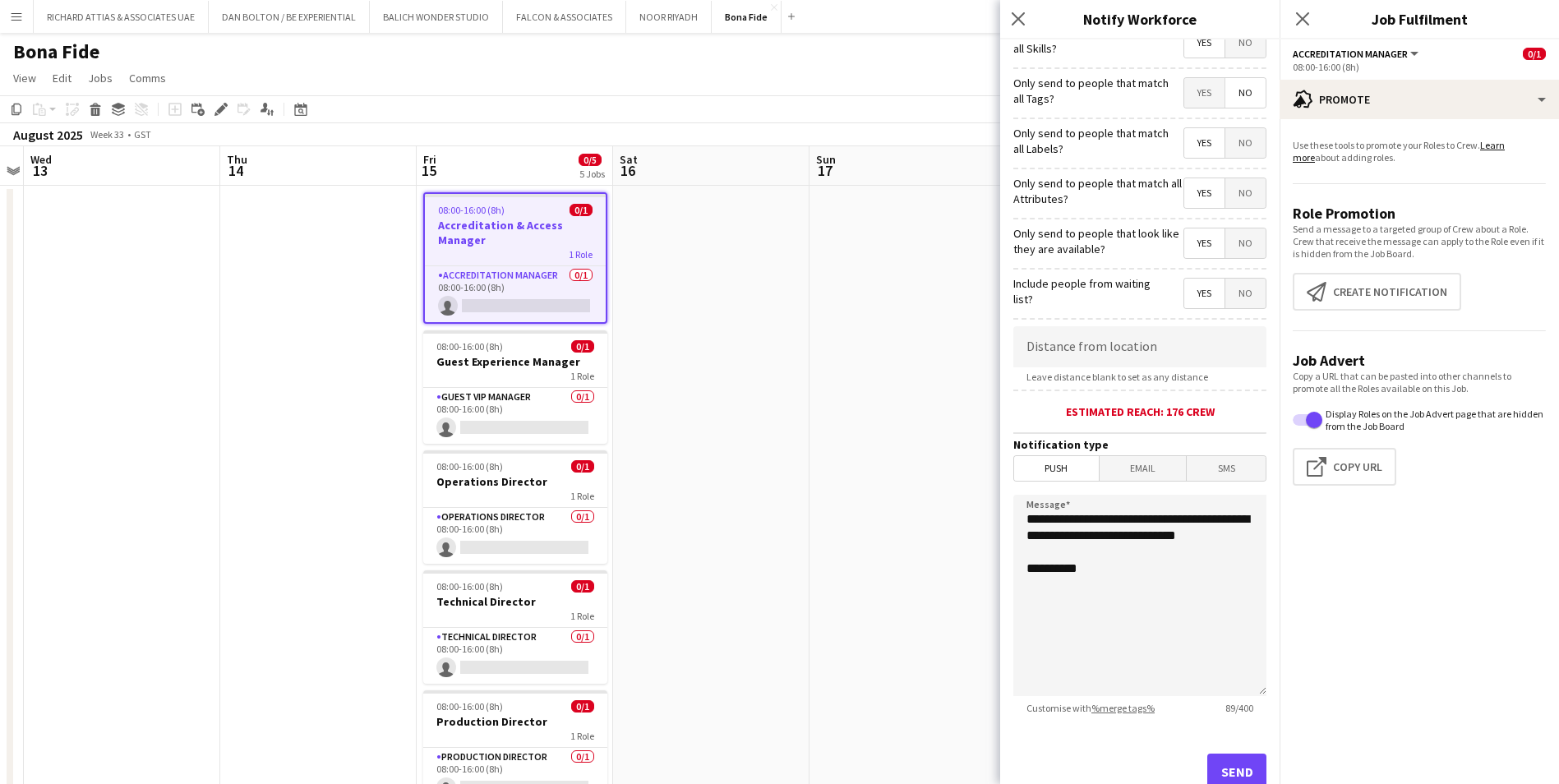 scroll, scrollTop: 121, scrollLeft: 0, axis: vertical 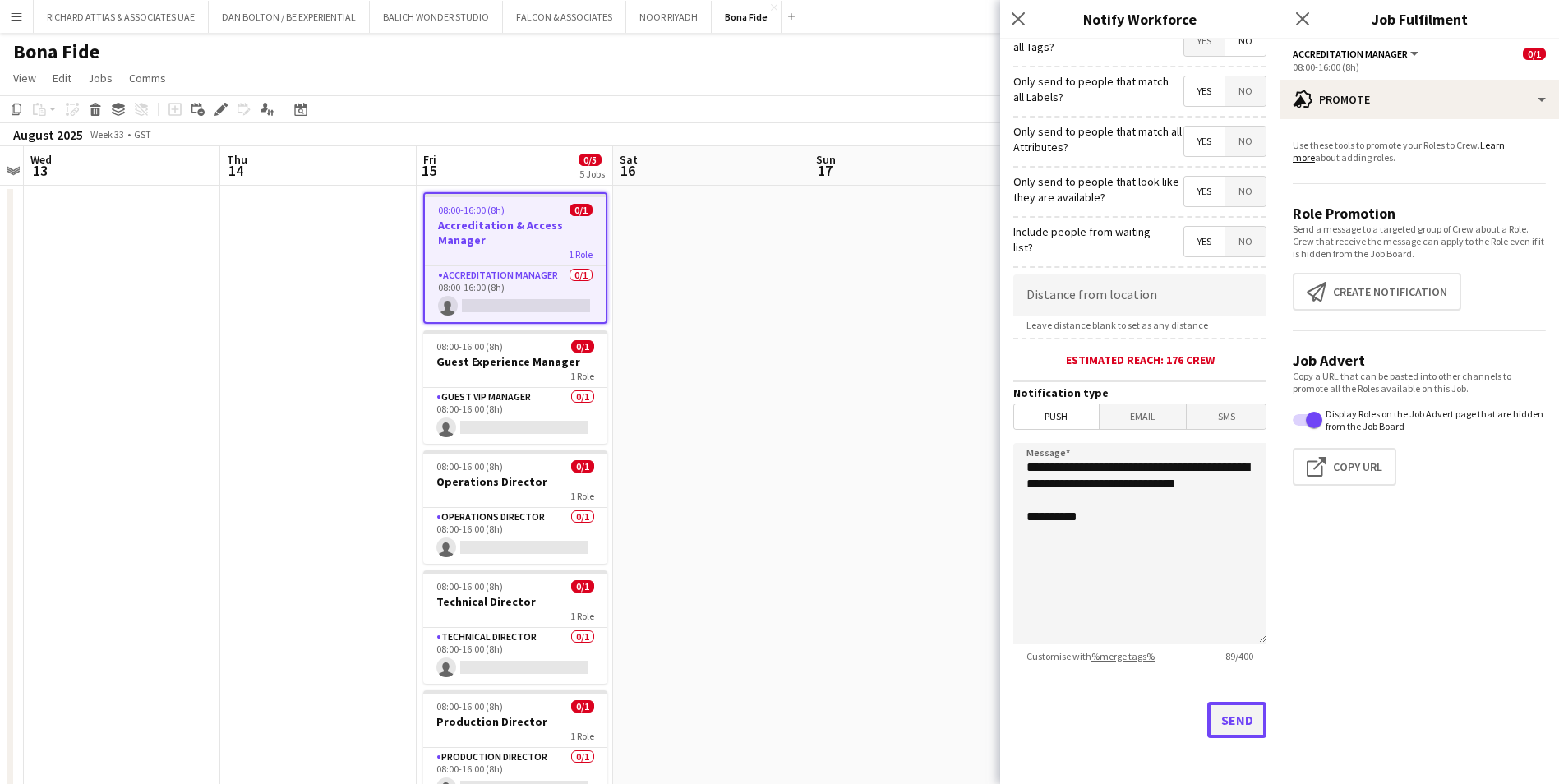 click on "Send" 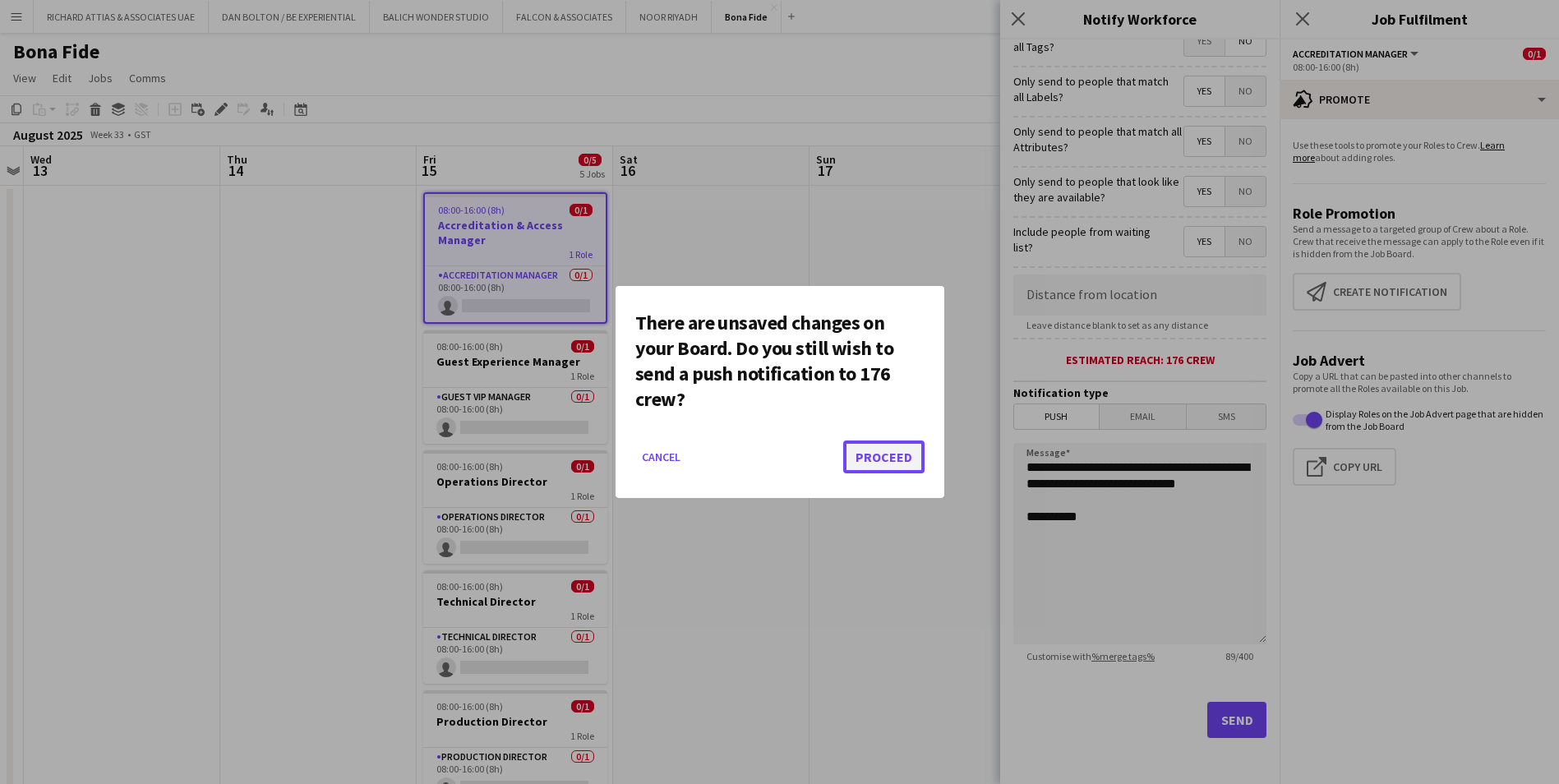 click on "Proceed" 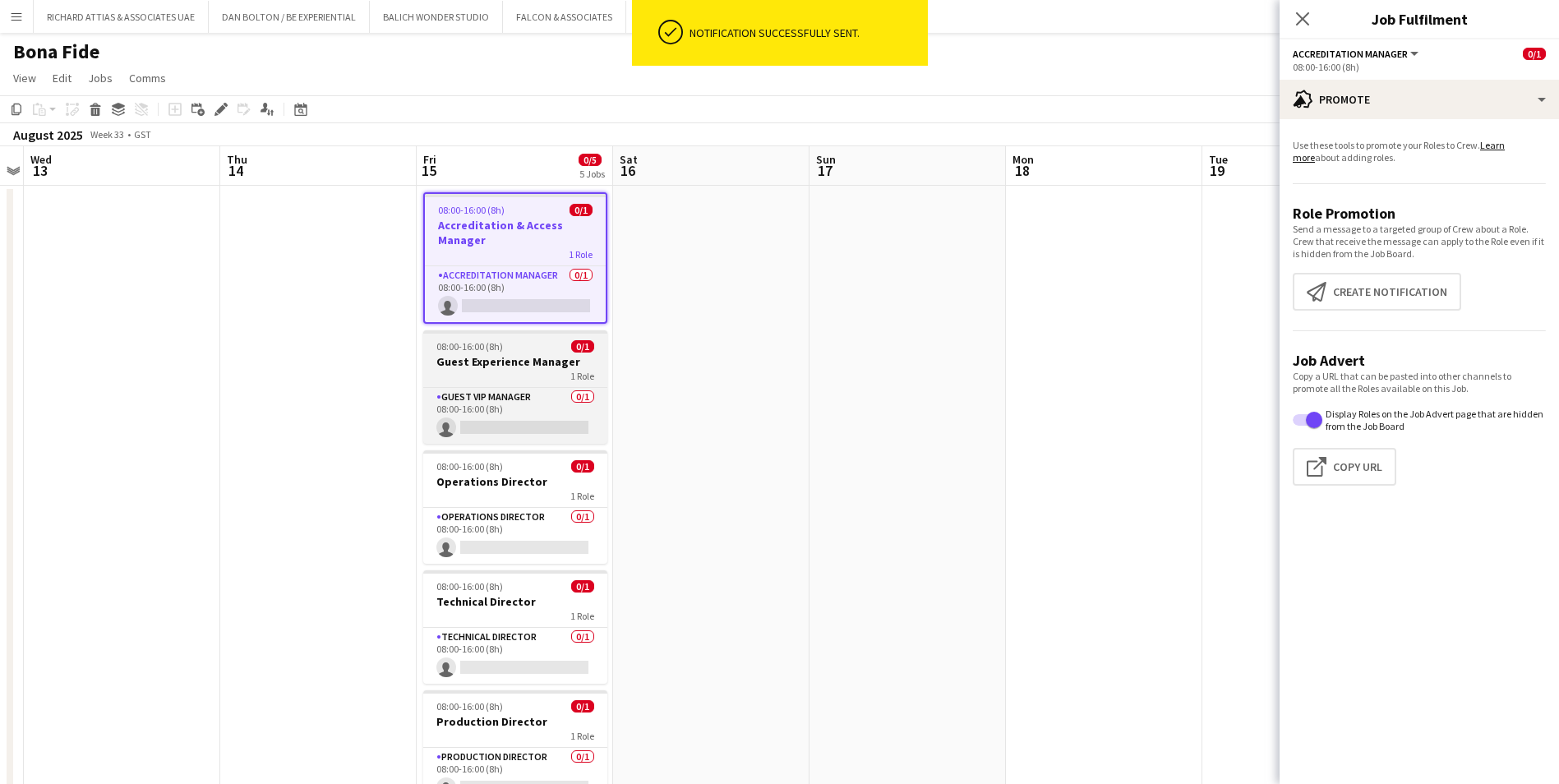 click on "08:00-16:00 (8h)    0/1    Guest Experience Manager   1 Role   Guest VIP Manager   0/1   08:00-16:00 (8h)
single-neutral-actions" at bounding box center (515, 387) 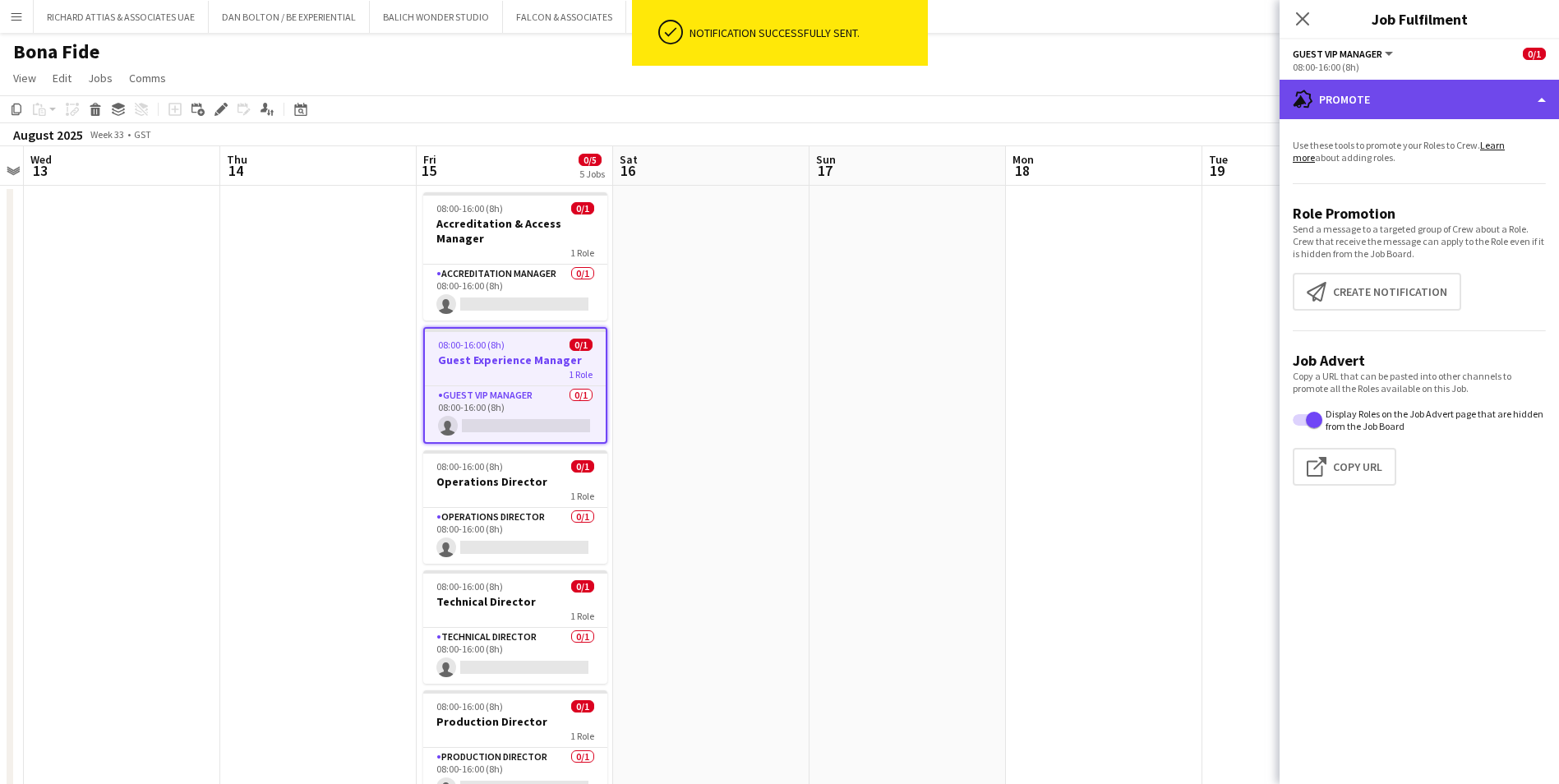 click on "advertising-megaphone
Promote" 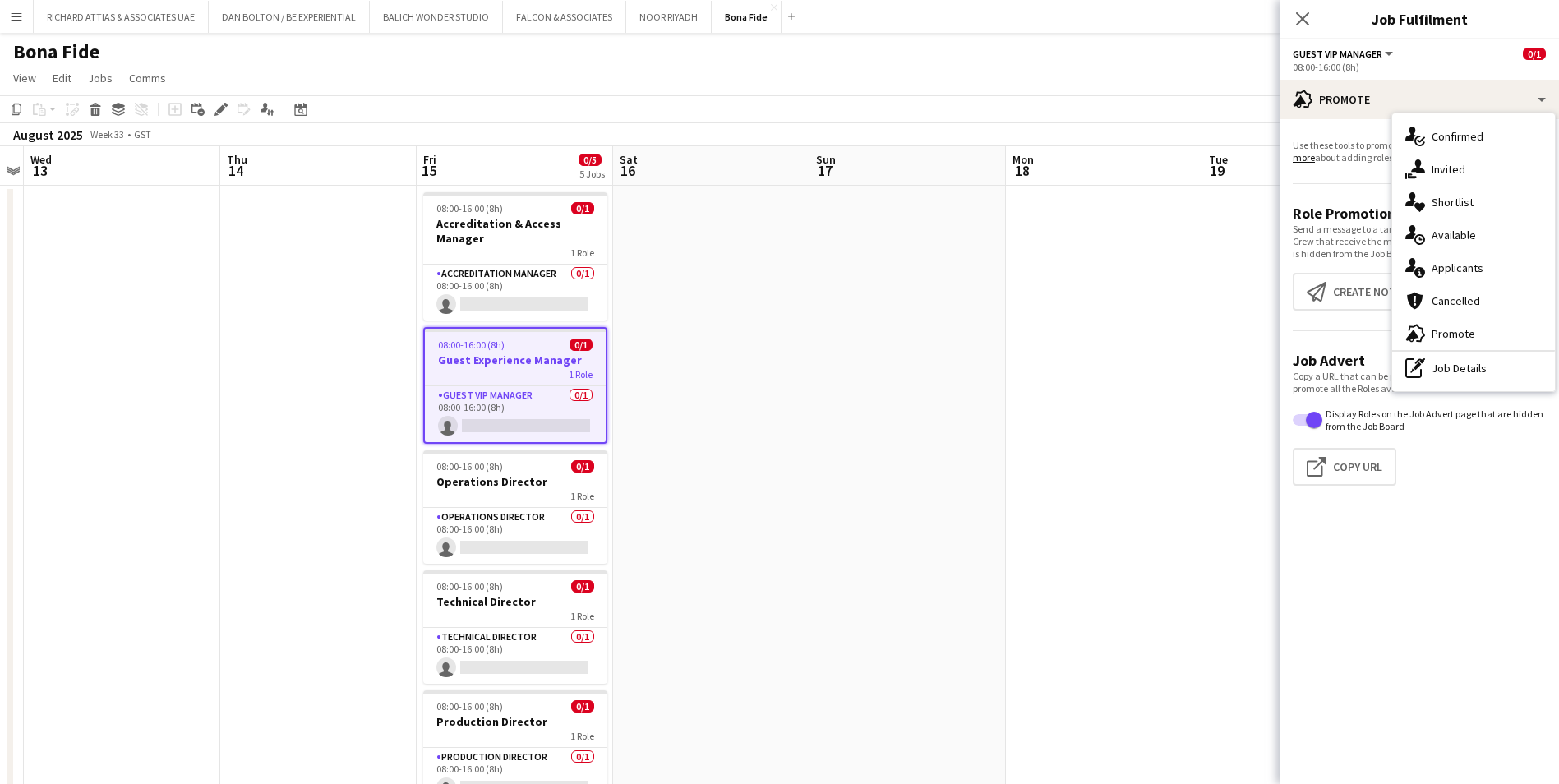 click on "advertising-megaphone
Promote" at bounding box center [1474, 334] 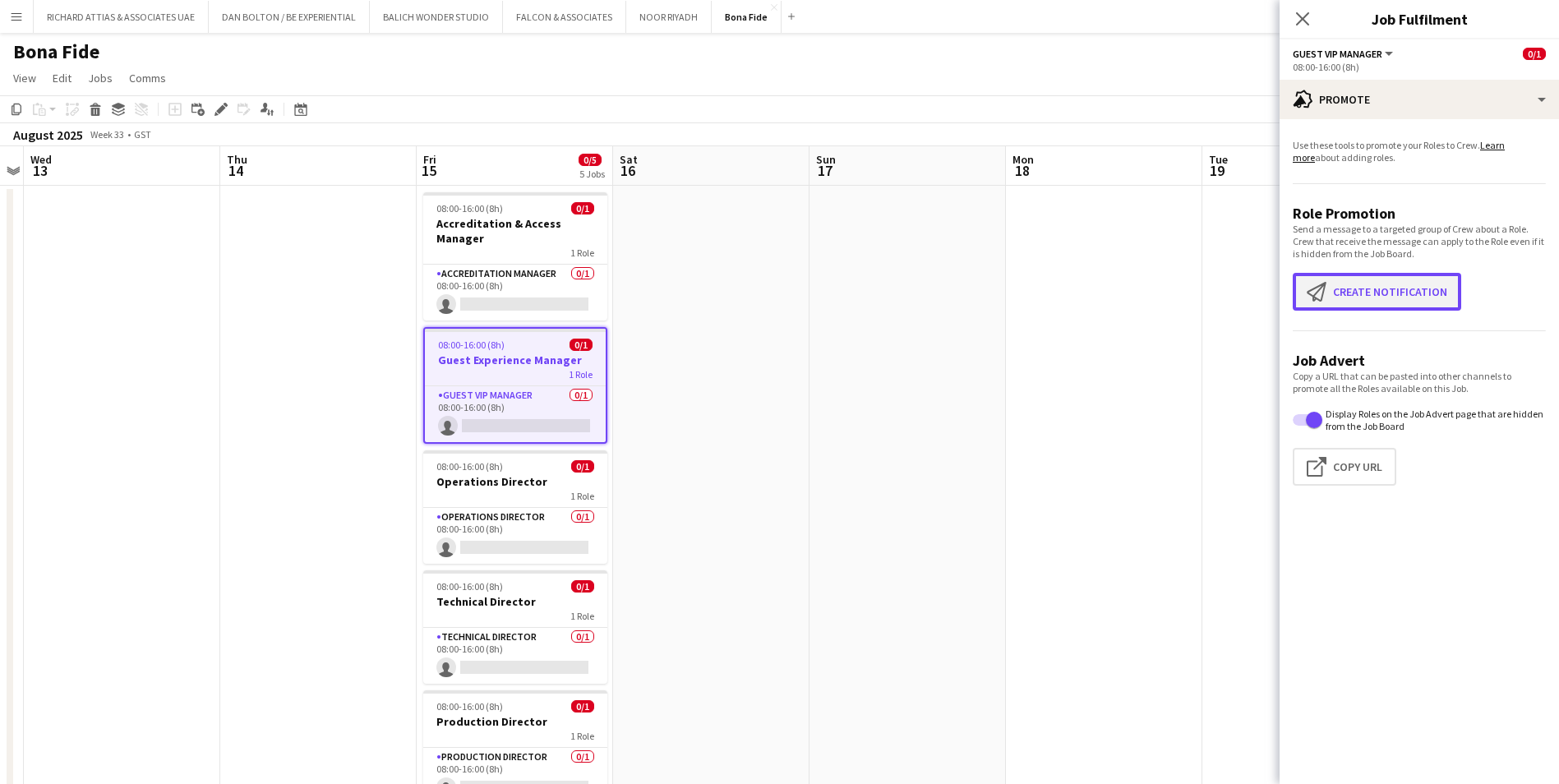 click on "Create notification
Create notification" at bounding box center [1377, 292] 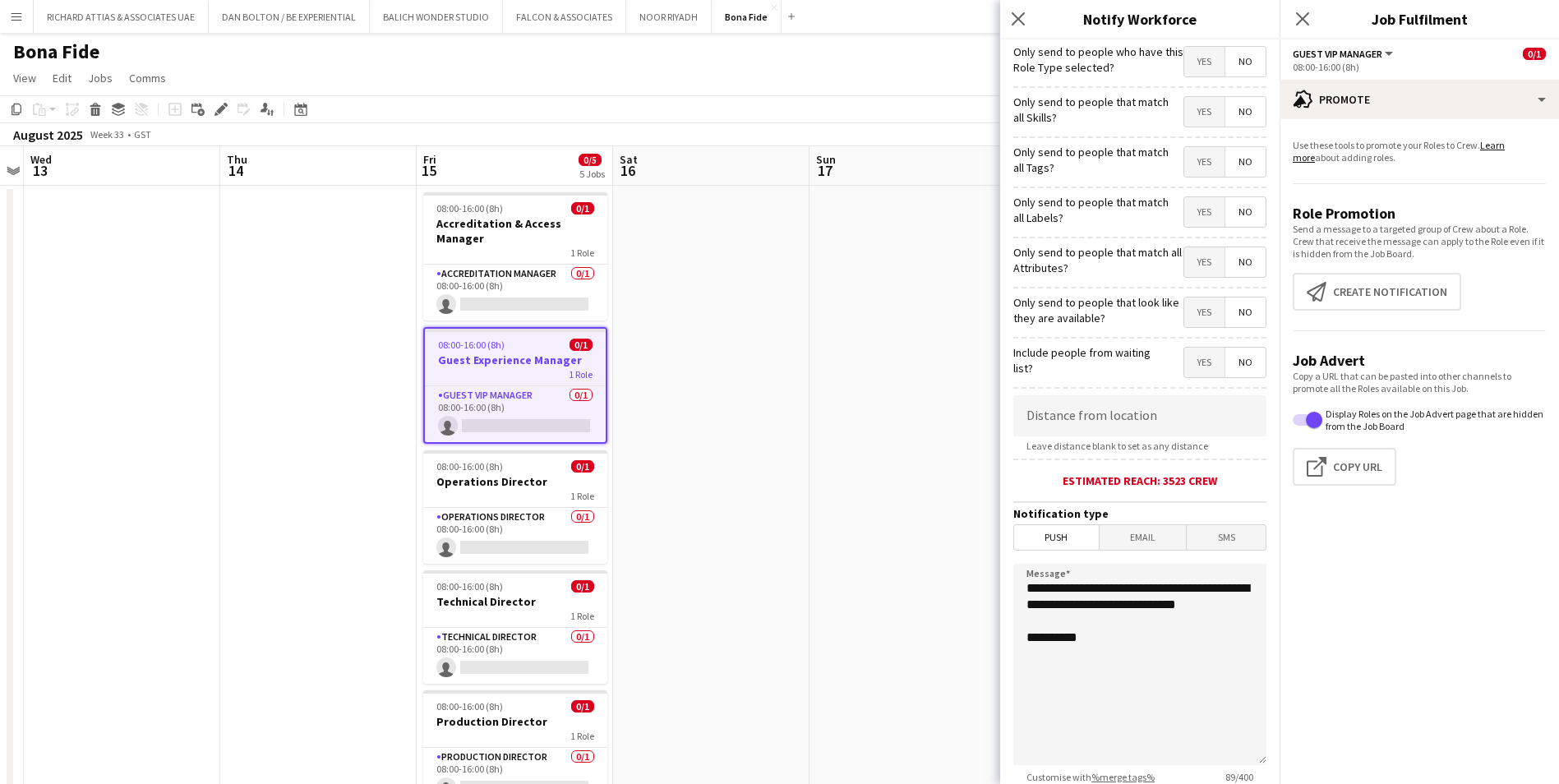 click on "Yes" at bounding box center (1204, 62) 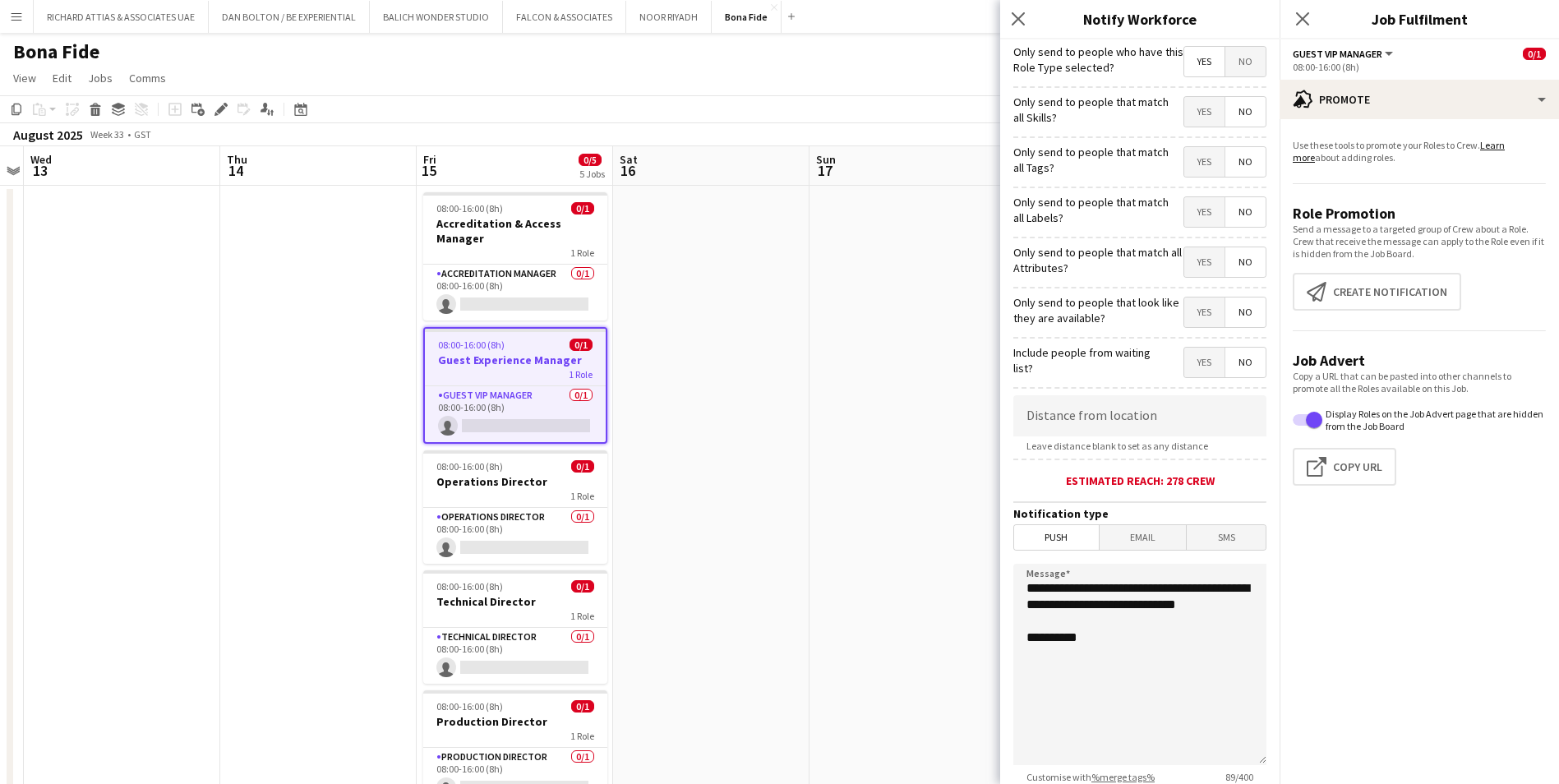 click on "Yes" at bounding box center [1204, 112] 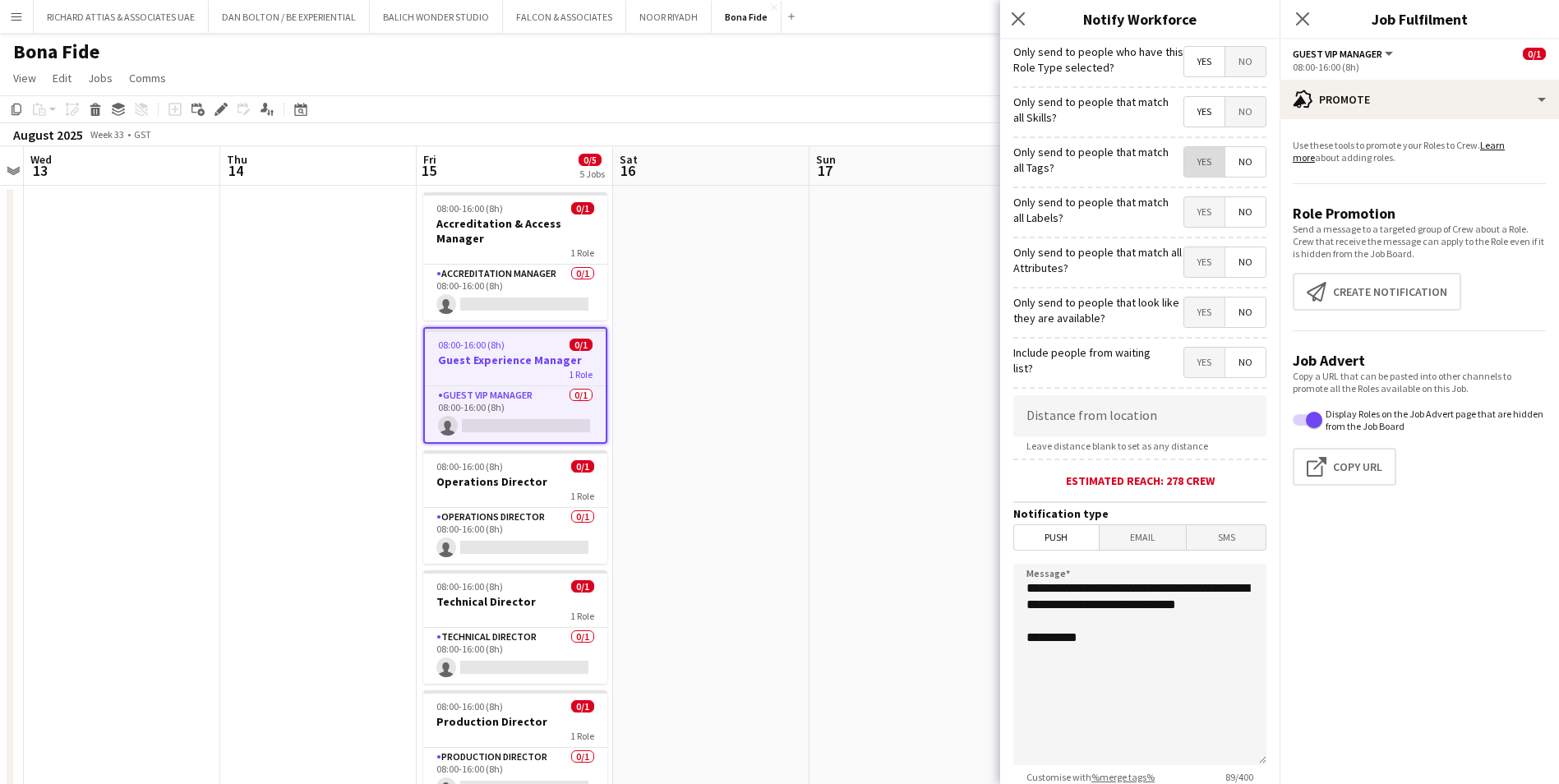 click on "Yes" at bounding box center [1204, 162] 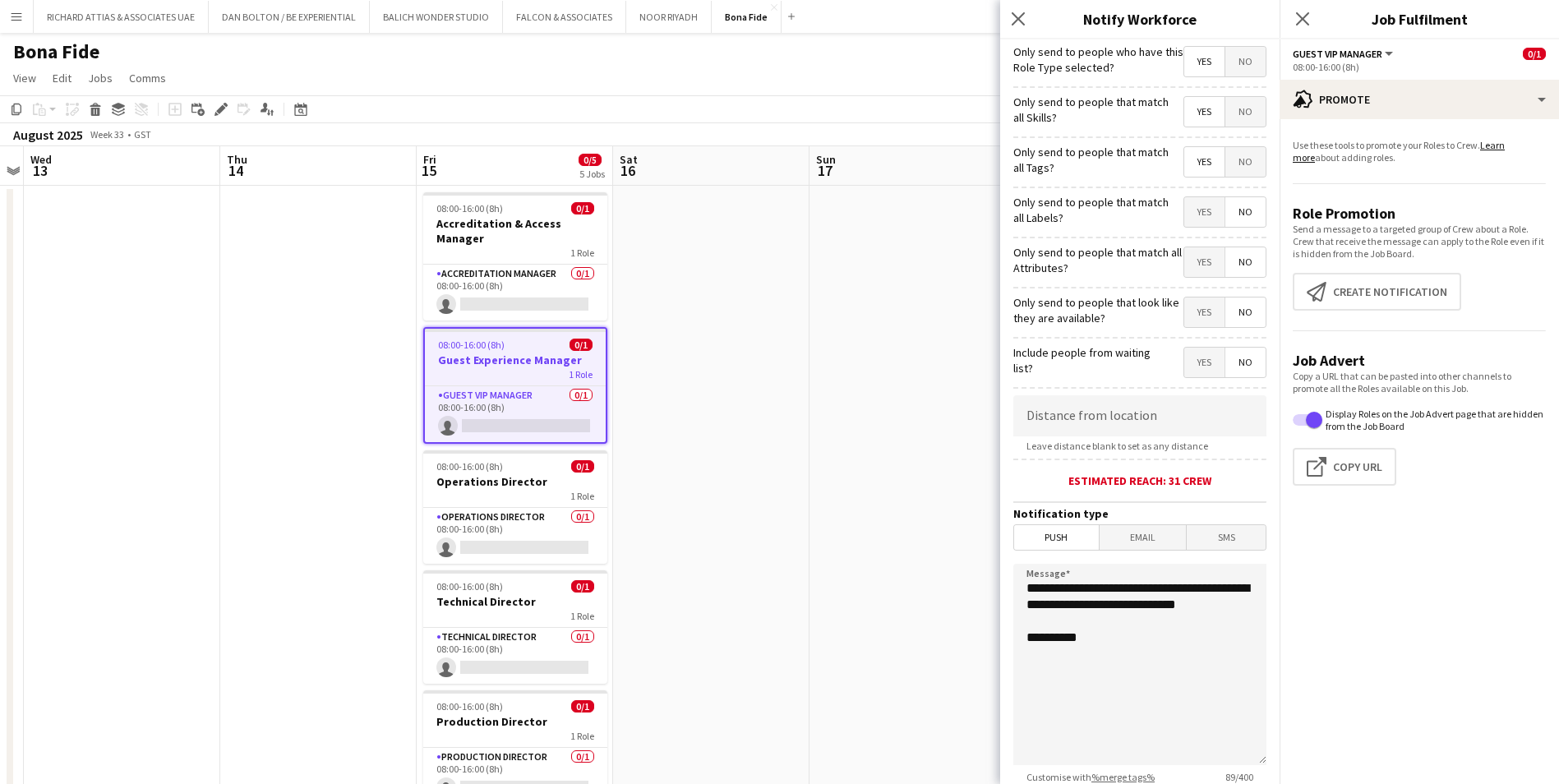 click on "No" at bounding box center [1245, 162] 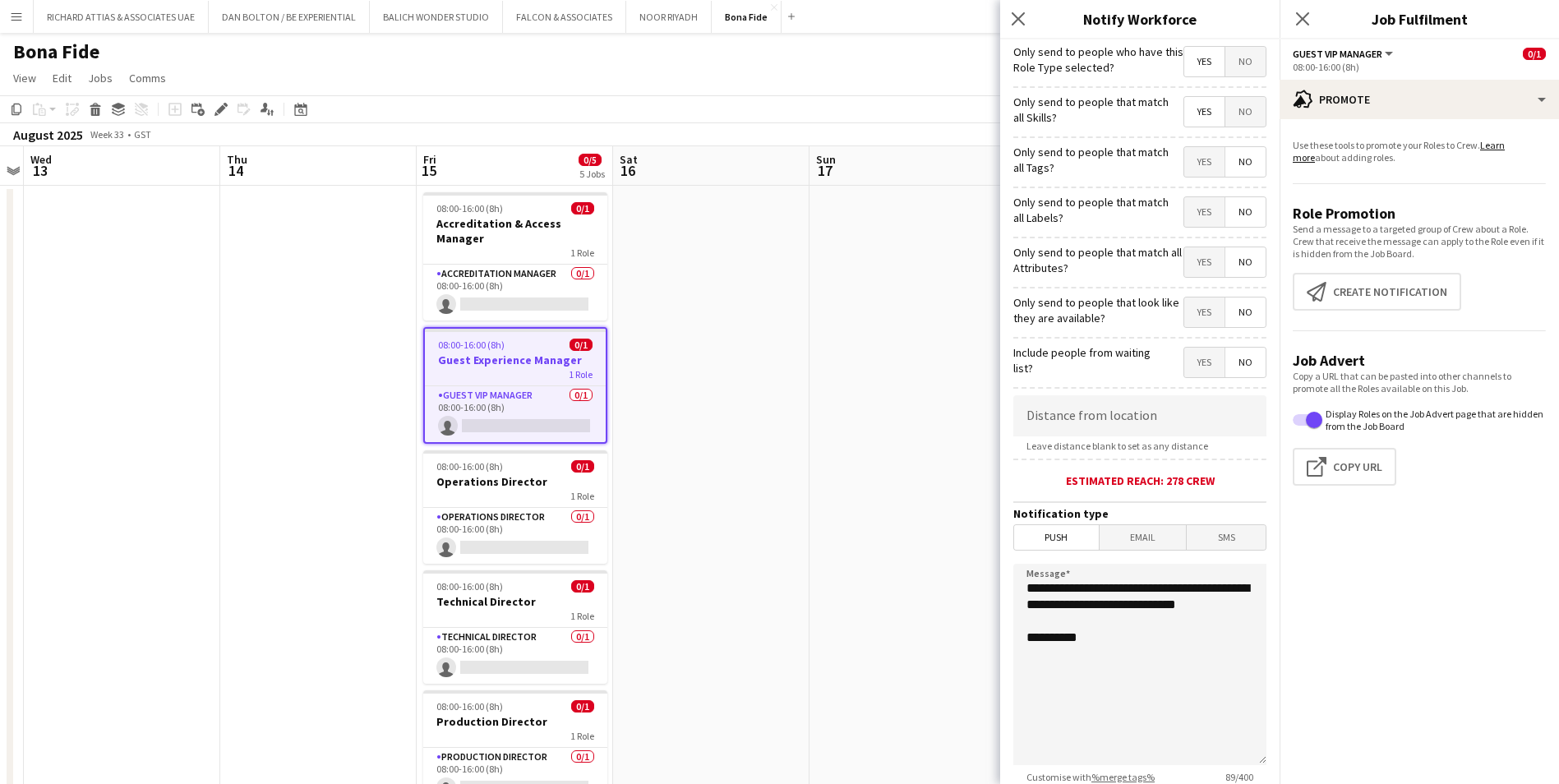 click on "Yes" at bounding box center [1204, 212] 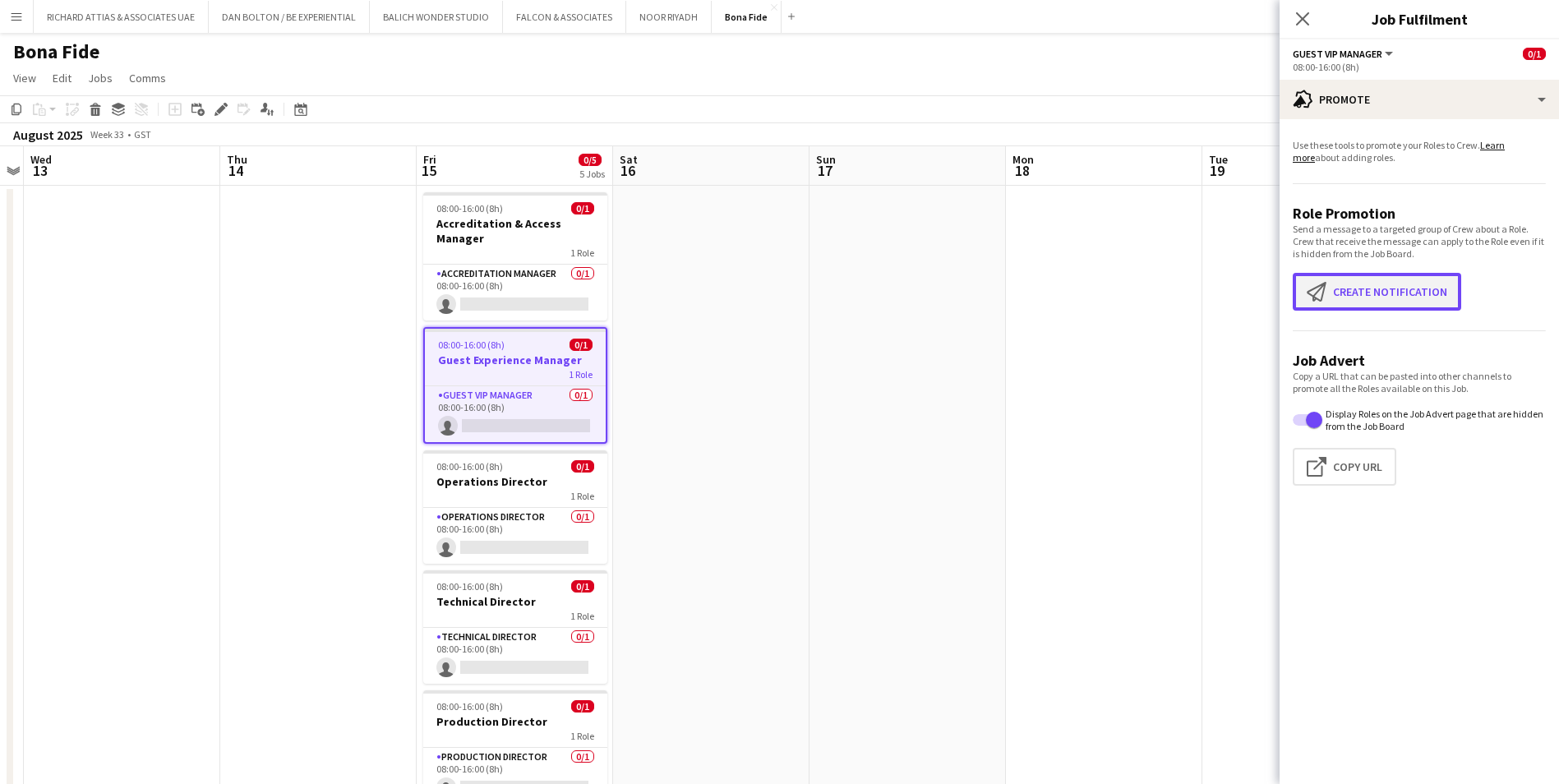 click on "Create notification" at bounding box center [1320, 292] 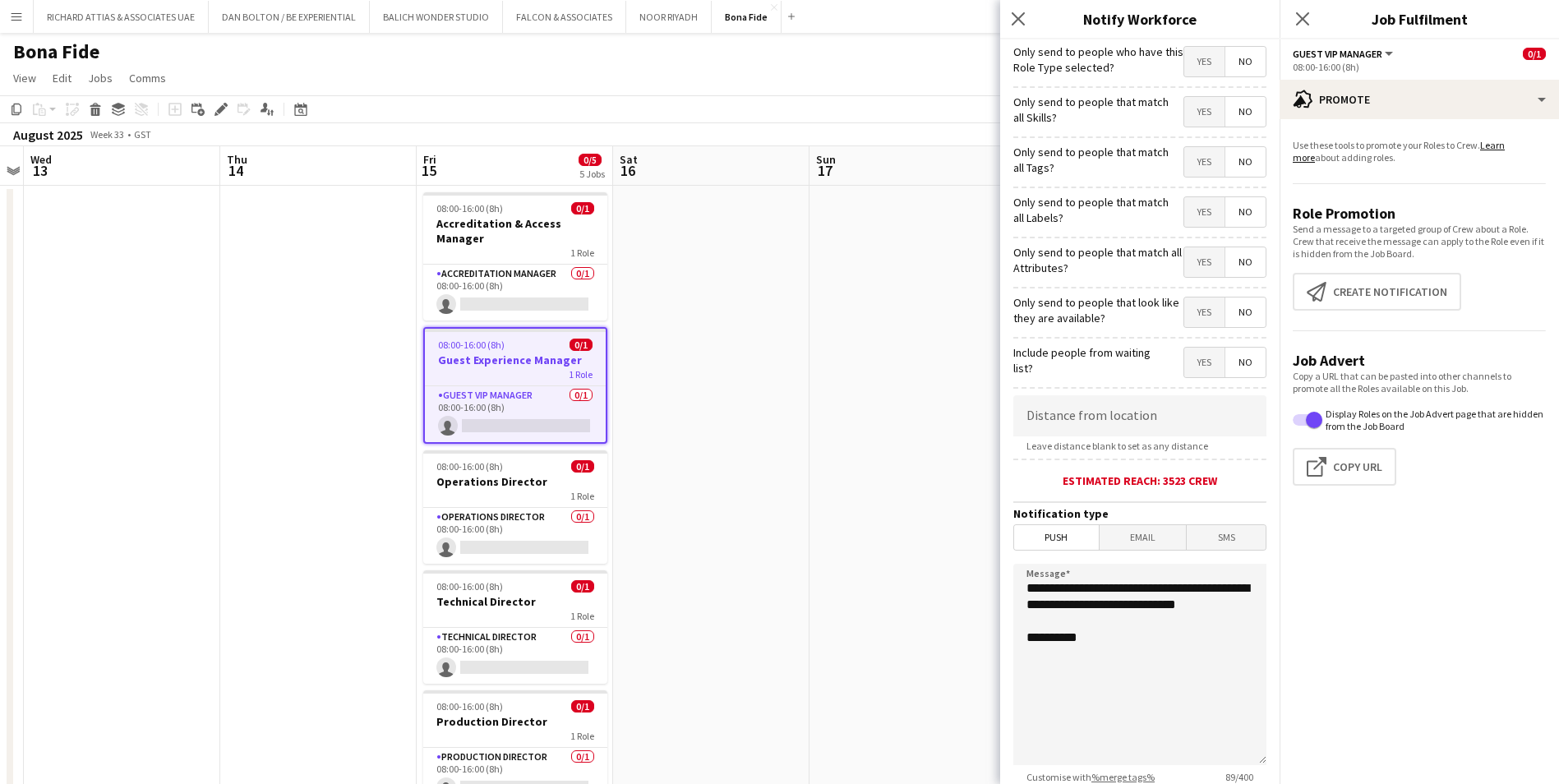 click on "Yes" at bounding box center [1204, 62] 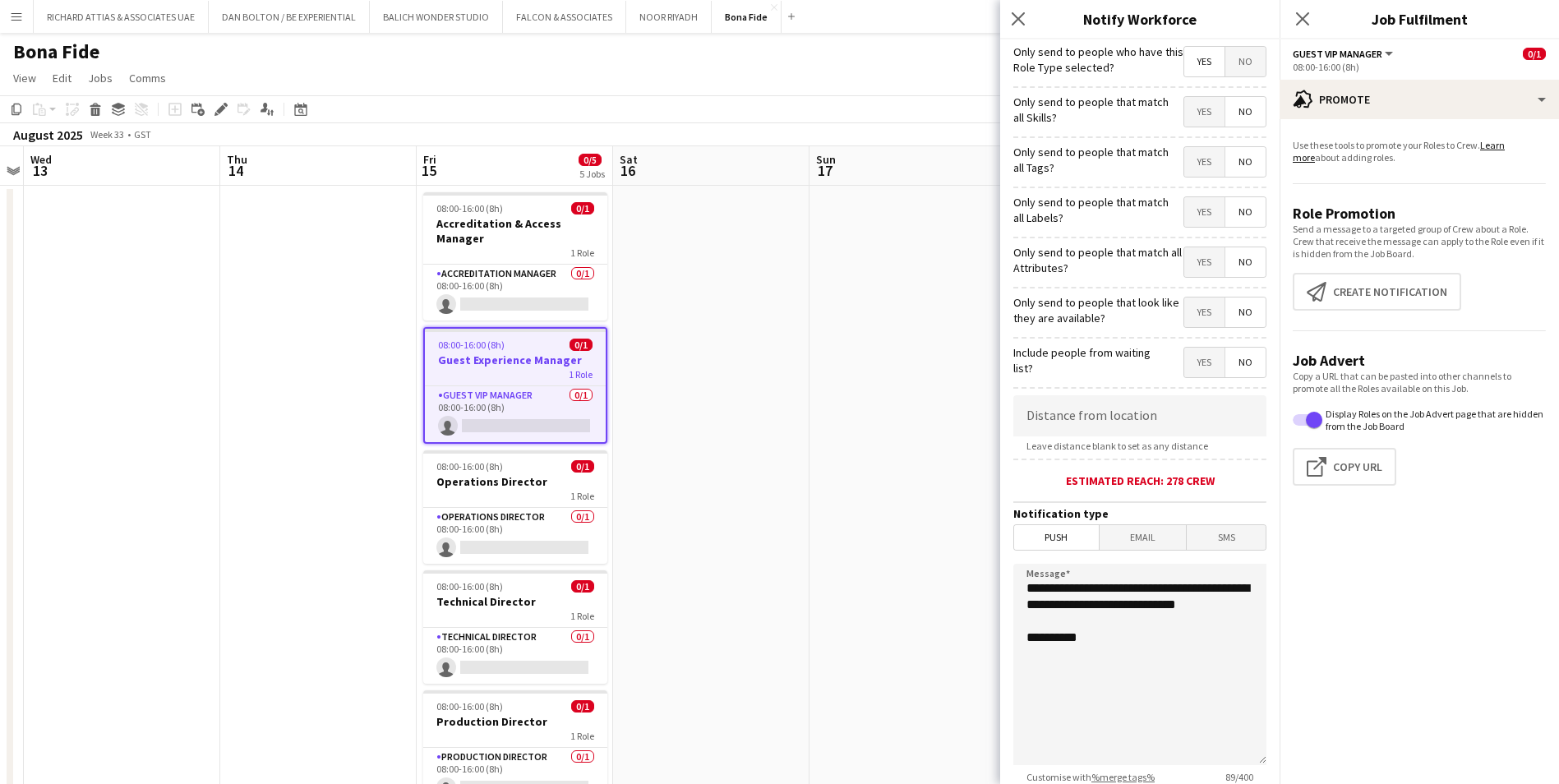 click on "Yes" at bounding box center [1204, 162] 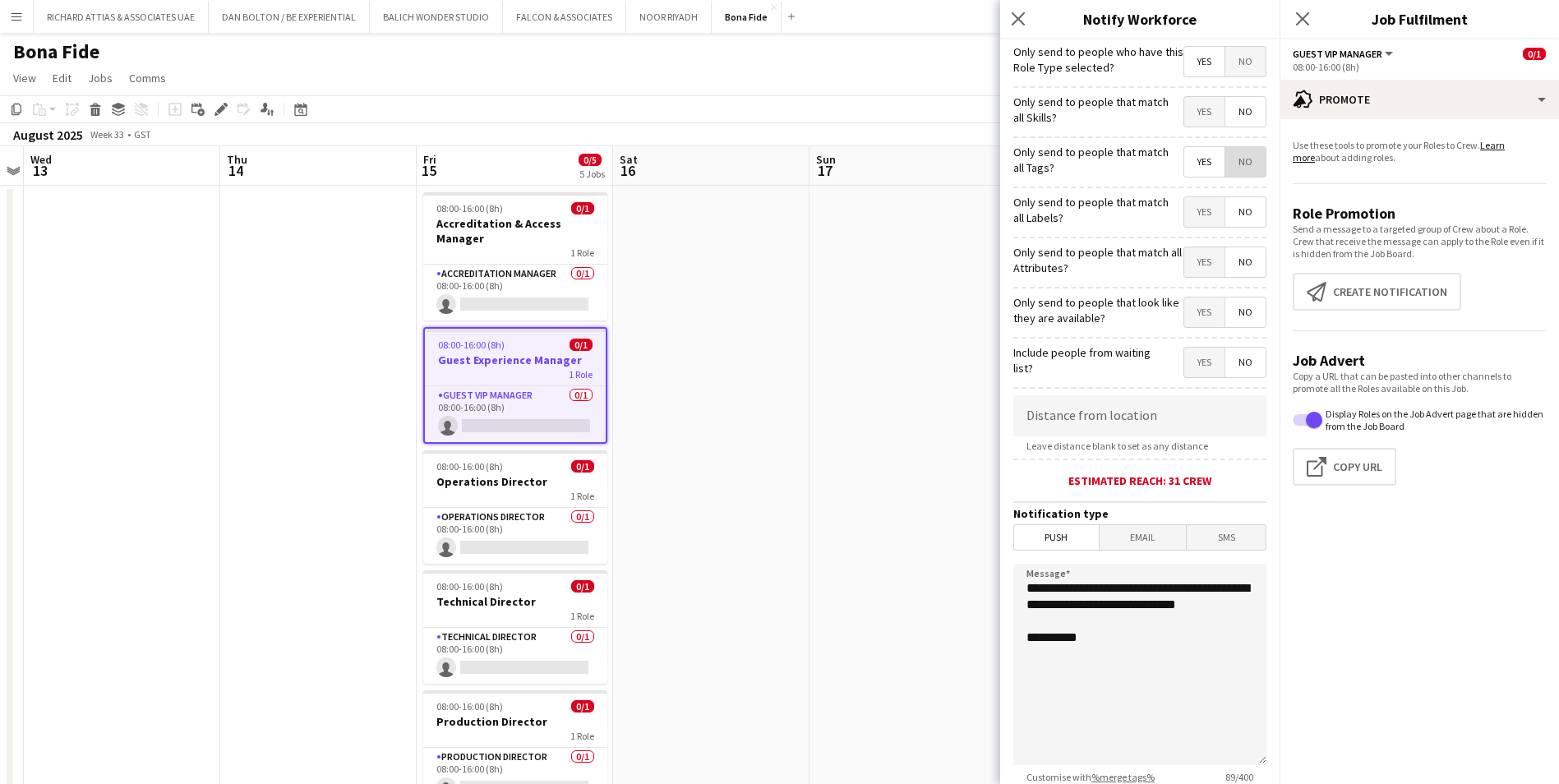 click on "No" at bounding box center (1245, 162) 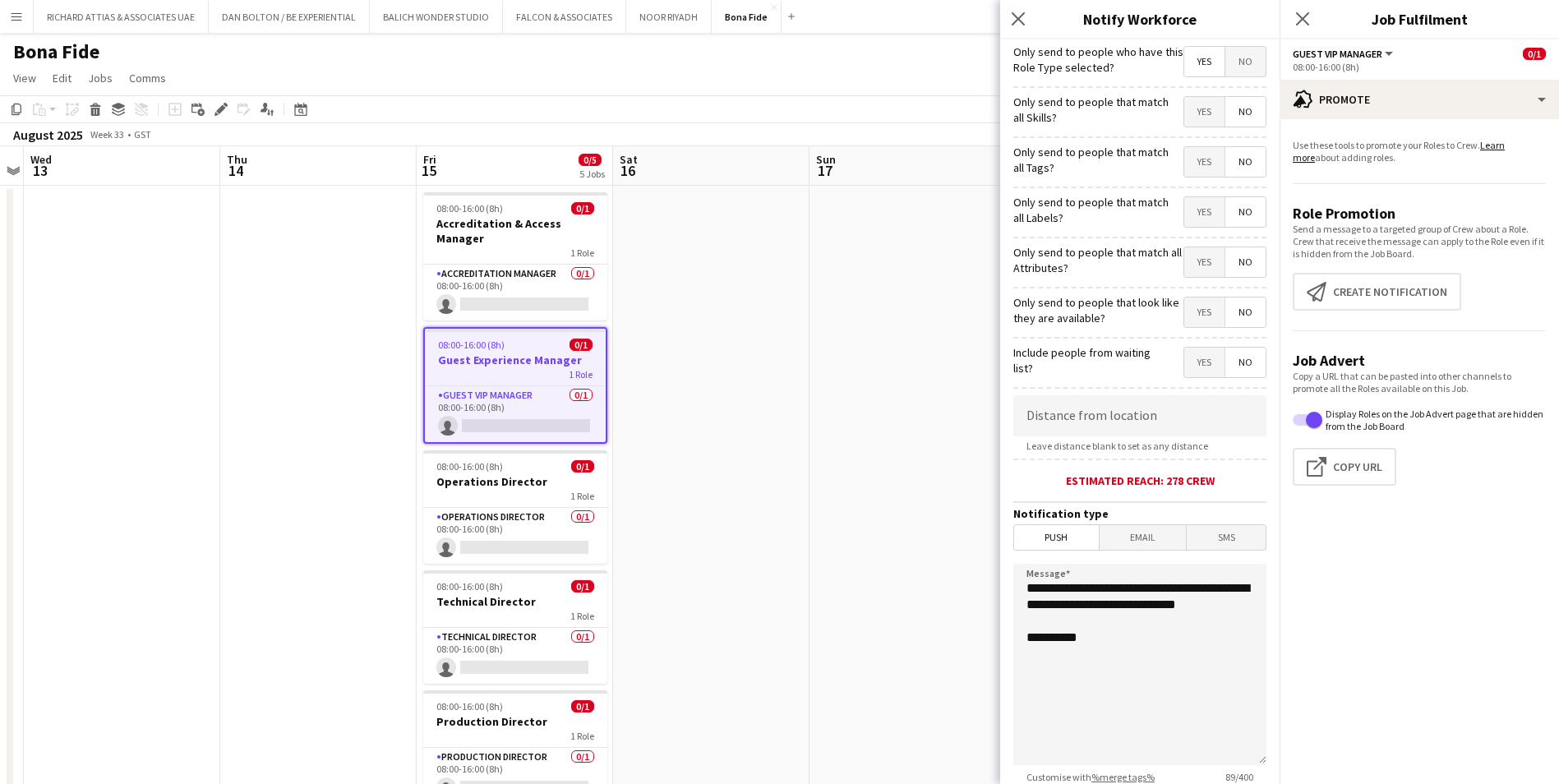 click on "Yes" at bounding box center [1204, 112] 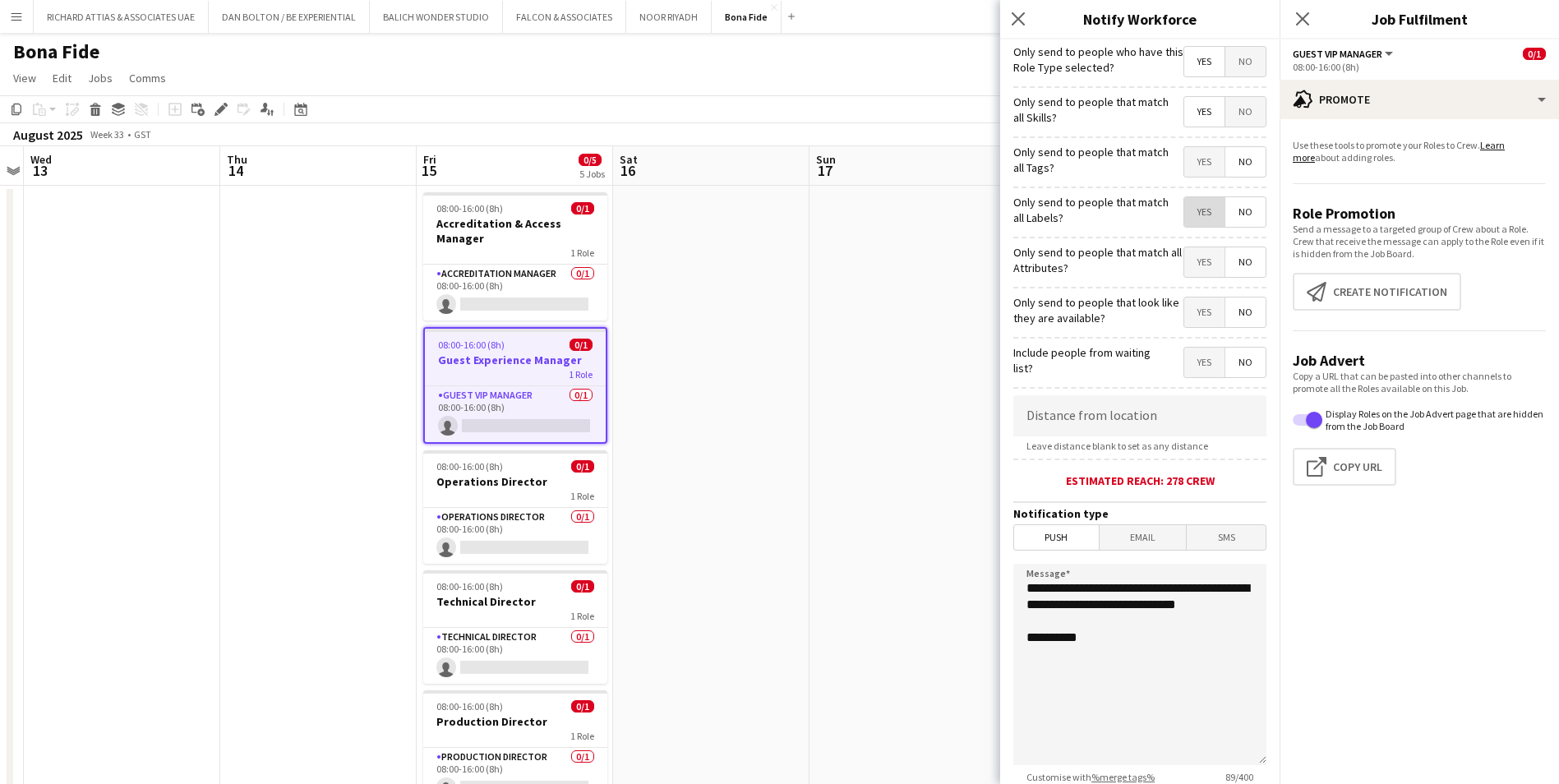 click on "Yes" at bounding box center [1204, 212] 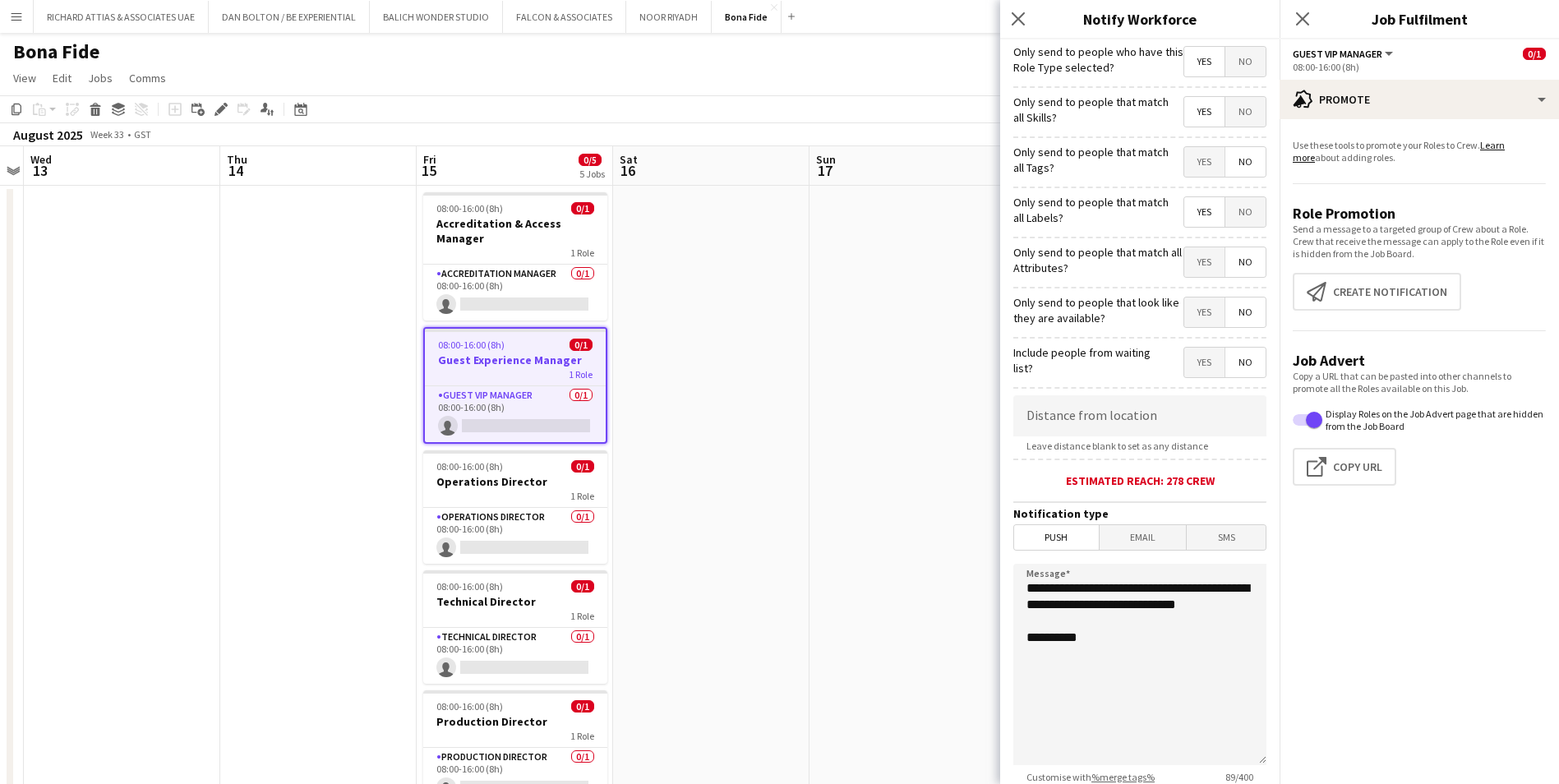 click on "Yes" at bounding box center [1204, 262] 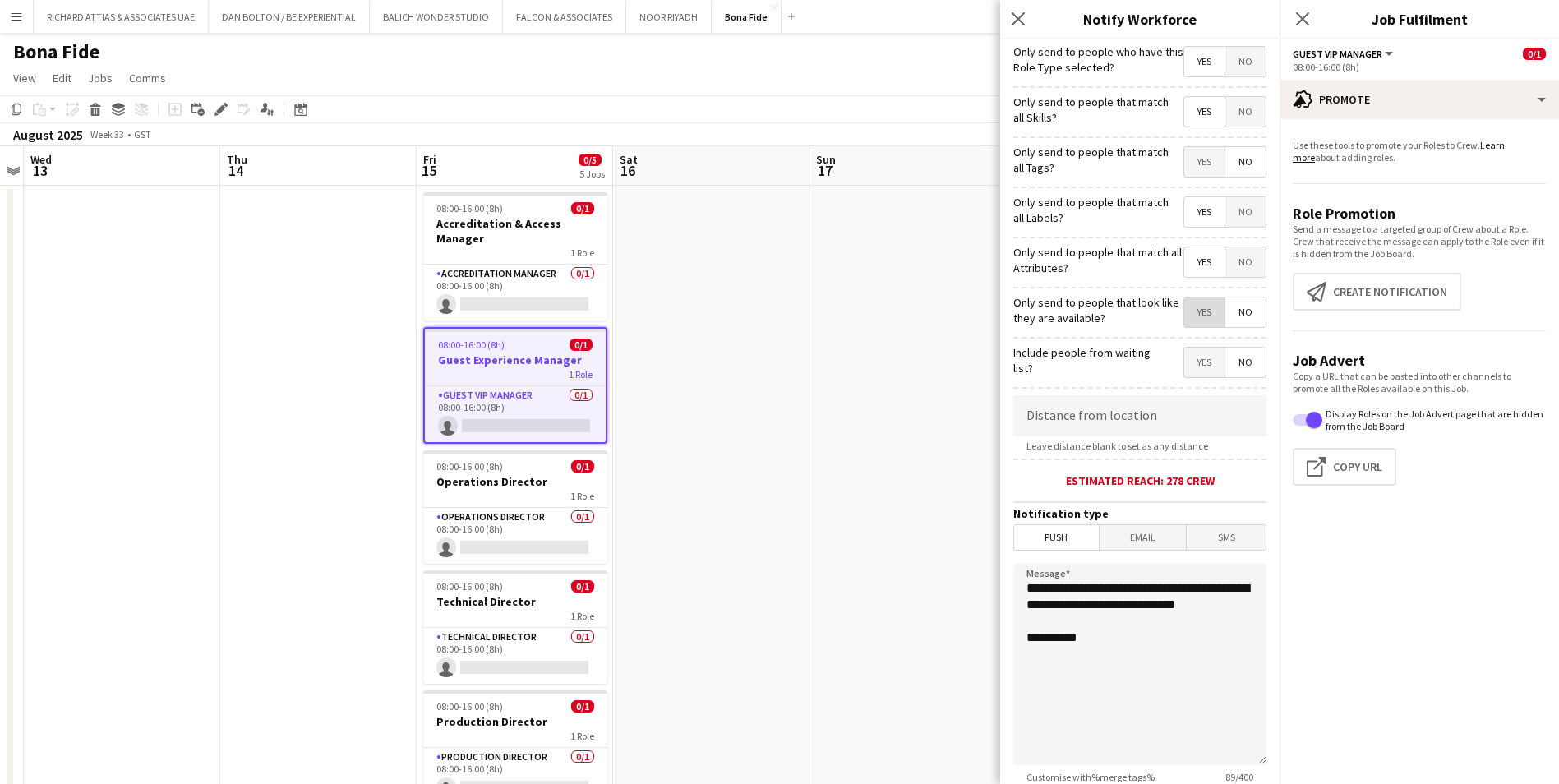 click on "Yes" at bounding box center (1204, 312) 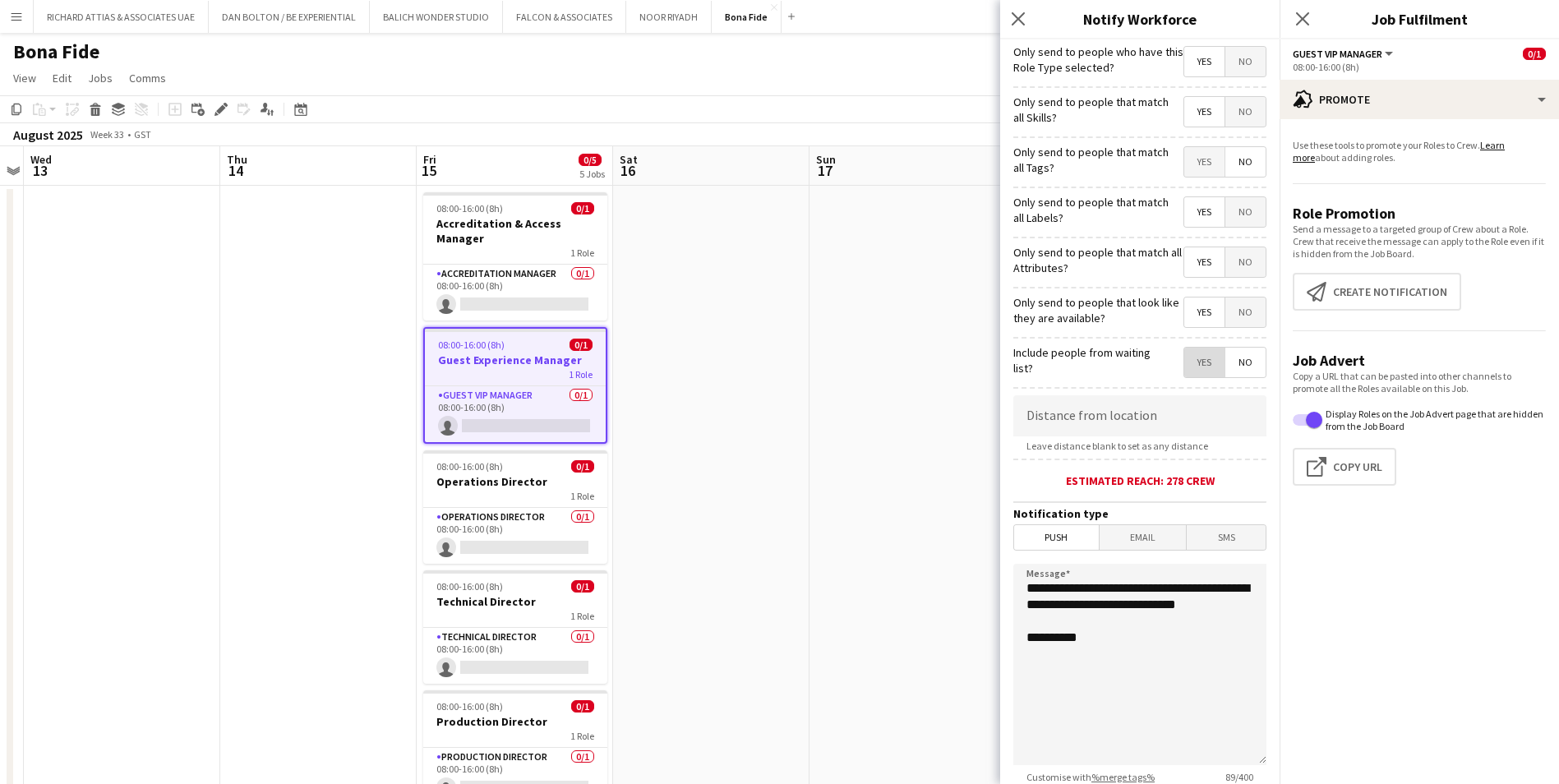 click on "Yes" at bounding box center [1204, 362] 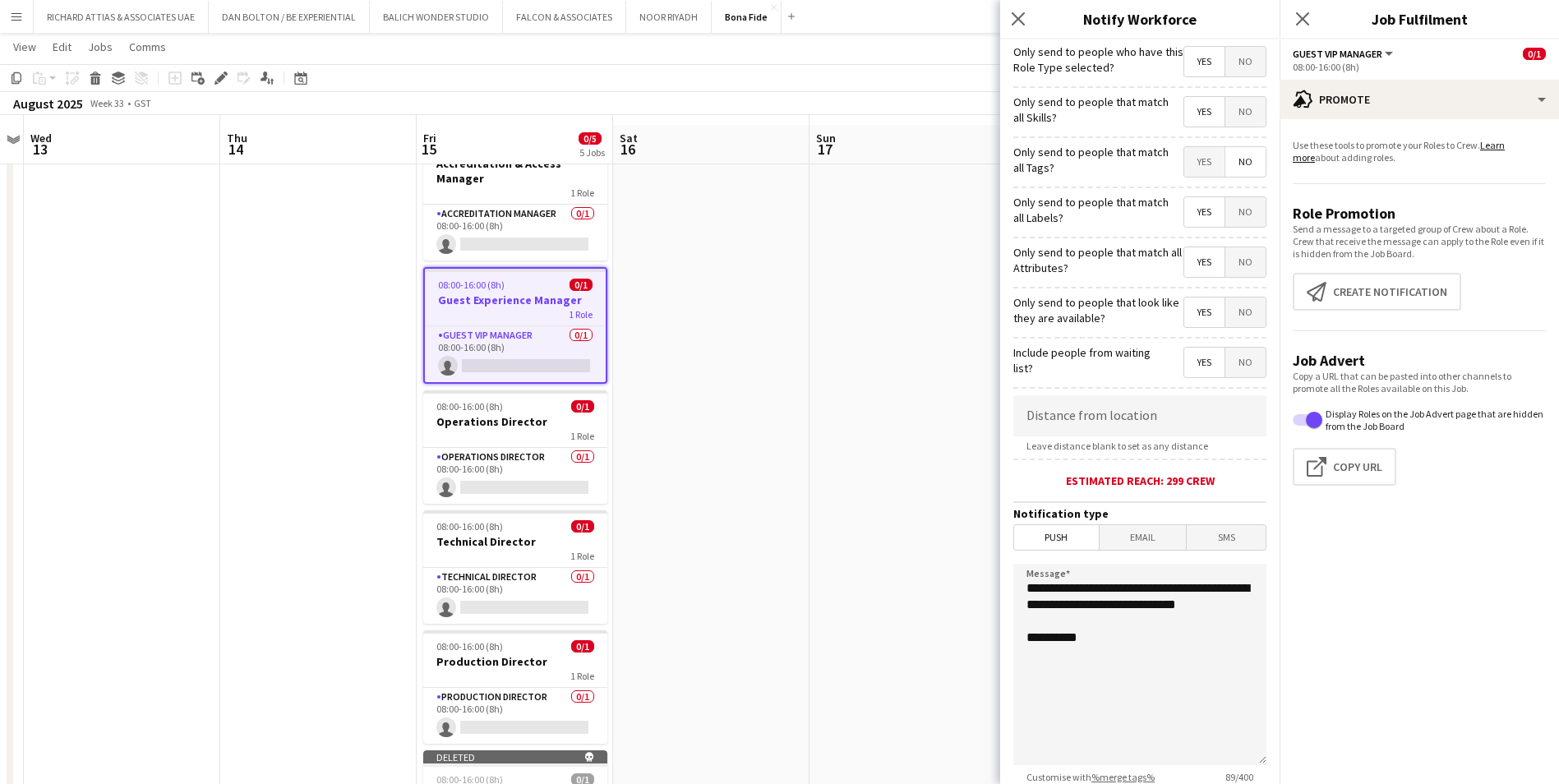 scroll, scrollTop: 82, scrollLeft: 0, axis: vertical 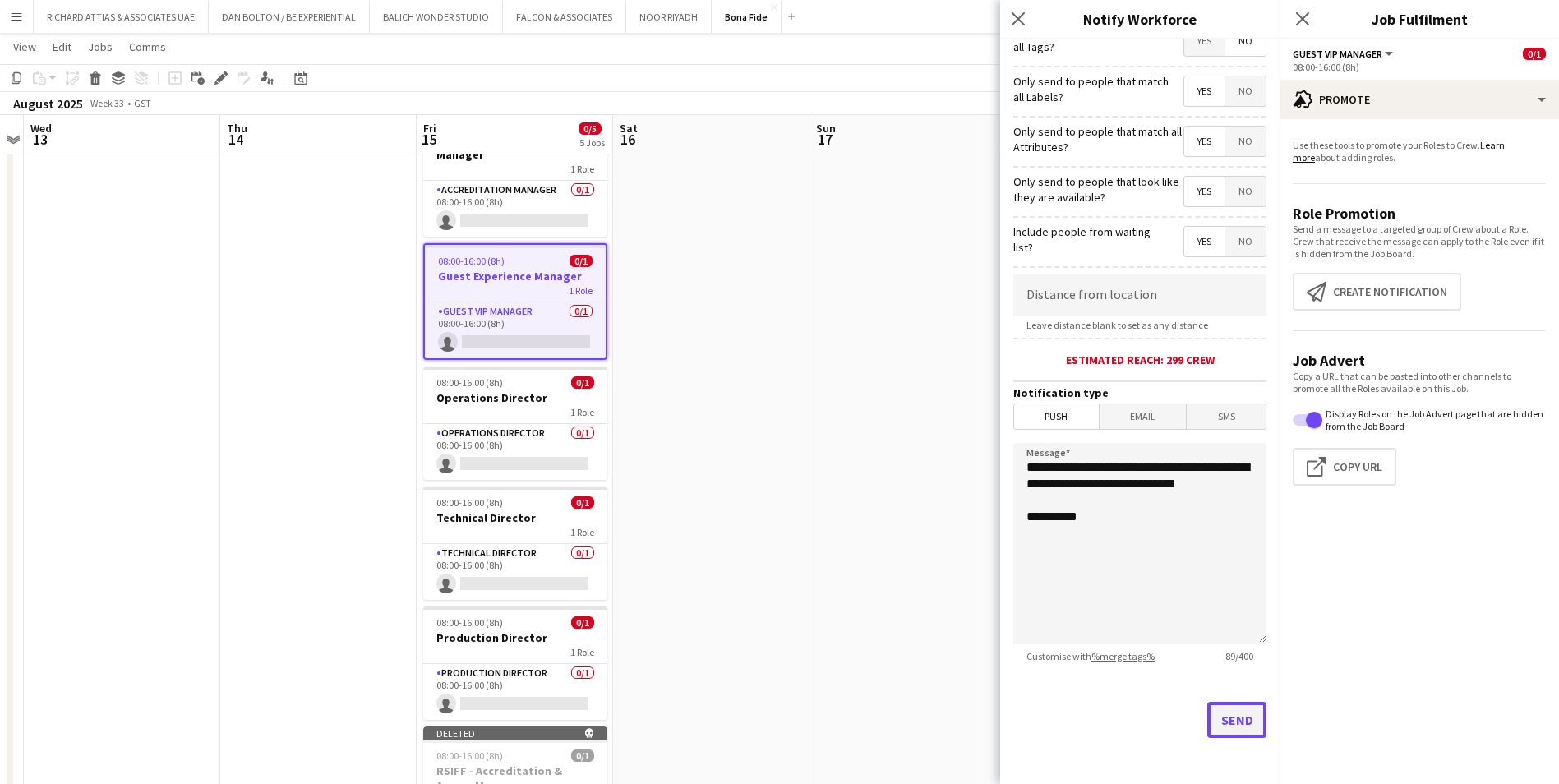 click on "Send" 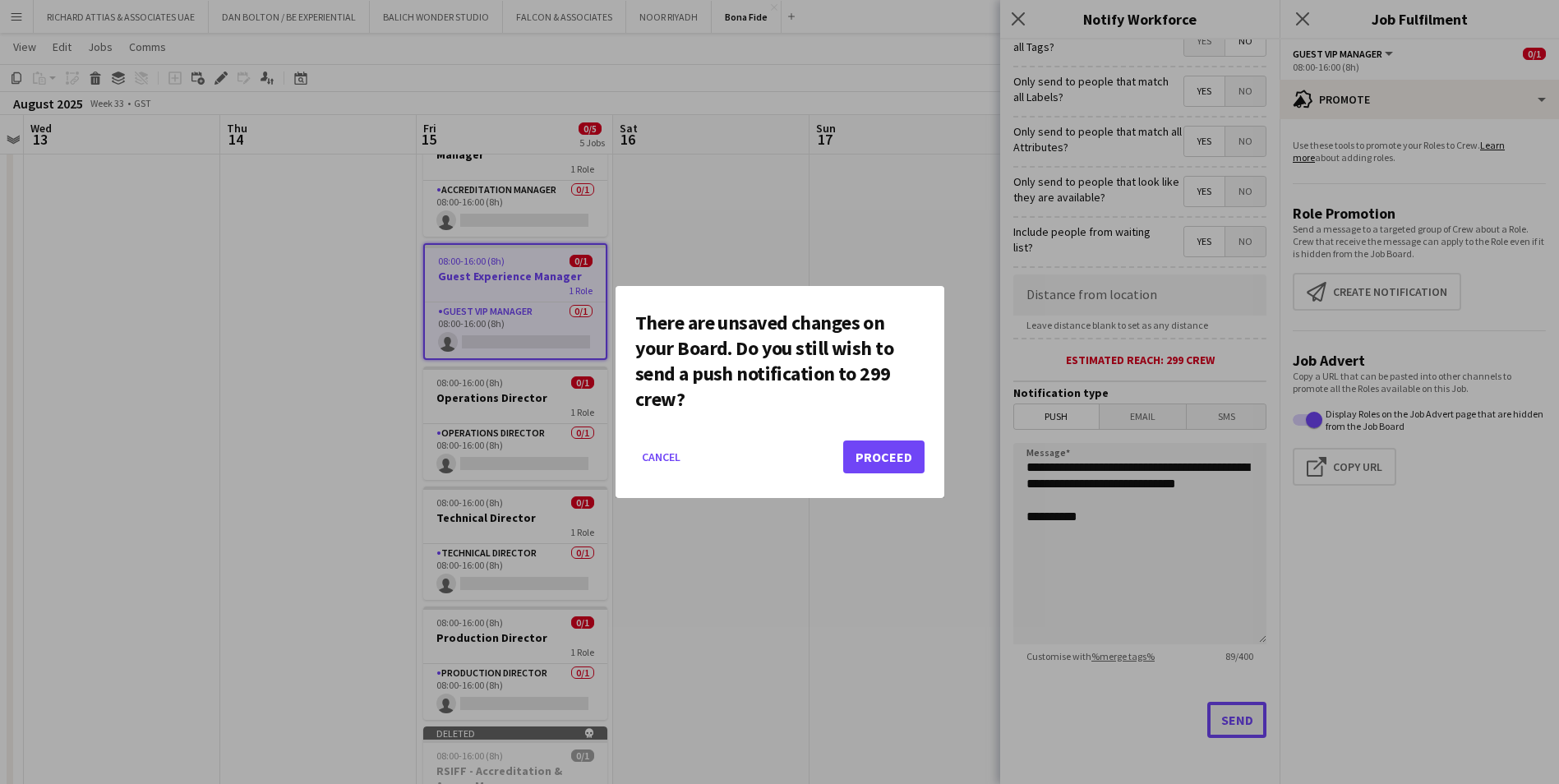 scroll, scrollTop: 0, scrollLeft: 0, axis: both 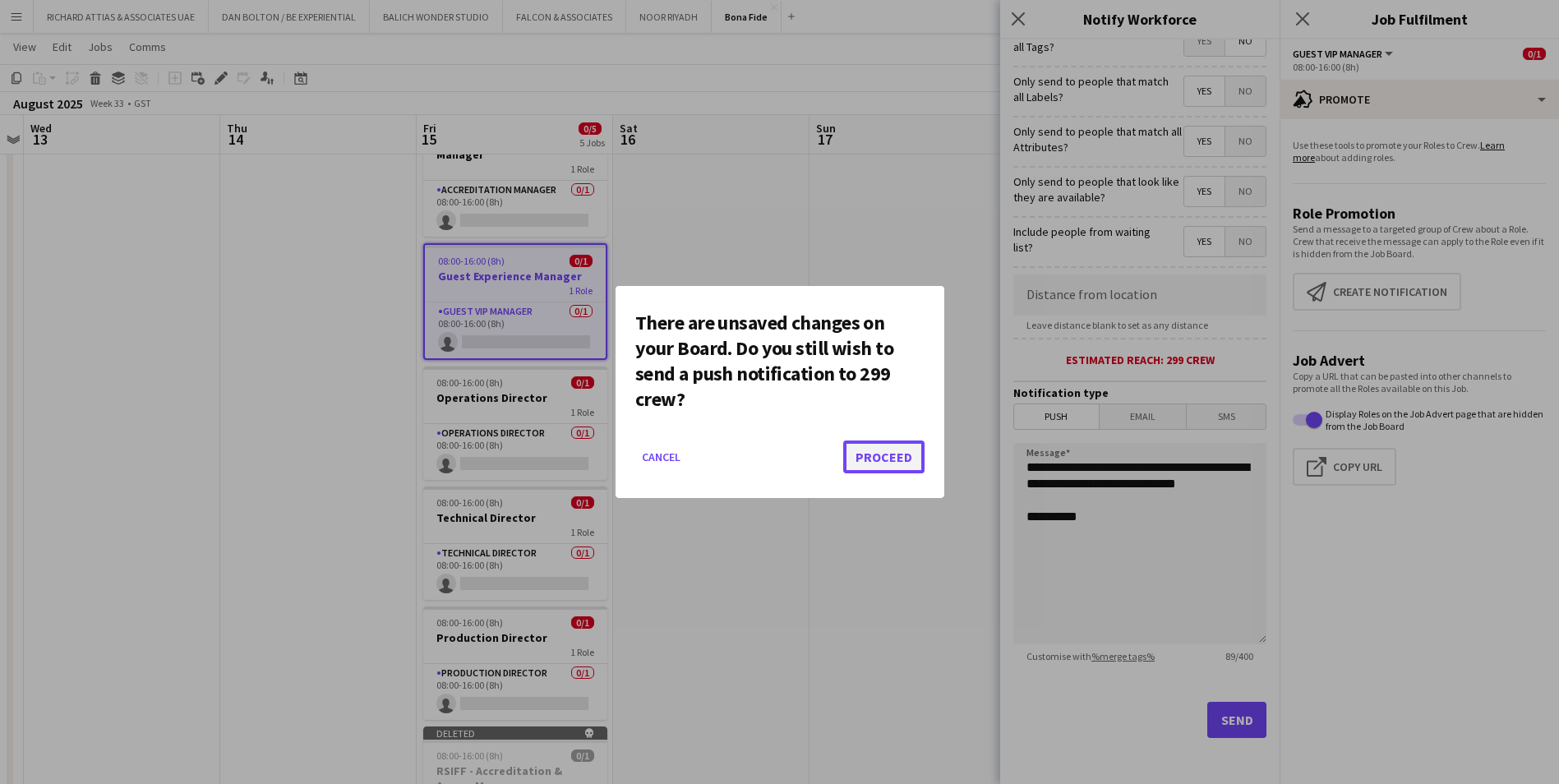 click on "Proceed" 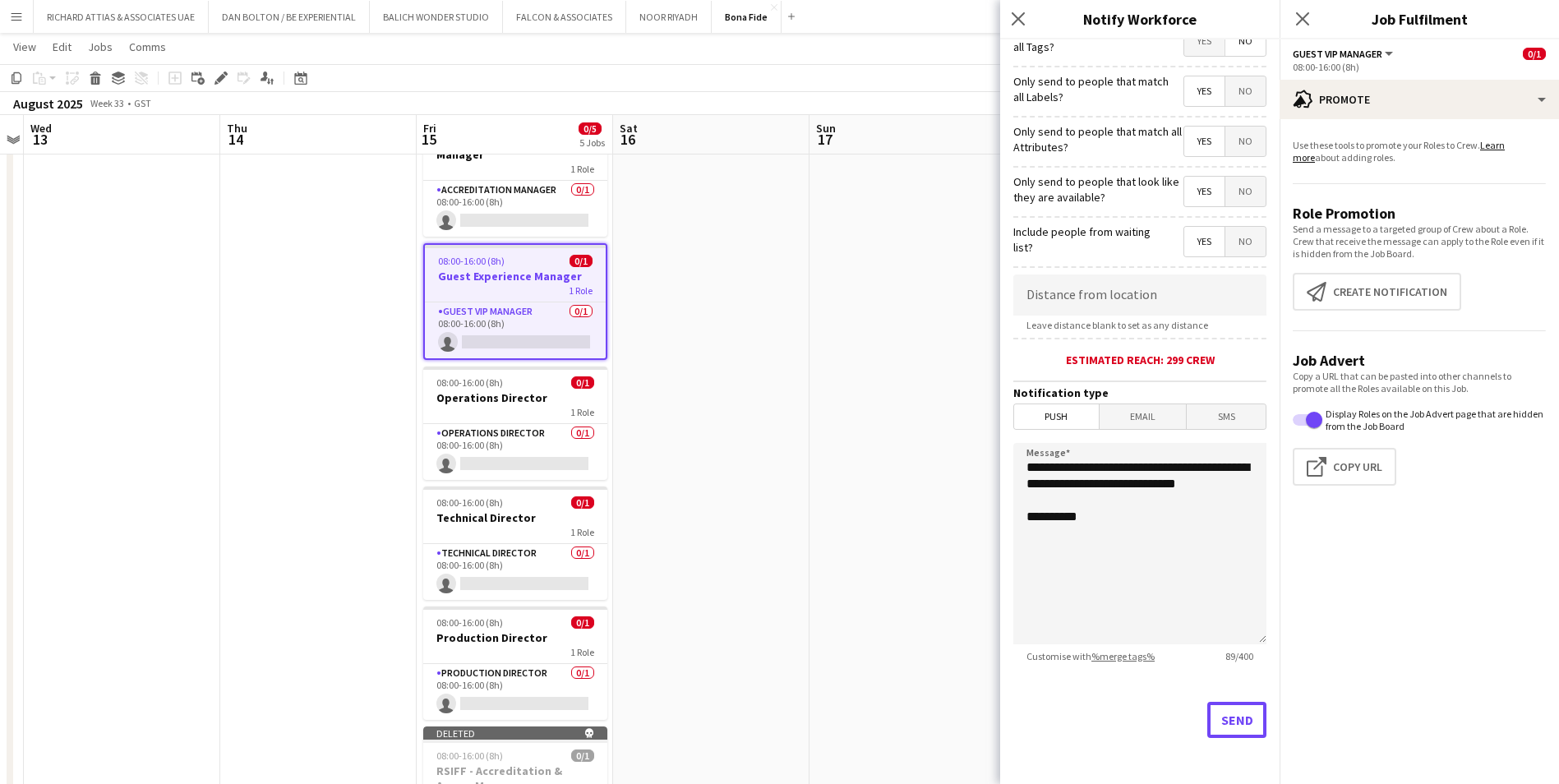 scroll, scrollTop: 82, scrollLeft: 0, axis: vertical 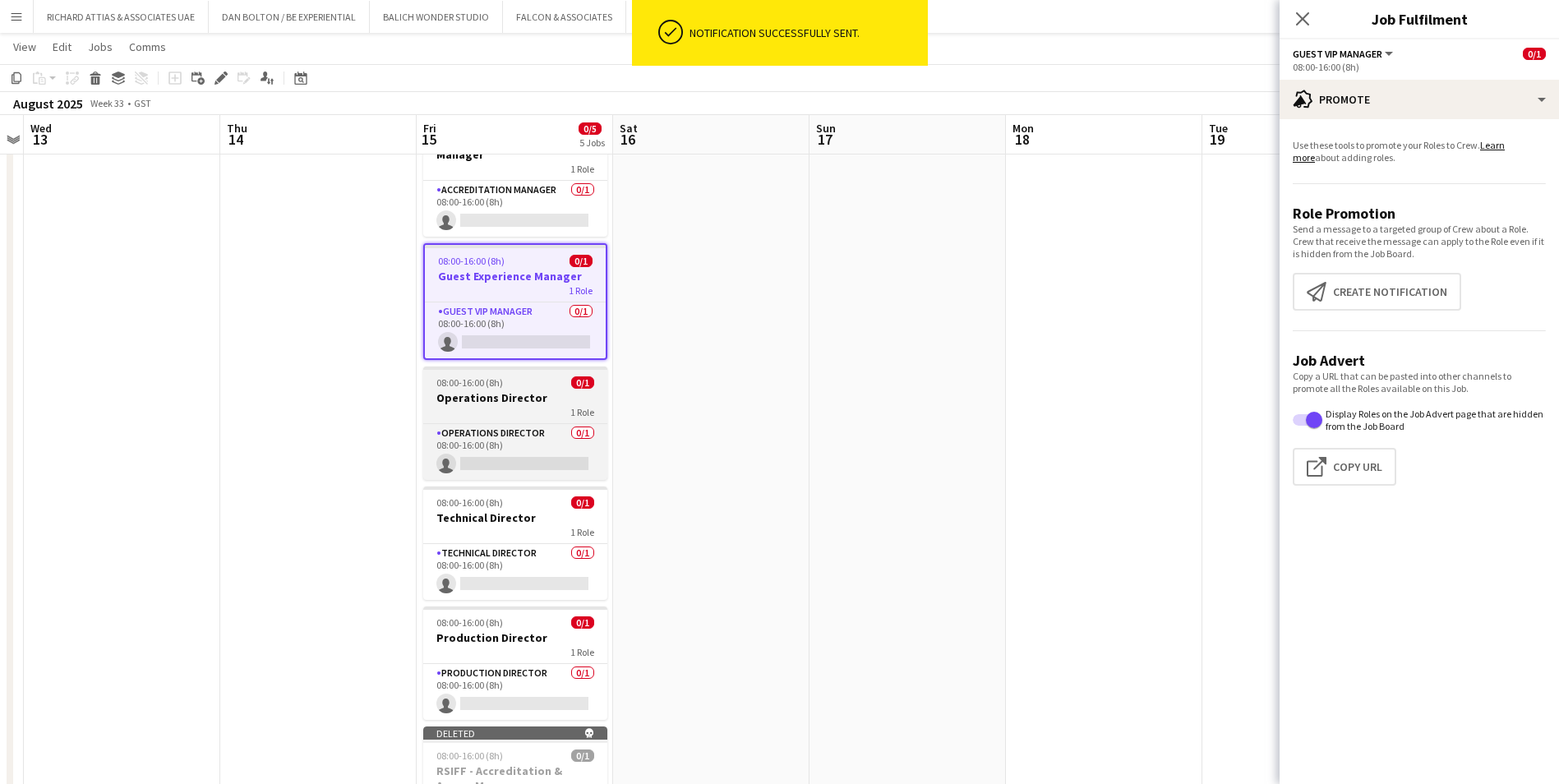 click on "08:00-16:00 (8h)    0/1" at bounding box center [515, 382] 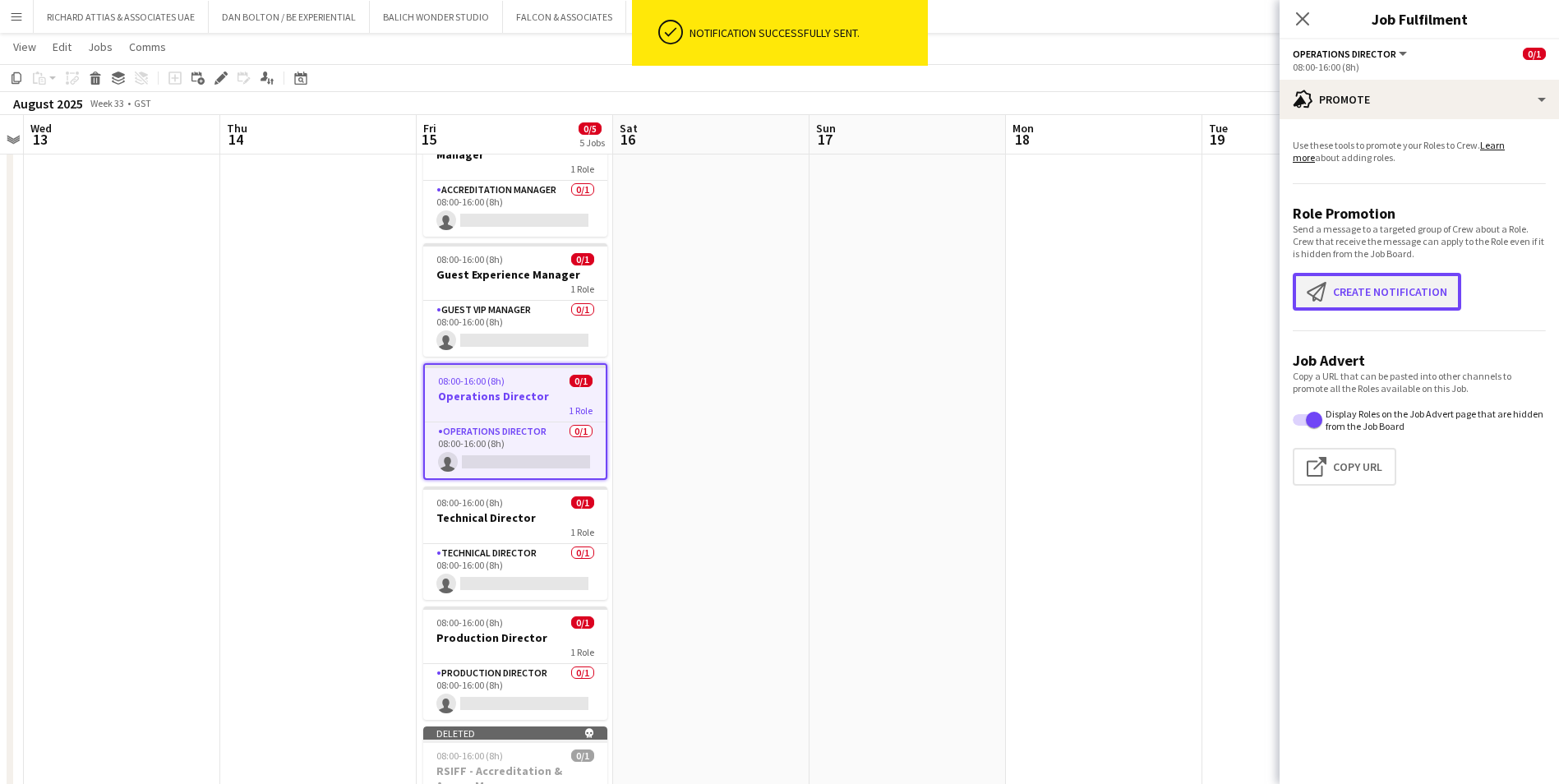 click on "Create notification
Create notification" at bounding box center (1377, 292) 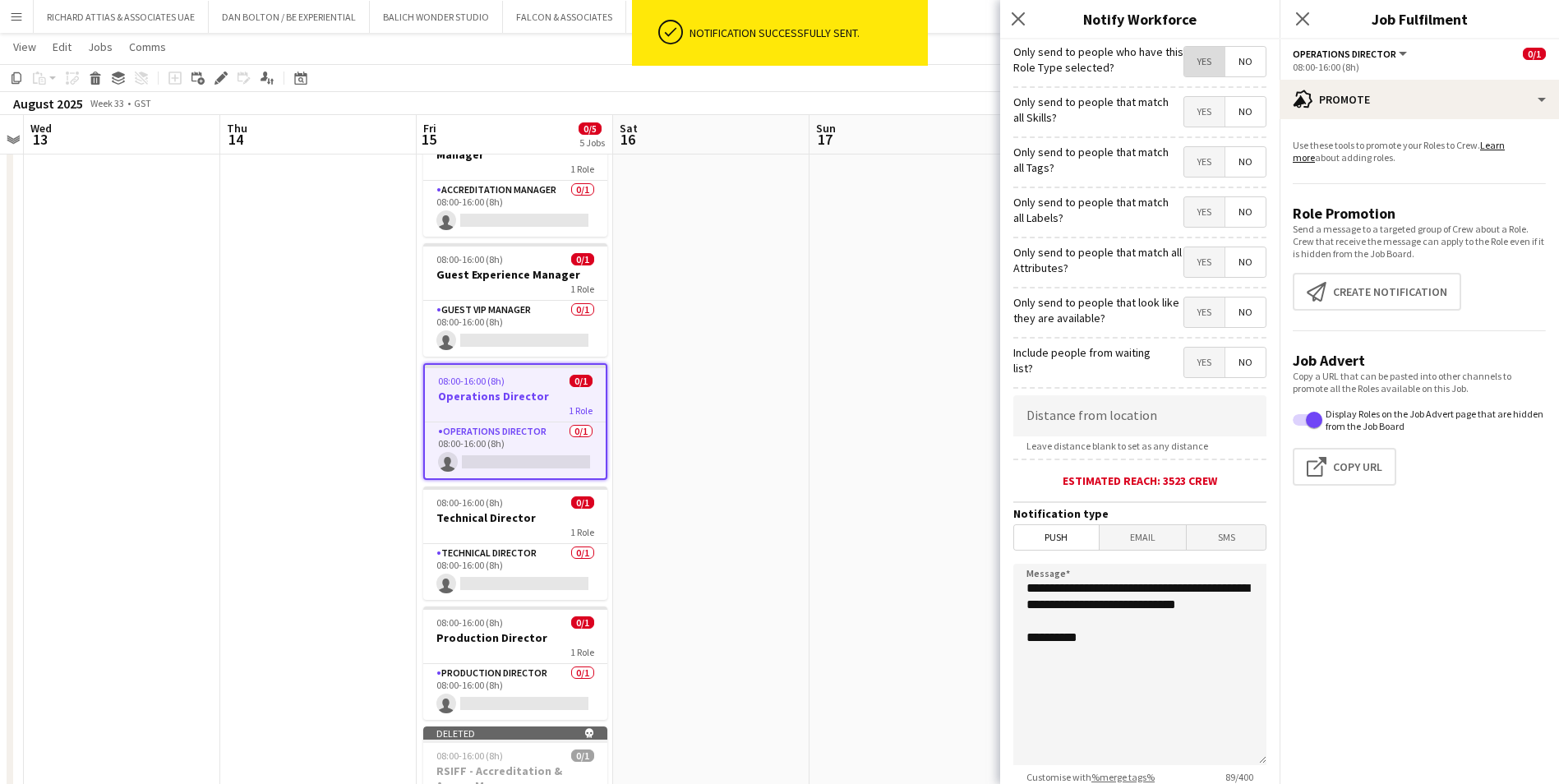 click on "Yes" at bounding box center [1204, 62] 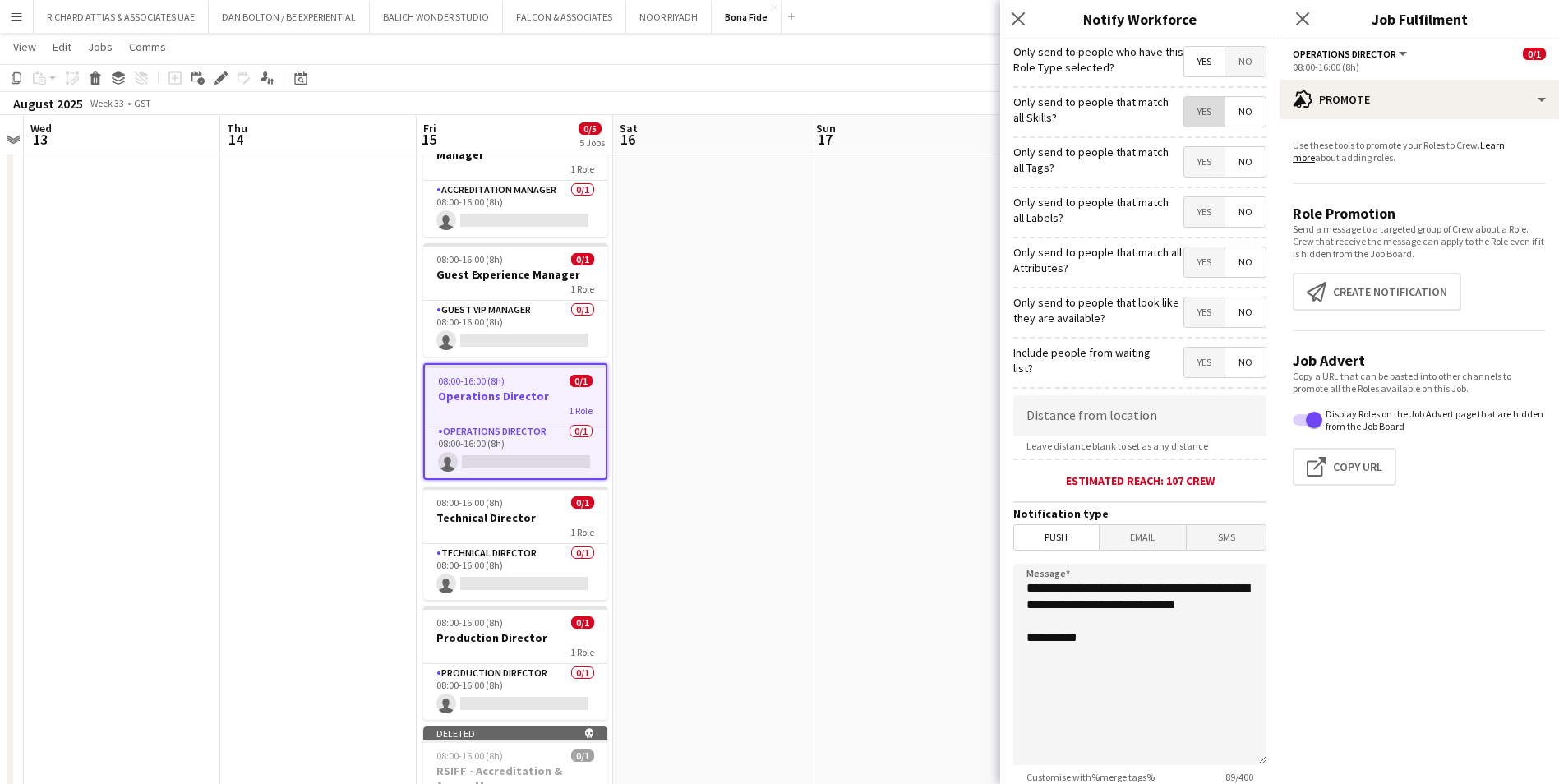 click on "Yes" at bounding box center [1204, 112] 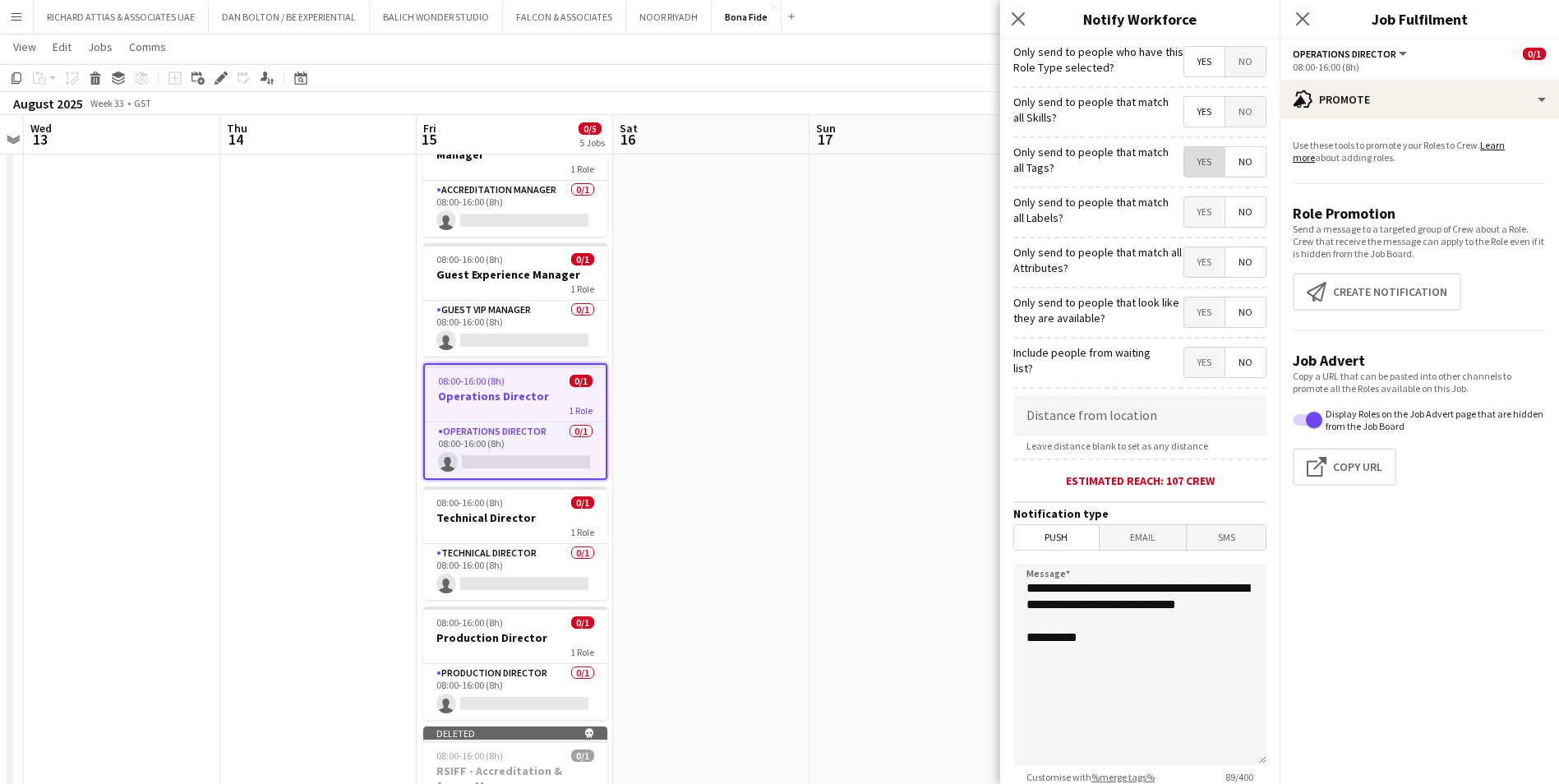 click on "Yes" at bounding box center (1204, 162) 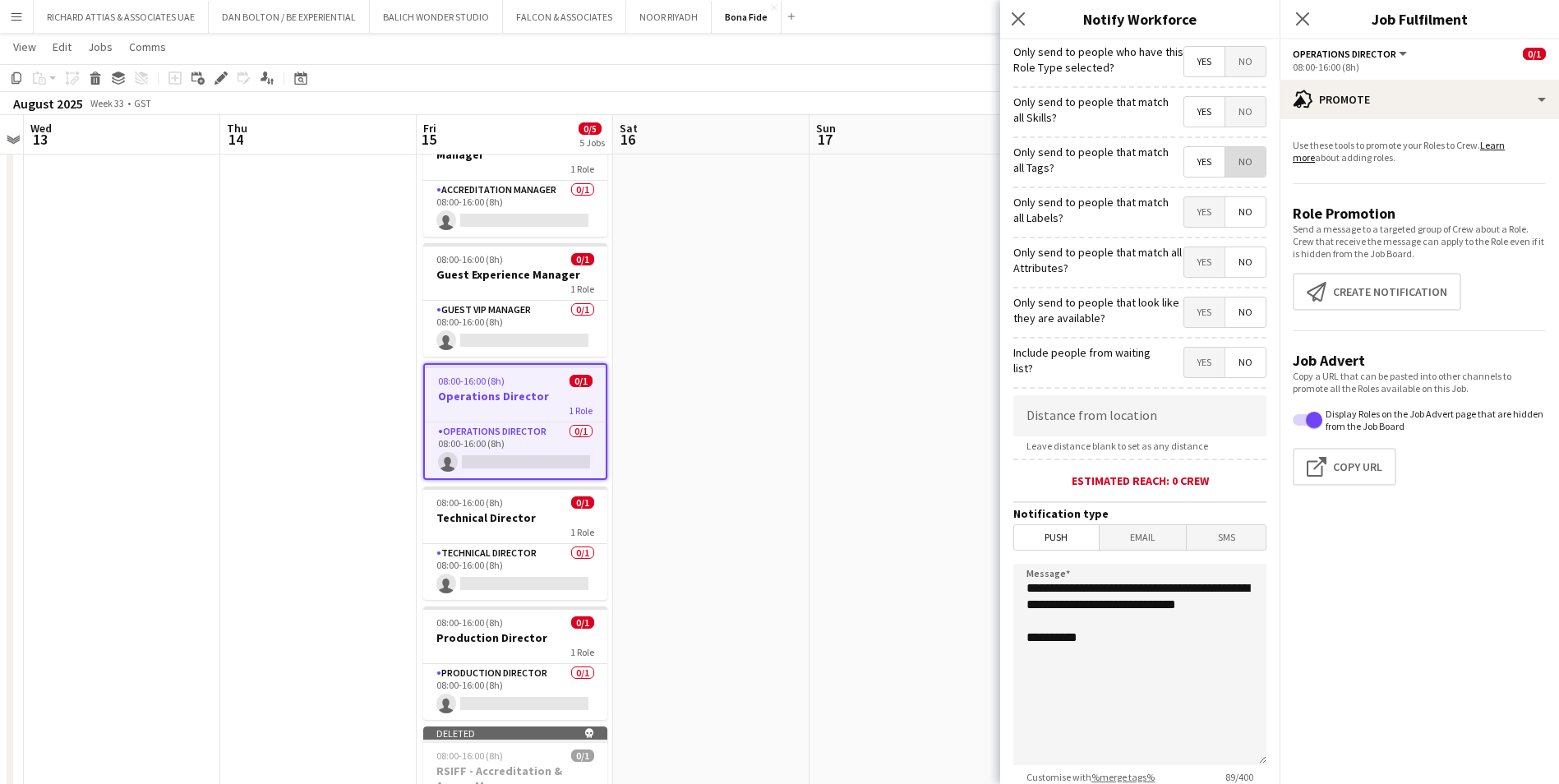 click on "No" at bounding box center [1245, 162] 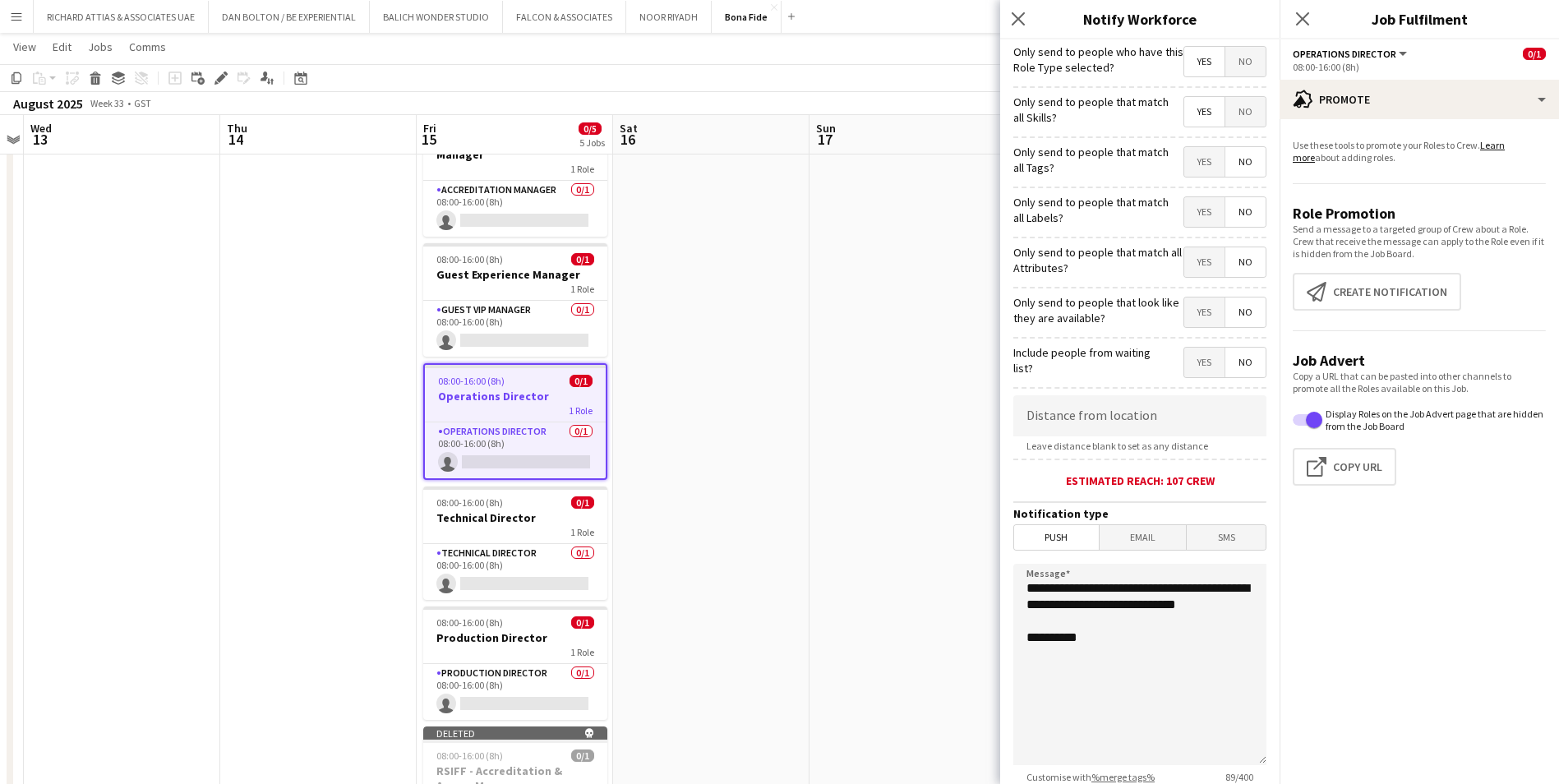 click on "Yes" at bounding box center [1204, 212] 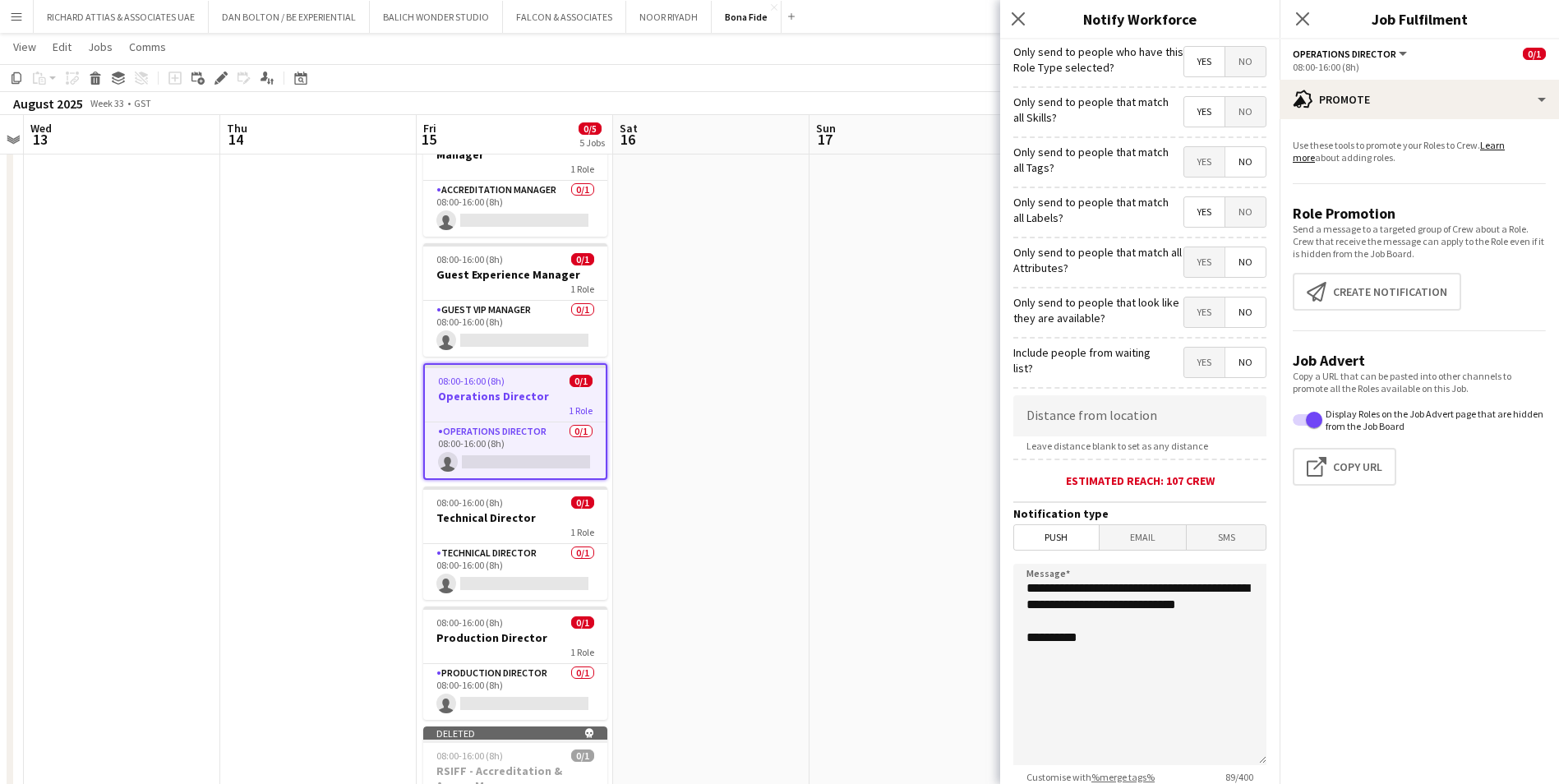 click on "Yes" at bounding box center [1204, 262] 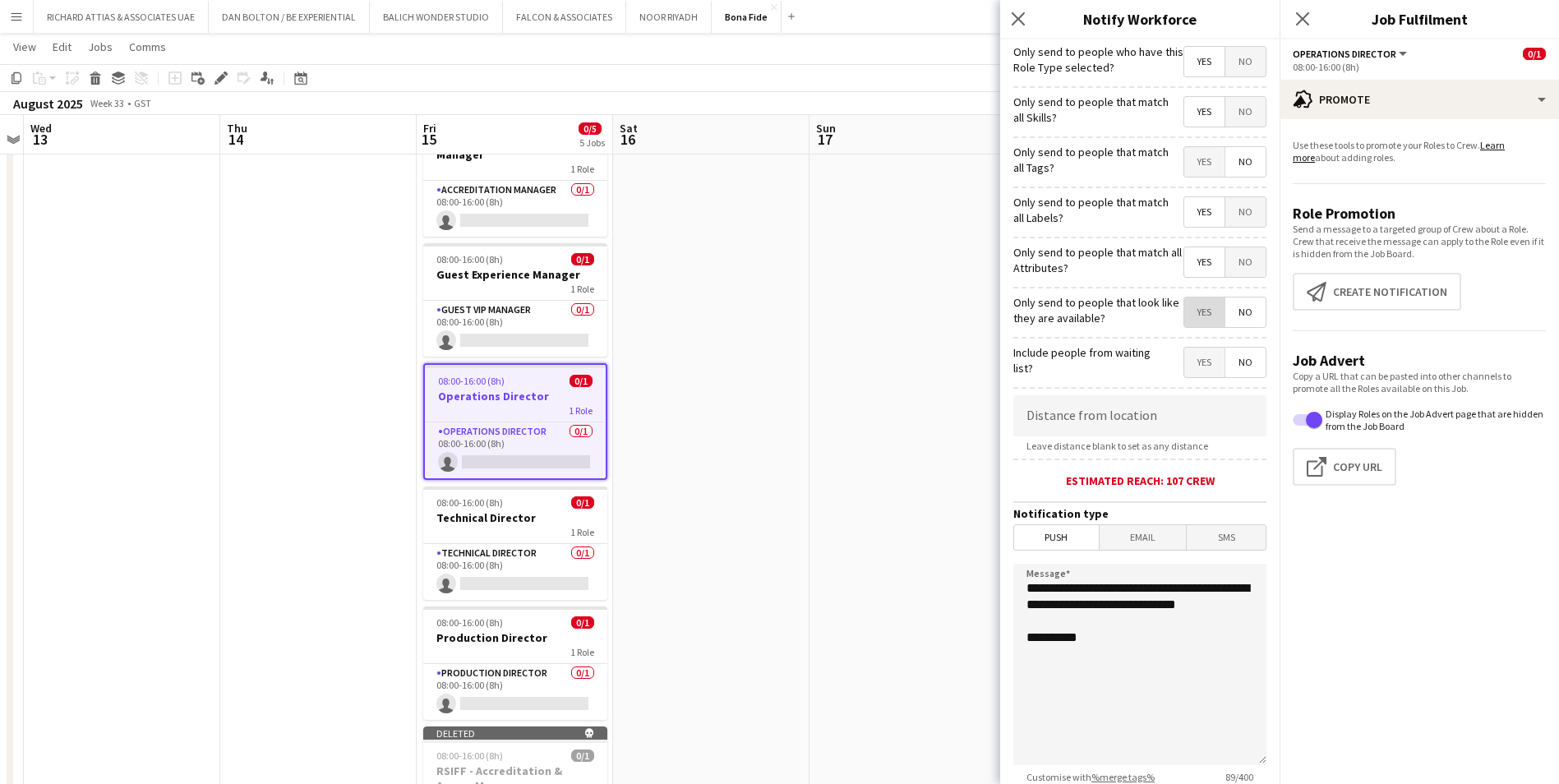 click on "Yes" at bounding box center [1204, 312] 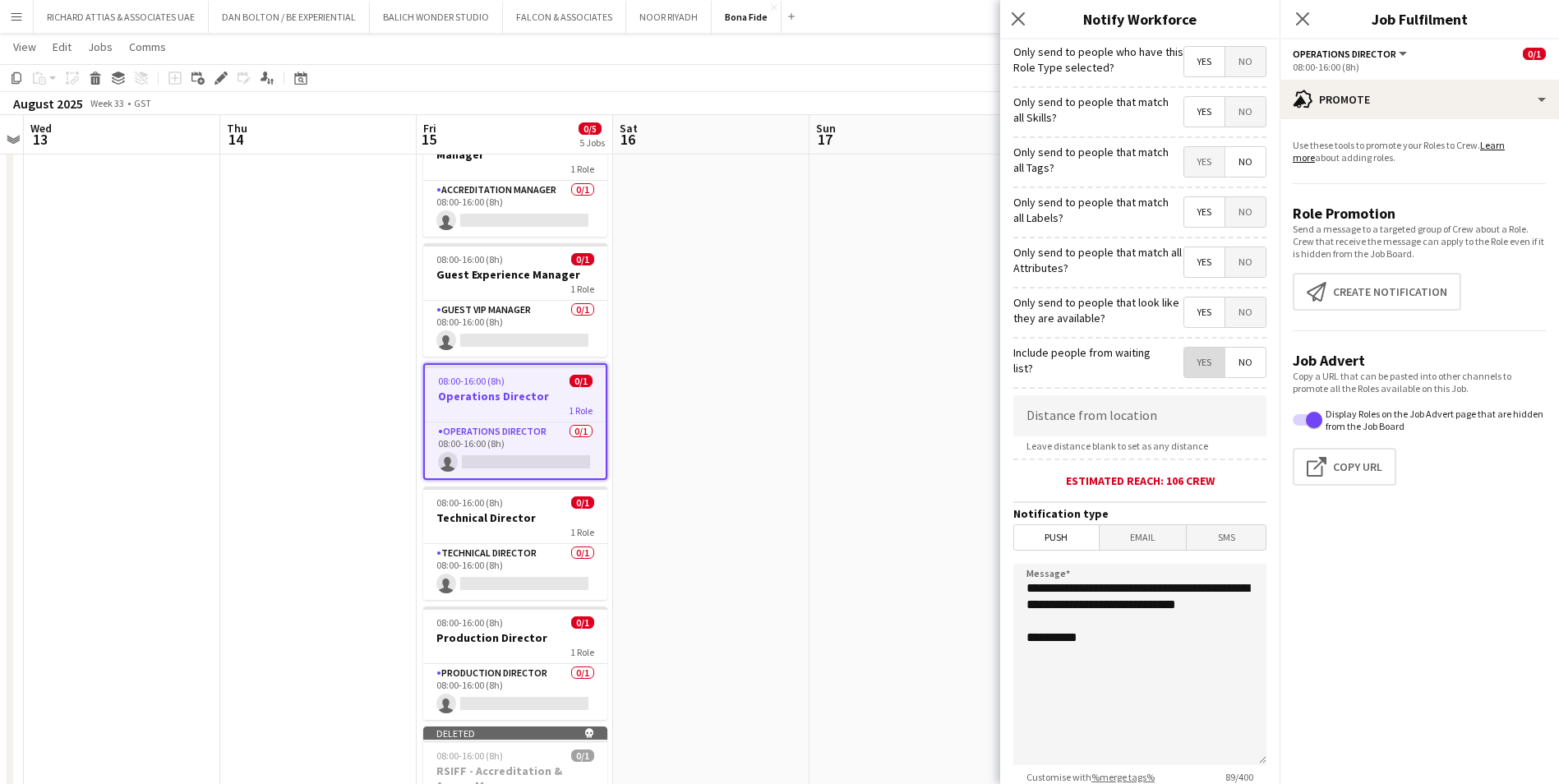 click on "Yes" at bounding box center [1204, 362] 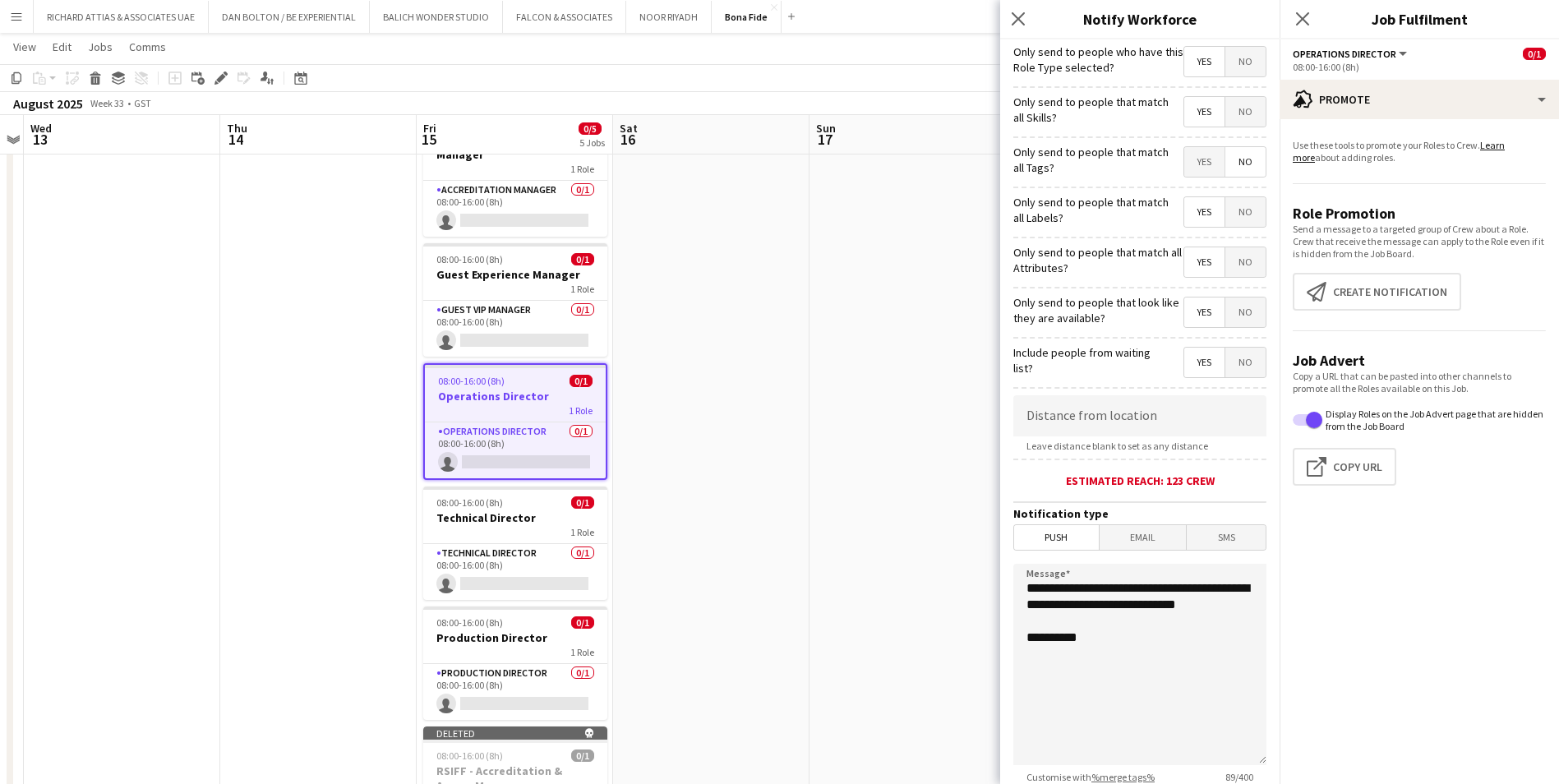 click on "**********" 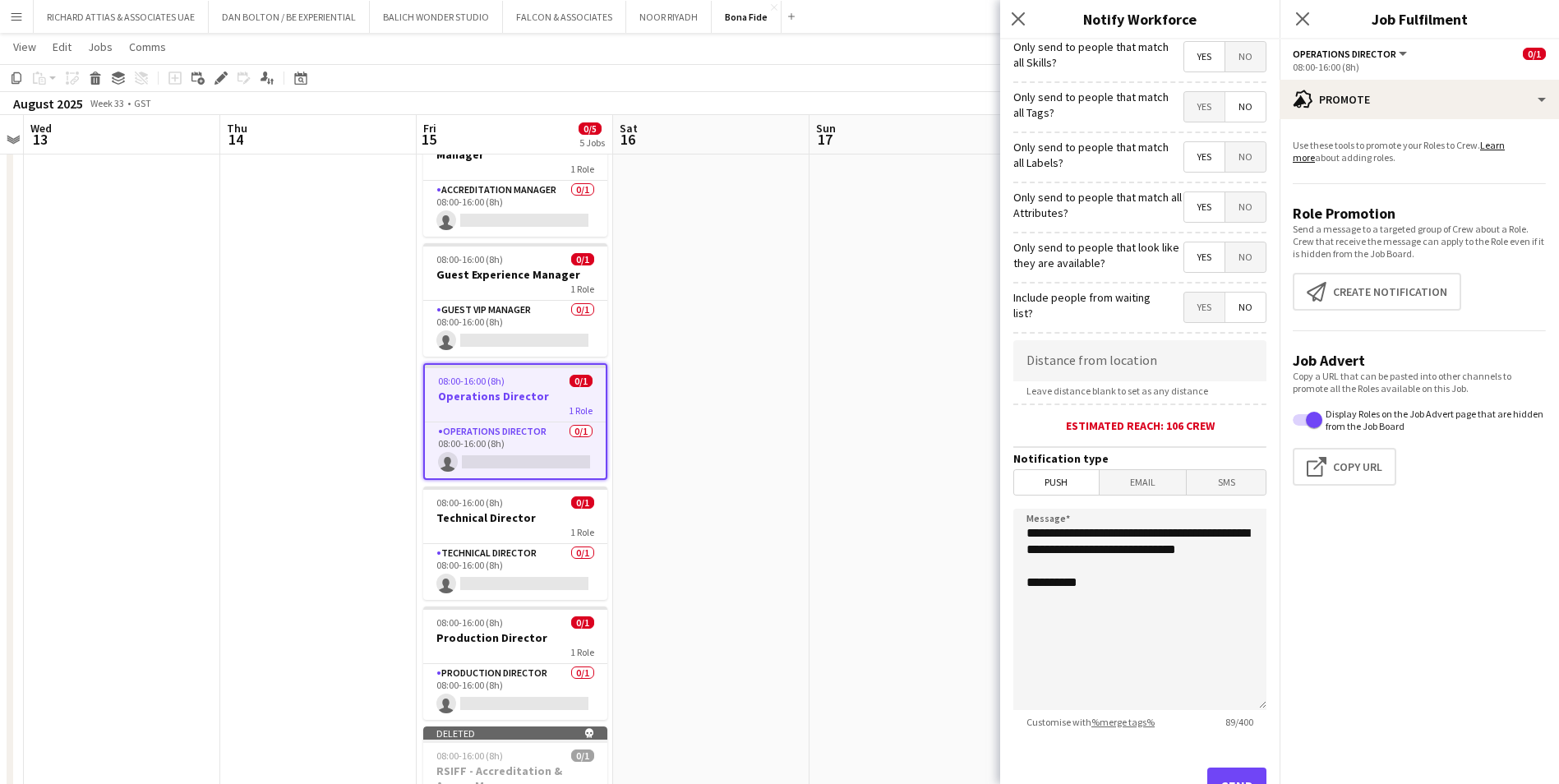 scroll, scrollTop: 121, scrollLeft: 0, axis: vertical 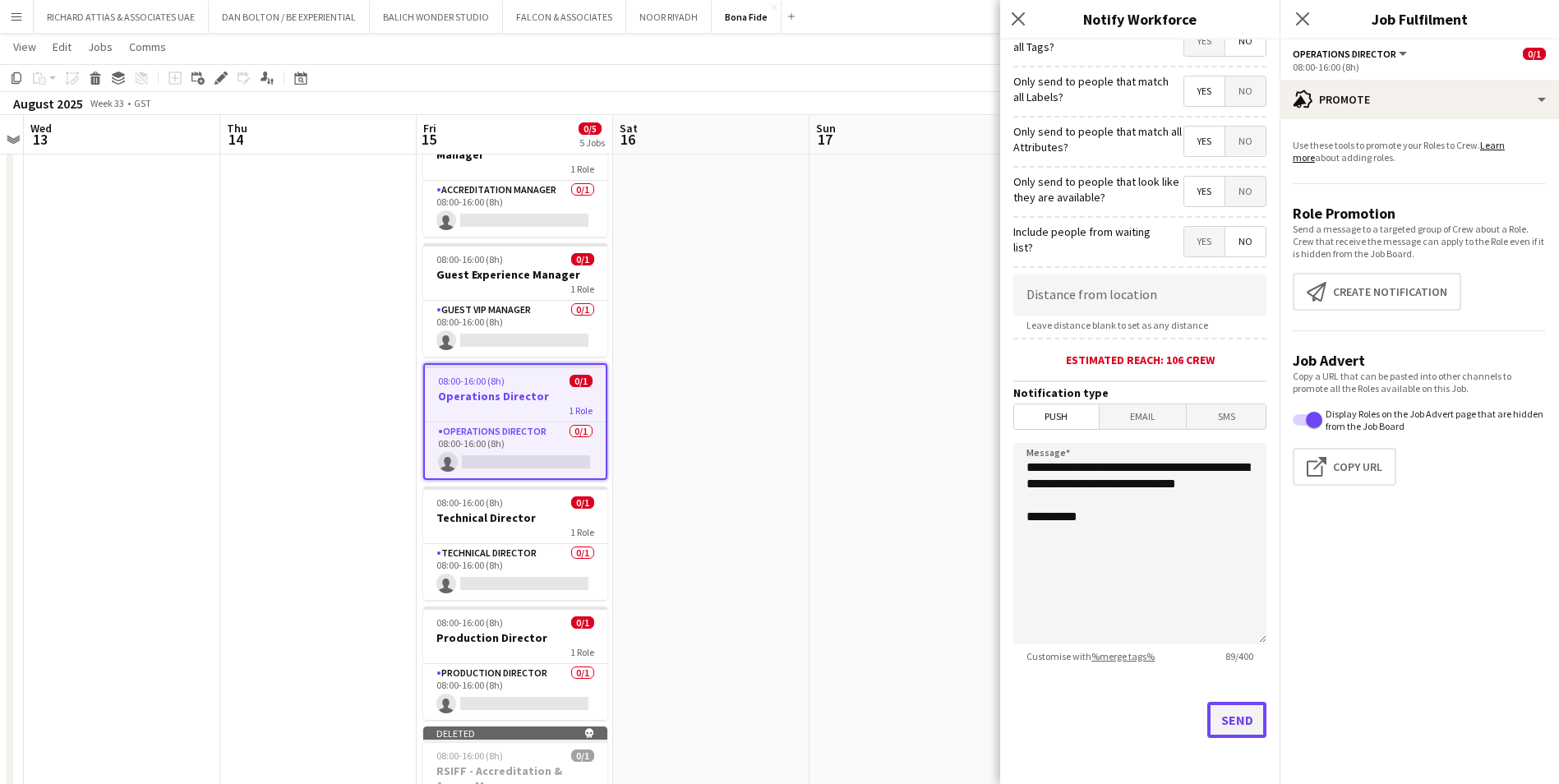 click on "Send" 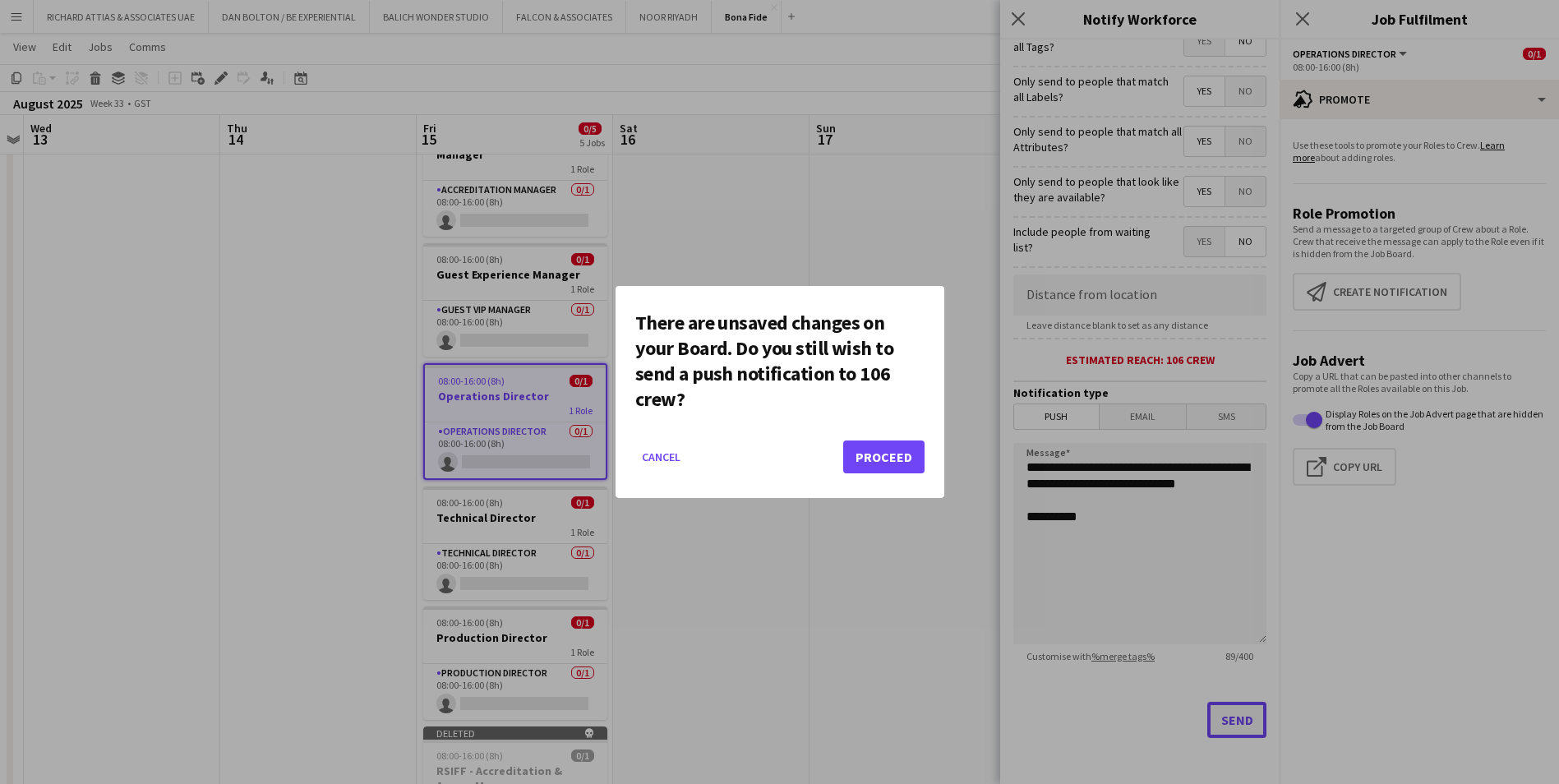 scroll, scrollTop: 0, scrollLeft: 0, axis: both 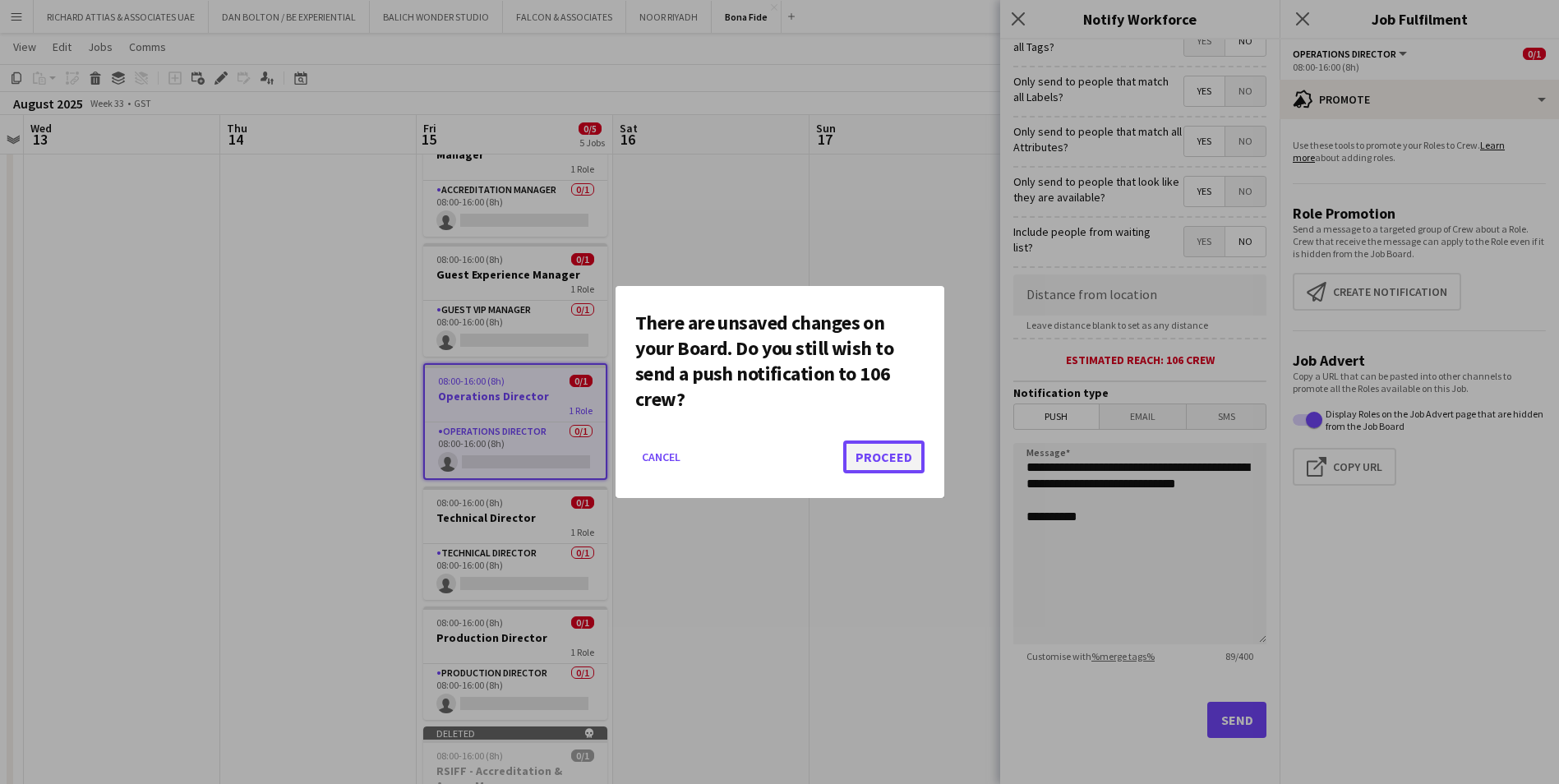 click on "Proceed" 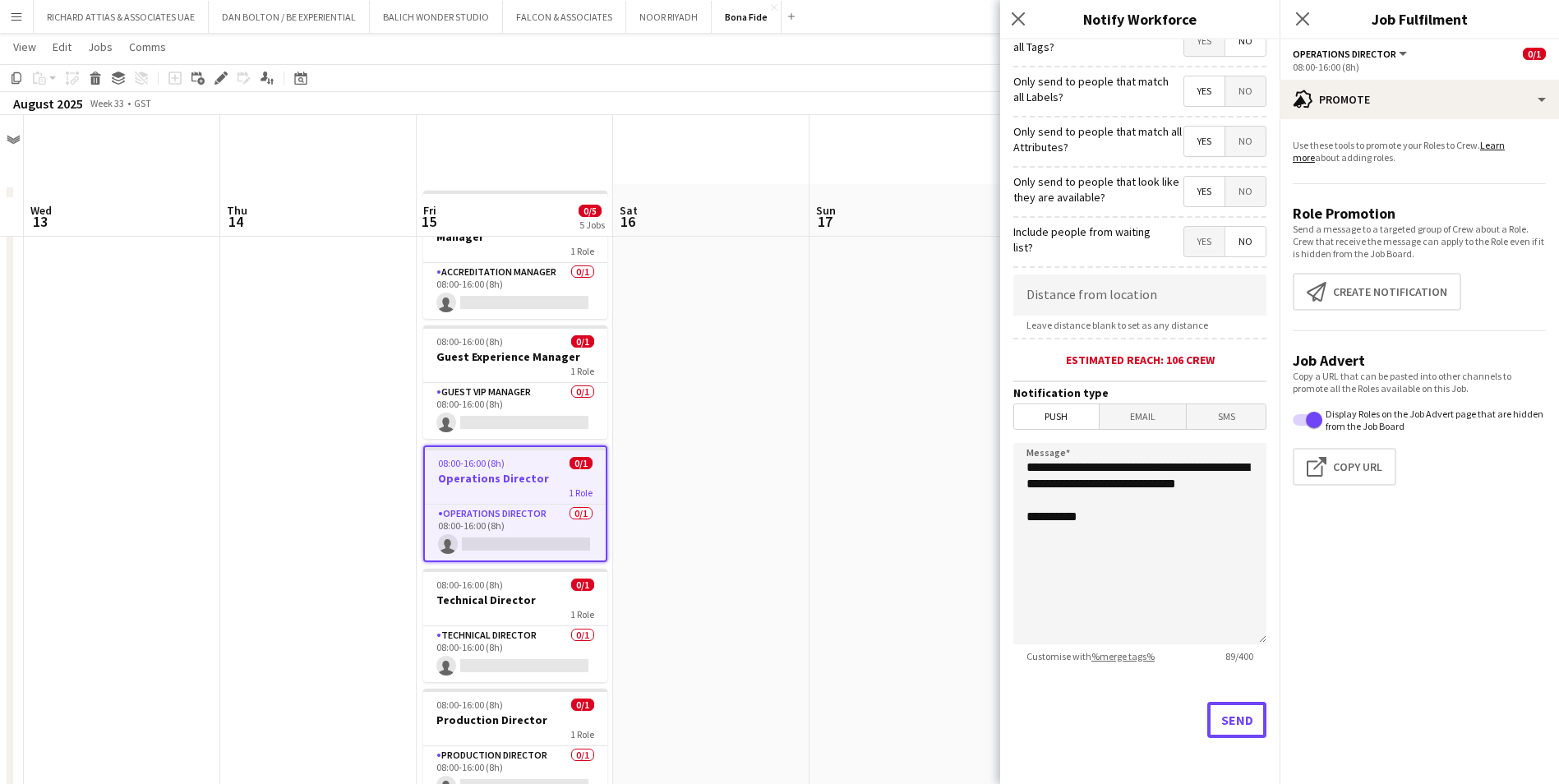 scroll, scrollTop: 82, scrollLeft: 0, axis: vertical 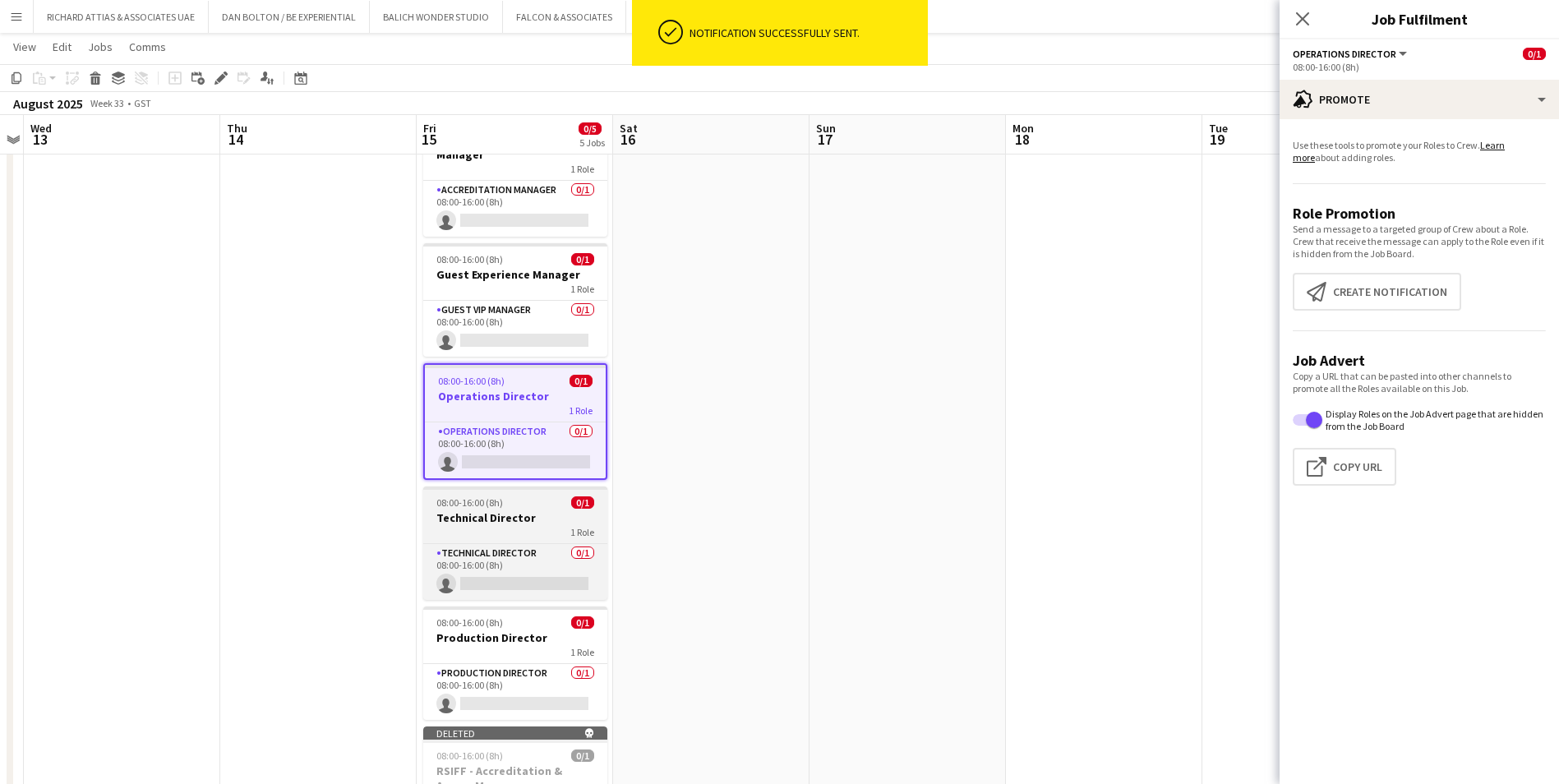 click on "Technical Director" at bounding box center [515, 518] 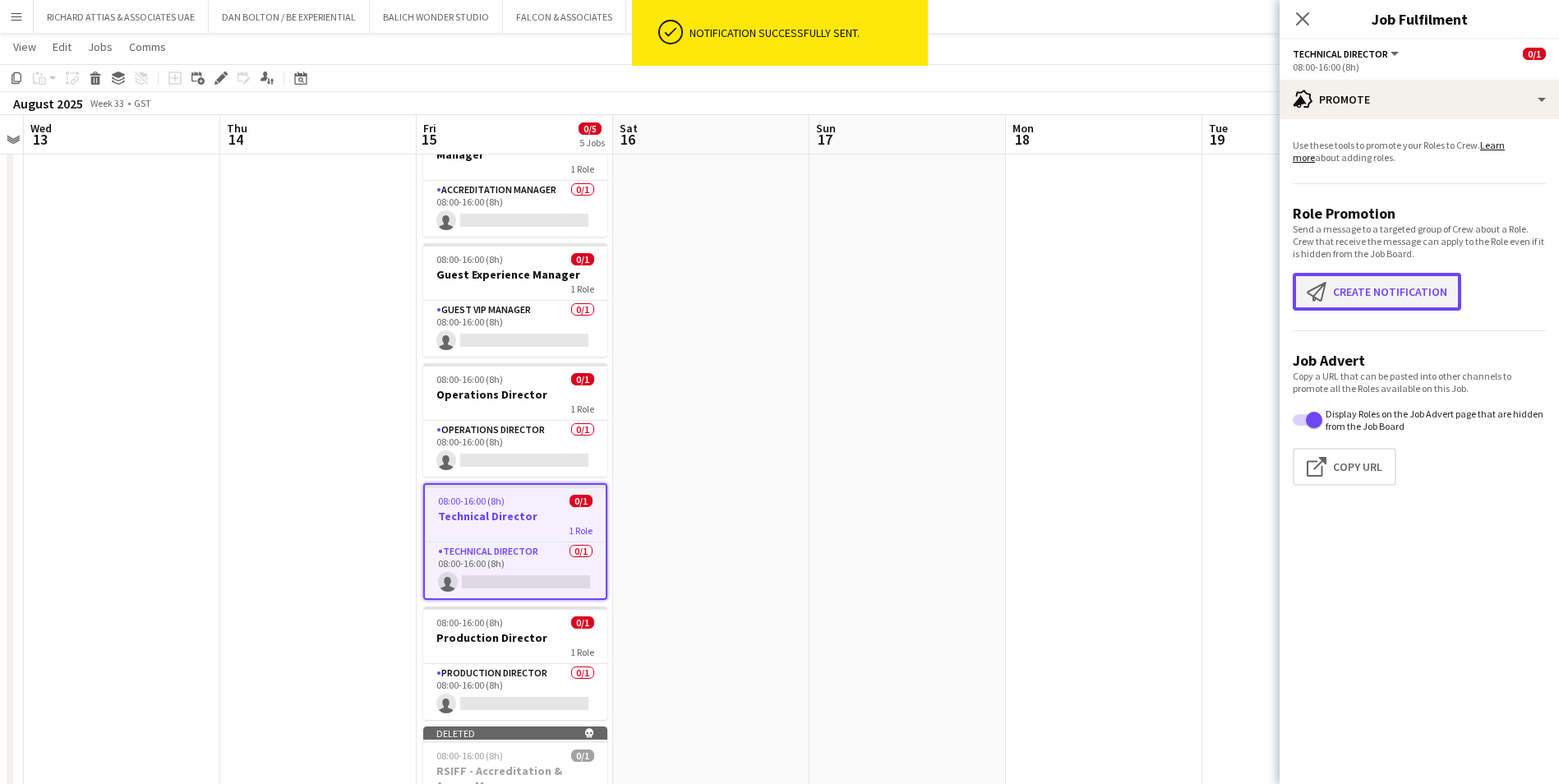 click on "Create notification
Create notification" at bounding box center [1377, 292] 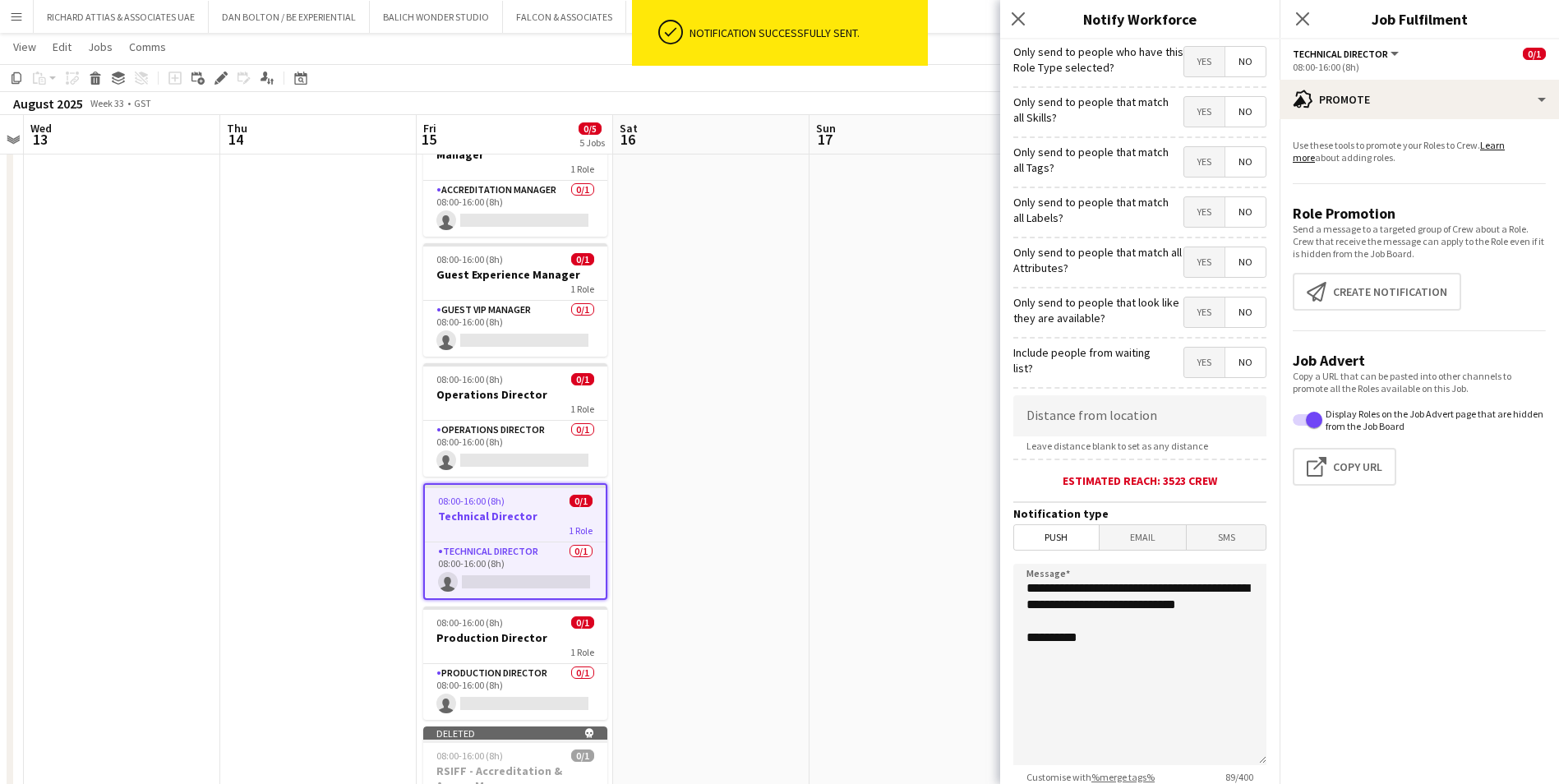 click on "Yes" at bounding box center [1204, 62] 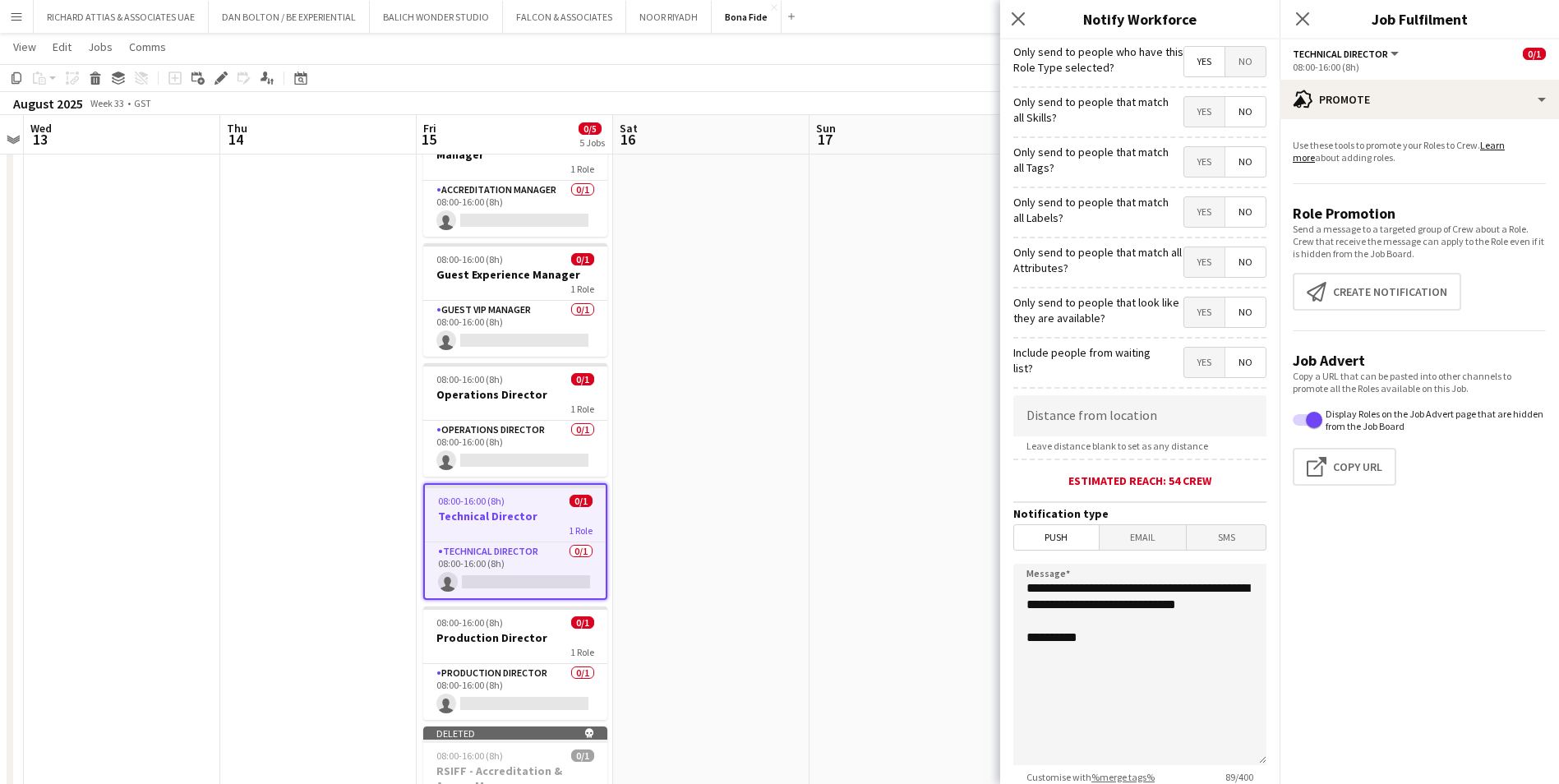 click on "Yes" at bounding box center (1204, 112) 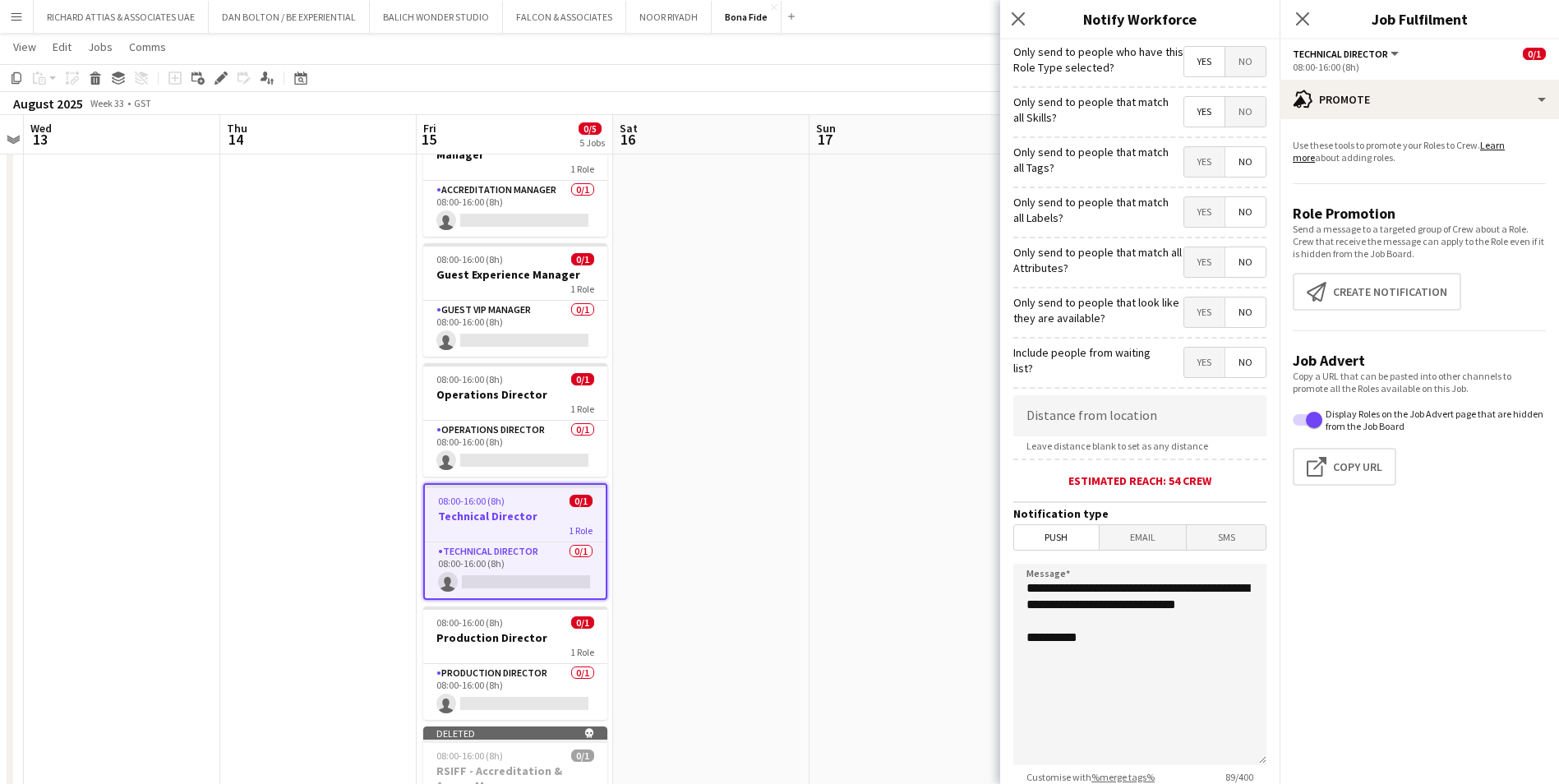 click on "Yes" at bounding box center (1204, 162) 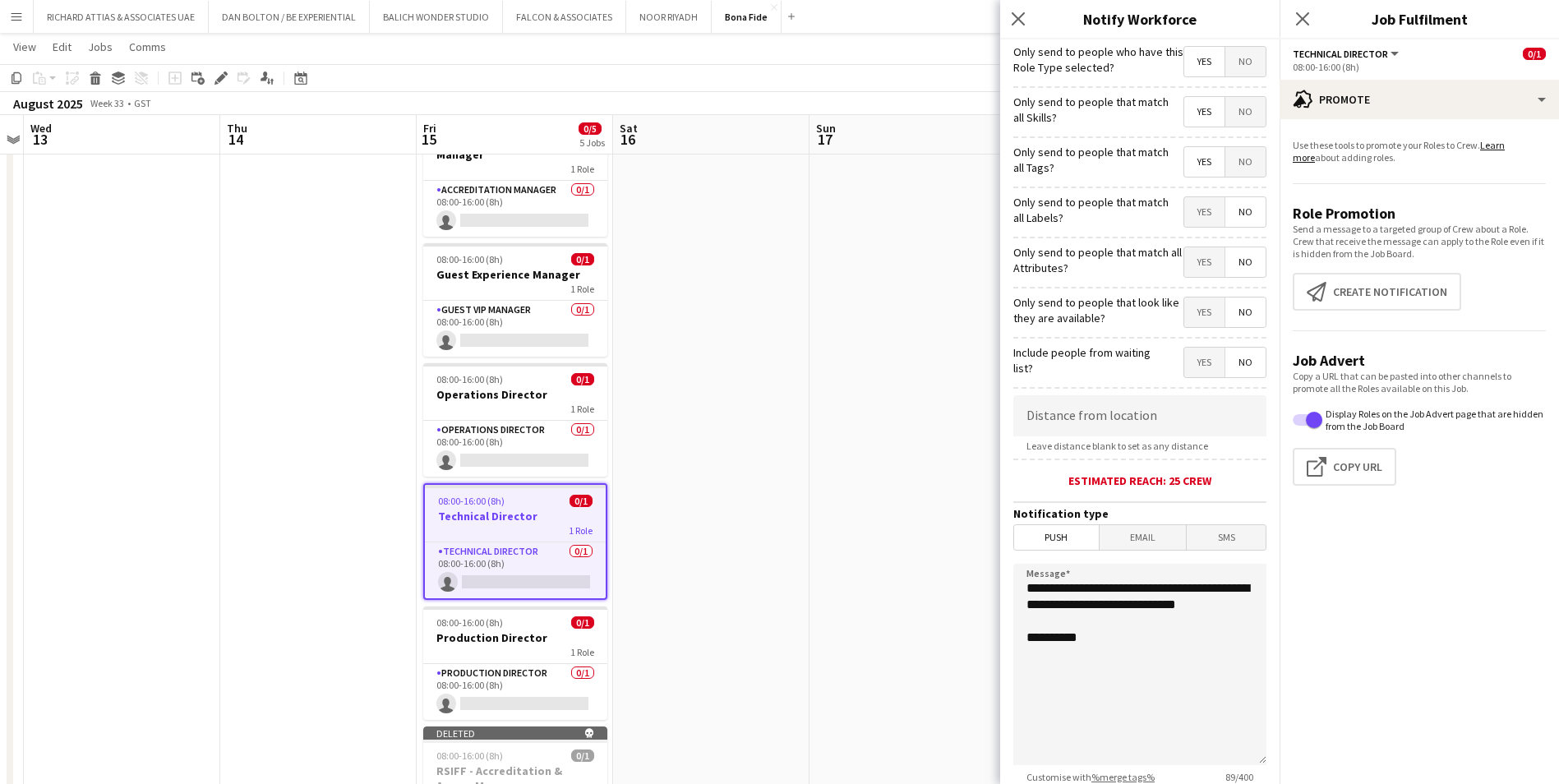 click on "No" at bounding box center [1245, 162] 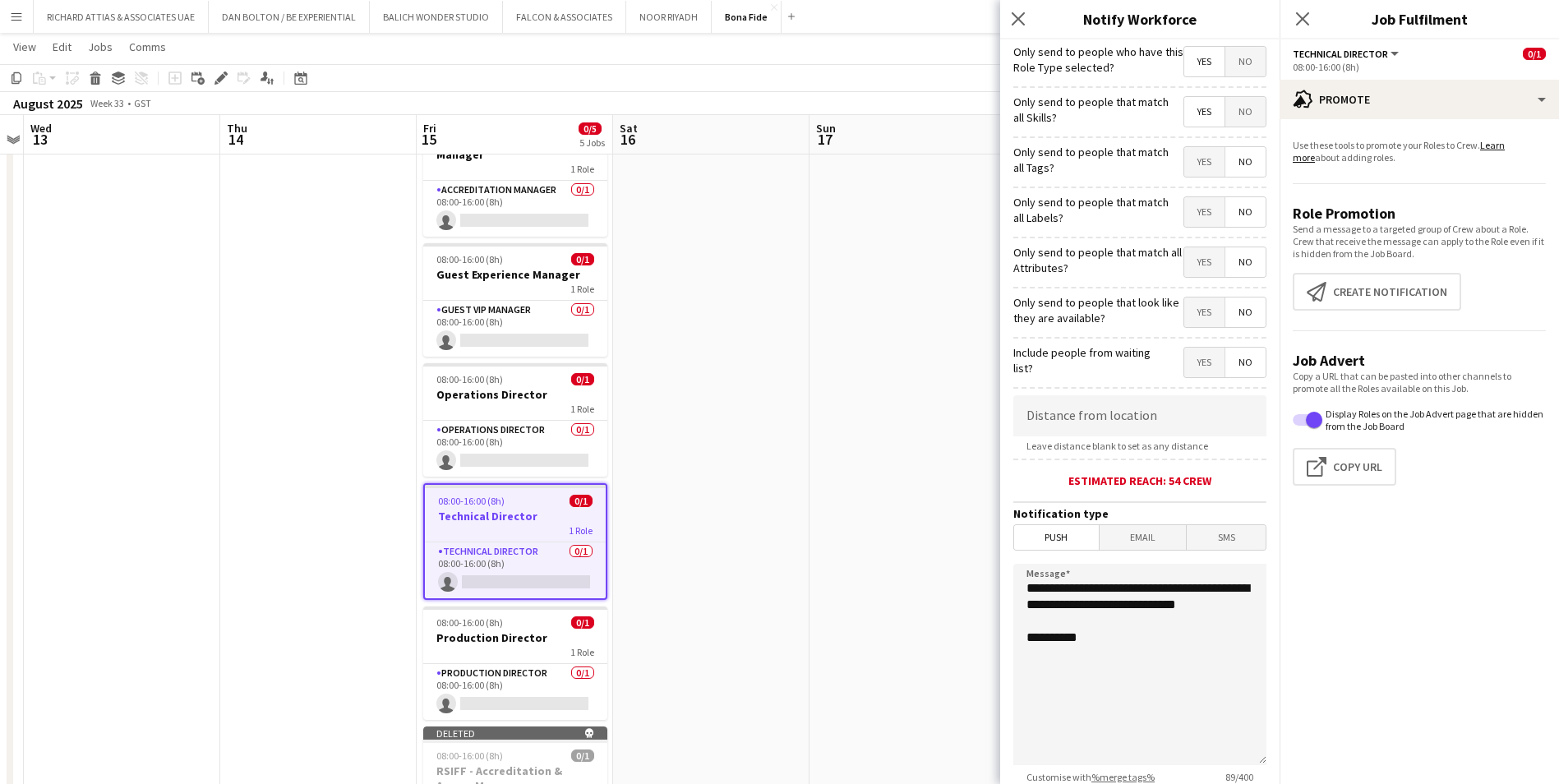 click on "Yes" at bounding box center (1204, 212) 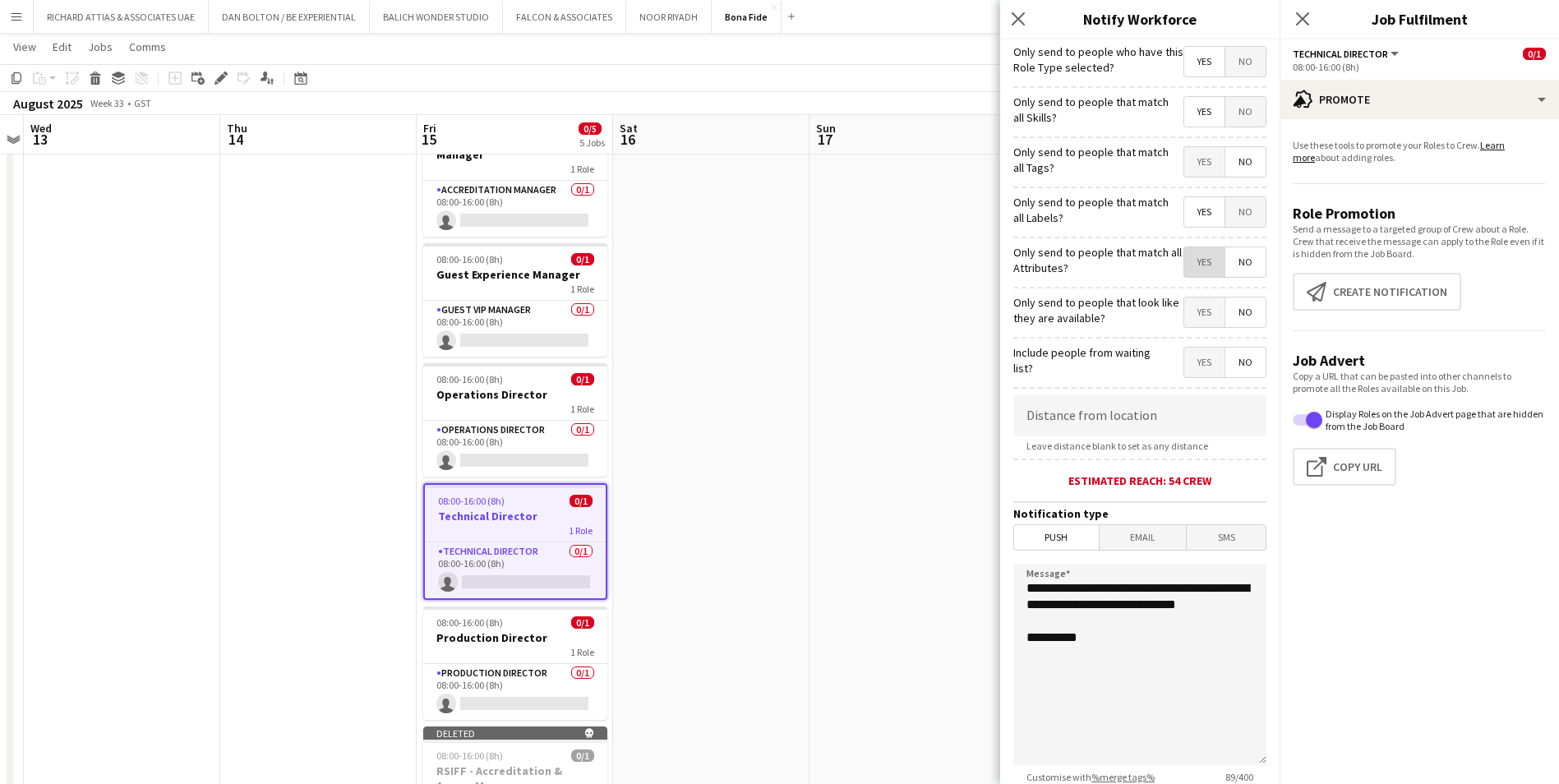 click on "Yes" at bounding box center [1204, 262] 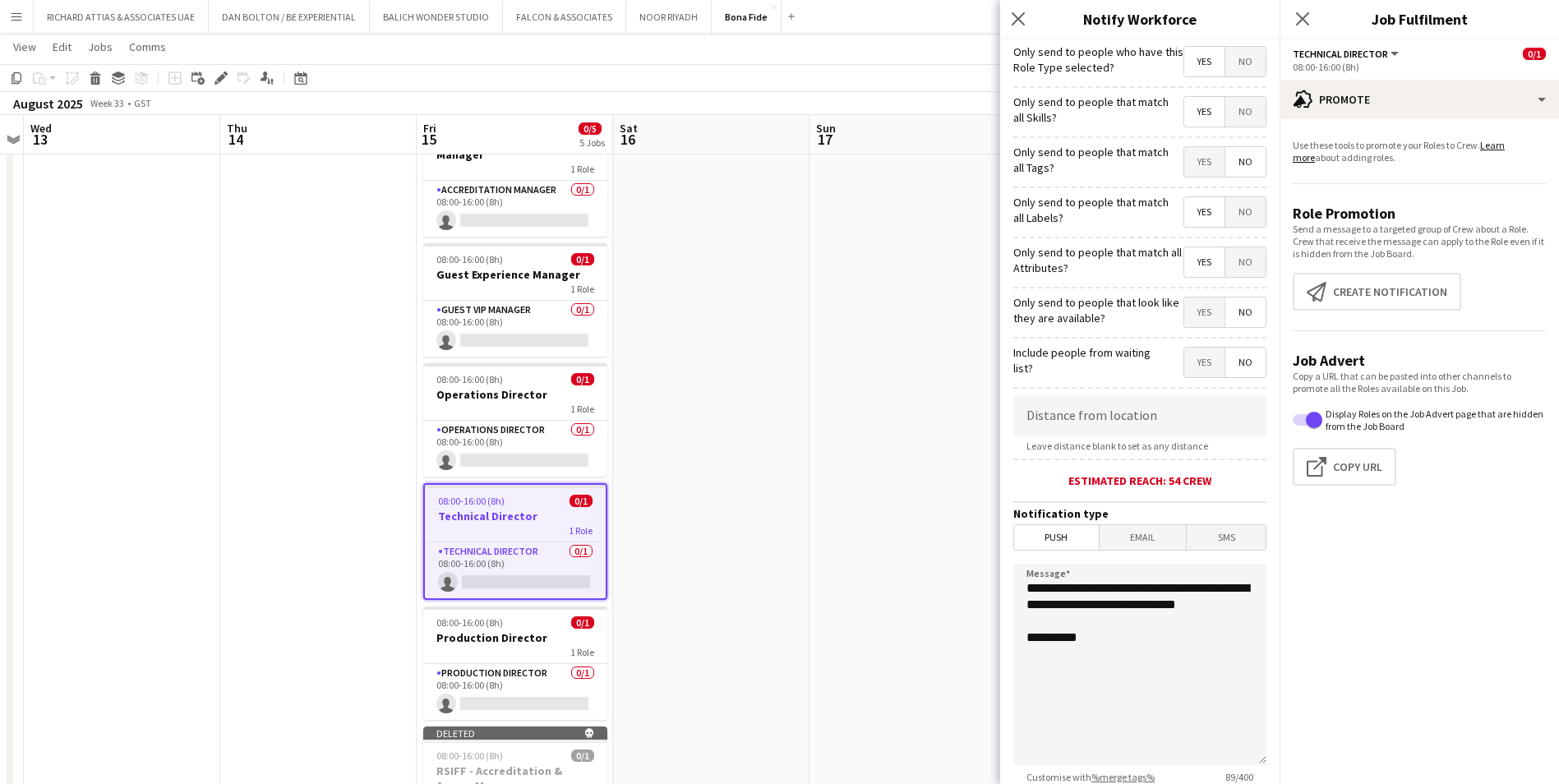 click on "Yes" at bounding box center (1204, 312) 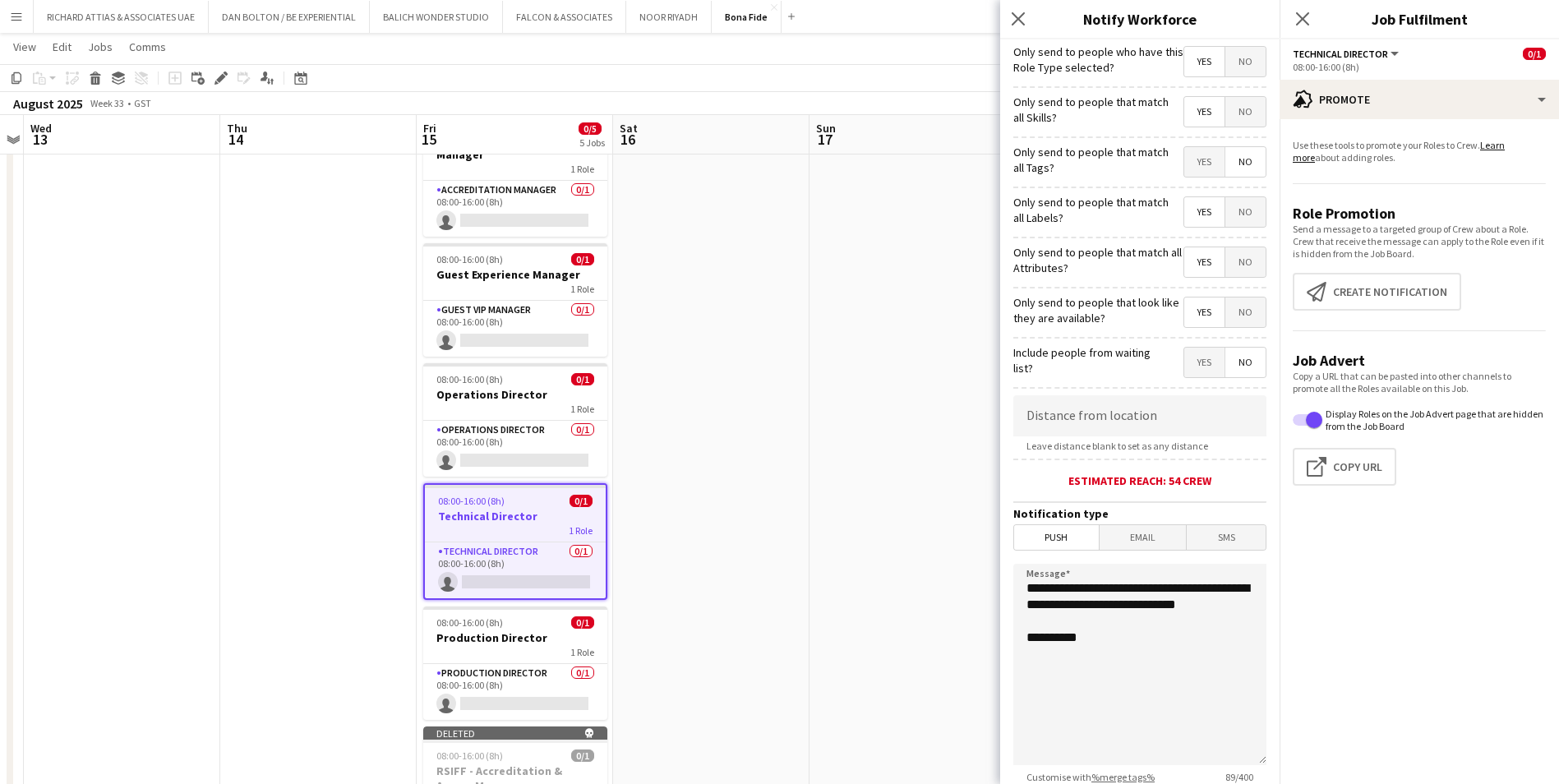 scroll, scrollTop: 121, scrollLeft: 0, axis: vertical 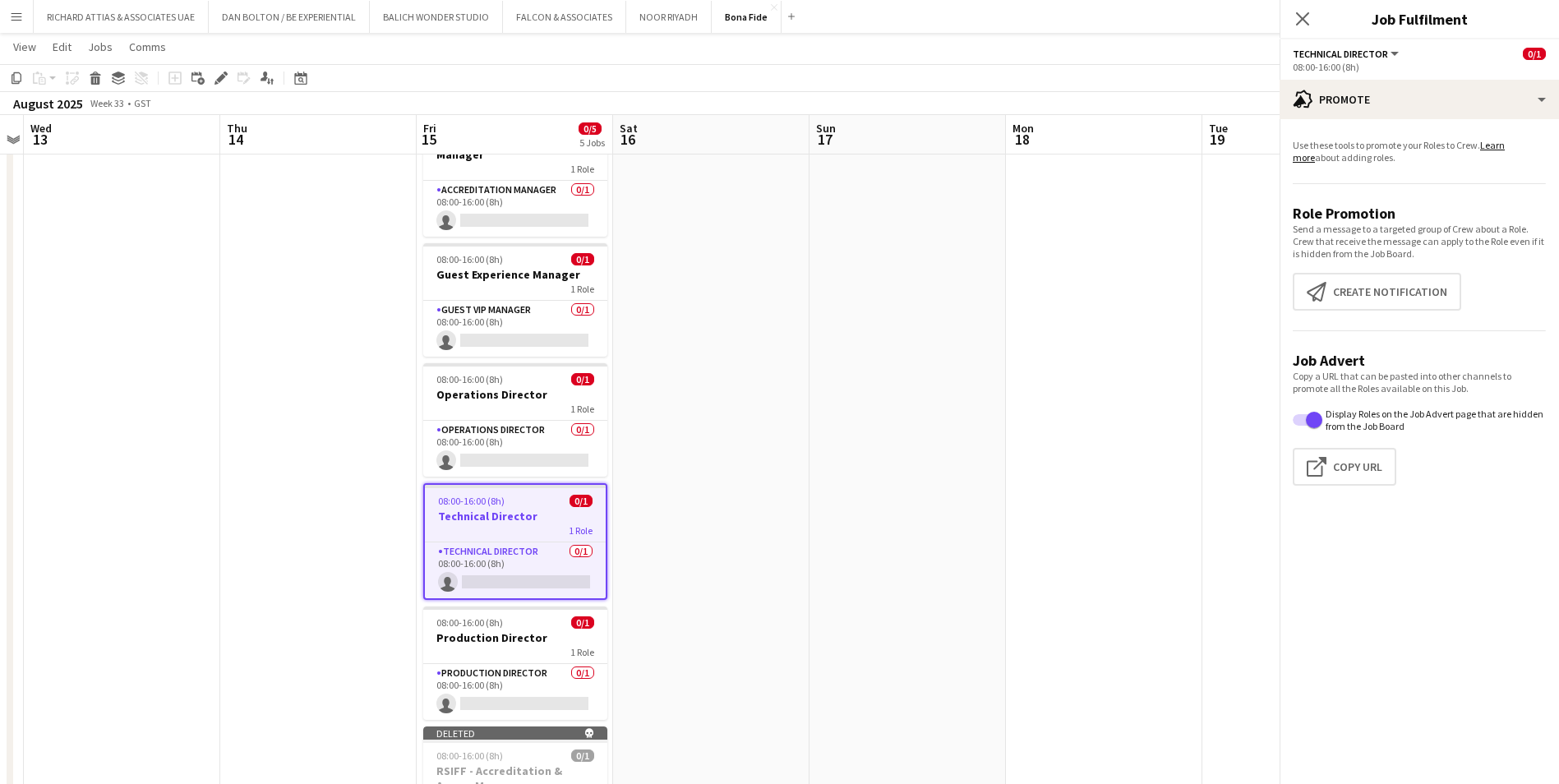 click at bounding box center [1300, 891] 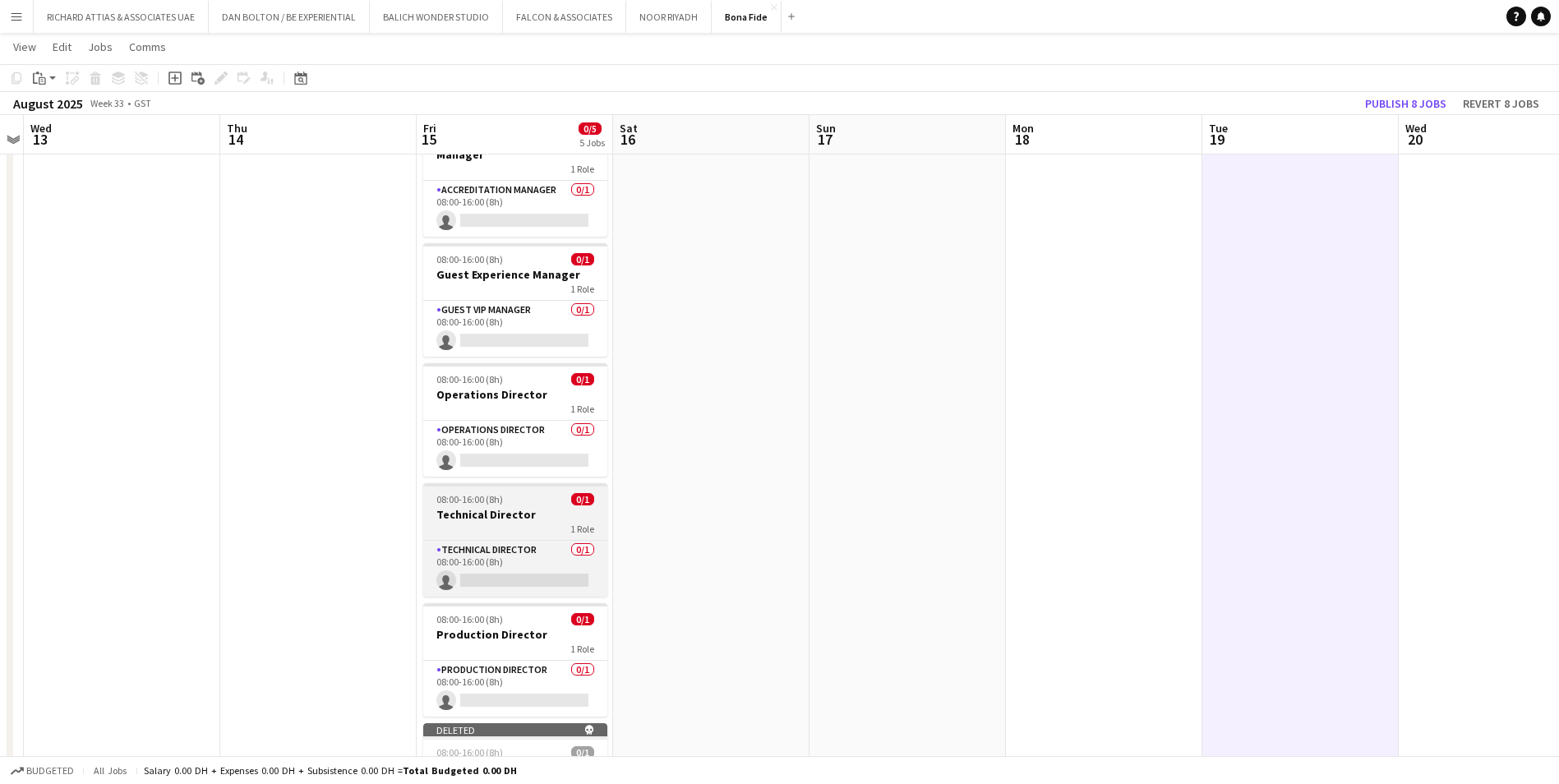 click on "08:00-16:00 (8h)    0/1    Technical Director   1 Role   Technical Director   0/1   08:00-16:00 (8h)
single-neutral-actions" at bounding box center [515, 540] 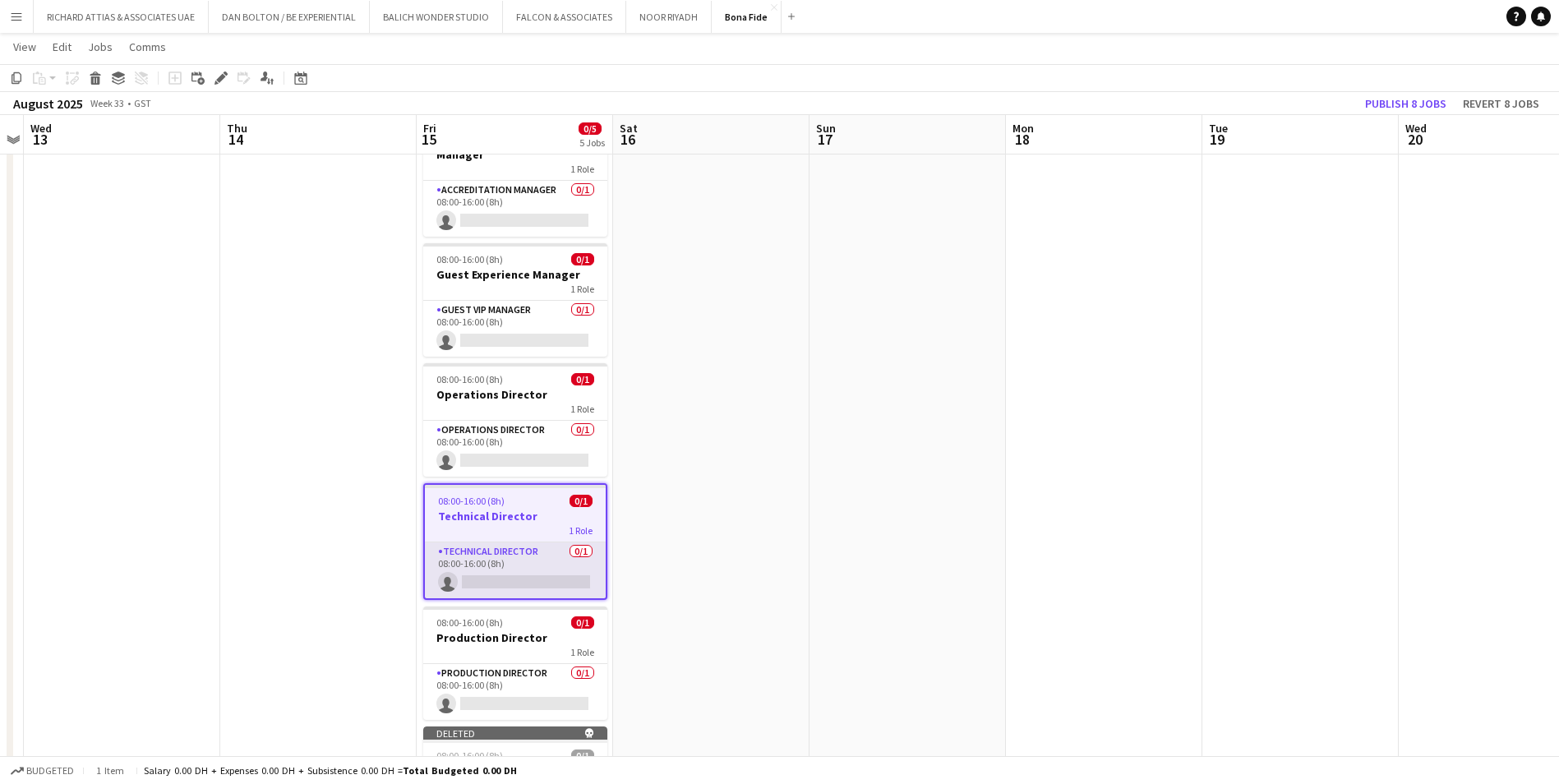 click on "Technical Director   0/1   08:00-16:00 (8h)
single-neutral-actions" at bounding box center (515, 570) 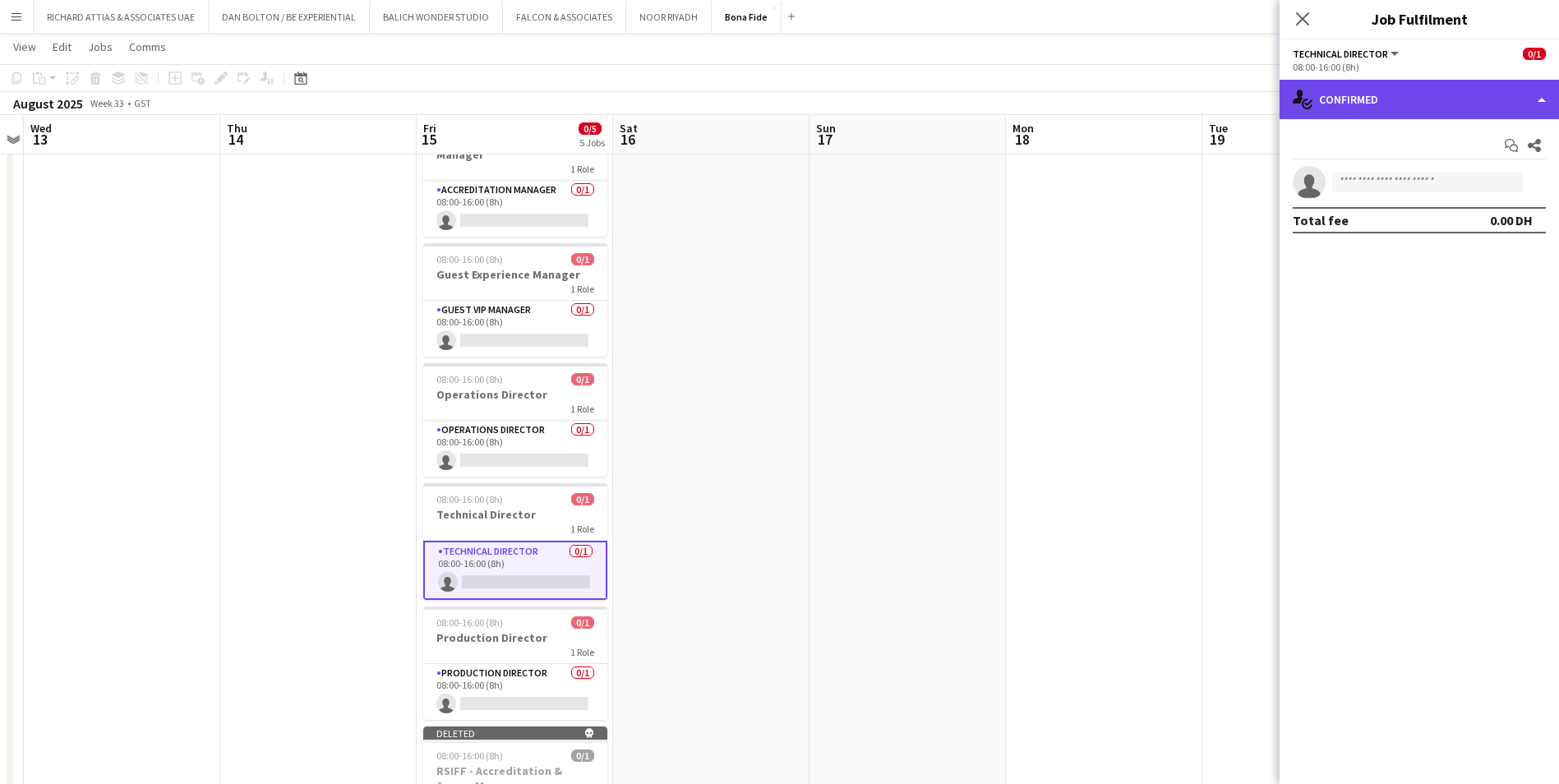 click on "single-neutral-actions-check-2
Confirmed" 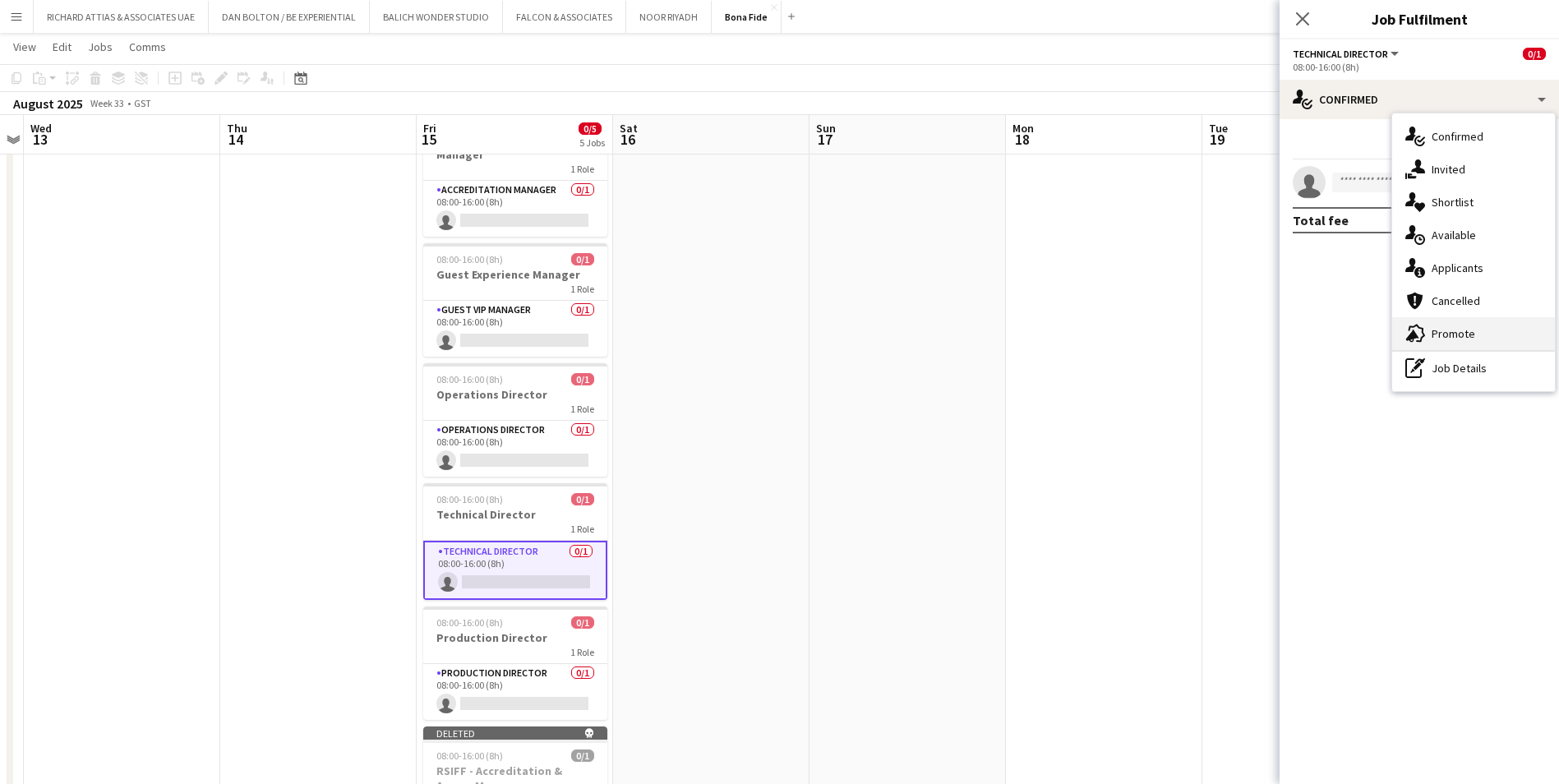 click on "advertising-megaphone
Promote" at bounding box center [1474, 334] 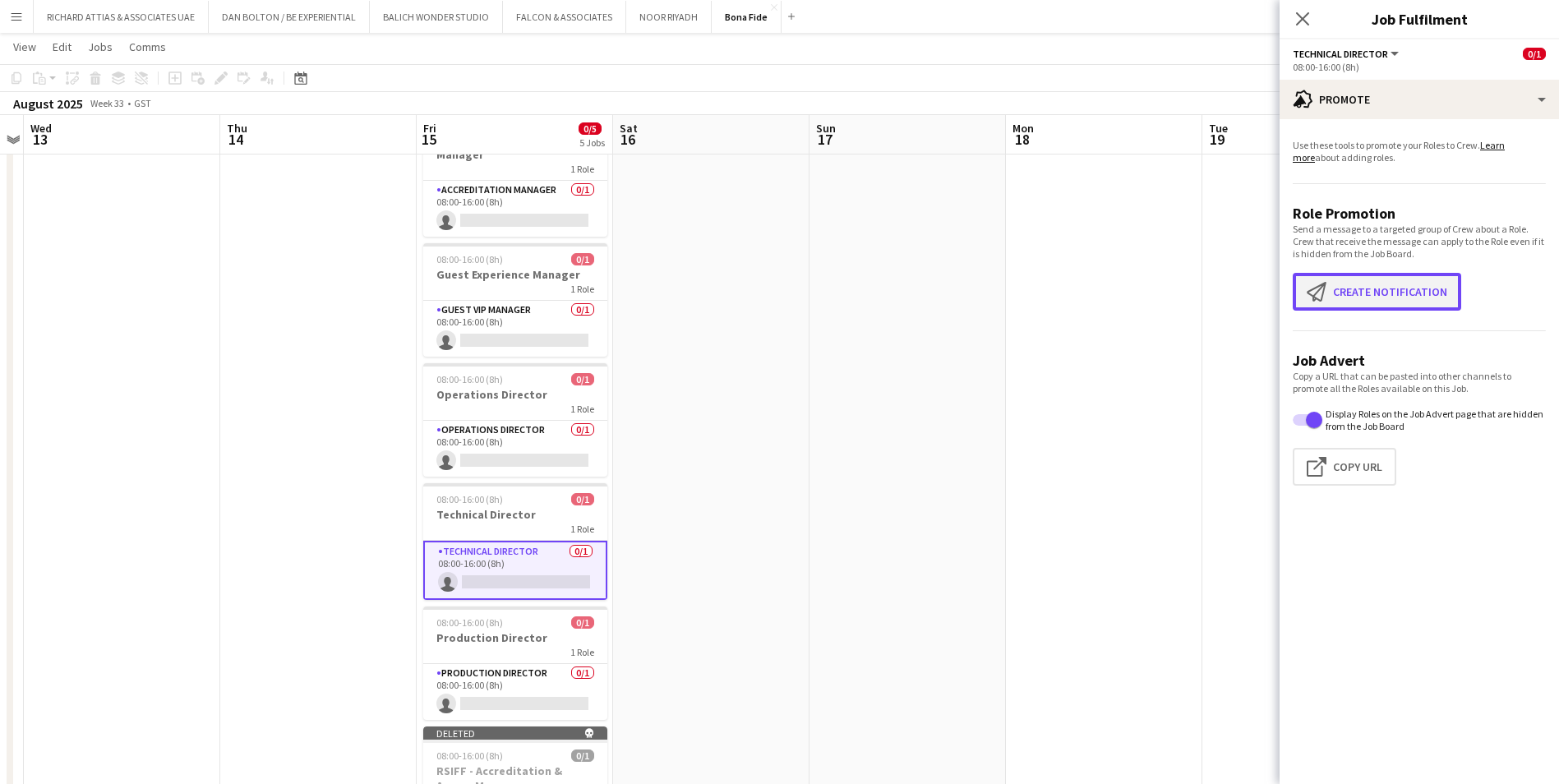 click on "Create notification
Create notification" at bounding box center (1377, 292) 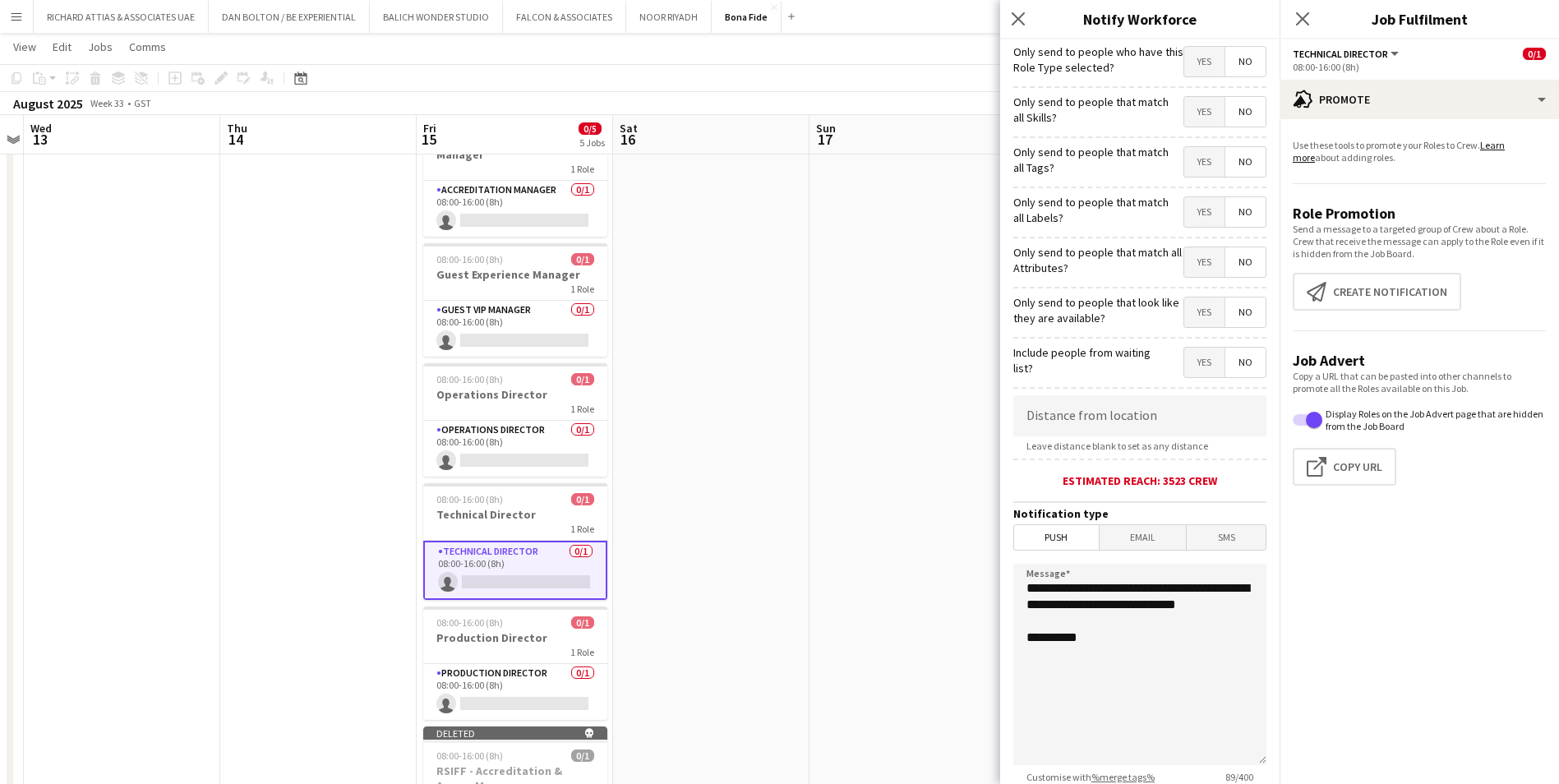 click on "Yes" at bounding box center [1204, 62] 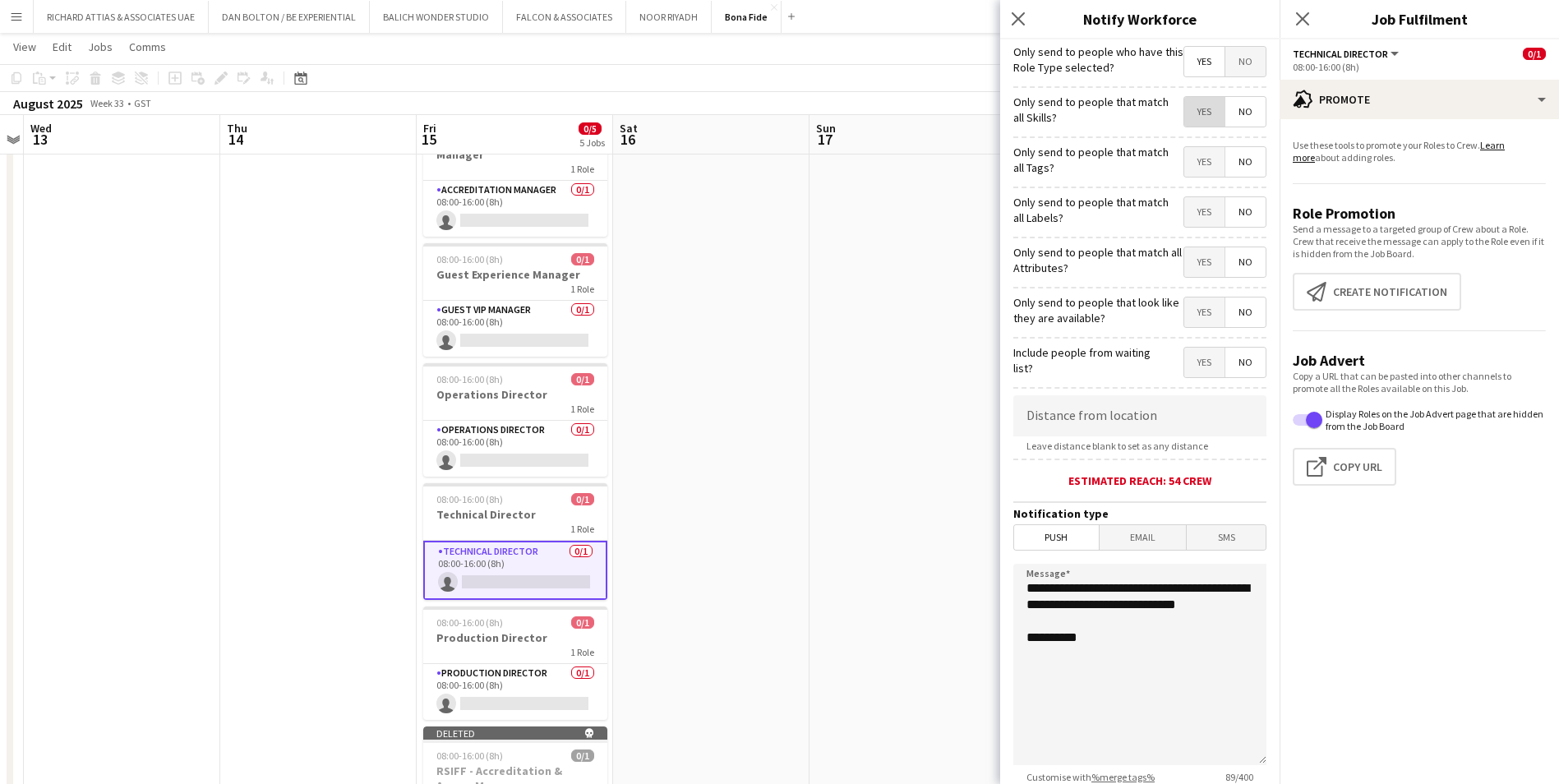 click on "Yes" at bounding box center (1204, 112) 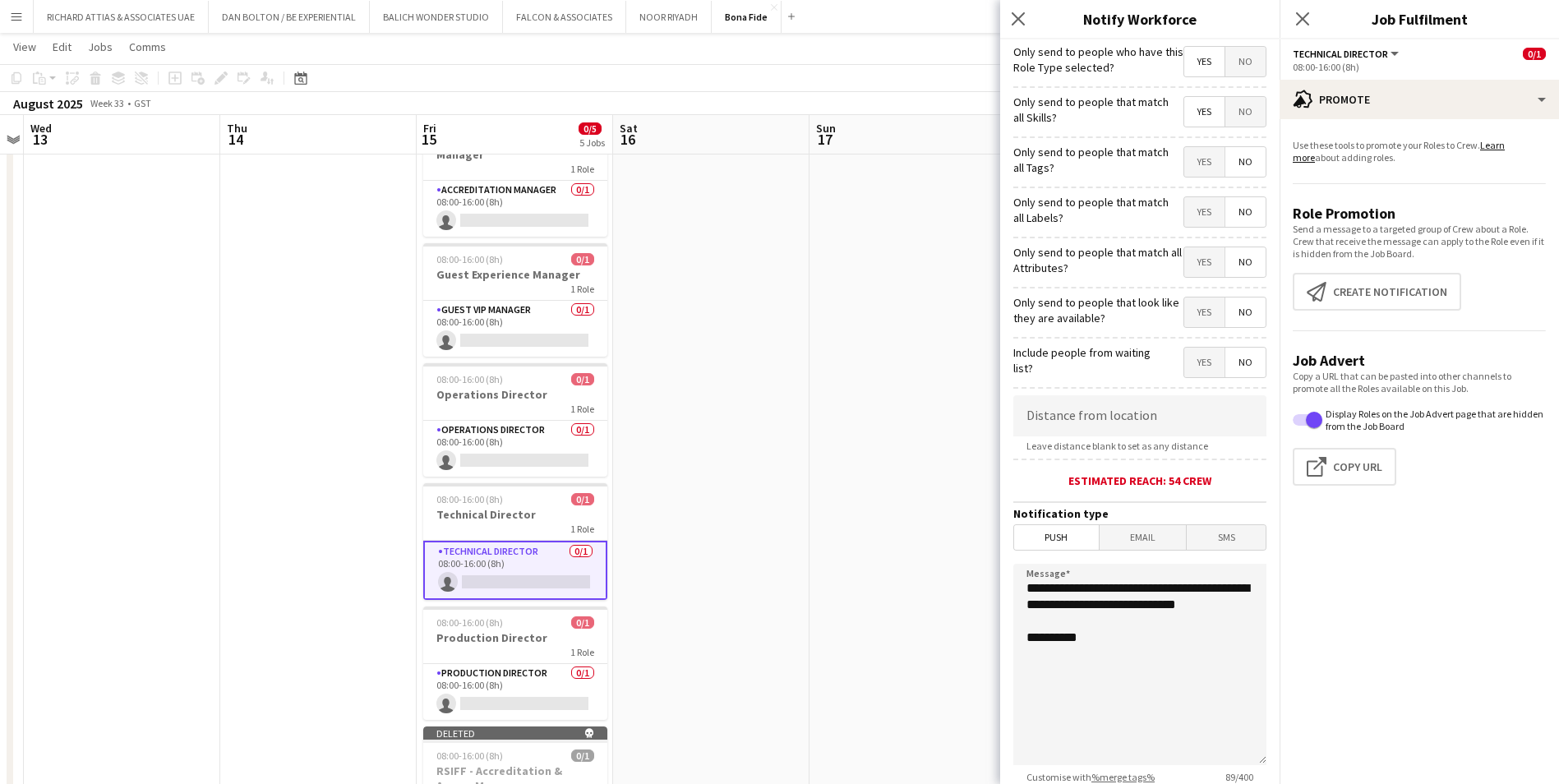 drag, startPoint x: 1193, startPoint y: 115, endPoint x: 1192, endPoint y: 138, distance: 23.021729 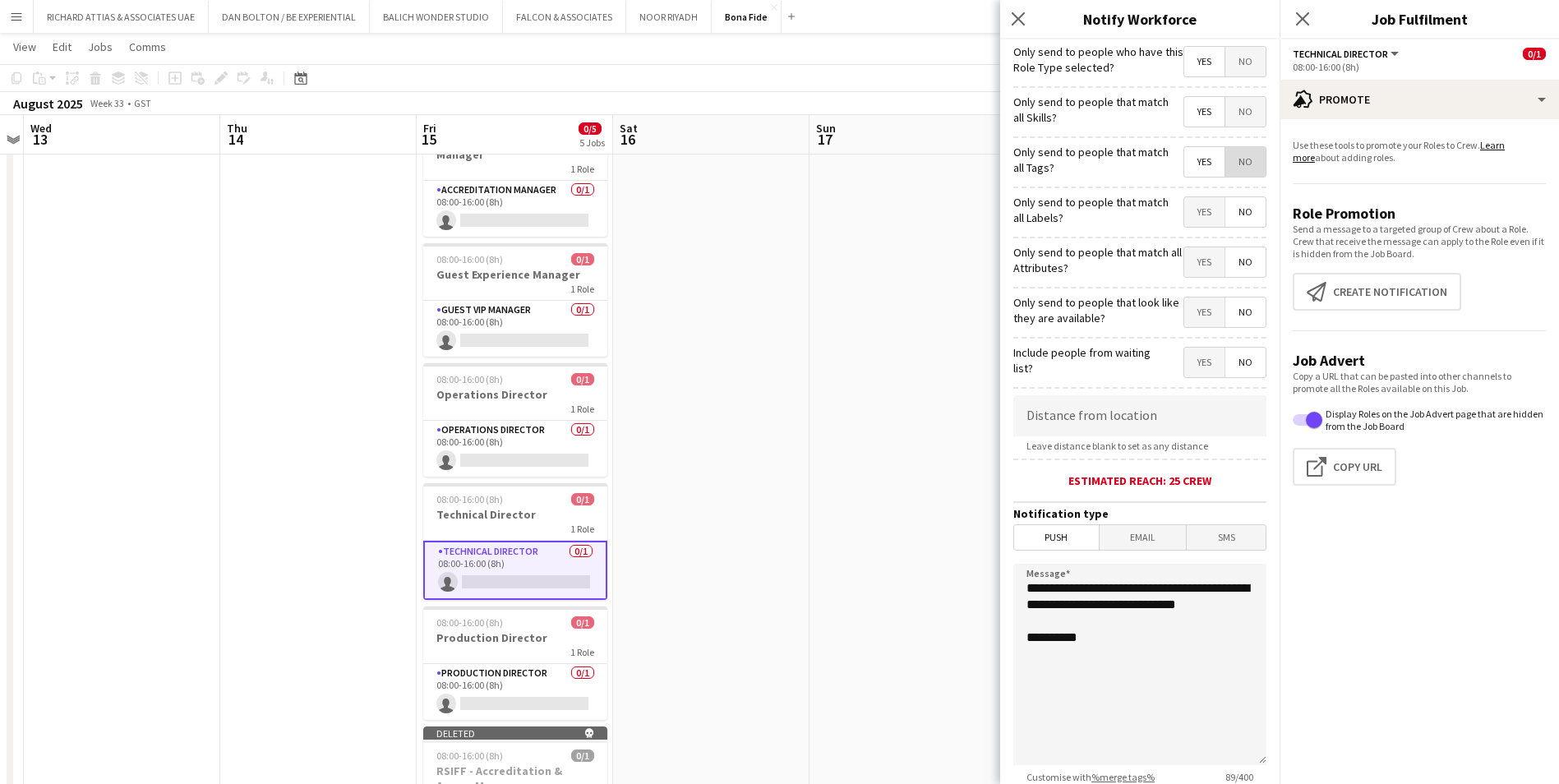 click on "No" at bounding box center (1245, 162) 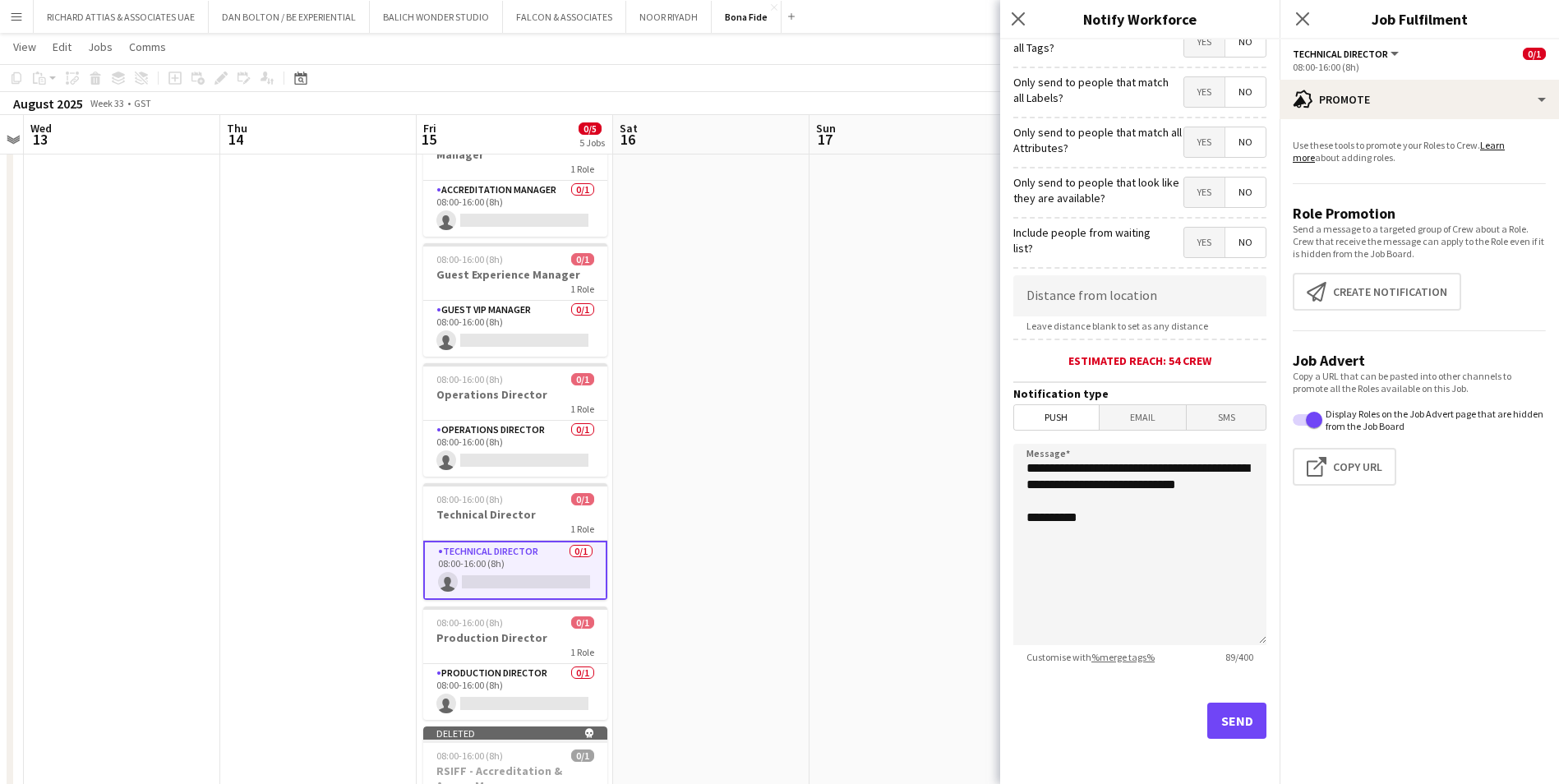 scroll, scrollTop: 121, scrollLeft: 0, axis: vertical 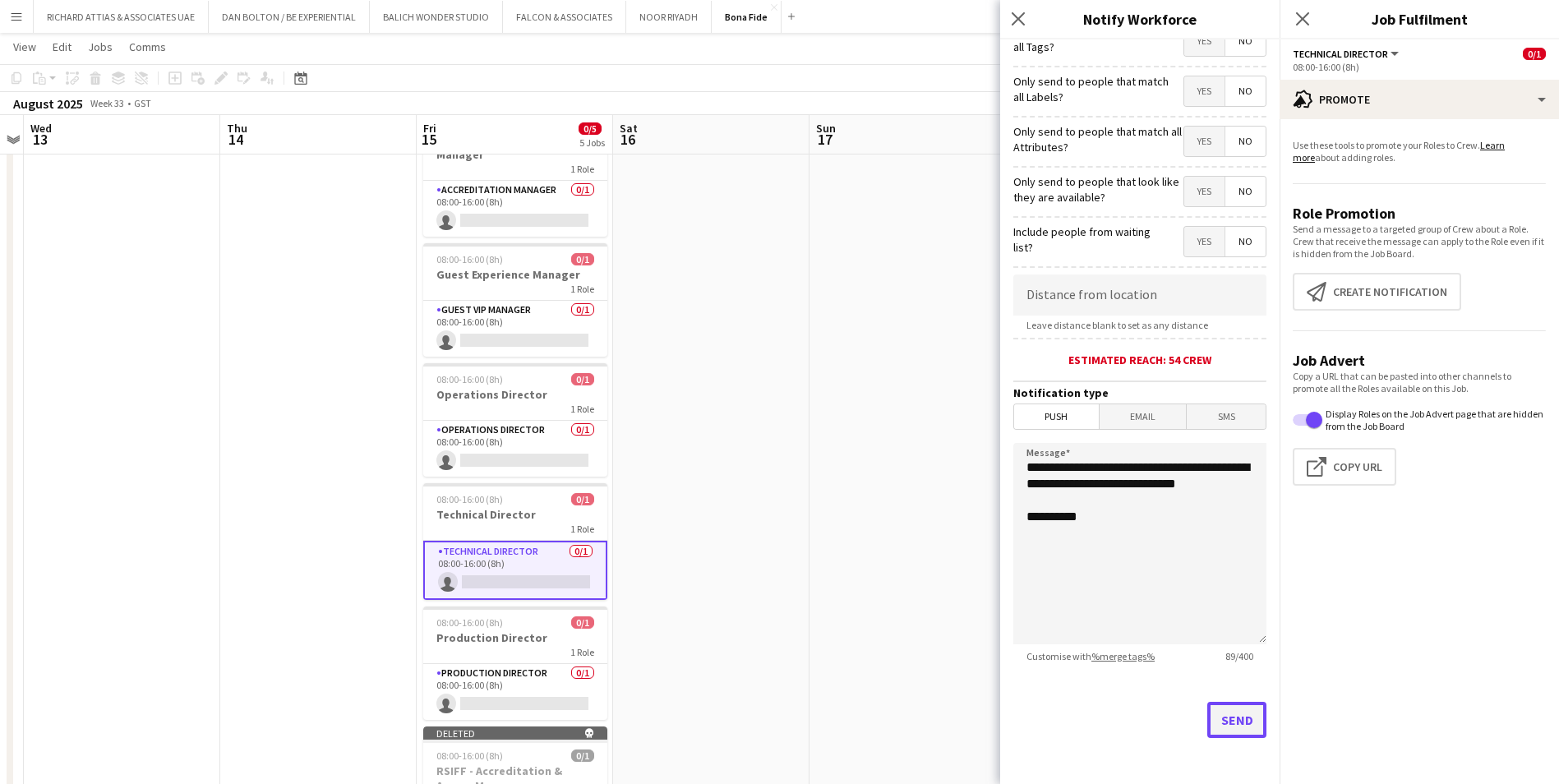 click on "Send" 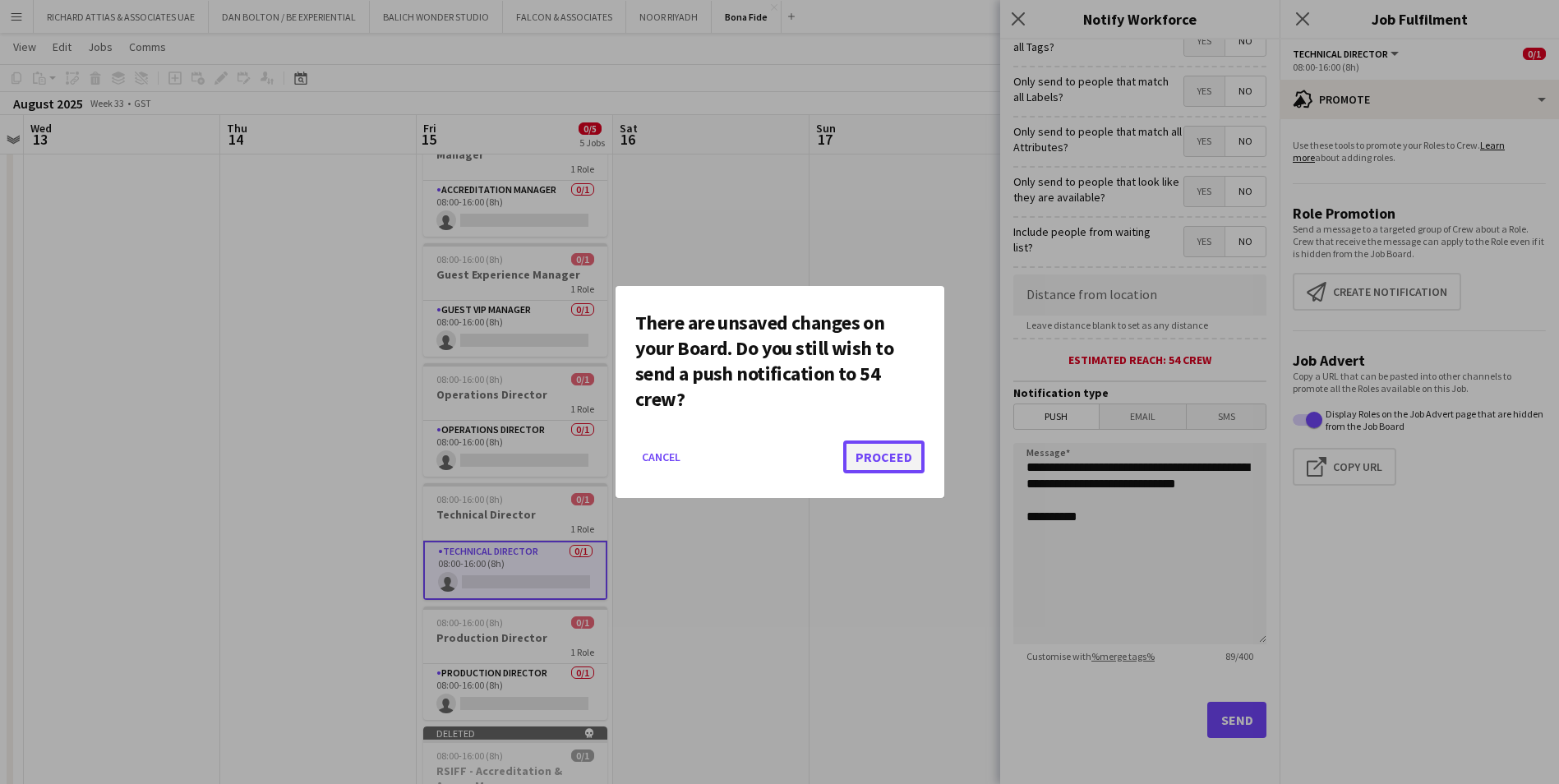 click on "Proceed" 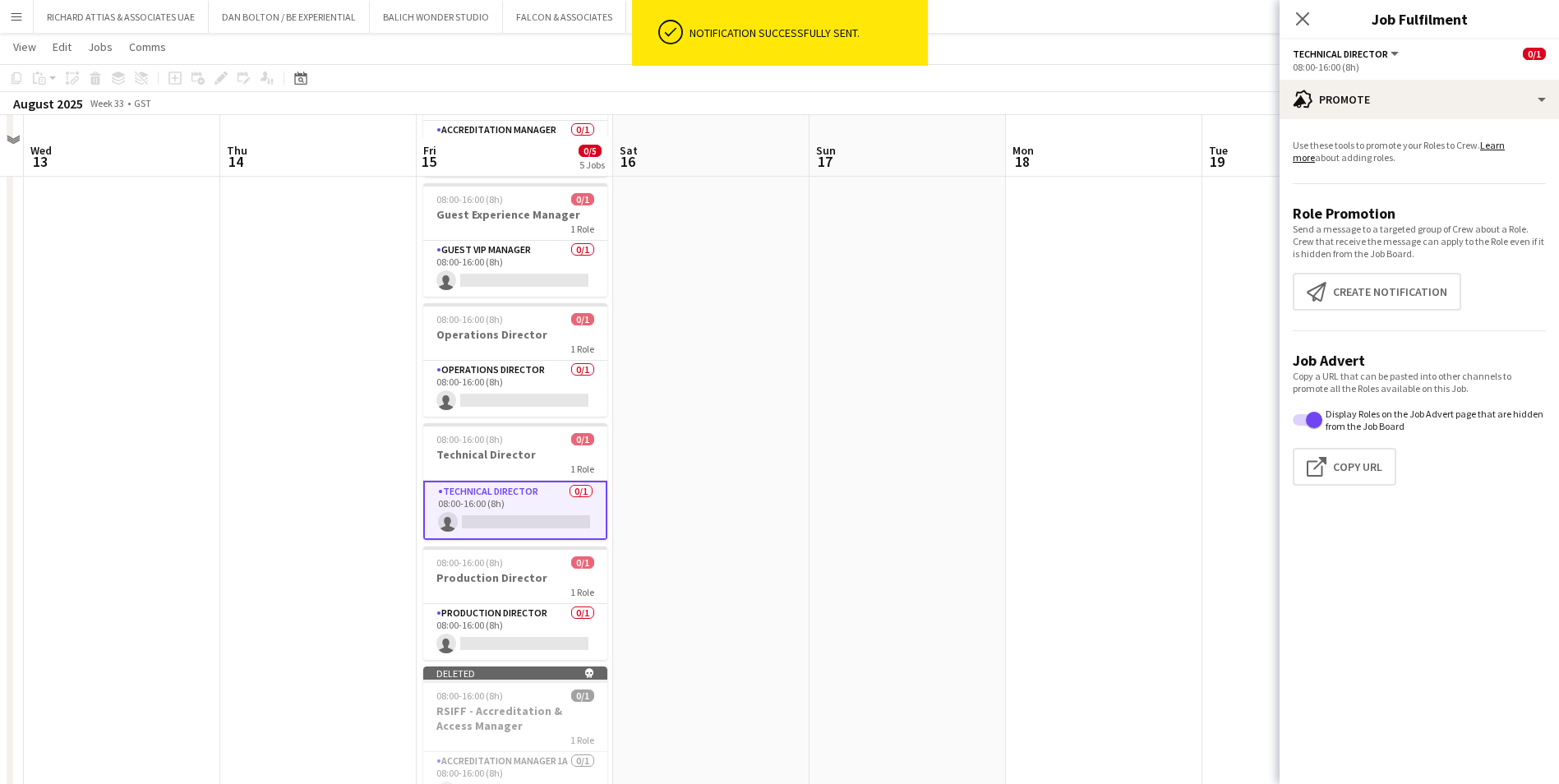 scroll, scrollTop: 164, scrollLeft: 0, axis: vertical 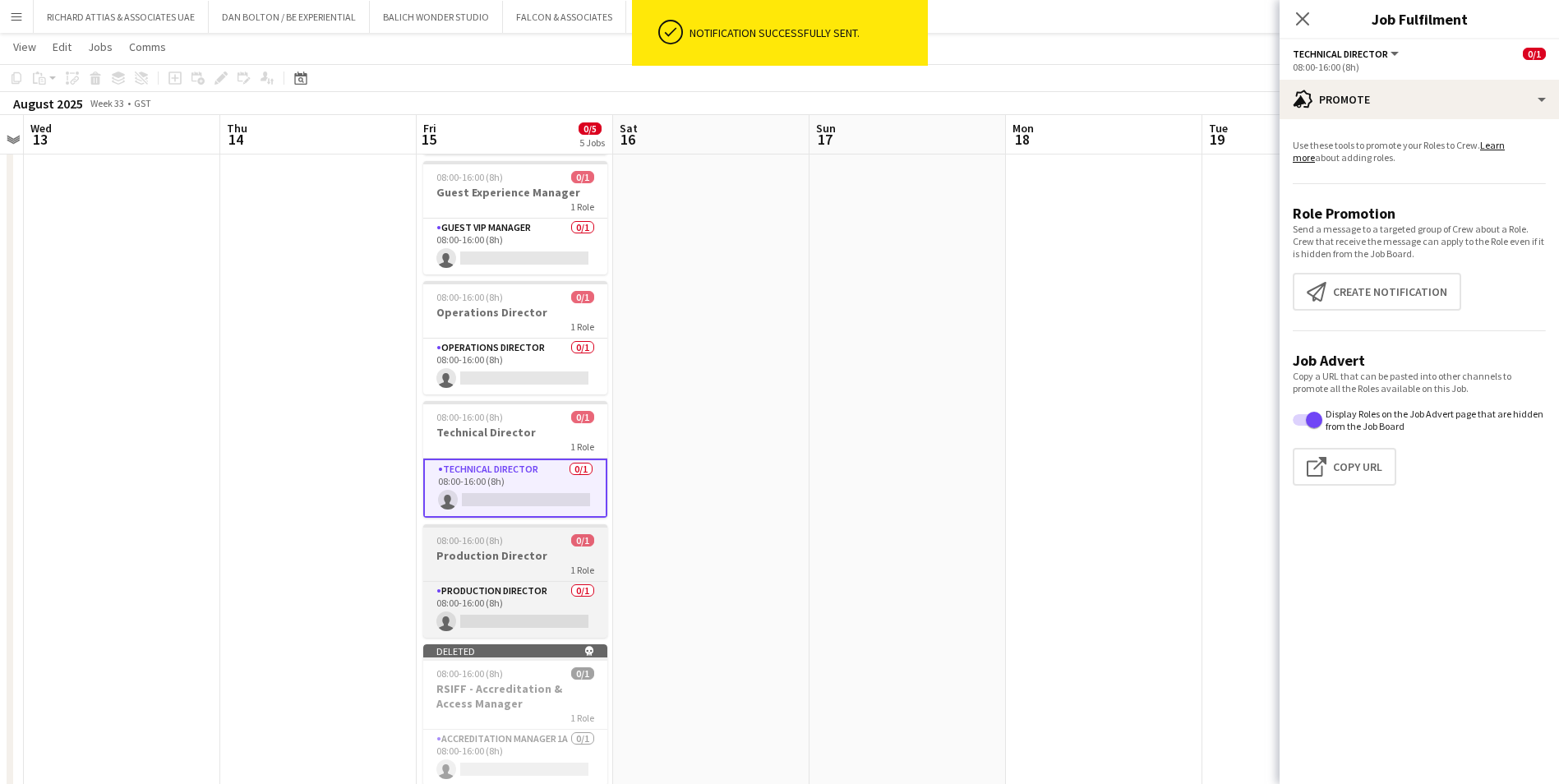 click on "08:00-16:00 (8h)    0/1   Production Director   1 Role   Production Director   0/1   08:00-16:00 (8h)
single-neutral-actions" at bounding box center (515, 581) 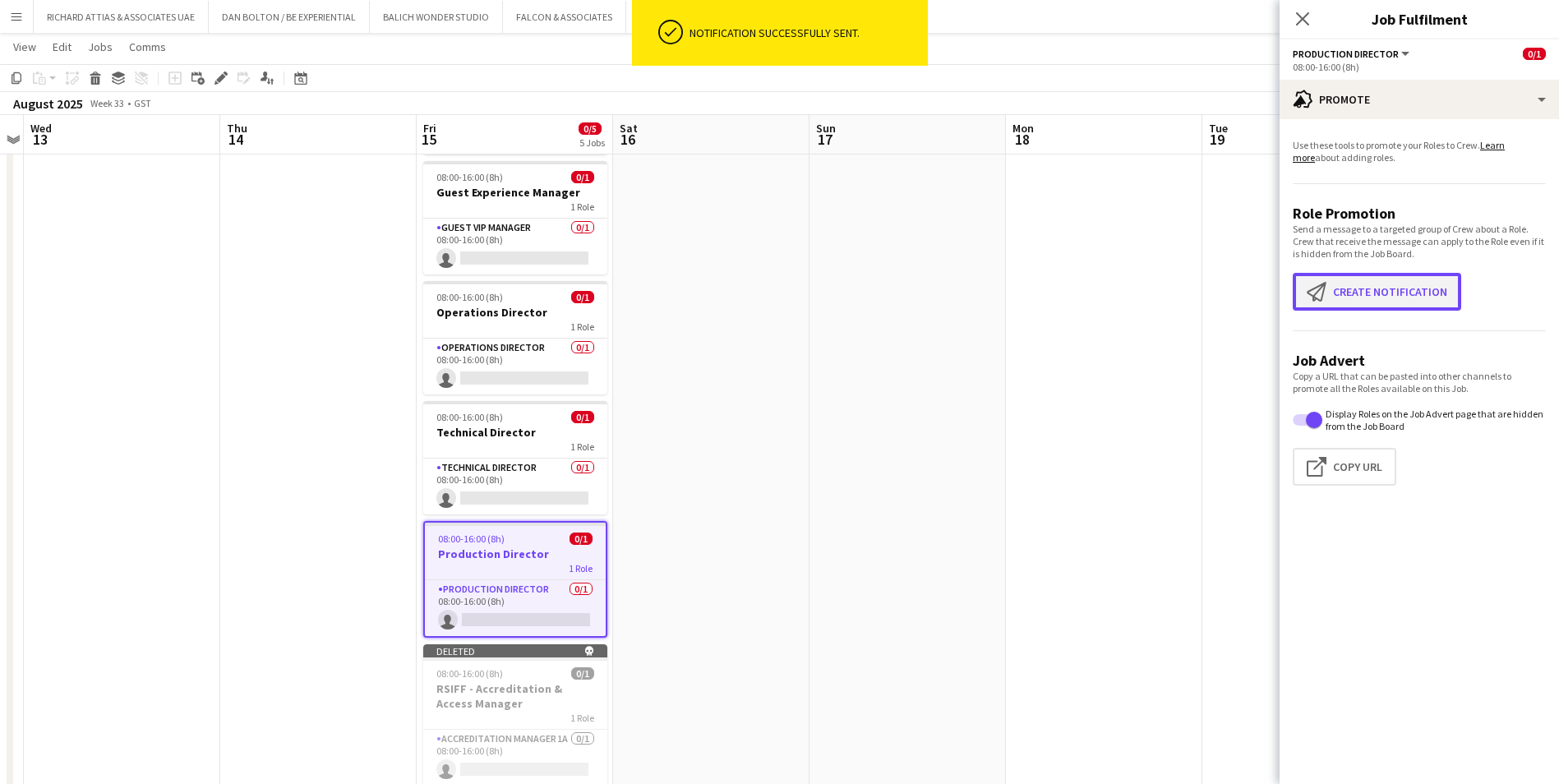 click on "Create notification
Create notification" at bounding box center (1377, 292) 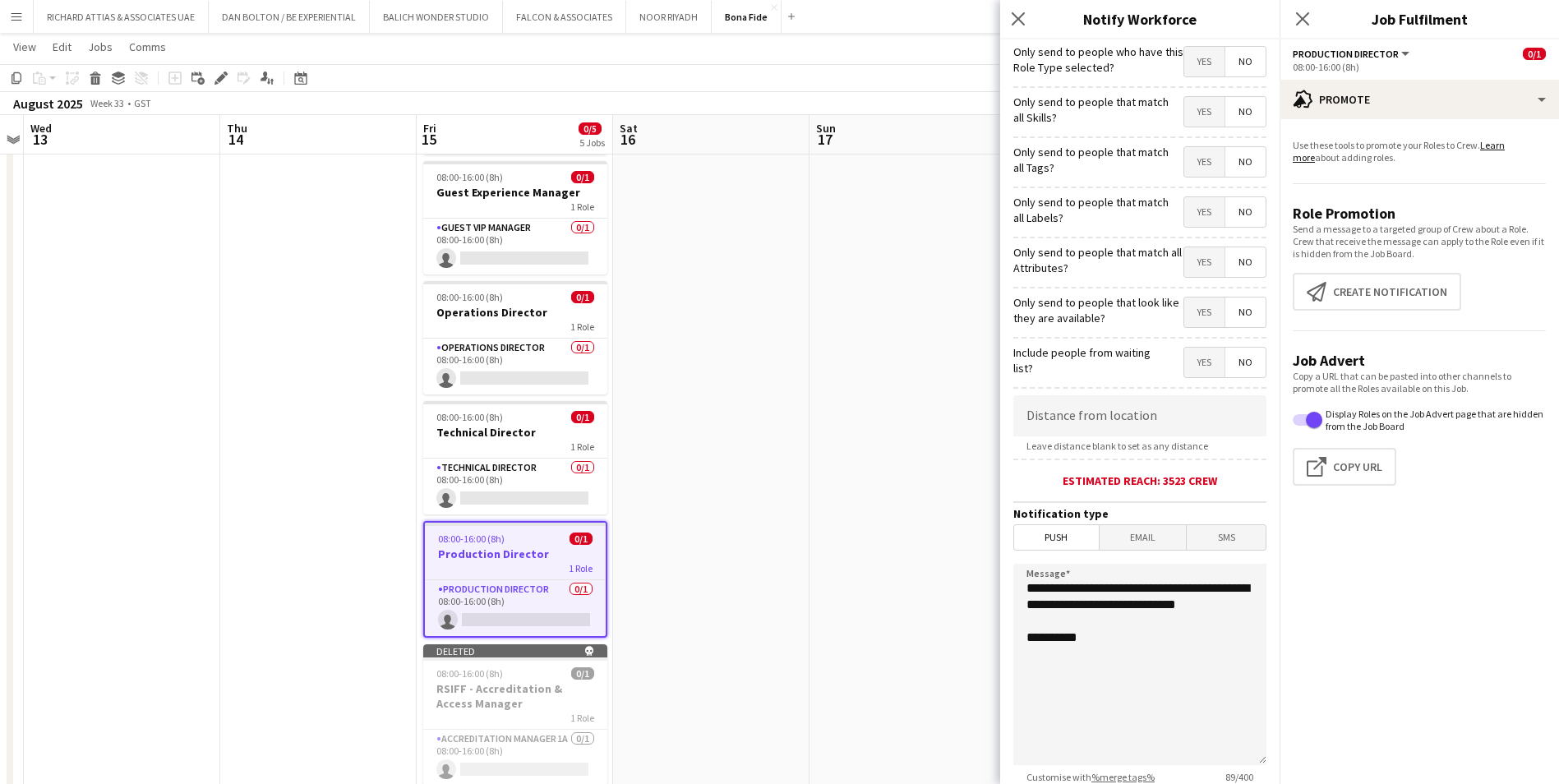 click on "Yes" at bounding box center [1204, 62] 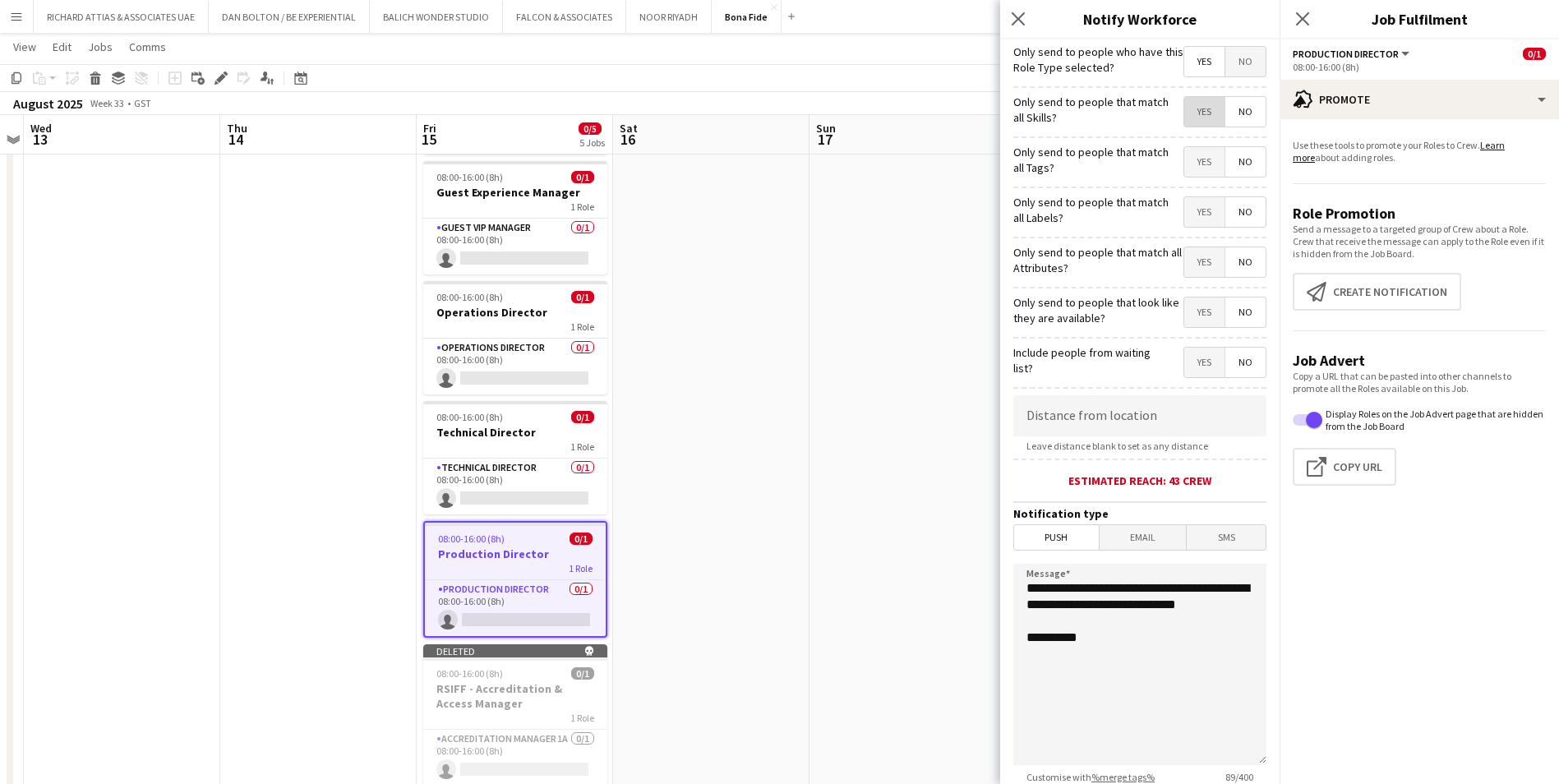 click on "Yes" at bounding box center [1204, 112] 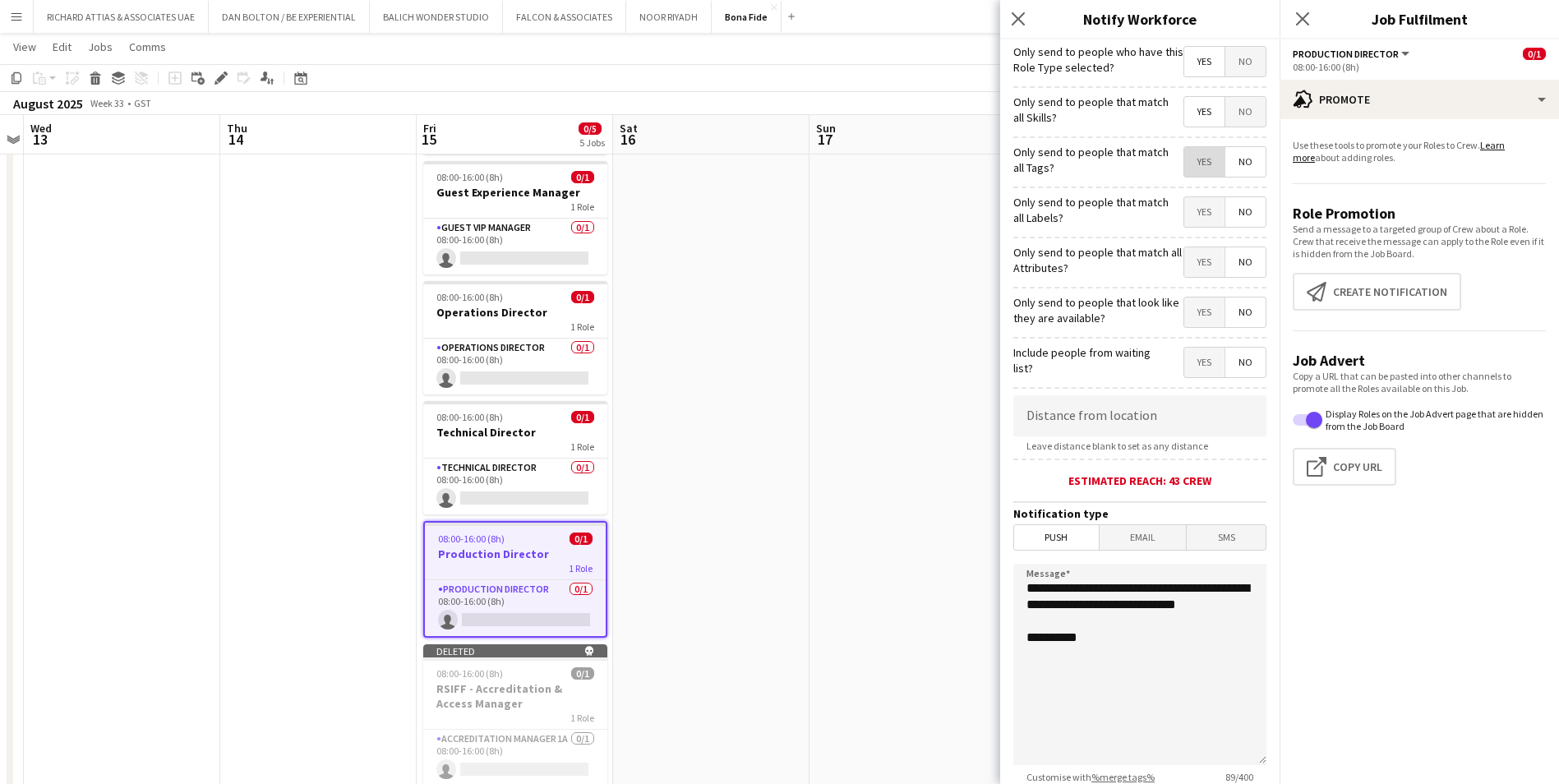 click on "Yes" at bounding box center [1204, 162] 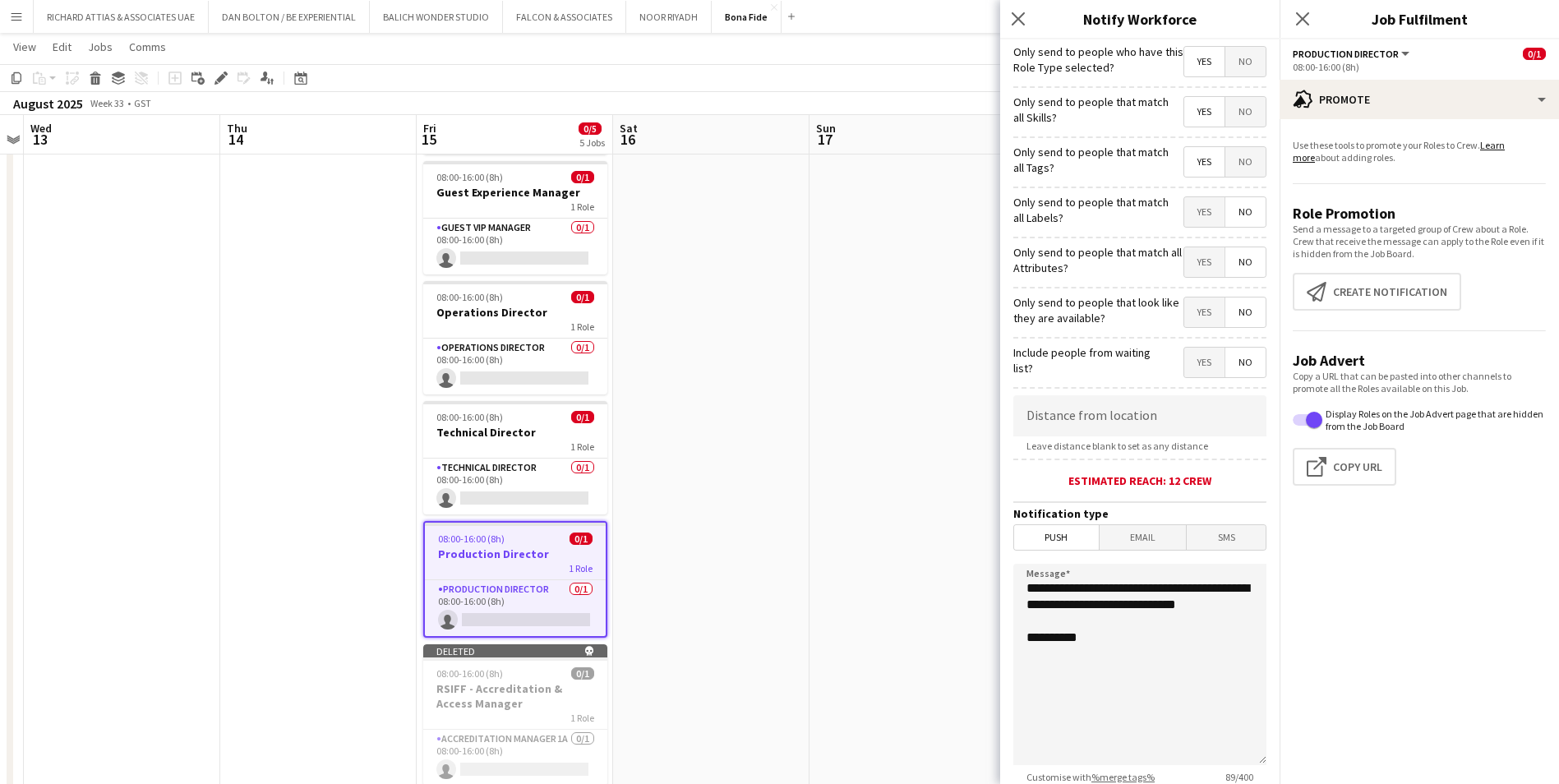 click on "No" at bounding box center [1245, 162] 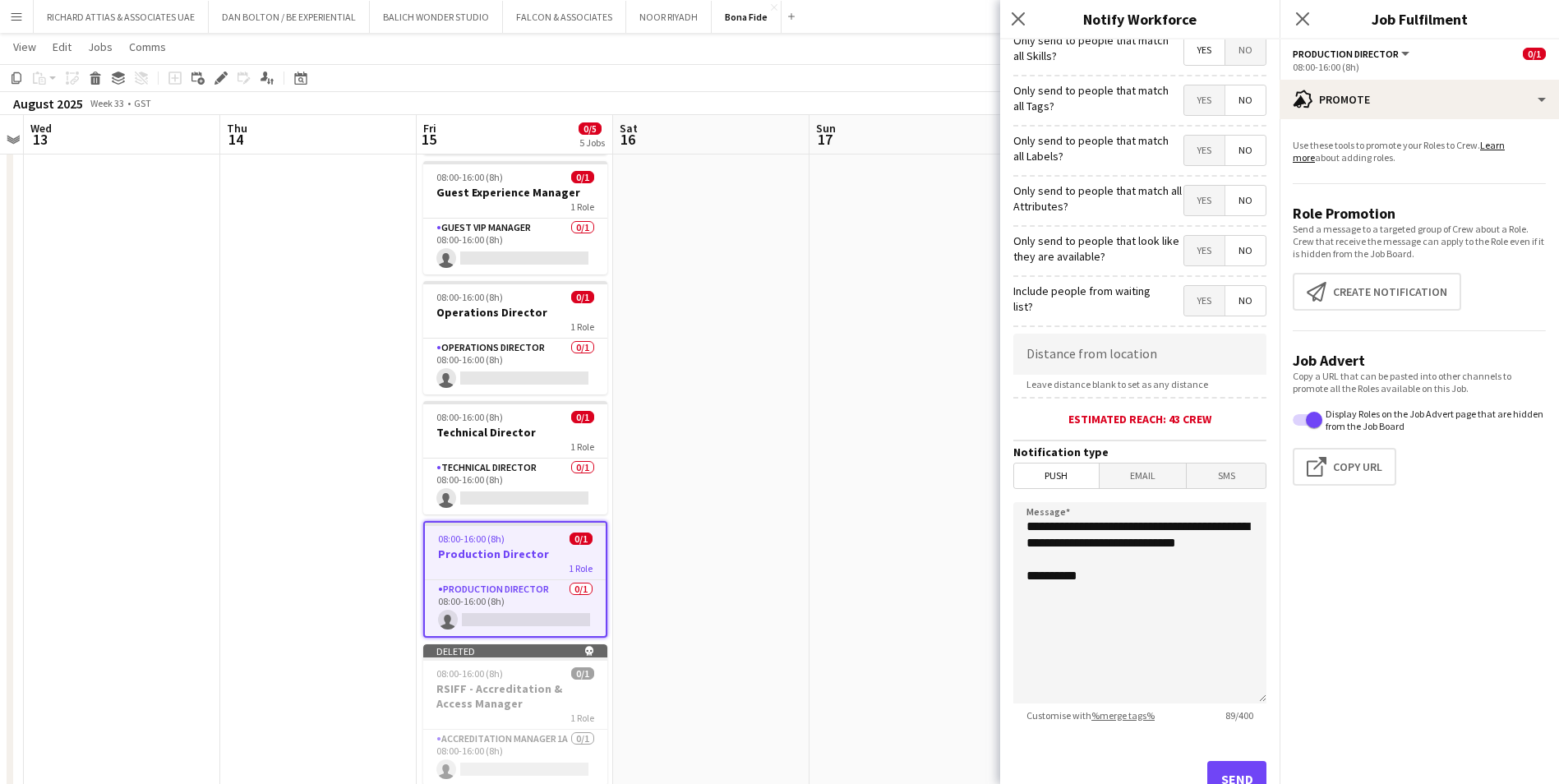 scroll, scrollTop: 121, scrollLeft: 0, axis: vertical 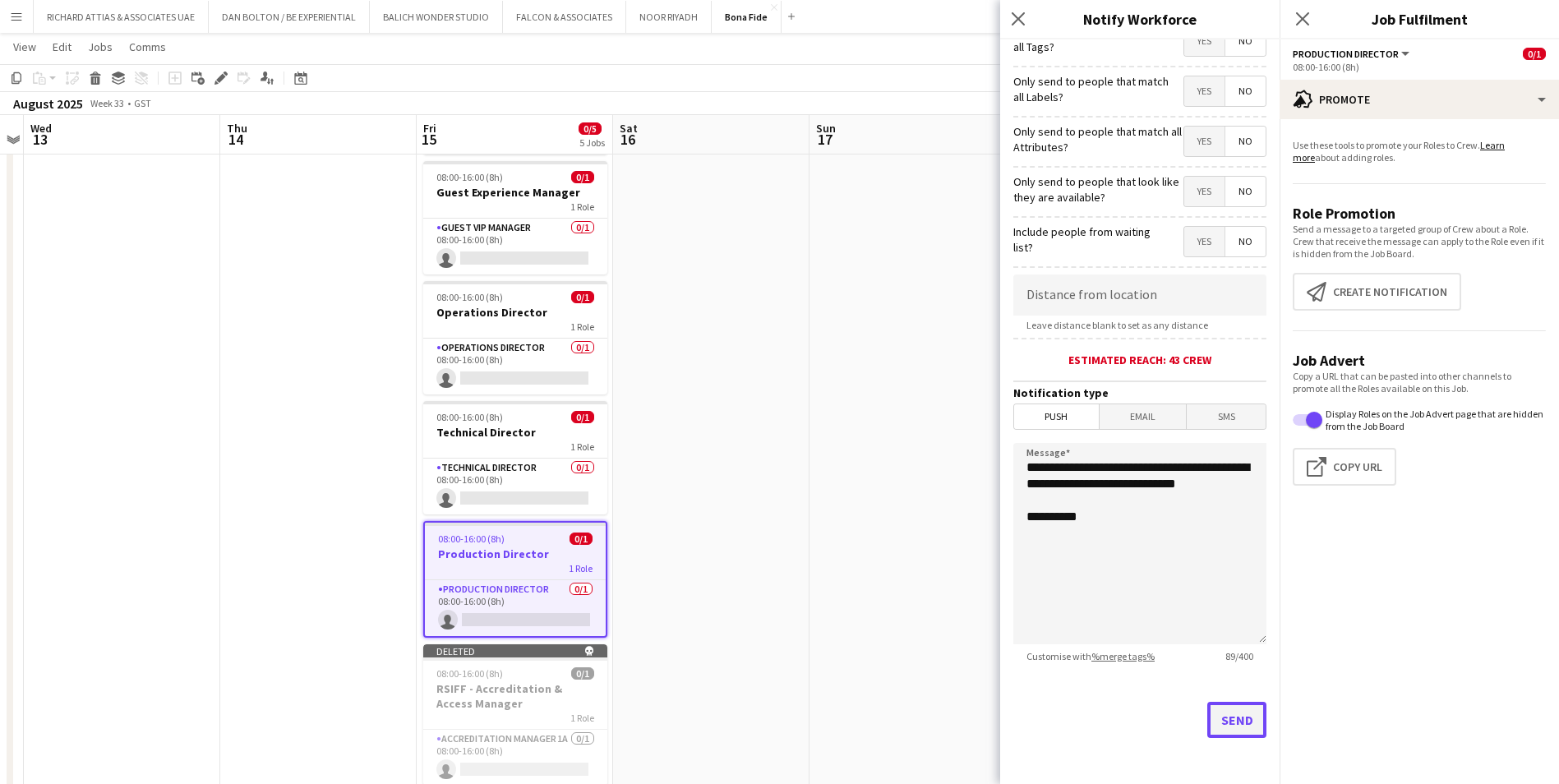 click on "Send" 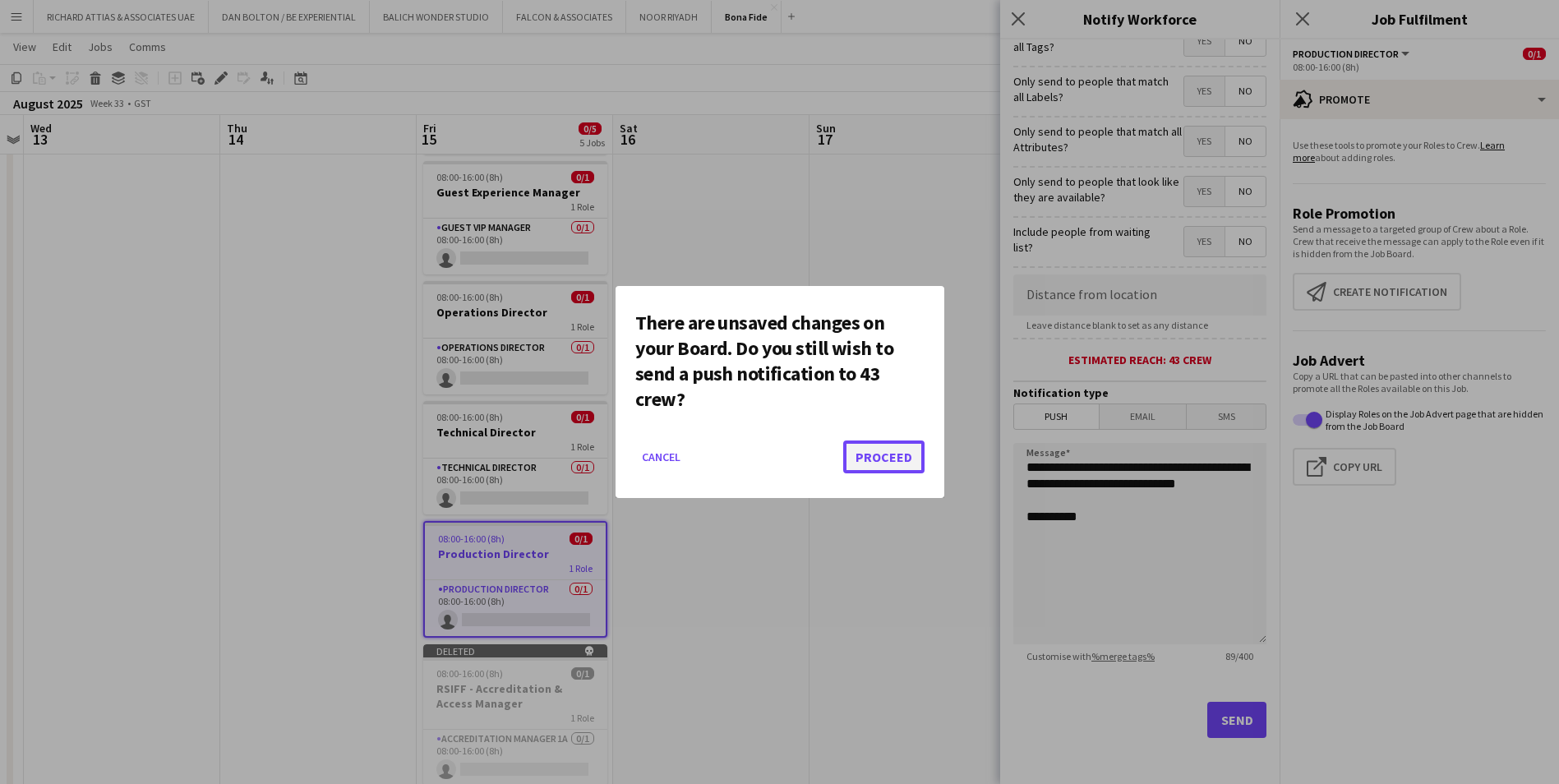 click on "Proceed" 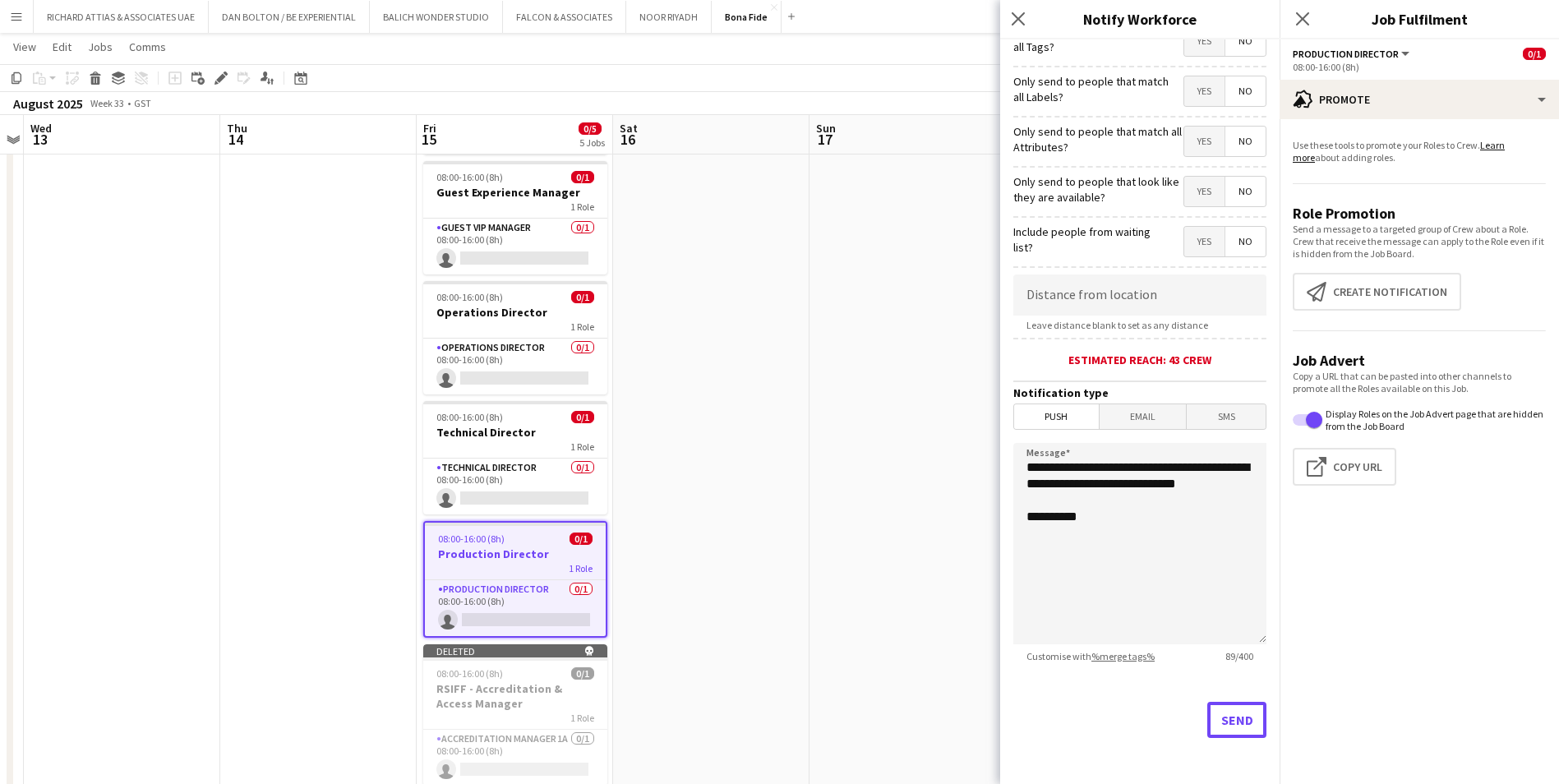 scroll, scrollTop: 164, scrollLeft: 0, axis: vertical 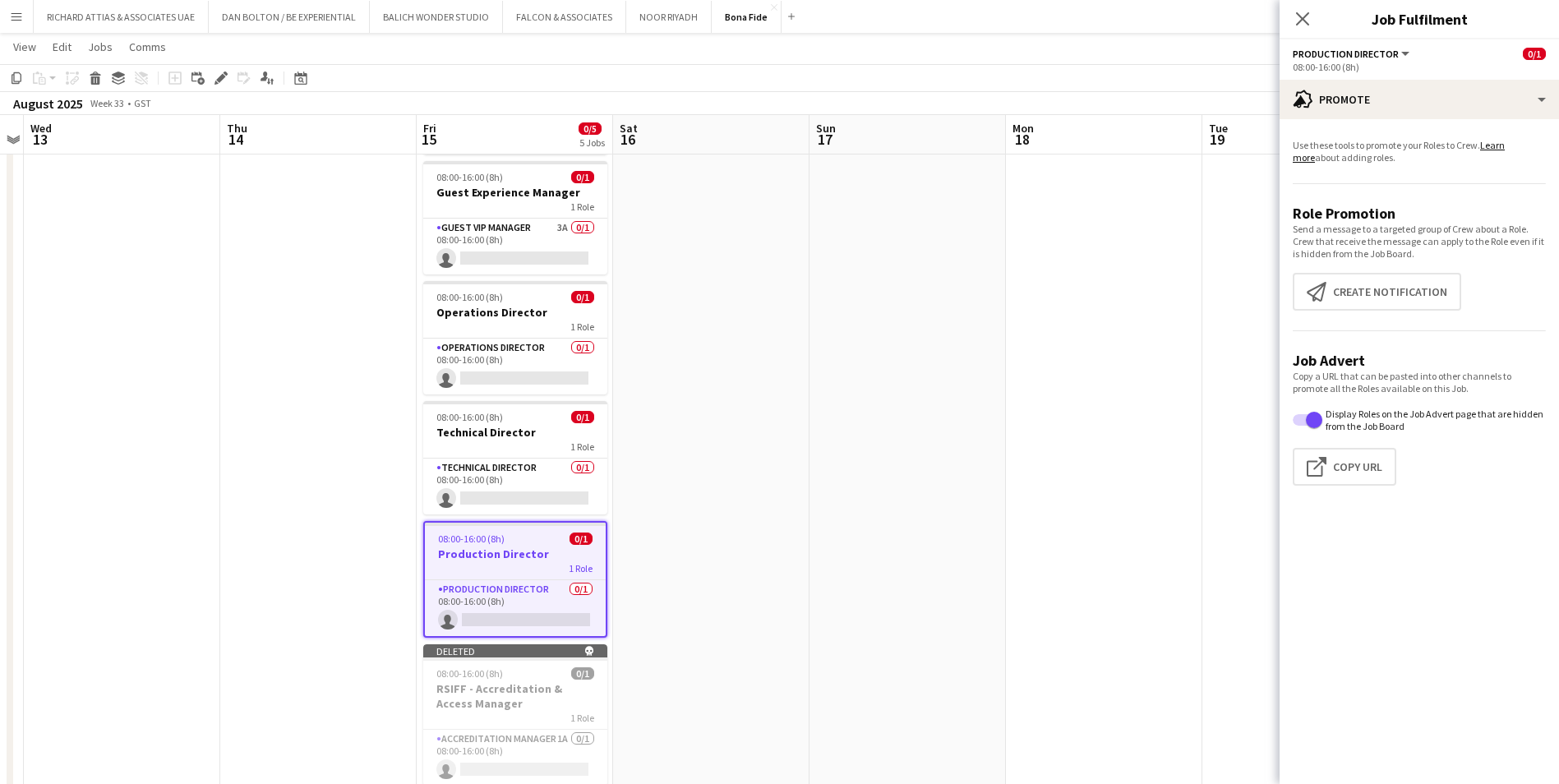 click on "Menu" at bounding box center (16, 16) 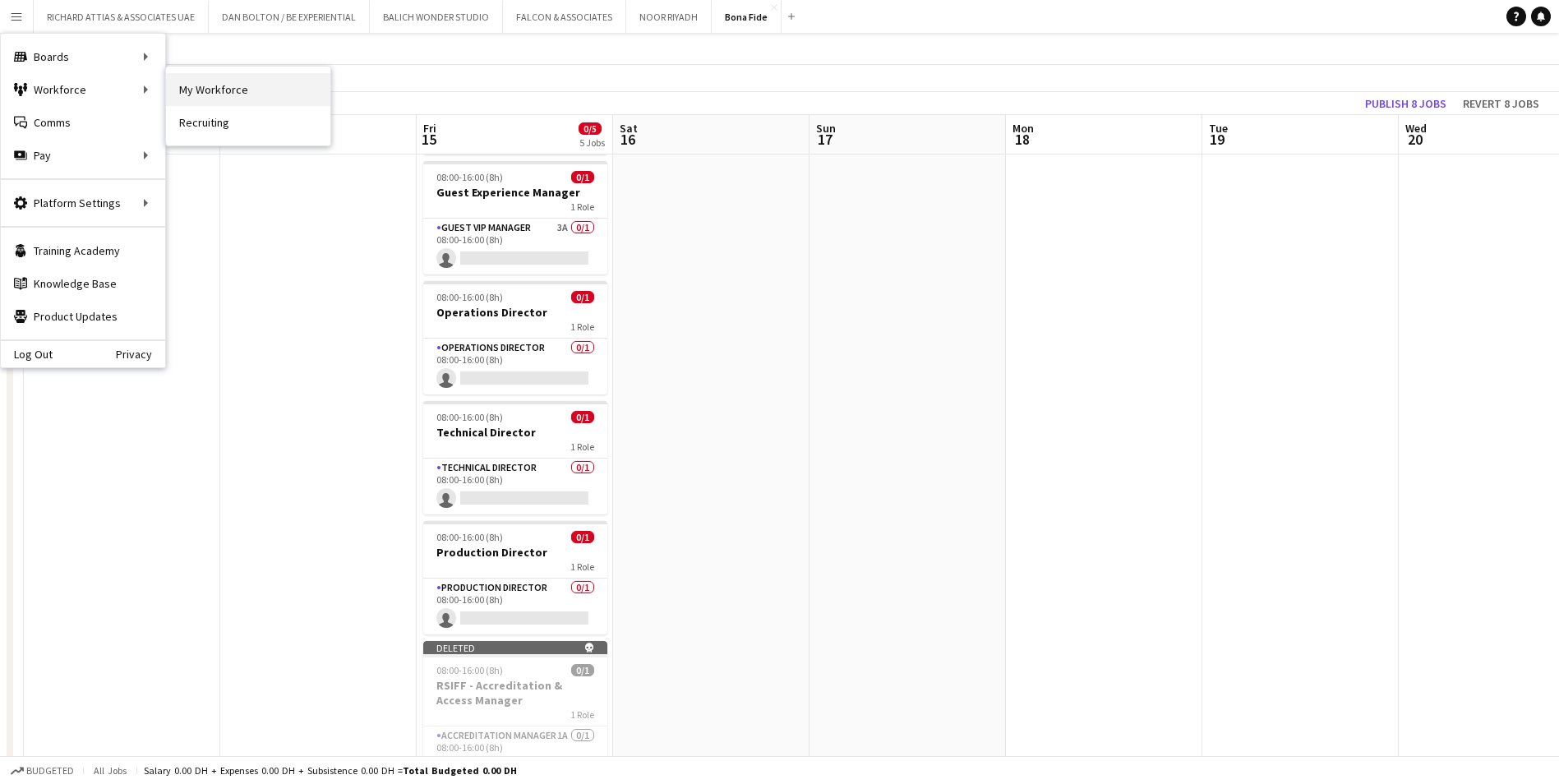click on "My Workforce" at bounding box center (248, 90) 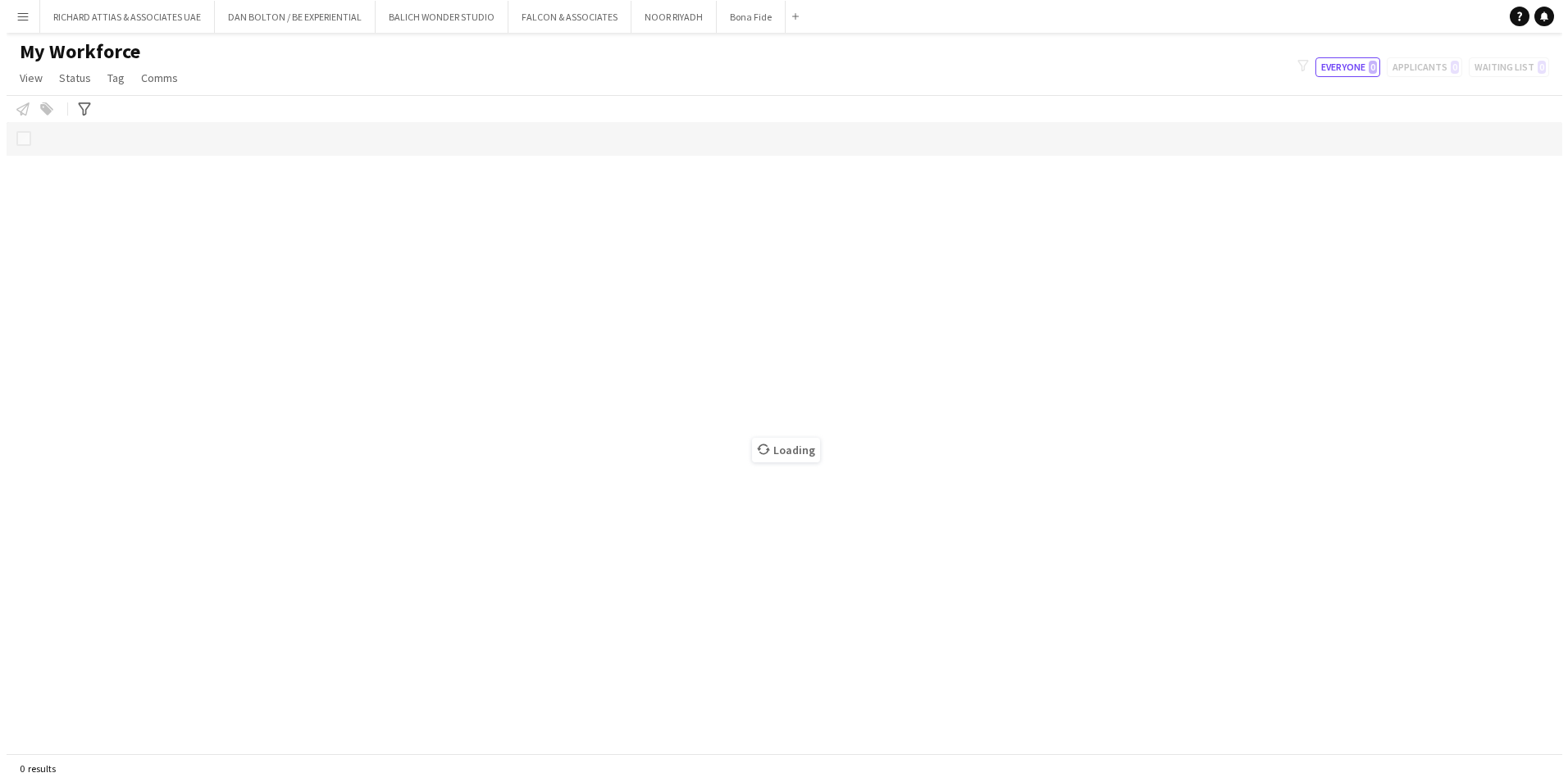 scroll, scrollTop: 0, scrollLeft: 0, axis: both 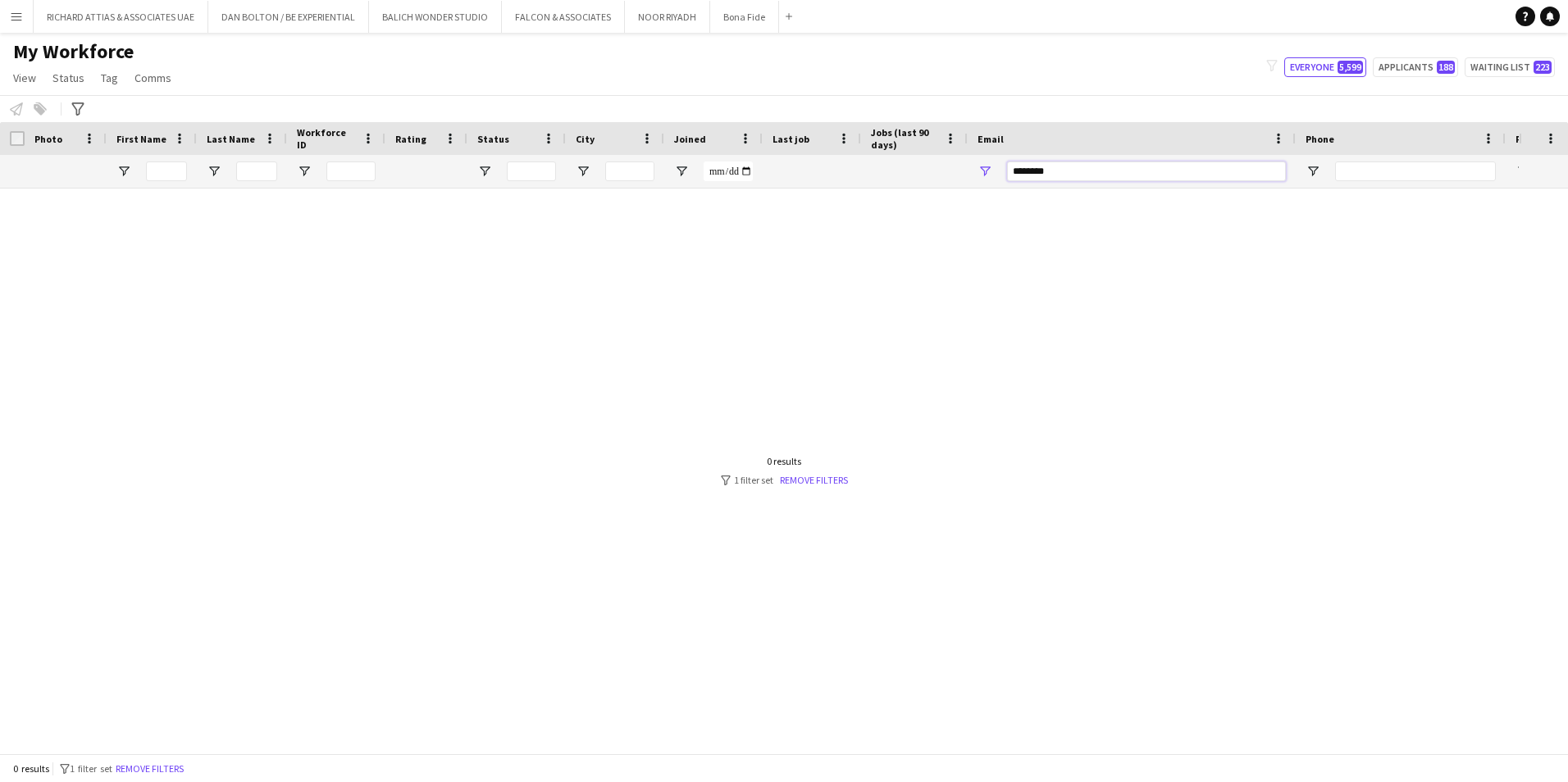 drag, startPoint x: 1081, startPoint y: 173, endPoint x: 911, endPoint y: 179, distance: 170.10585 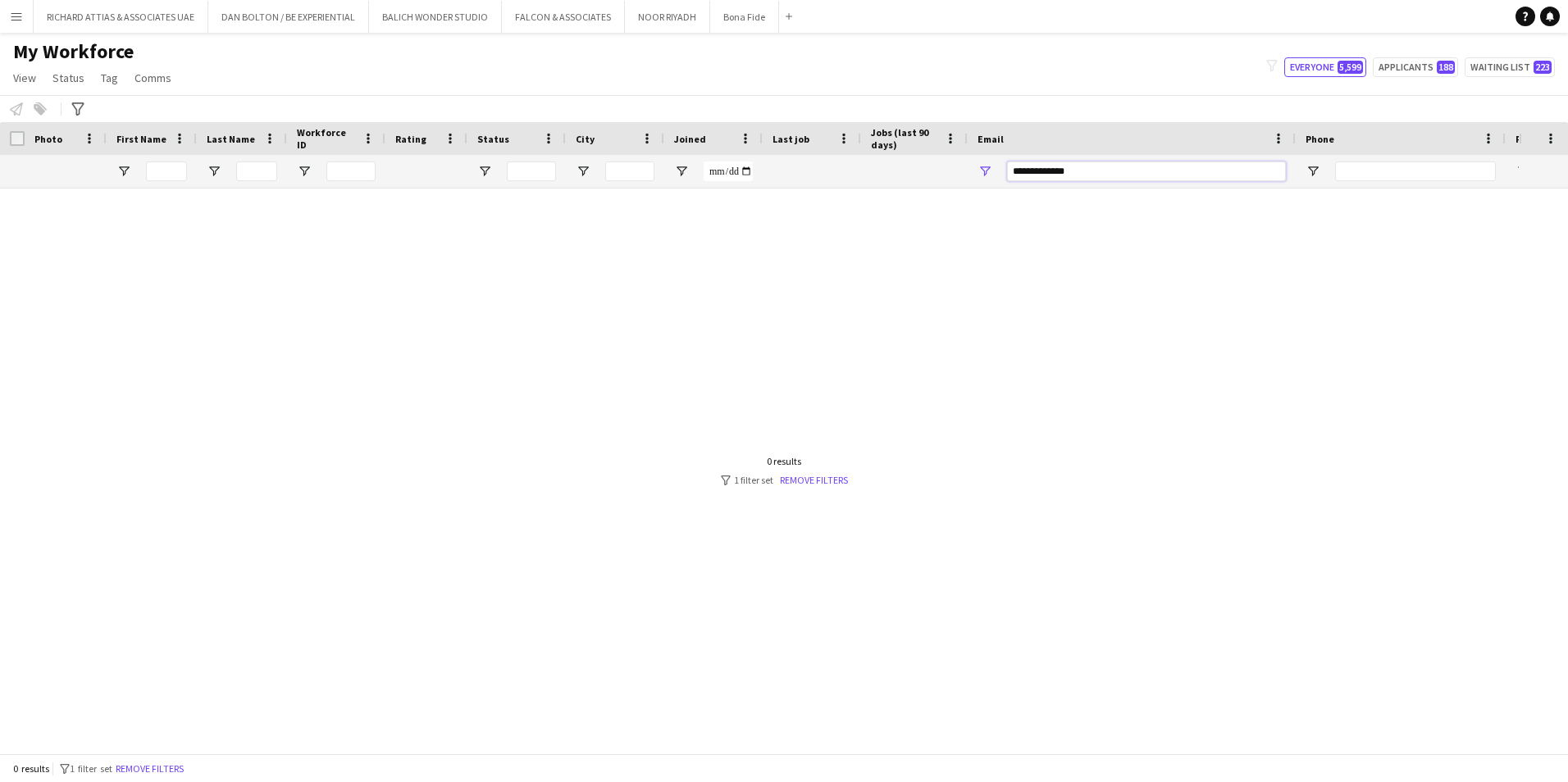 type on "**********" 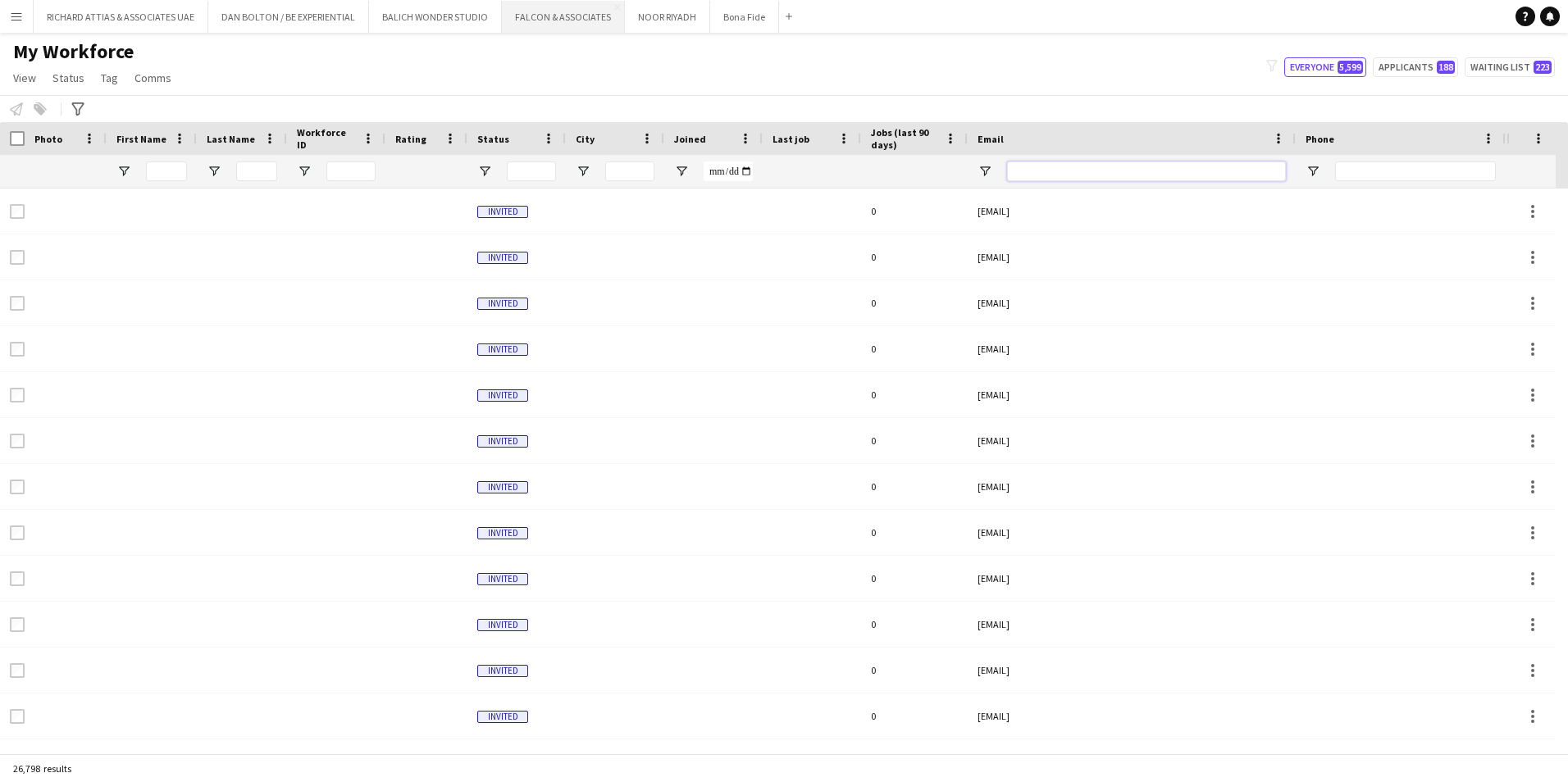 type 